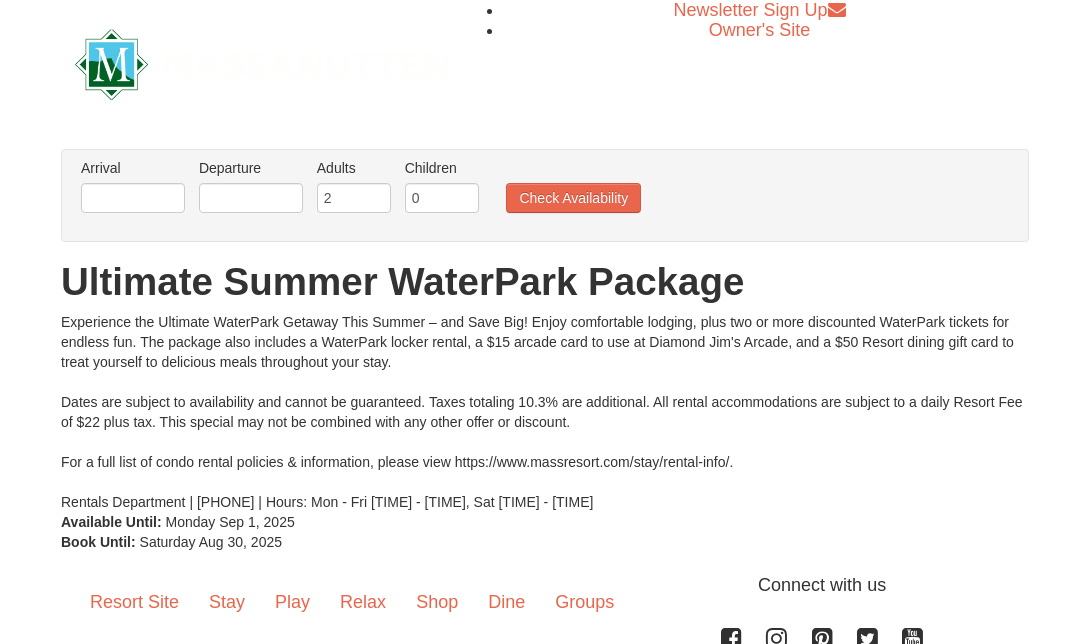 scroll, scrollTop: 0, scrollLeft: 0, axis: both 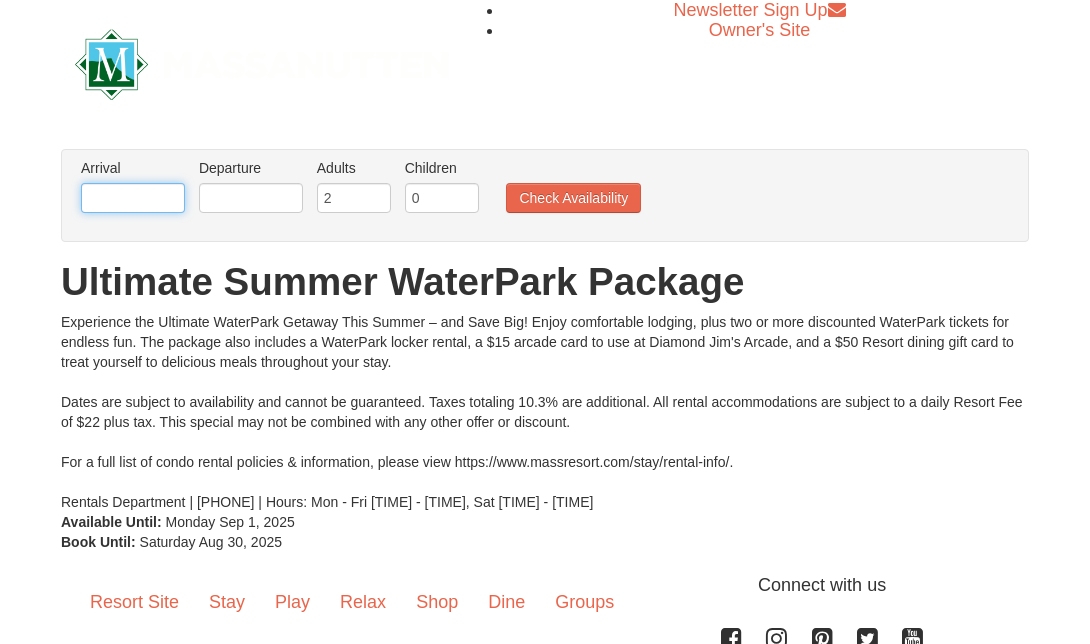 click at bounding box center [133, 198] 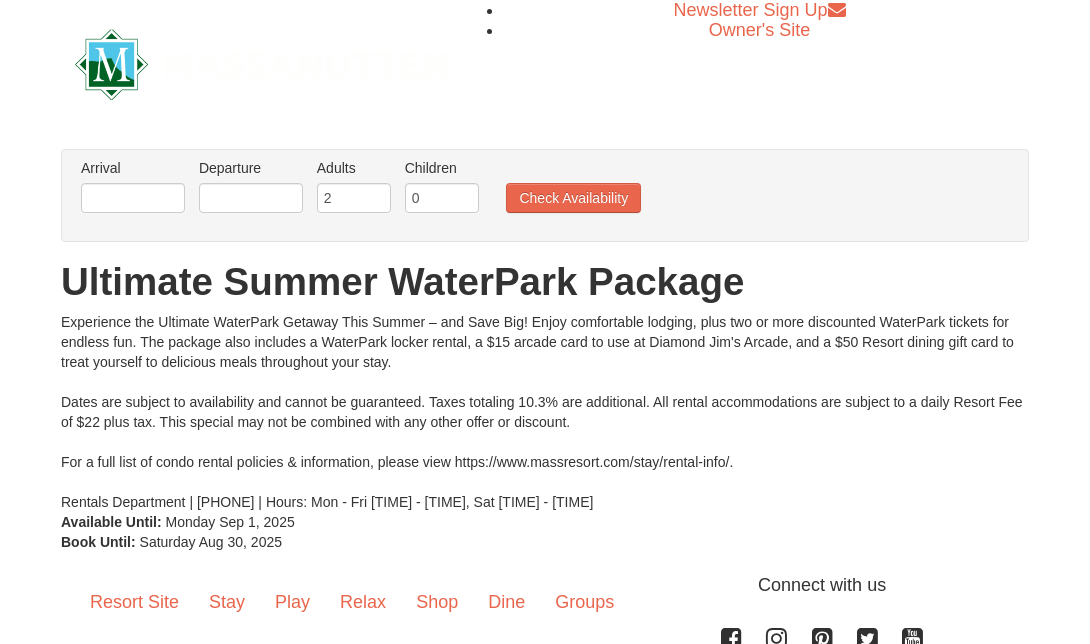 click on "Experience the Ultimate WaterPark Getaway This Summer – and Save Big!  Enjoy comfortable lodging, plus two or more discounted WaterPark tickets for endless fun. The package also includes a WaterPark locker rental, a $15 arcade card to use at Diamond Jim's Arcade, and a $50 Resort dining gift card to treat yourself to delicious meals throughout your stay.  Dates are subject to availability and cannot be guaranteed. Taxes totaling 10.3% are additional. All rental accommodations are subject to a daily Resort Fee of $22 plus tax. This special may not be combined with any other offer or discount.   For a full list of condo rental policies & information, please view https://www.massresort.com/stay/rental-info/. Rentals Department | 540.289.4952 | Hours: Mon - Fri 9:00 am - 6:00 pm, Sat 9:00 am - 1:00 pm" at bounding box center [545, 412] 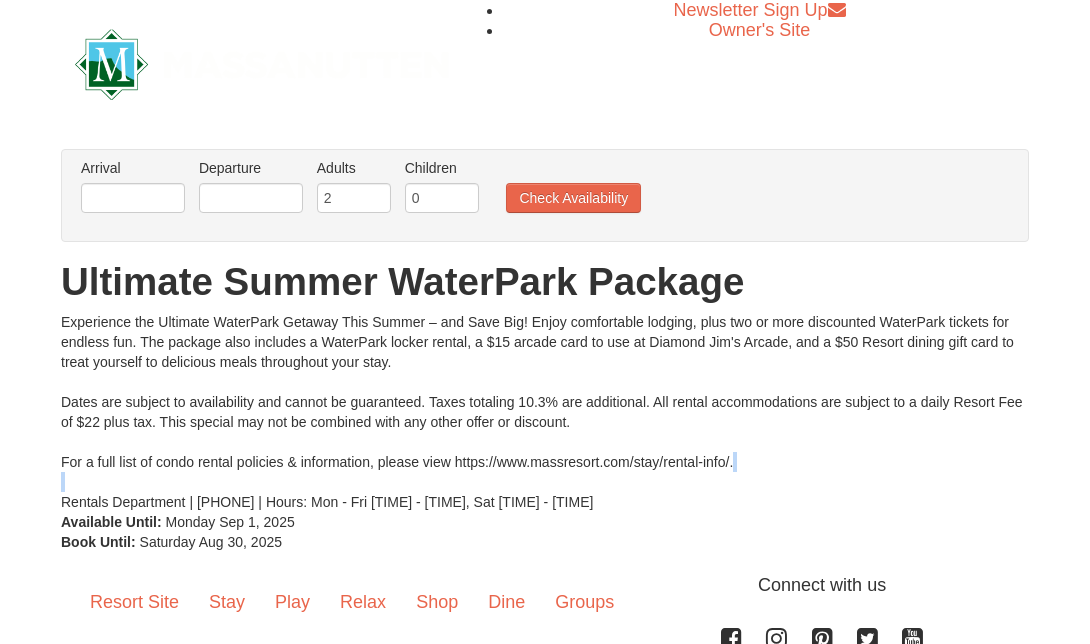click on "Experience the Ultimate WaterPark Getaway This Summer – and Save Big!  Enjoy comfortable lodging, plus two or more discounted WaterPark tickets for endless fun. The package also includes a WaterPark locker rental, a $15 arcade card to use at Diamond Jim's Arcade, and a $50 Resort dining gift card to treat yourself to delicious meals throughout your stay.  Dates are subject to availability and cannot be guaranteed. Taxes totaling 10.3% are additional. All rental accommodations are subject to a daily Resort Fee of $22 plus tax. This special may not be combined with any other offer or discount.   For a full list of condo rental policies & information, please view https://www.massresort.com/stay/rental-info/. Rentals Department | 540.289.4952 | Hours: Mon - Fri 9:00 am - 6:00 pm, Sat 9:00 am - 1:00 pm" at bounding box center (545, 412) 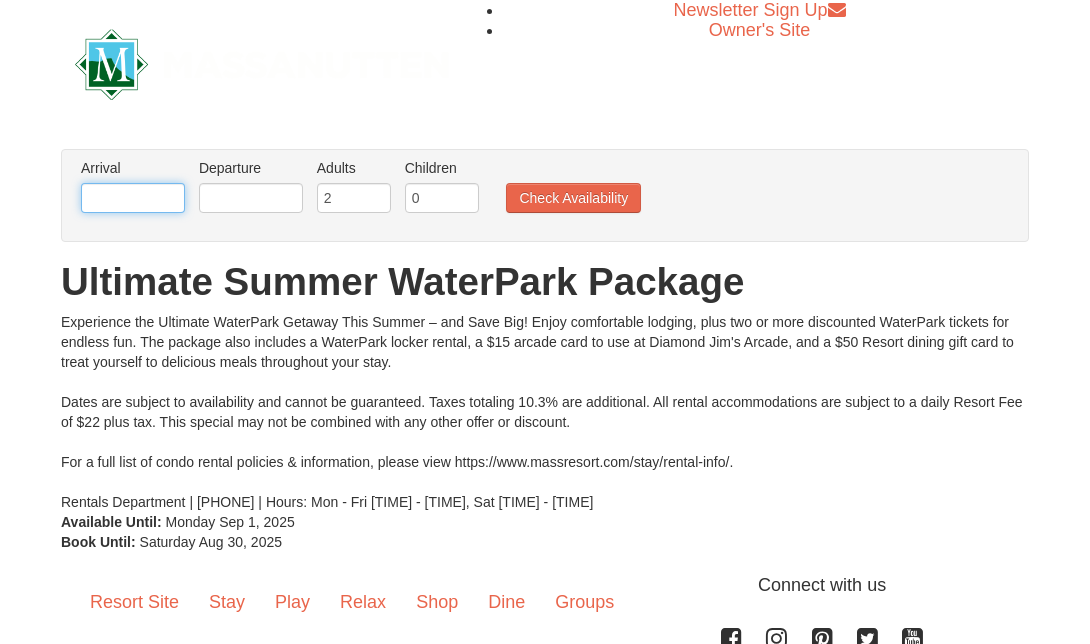 click at bounding box center [133, 198] 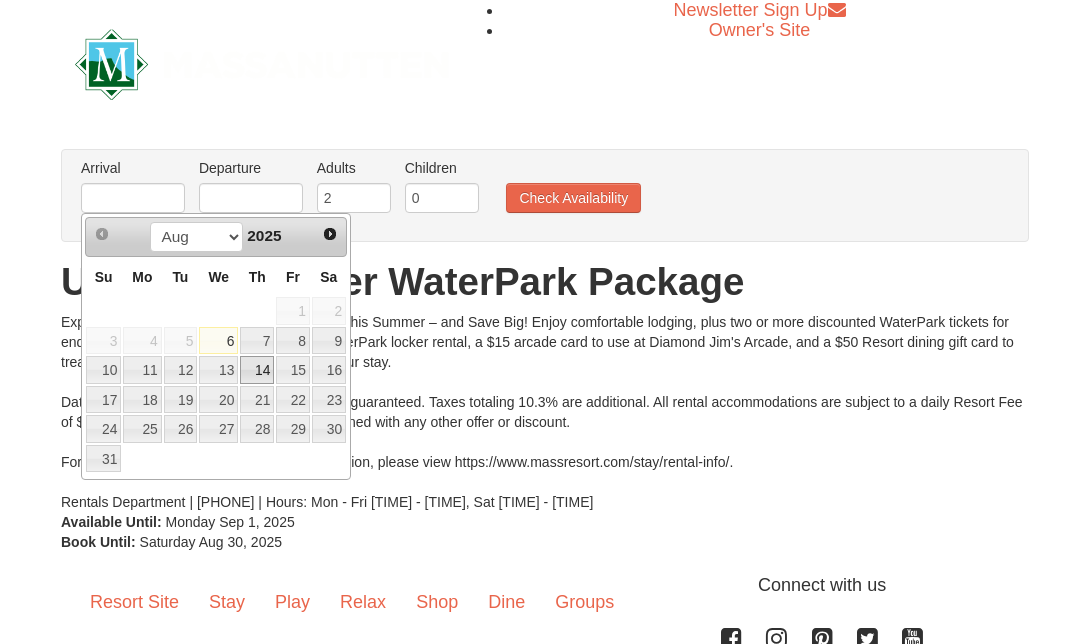 click on "14" at bounding box center [257, 370] 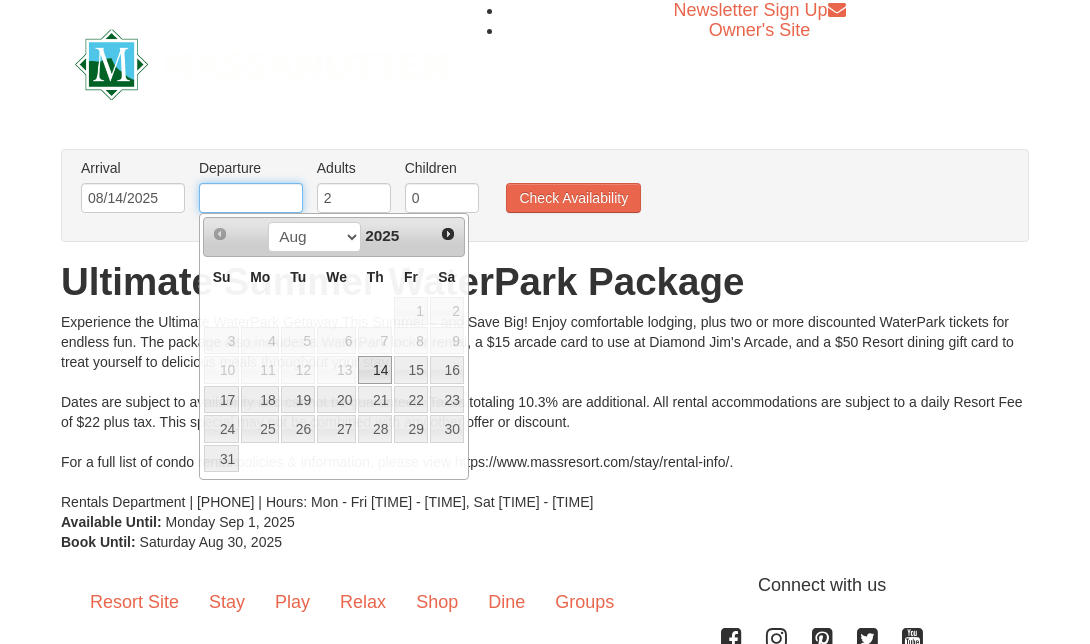 click at bounding box center (251, 198) 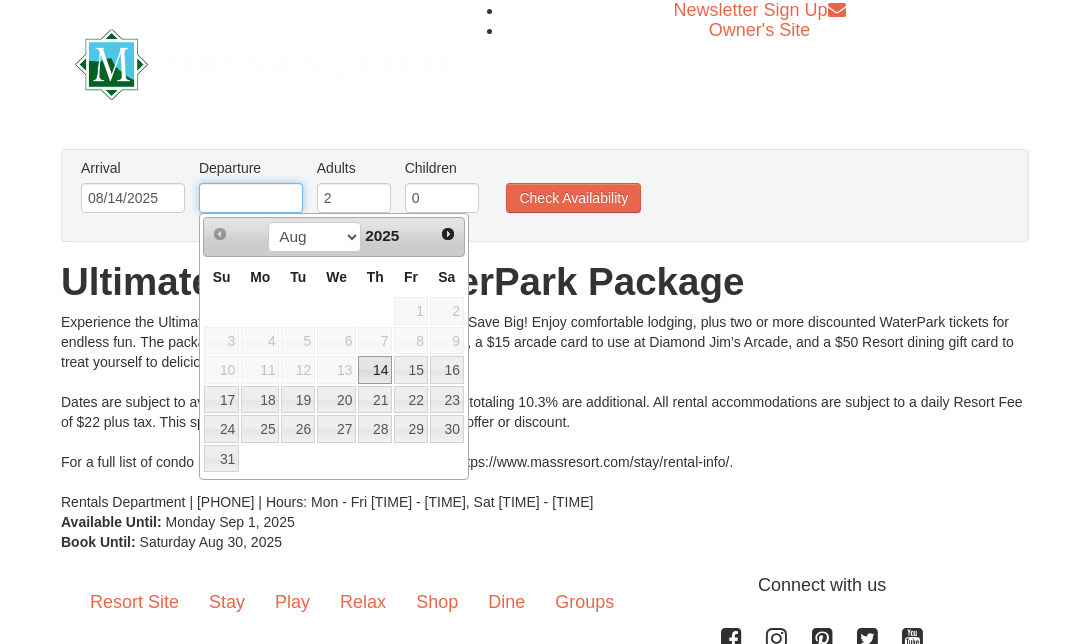 type on "08/17/2025" 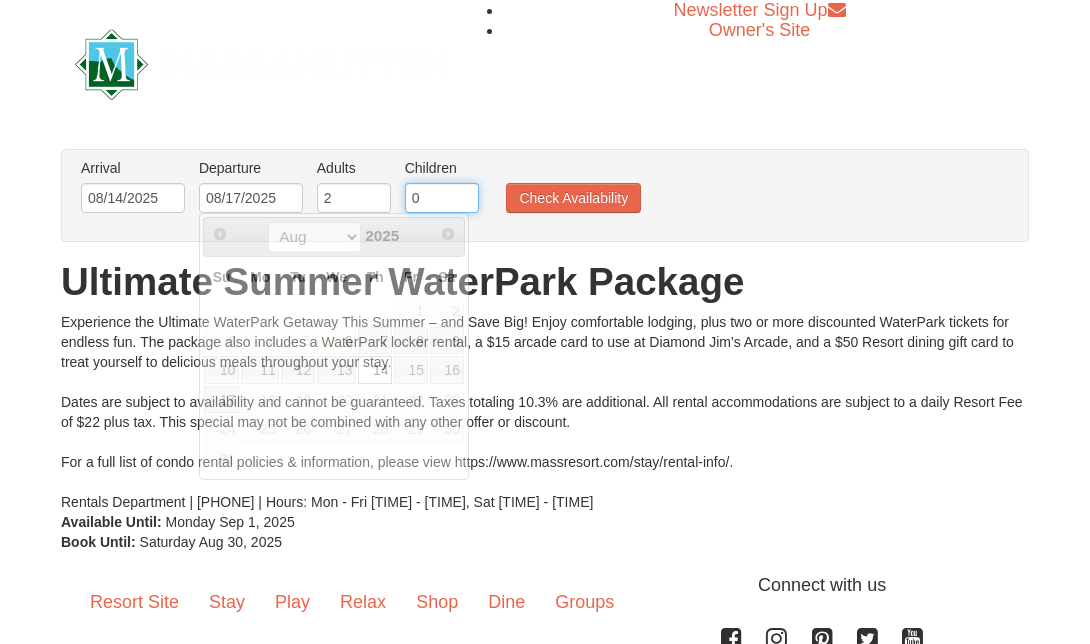 click on "0" at bounding box center (442, 198) 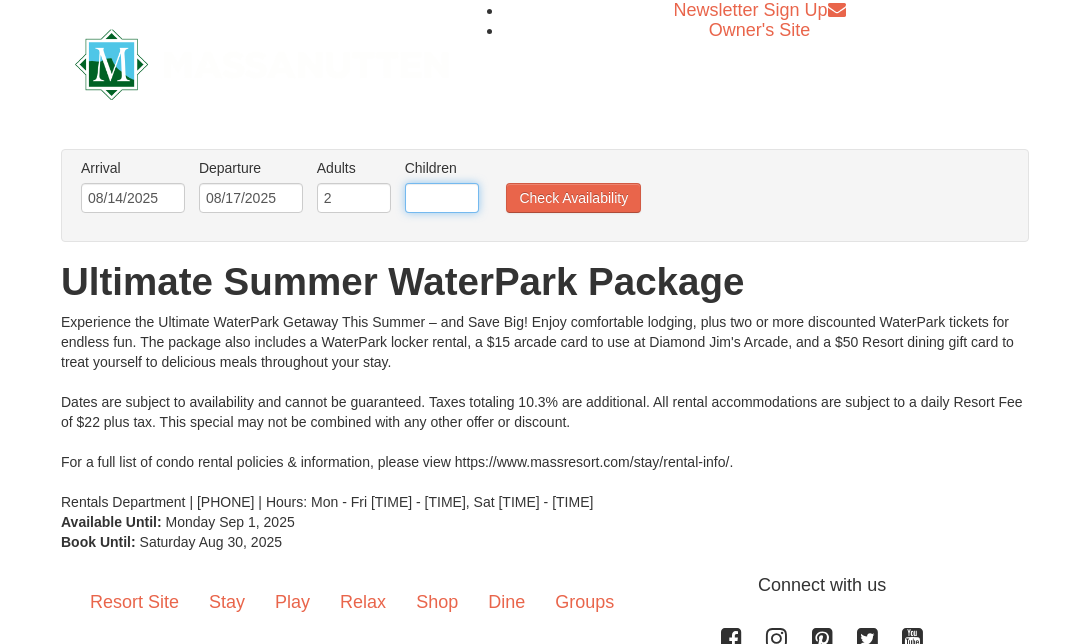 click at bounding box center [442, 198] 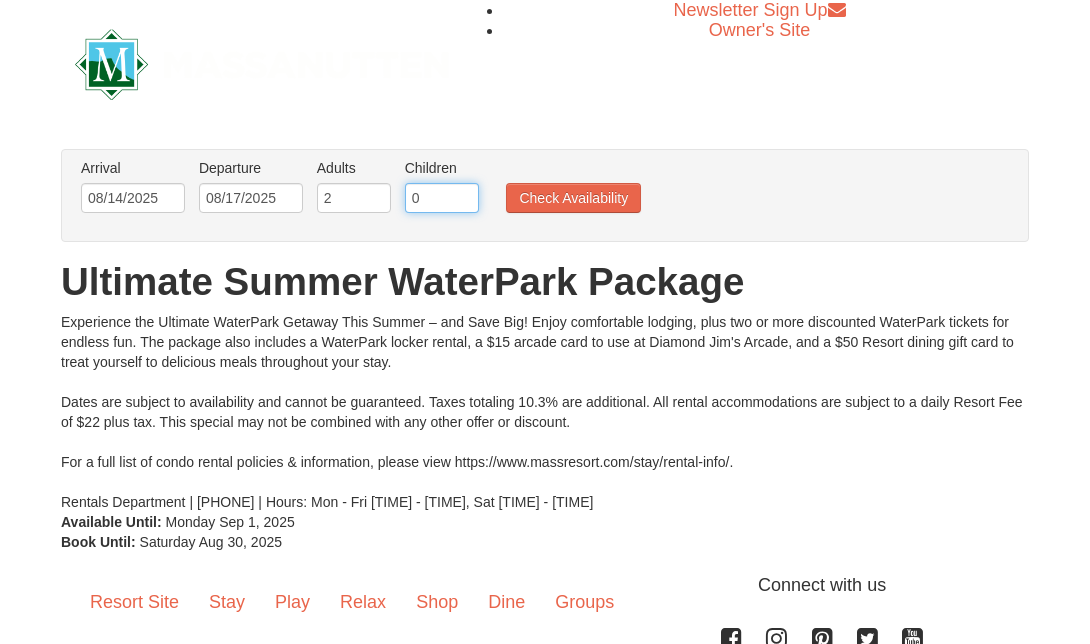 click on "0" at bounding box center (442, 198) 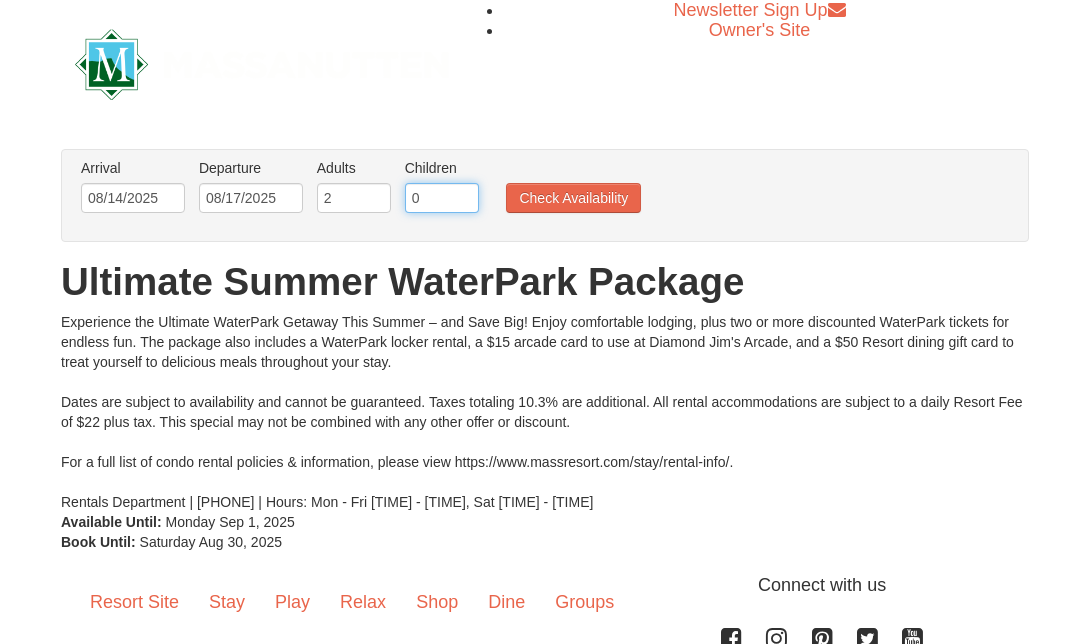 click on "0" at bounding box center (442, 198) 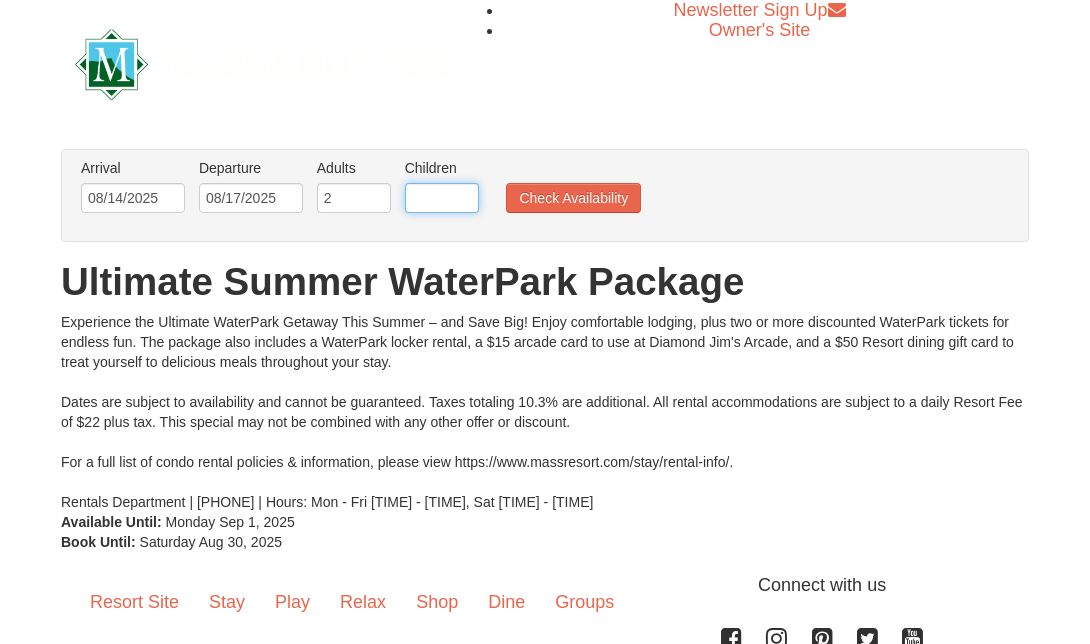 type on "0" 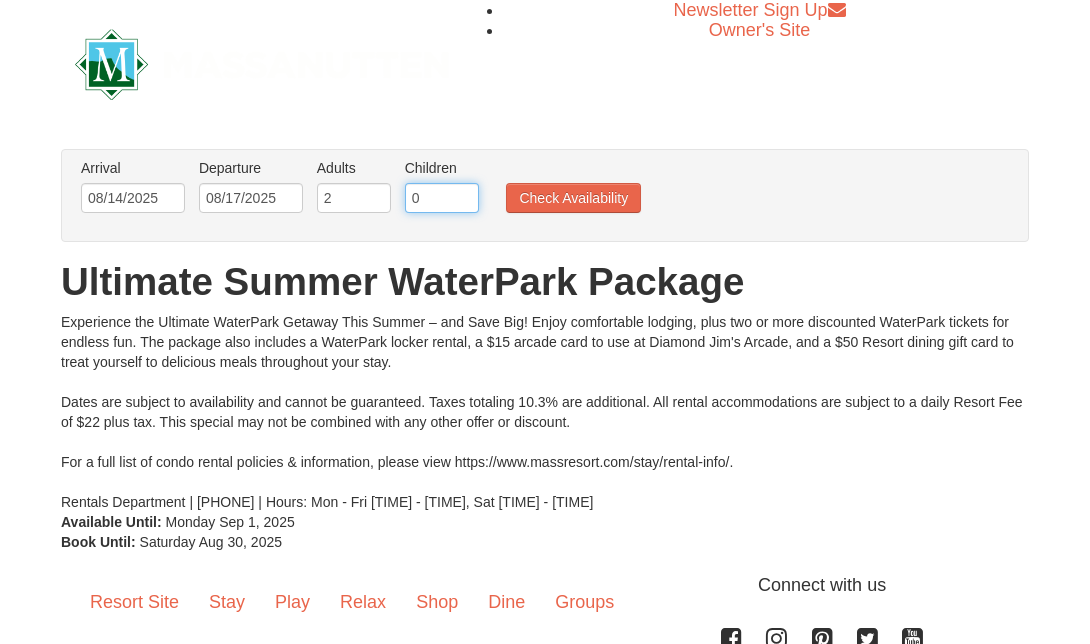 click on "0" at bounding box center (442, 198) 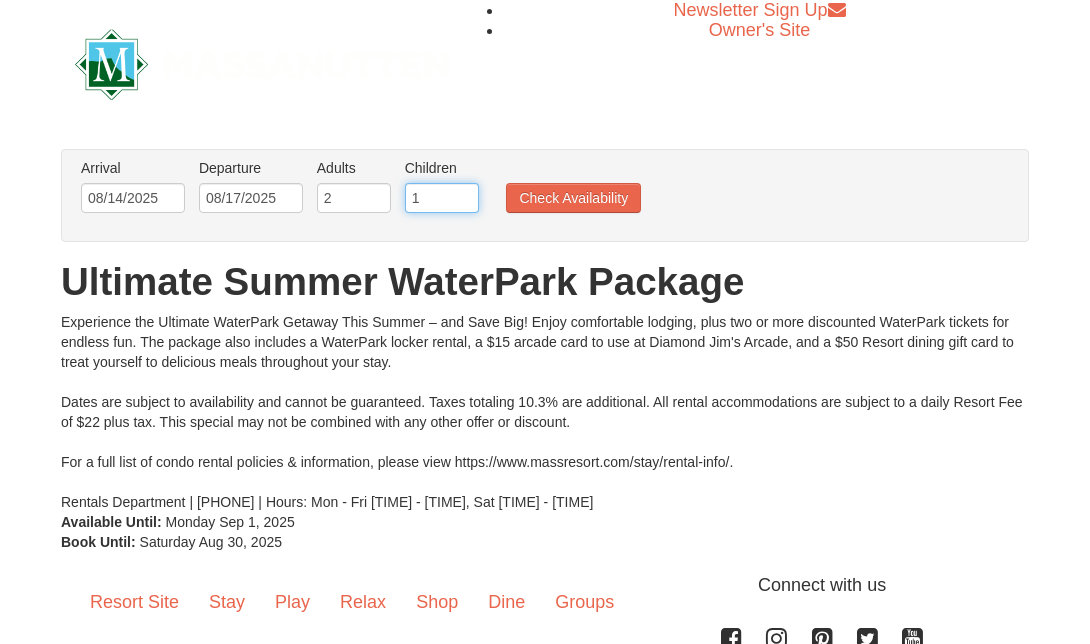 click on "1" at bounding box center [442, 198] 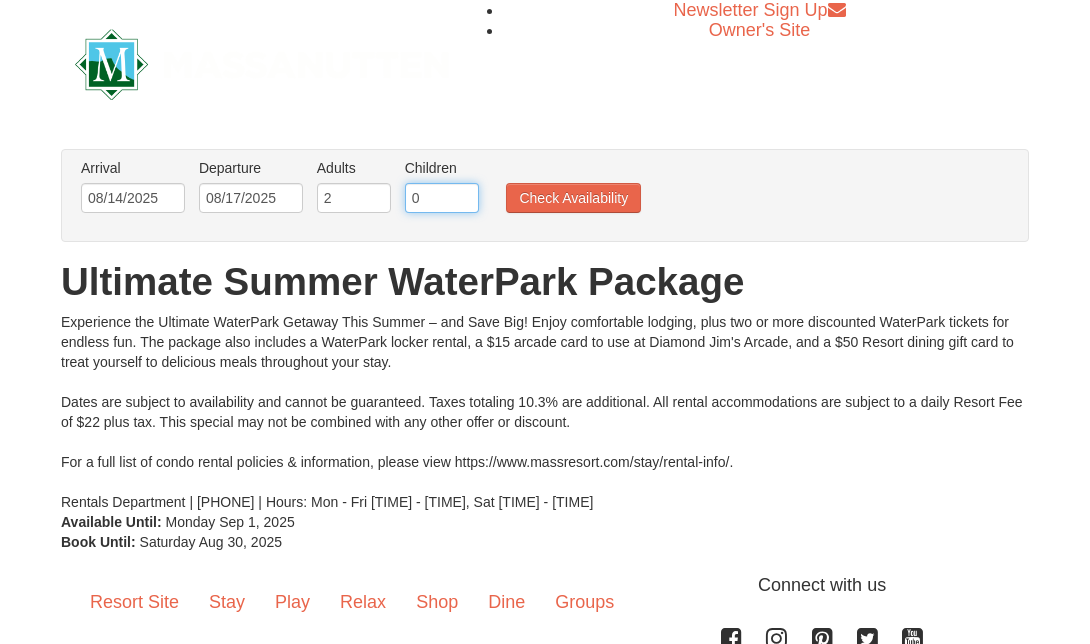 click on "0" at bounding box center [442, 198] 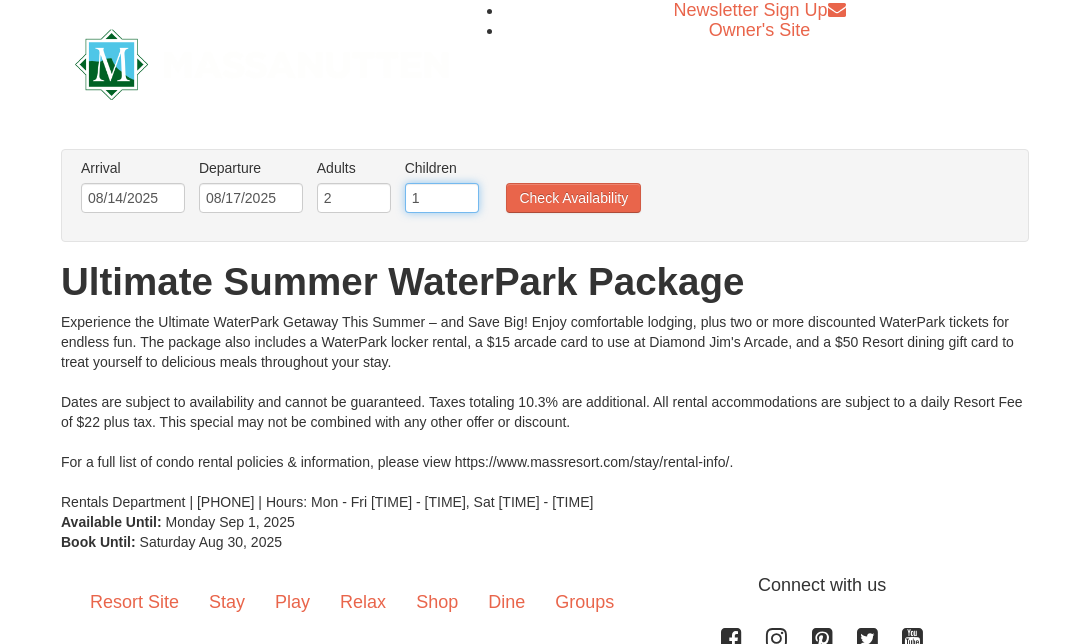 click on "1" at bounding box center (442, 198) 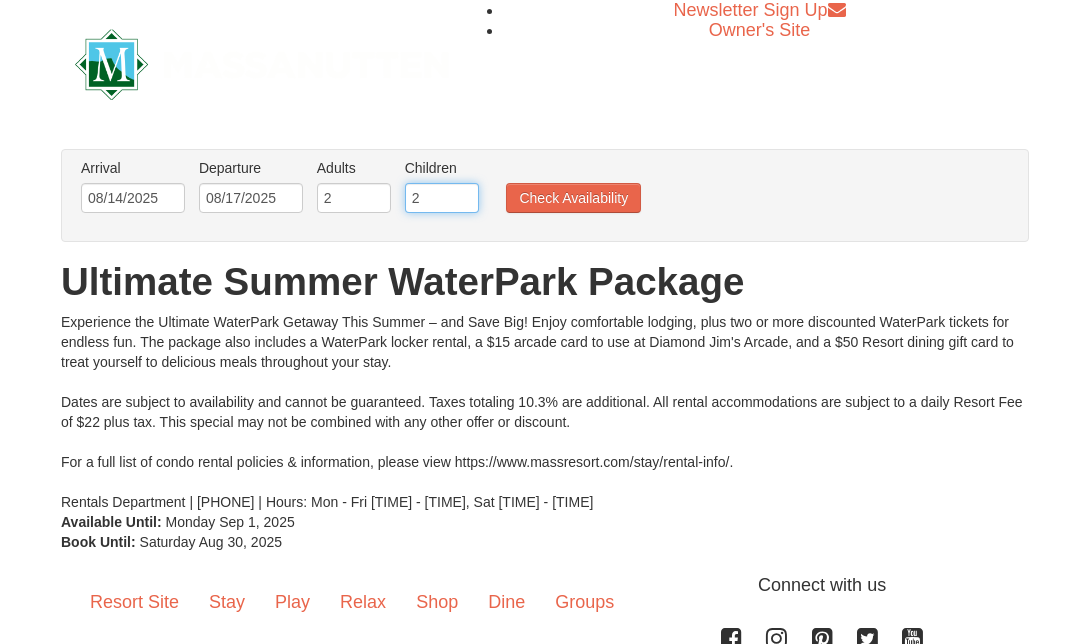 click on "2" at bounding box center (442, 198) 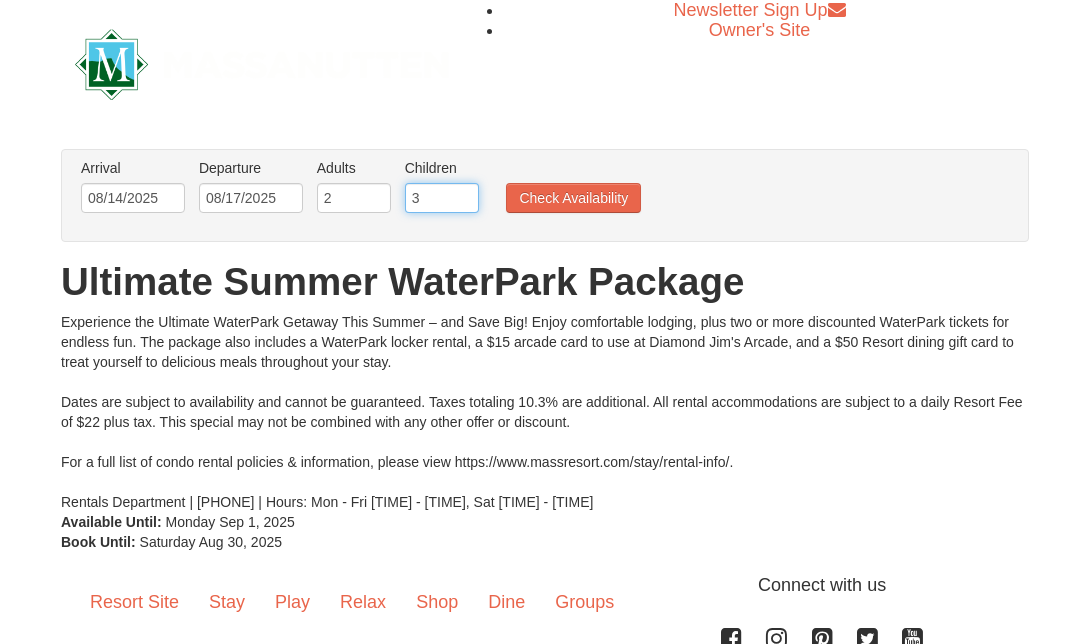 type on "3" 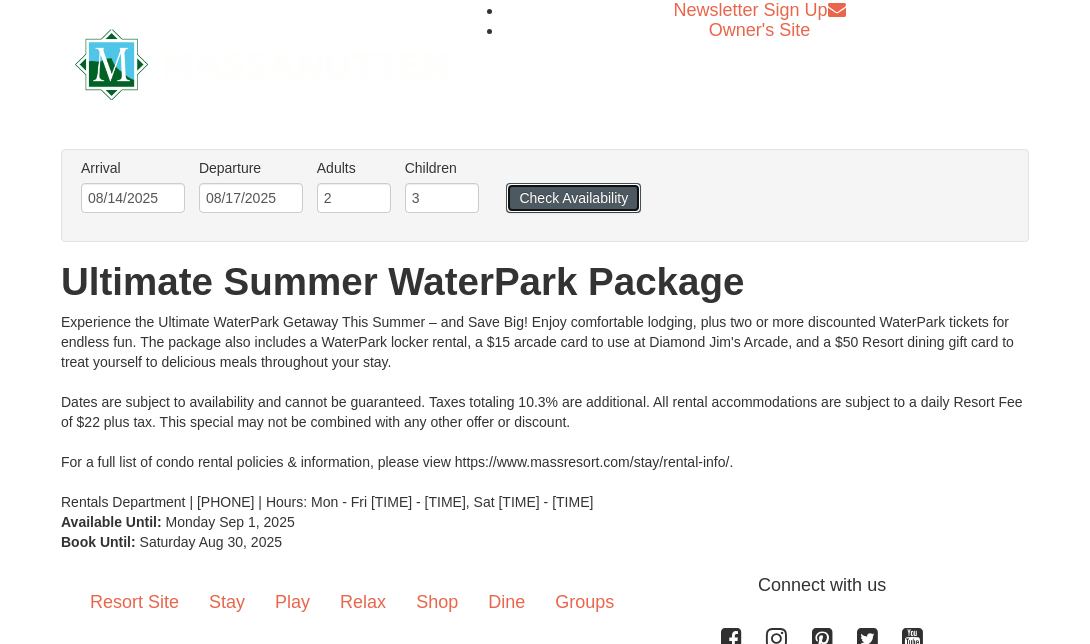 click on "Check Availability" at bounding box center [573, 198] 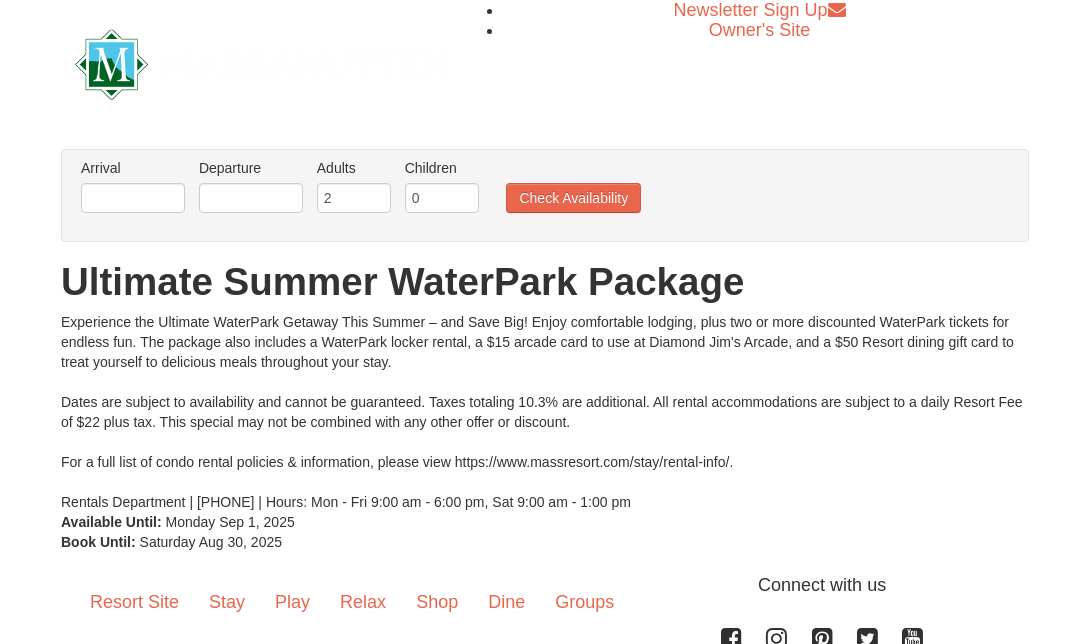 scroll, scrollTop: 0, scrollLeft: 0, axis: both 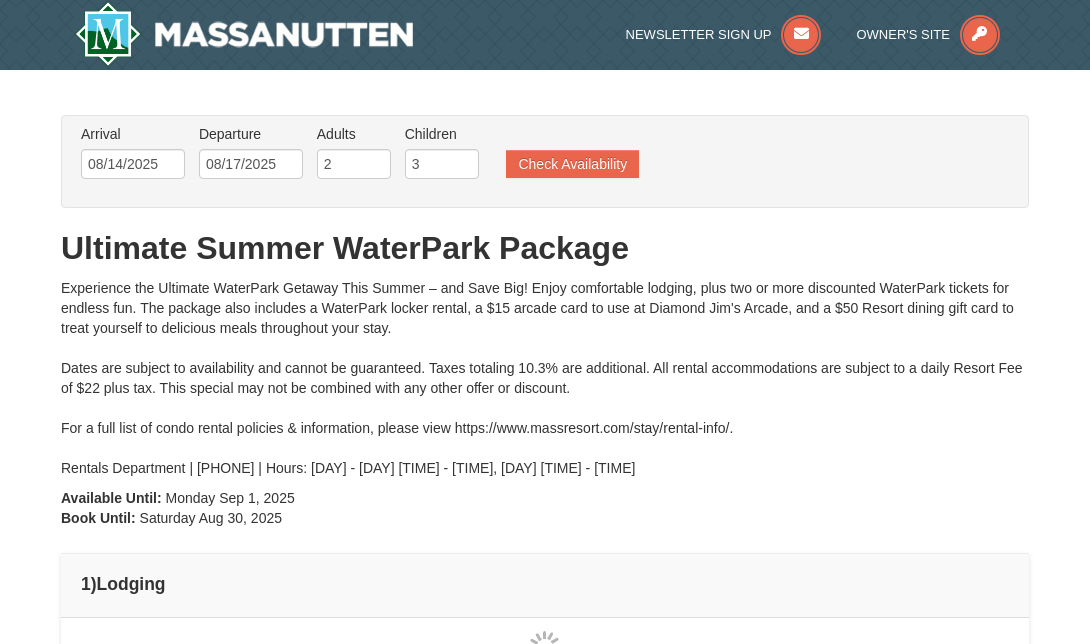 type on "08/14/2025" 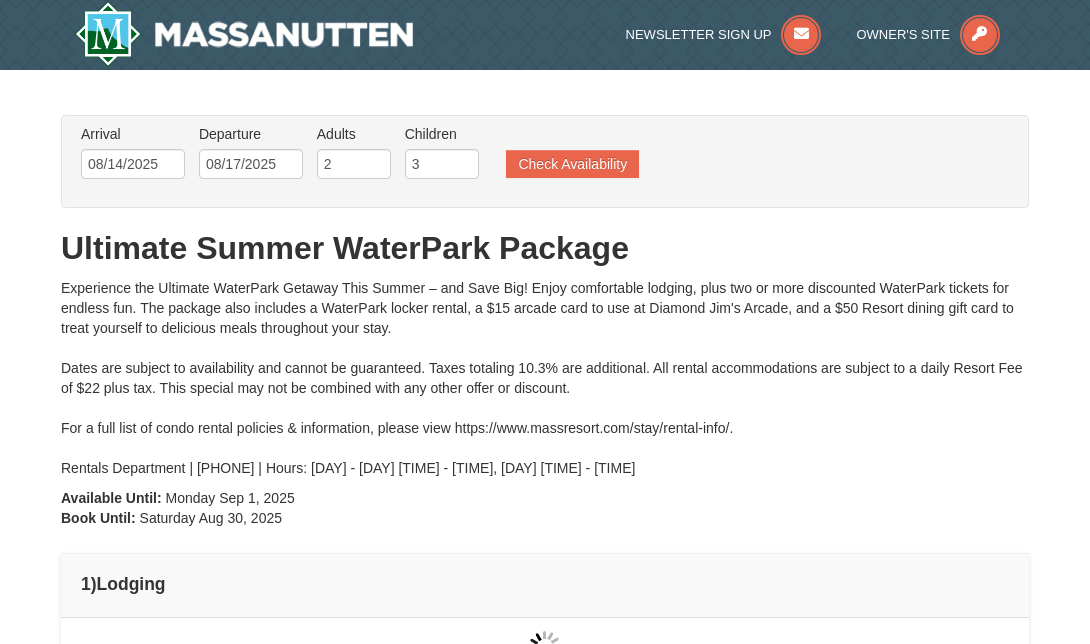 type on "08/14/2025" 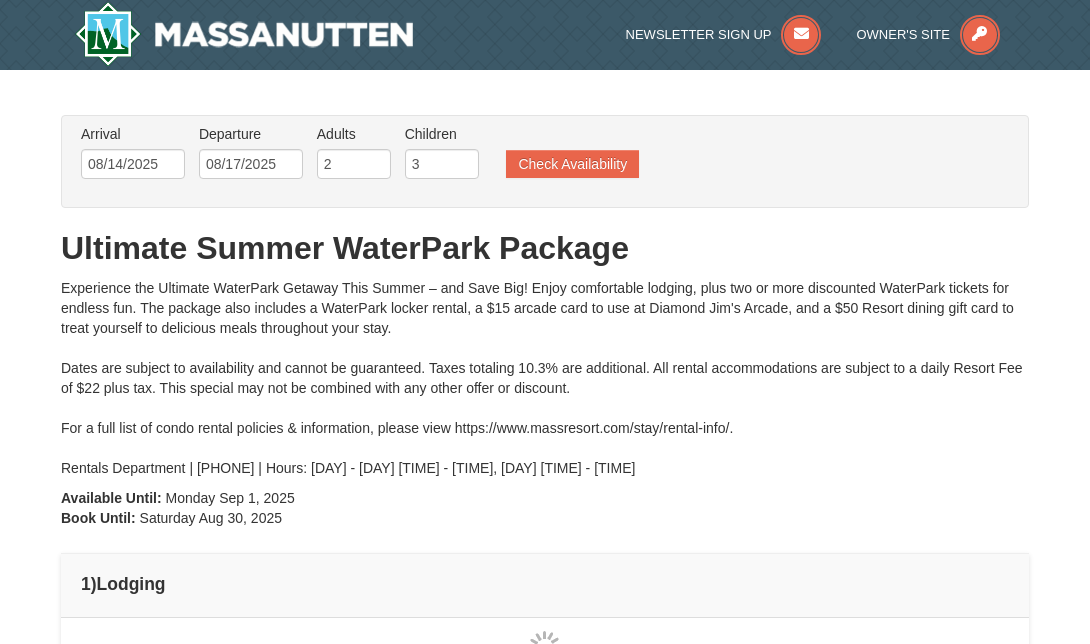 type on "08/14/2025" 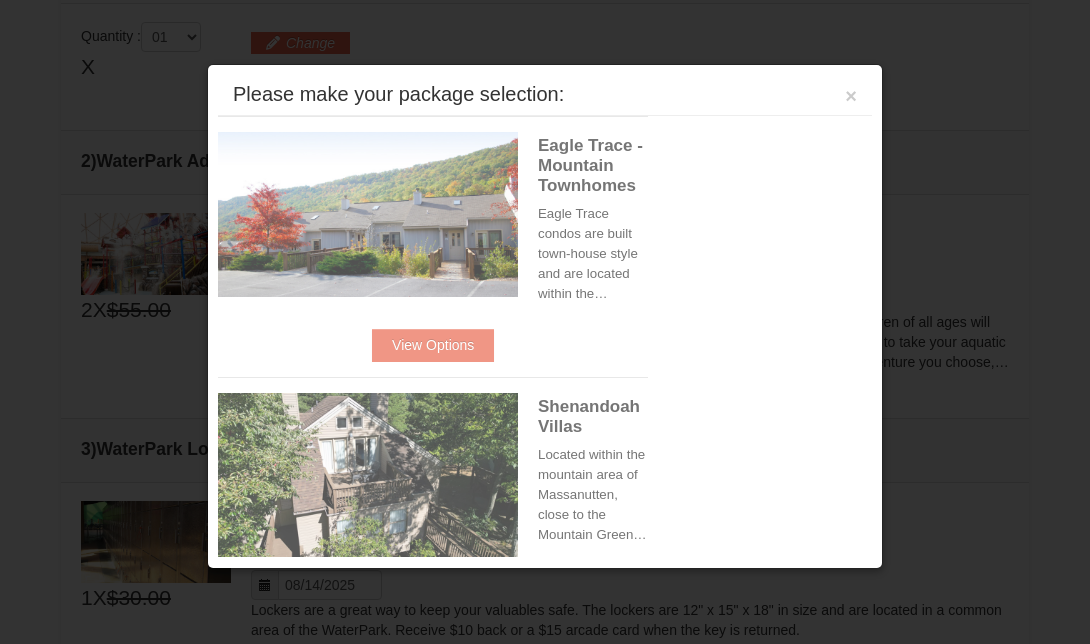 scroll, scrollTop: 631, scrollLeft: 0, axis: vertical 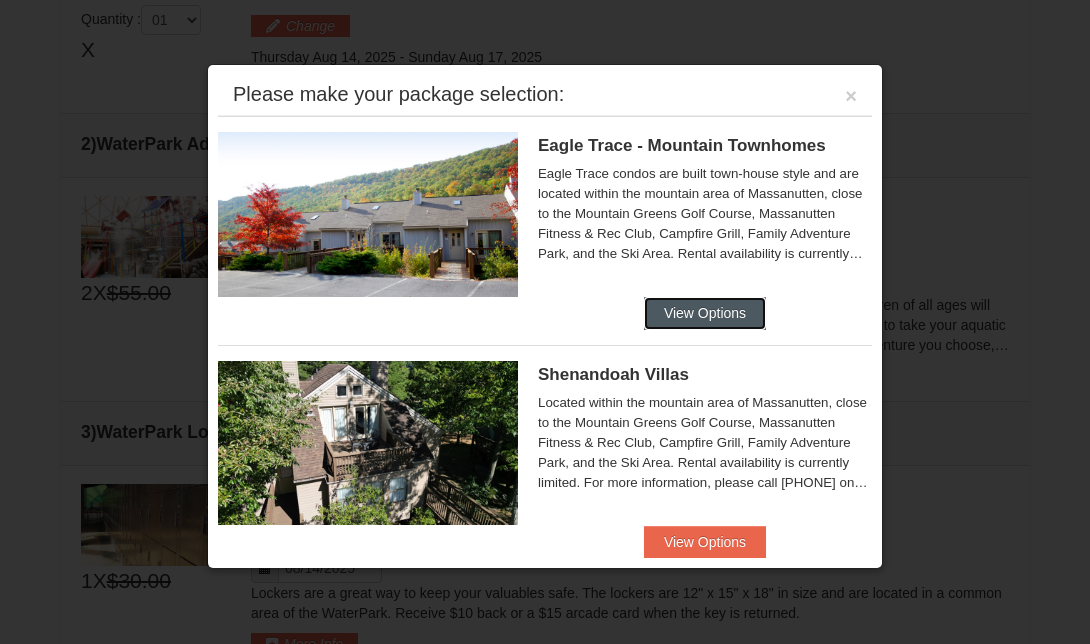 click on "View Options" at bounding box center (705, 313) 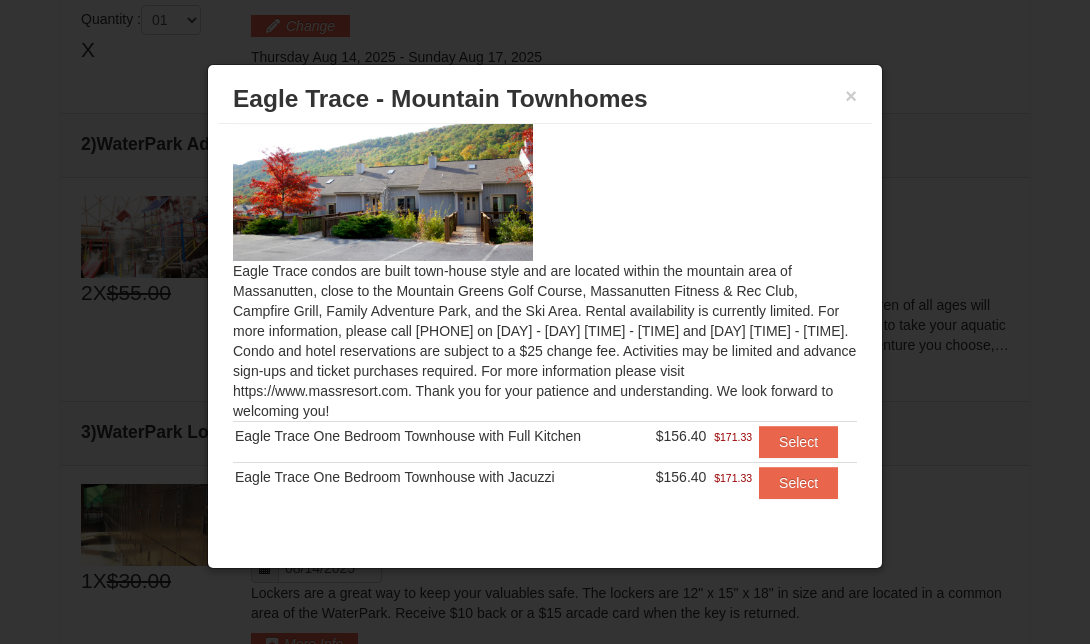 scroll, scrollTop: 64, scrollLeft: 0, axis: vertical 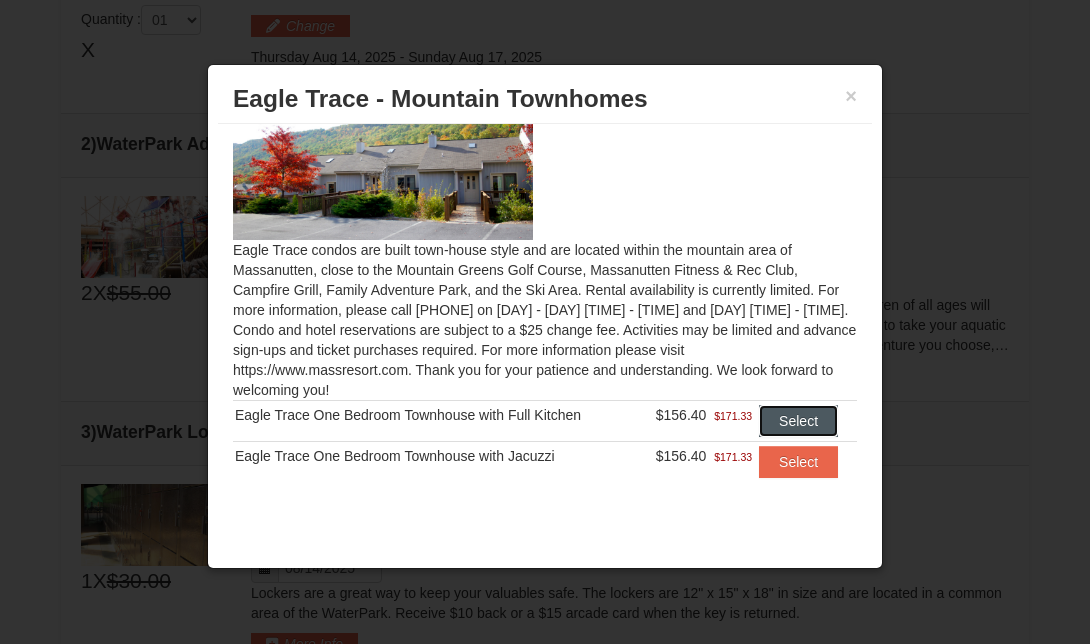 click on "Select" at bounding box center [798, 421] 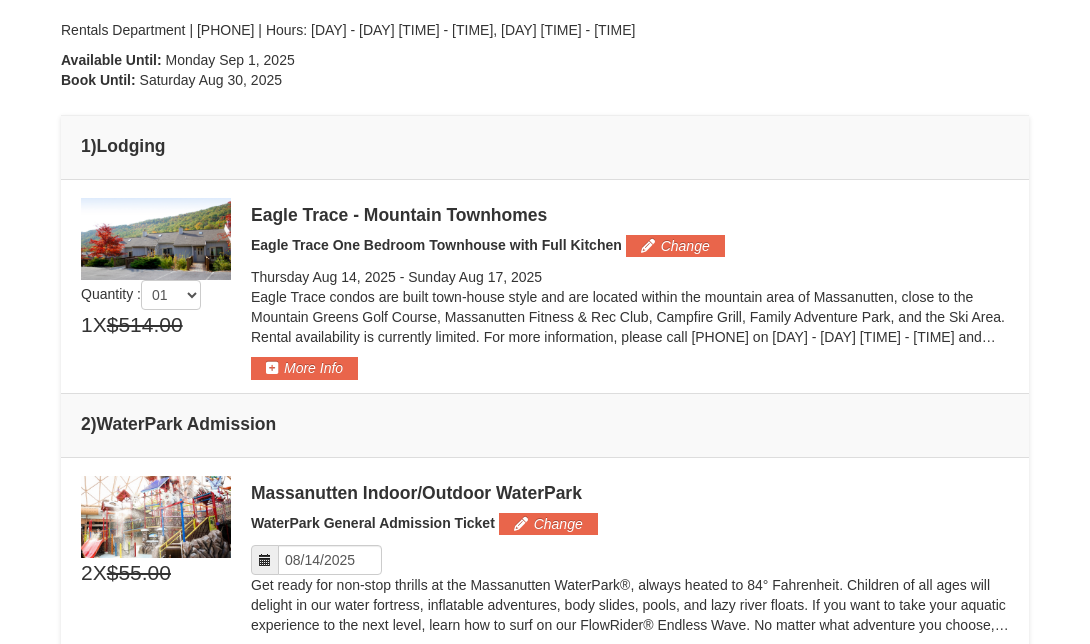 scroll, scrollTop: 450, scrollLeft: 0, axis: vertical 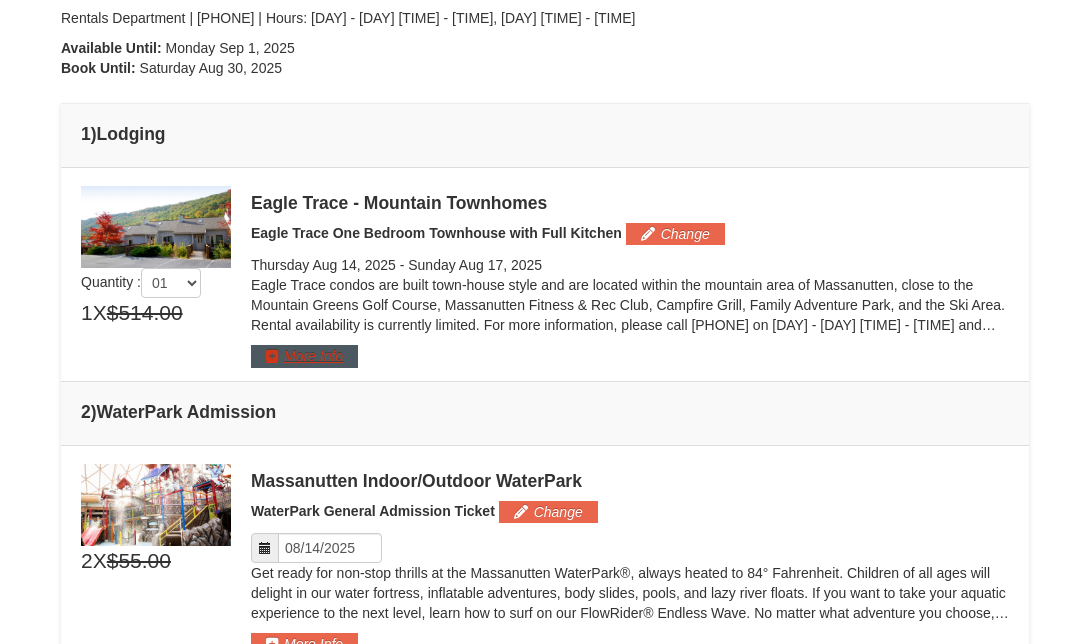 click on "More Info" at bounding box center [304, 356] 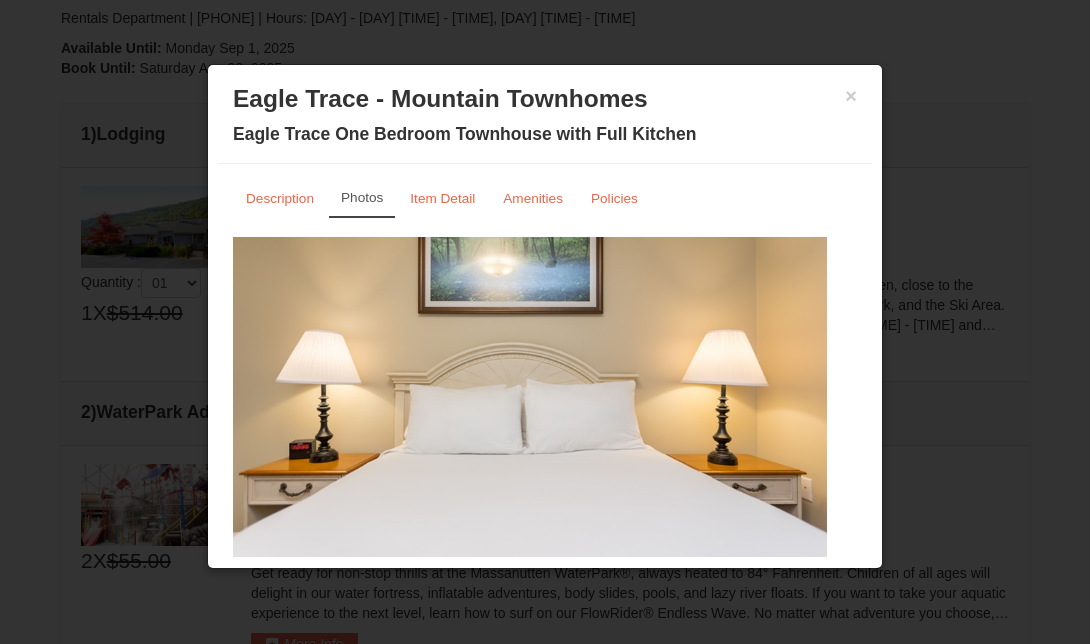 scroll, scrollTop: 42, scrollLeft: 0, axis: vertical 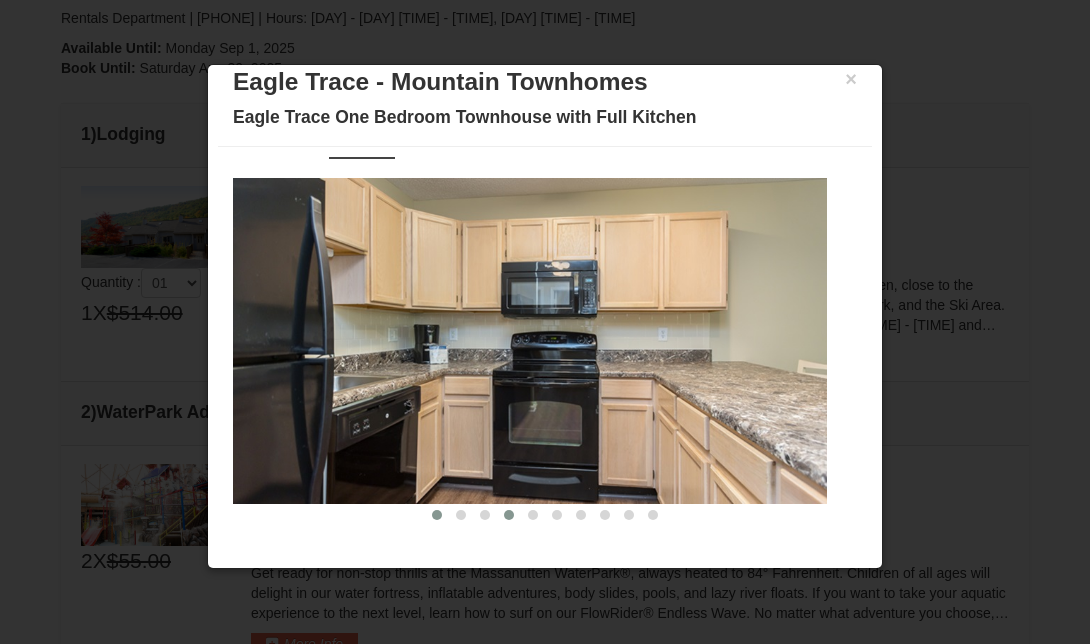 click at bounding box center [437, 515] 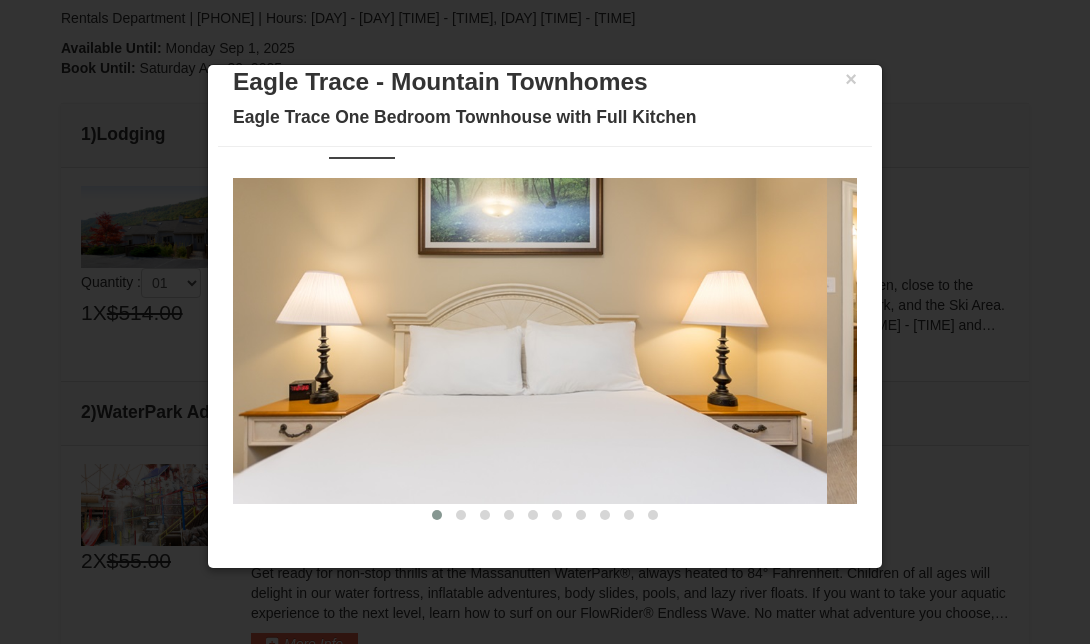 click at bounding box center (437, 515) 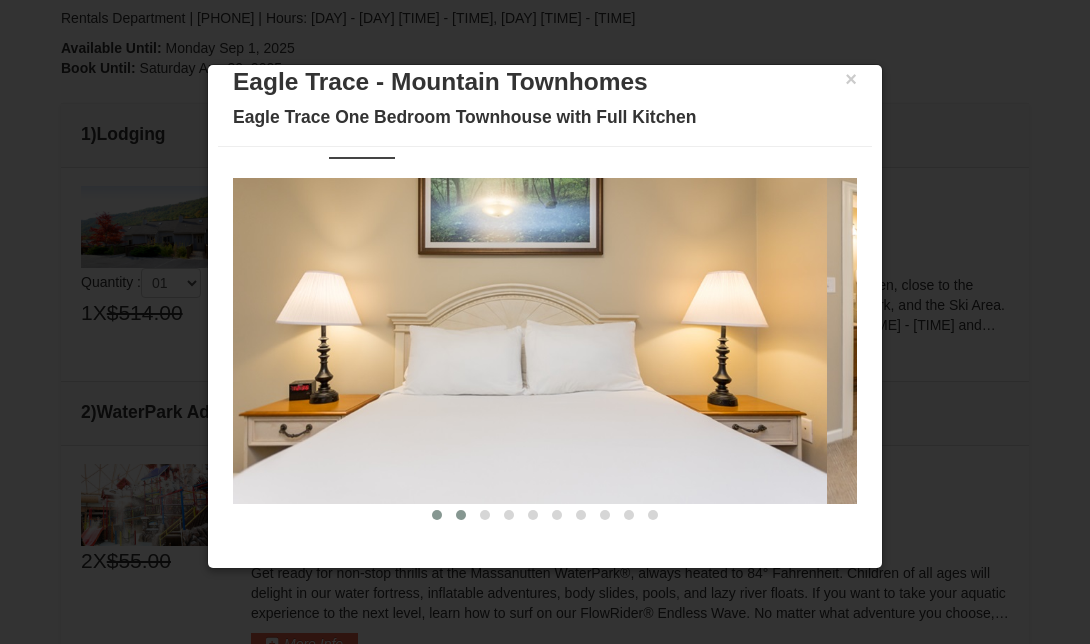 click at bounding box center [461, 515] 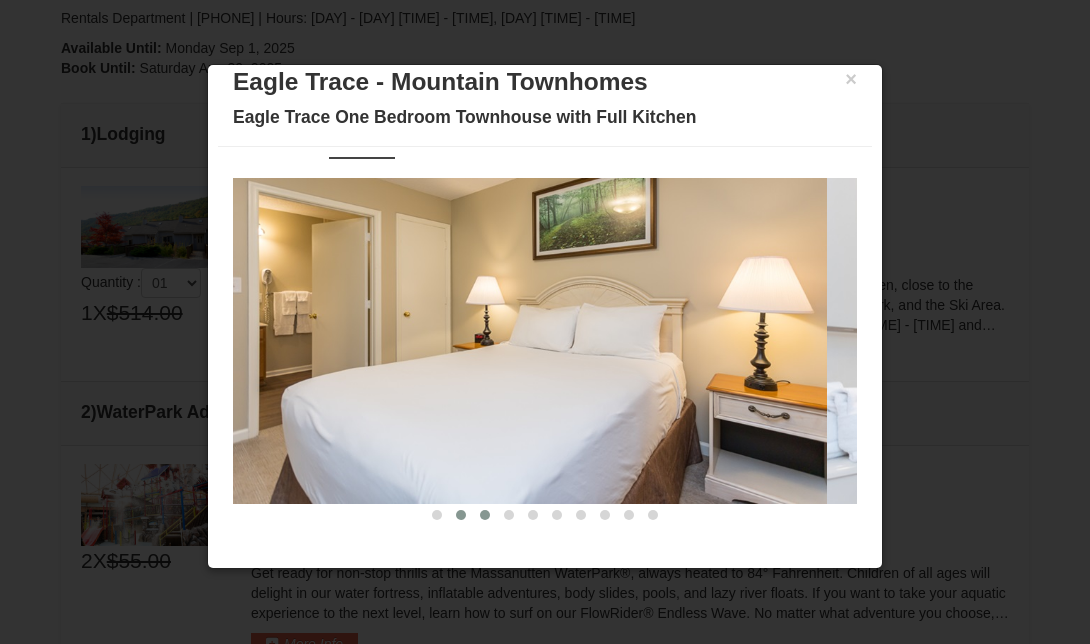click at bounding box center (485, 515) 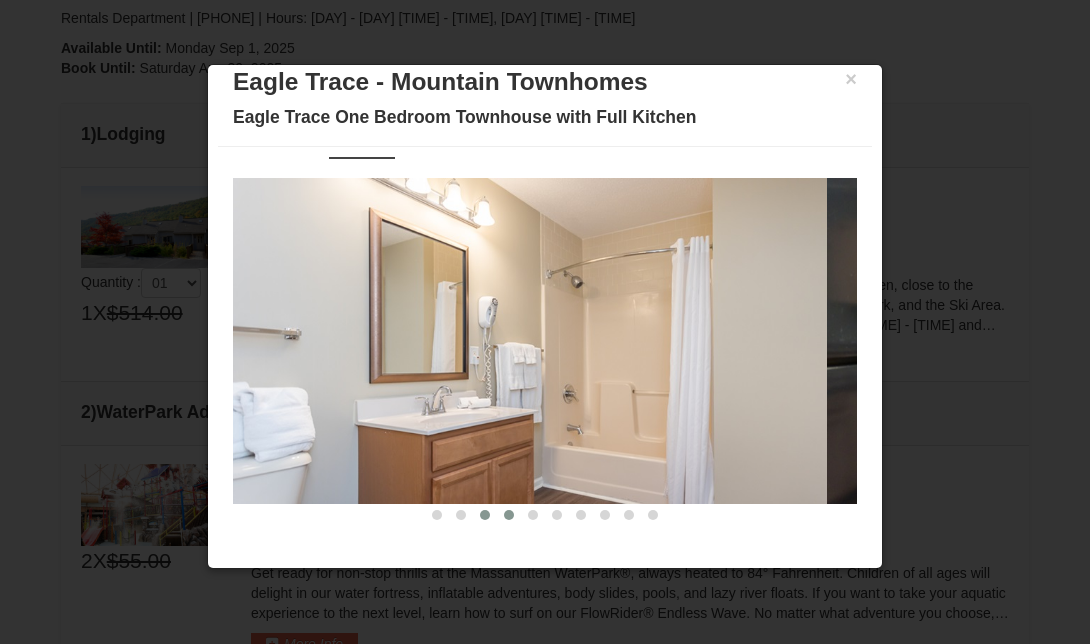 click at bounding box center [509, 515] 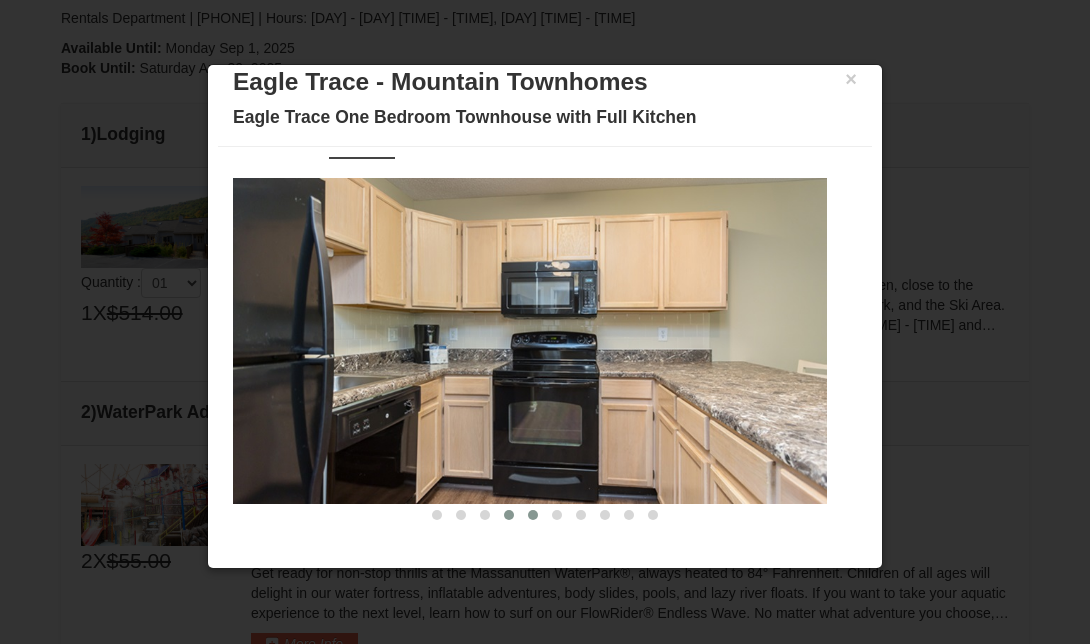 click at bounding box center [533, 515] 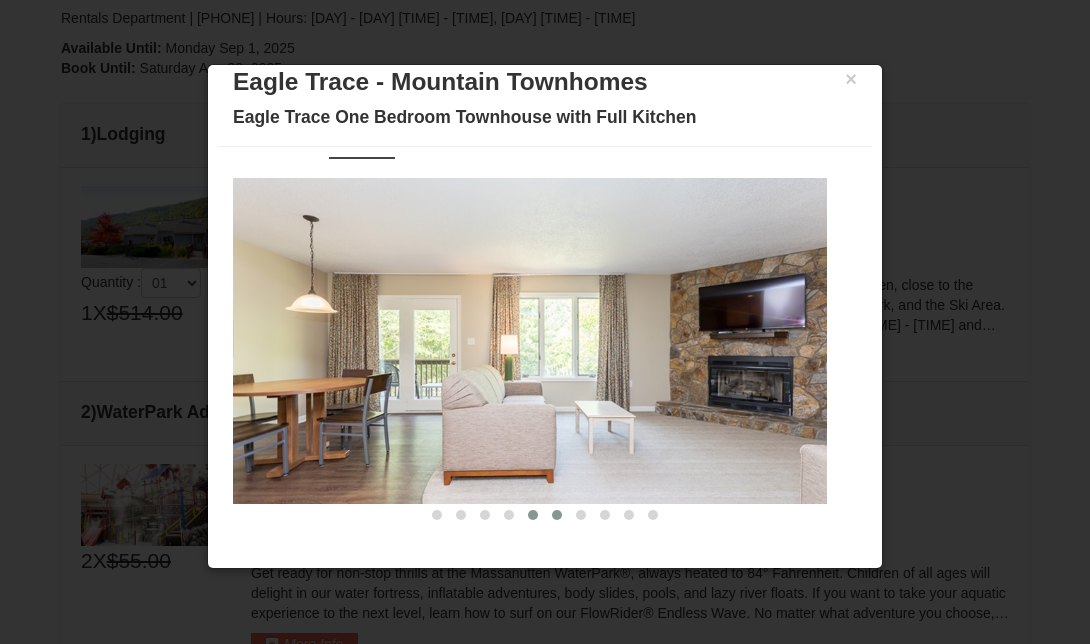 click at bounding box center [557, 515] 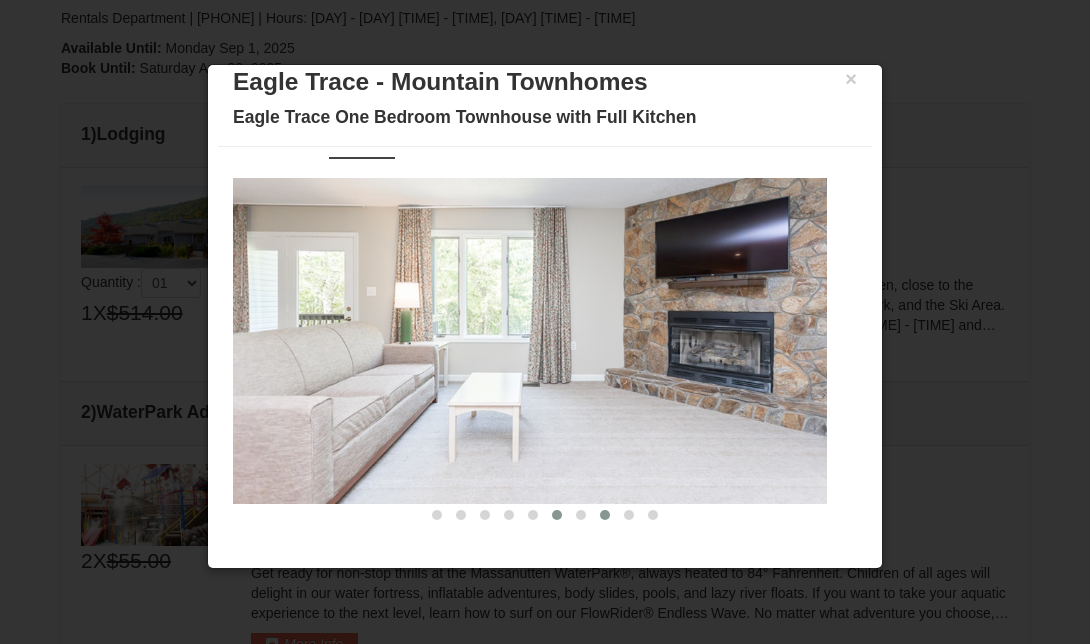 click at bounding box center [605, 515] 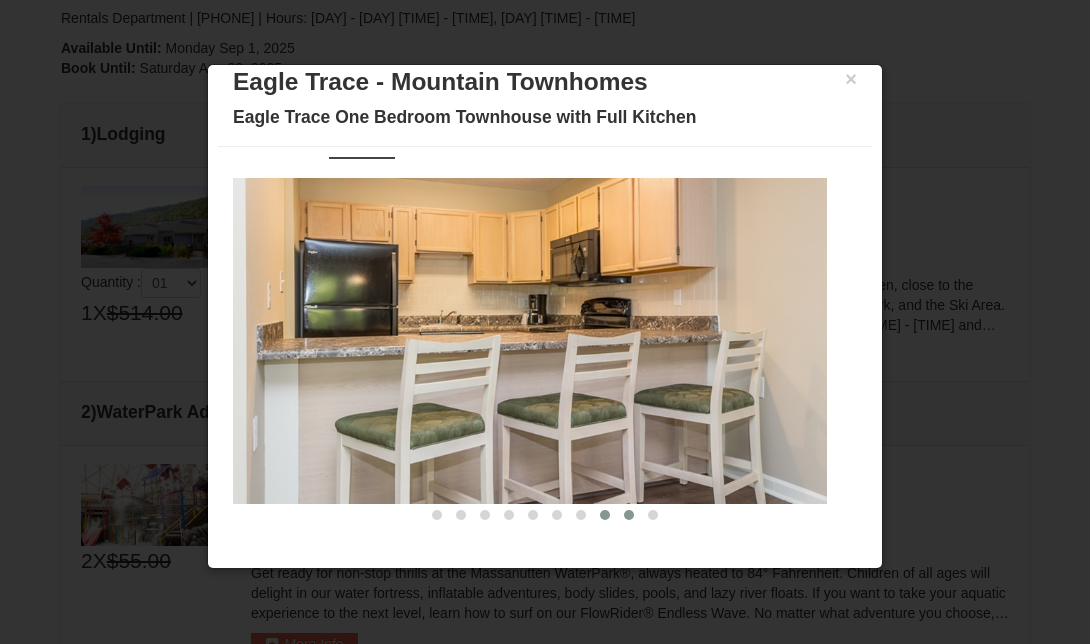 click at bounding box center [629, 515] 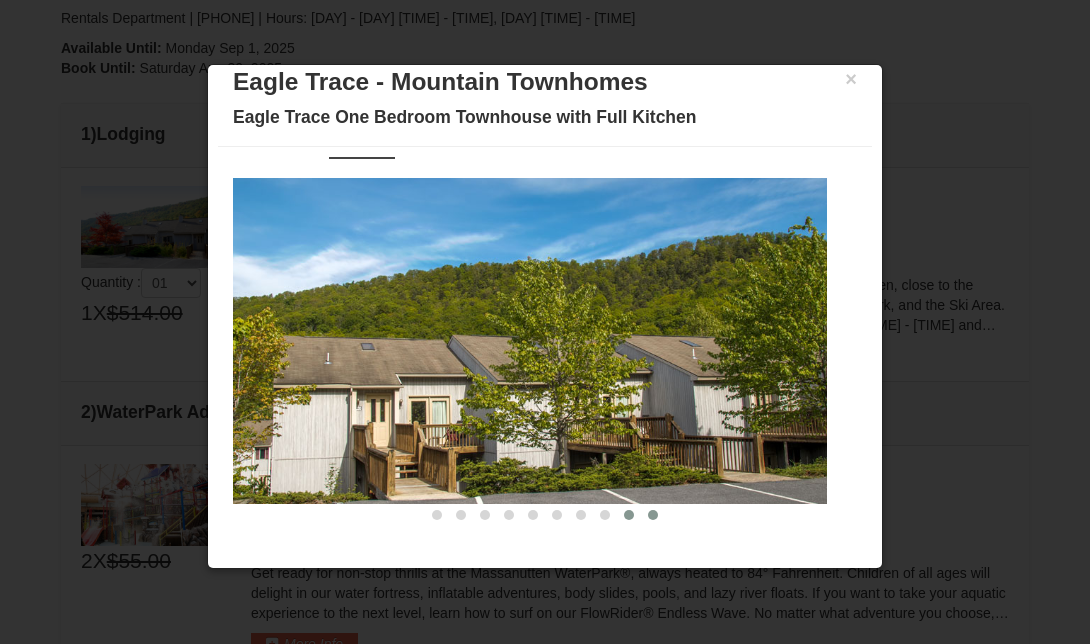click at bounding box center [653, 515] 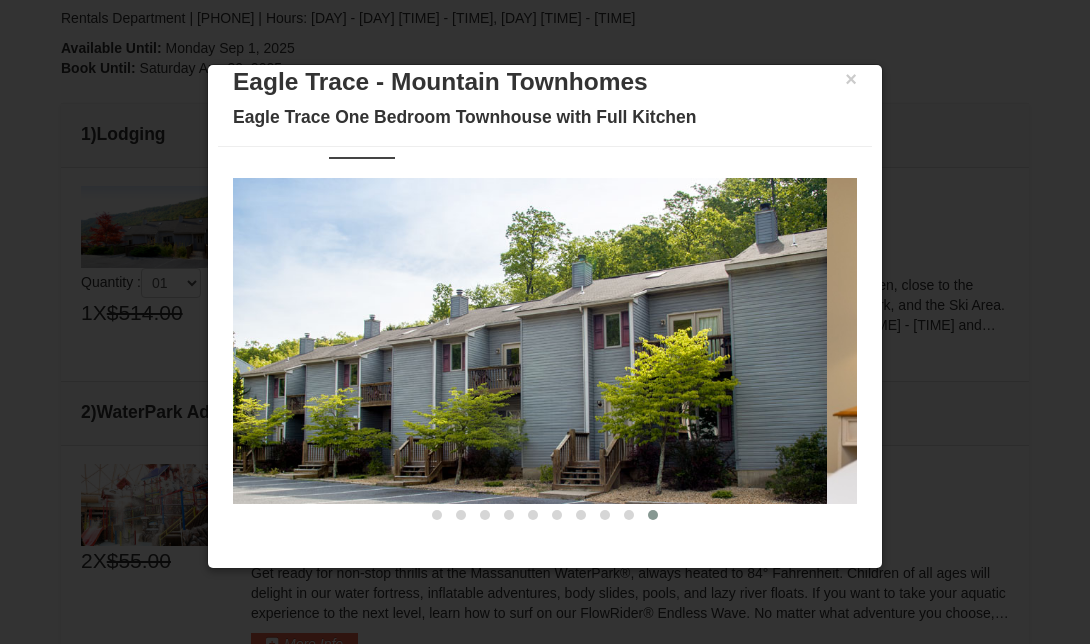 click at bounding box center (653, 515) 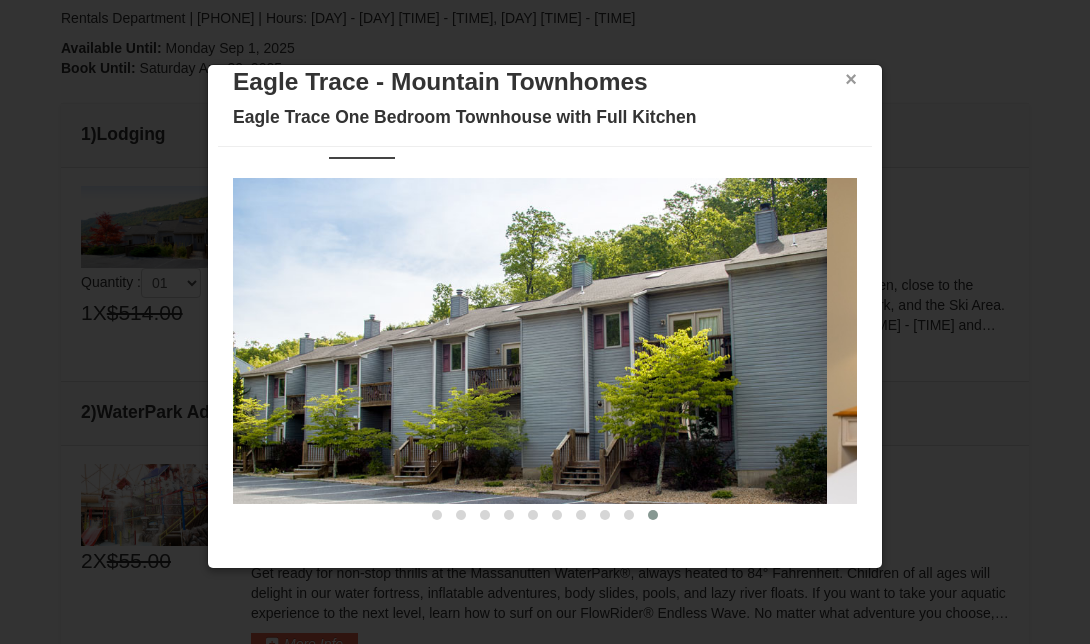 click on "×" at bounding box center (851, 79) 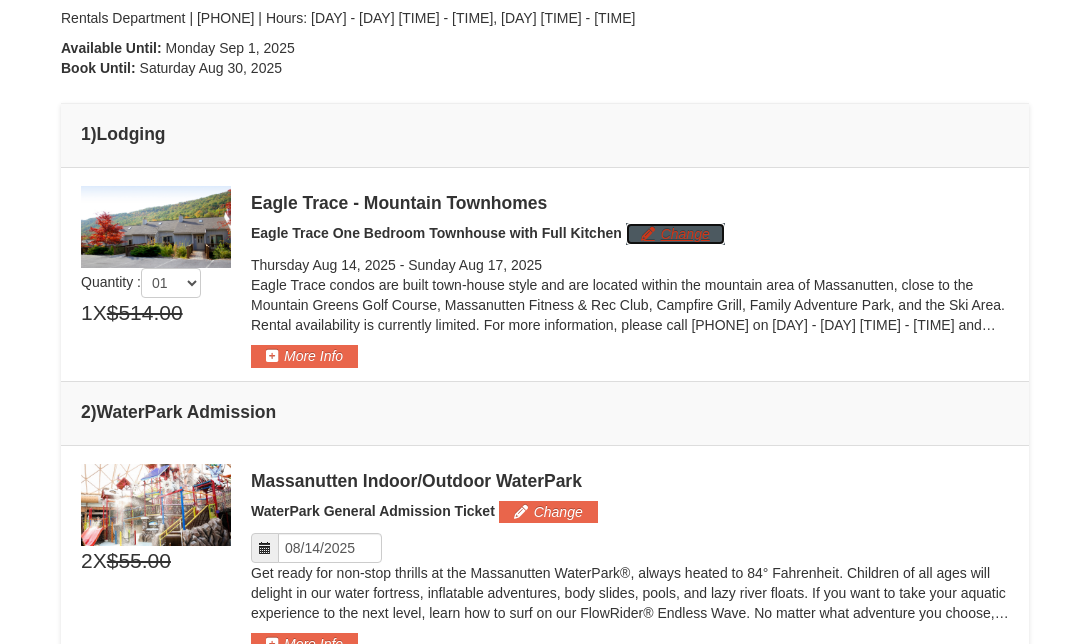 click on "Change" at bounding box center (675, 234) 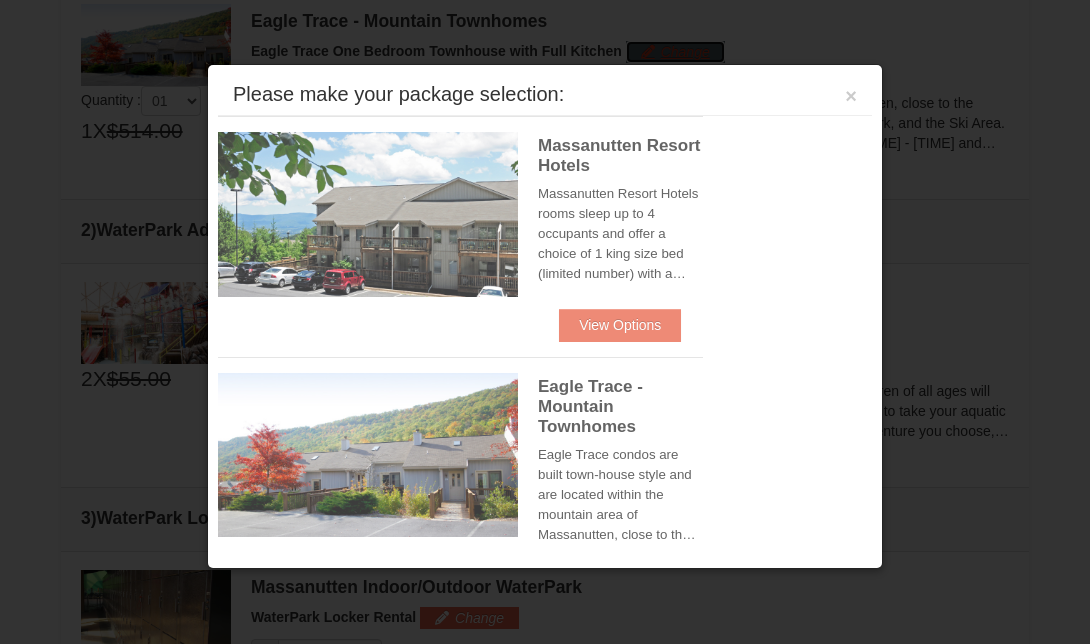 scroll, scrollTop: 636, scrollLeft: 0, axis: vertical 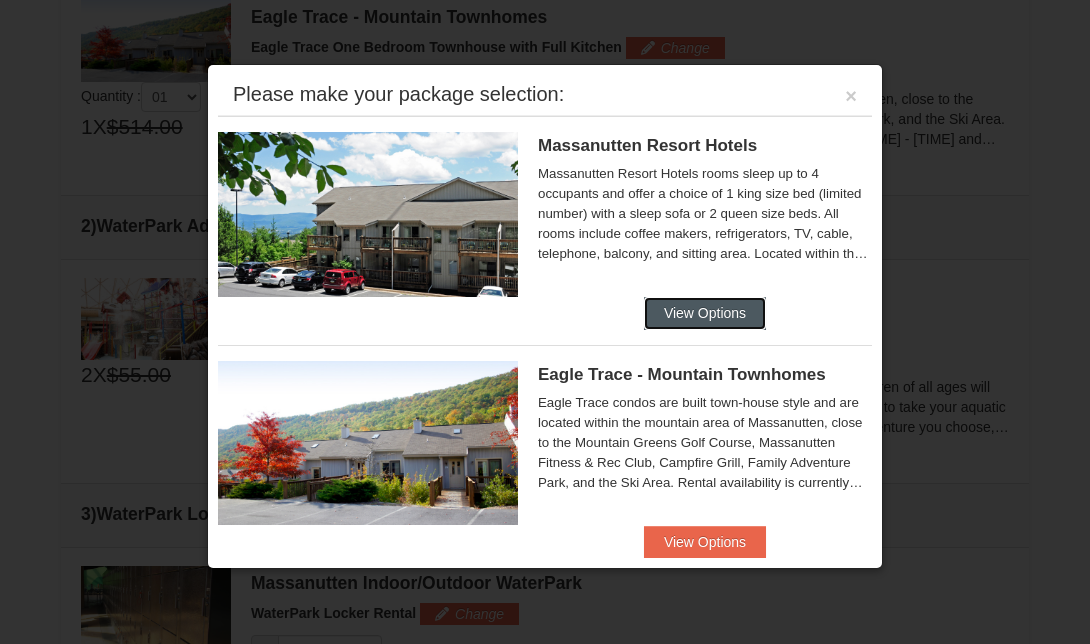 drag, startPoint x: 685, startPoint y: 320, endPoint x: 636, endPoint y: 308, distance: 50.447994 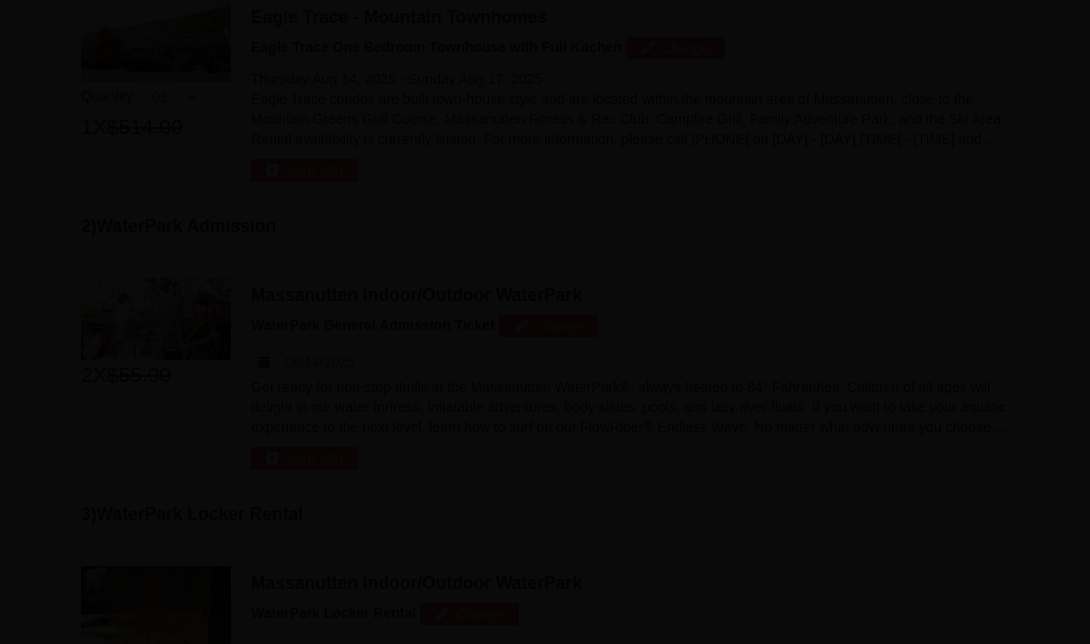 scroll, scrollTop: 31, scrollLeft: 0, axis: vertical 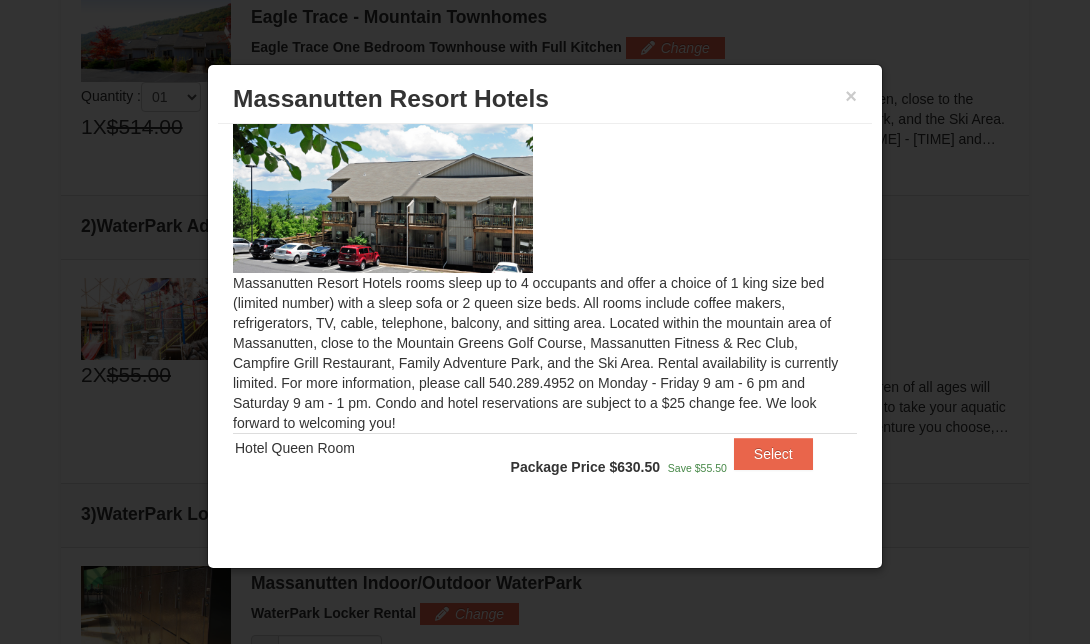 drag, startPoint x: 746, startPoint y: 453, endPoint x: 677, endPoint y: 509, distance: 88.86507 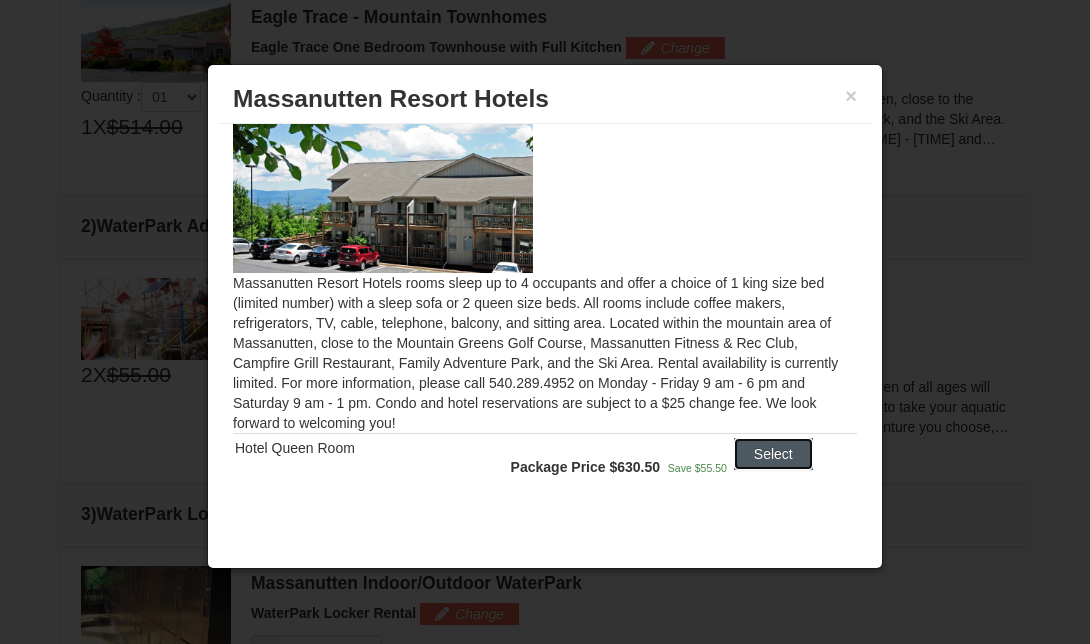 click on "Select" at bounding box center (773, 454) 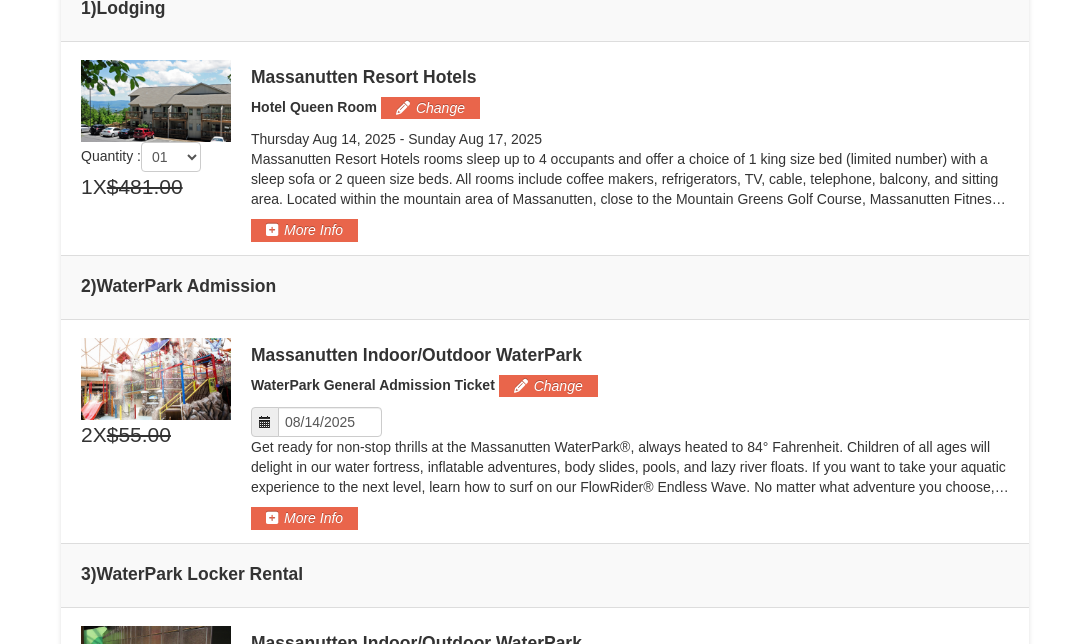 scroll, scrollTop: 553, scrollLeft: 0, axis: vertical 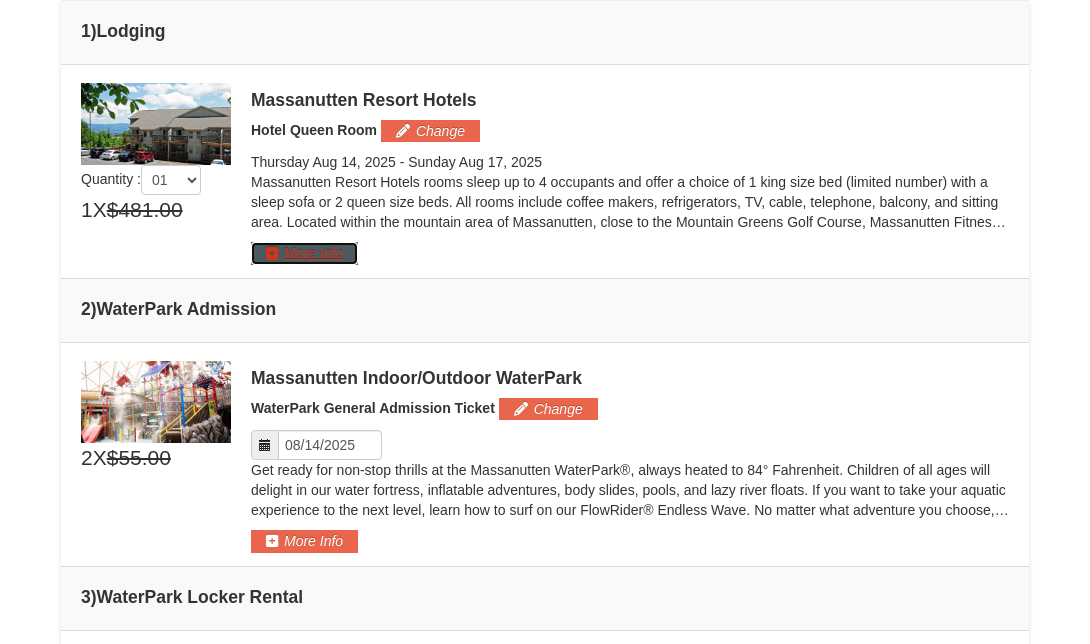 click on "More Info" at bounding box center (304, 253) 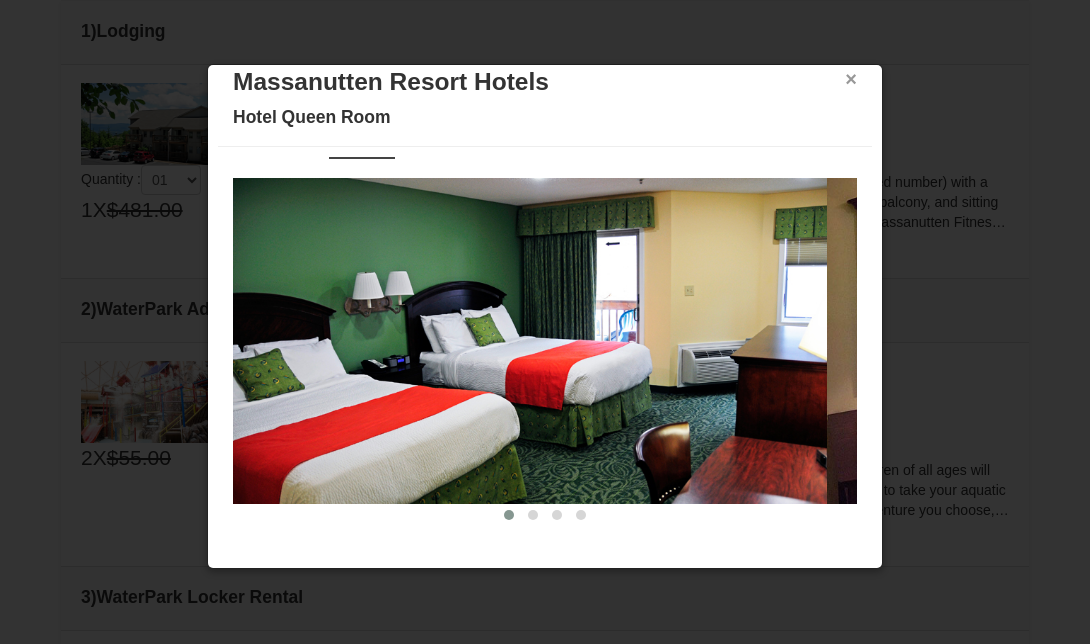 click on "×" at bounding box center [851, 79] 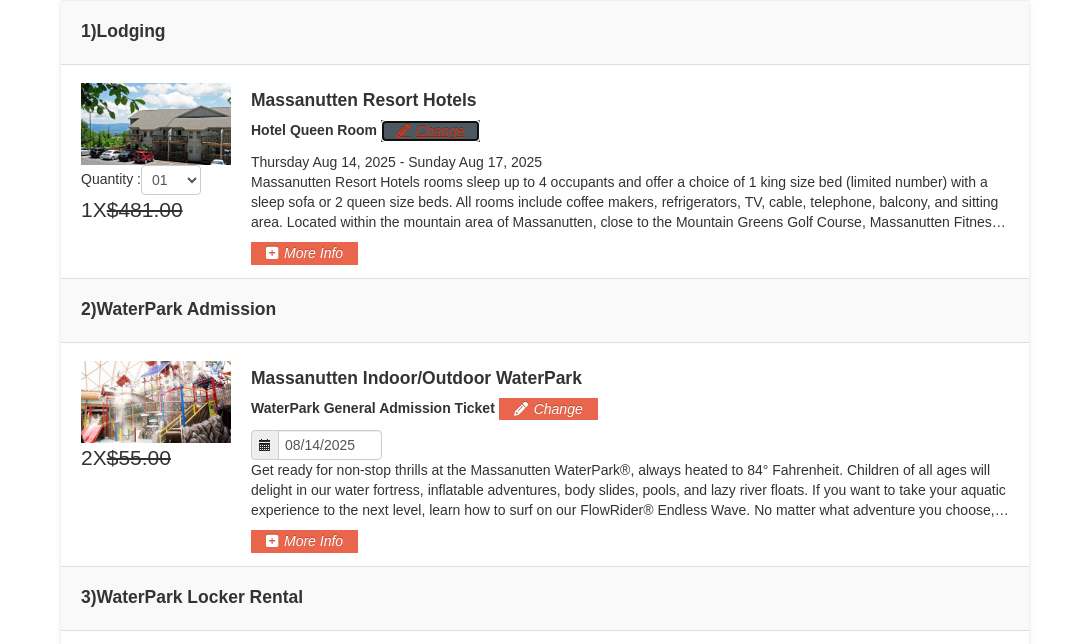 click on "Change" at bounding box center (430, 131) 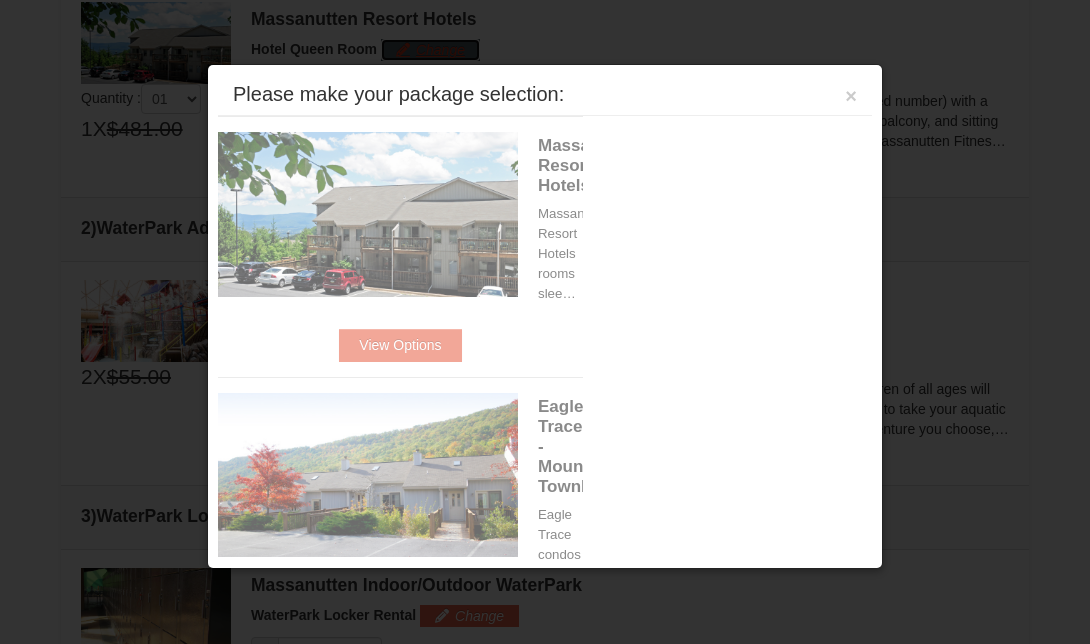 scroll, scrollTop: 636, scrollLeft: 0, axis: vertical 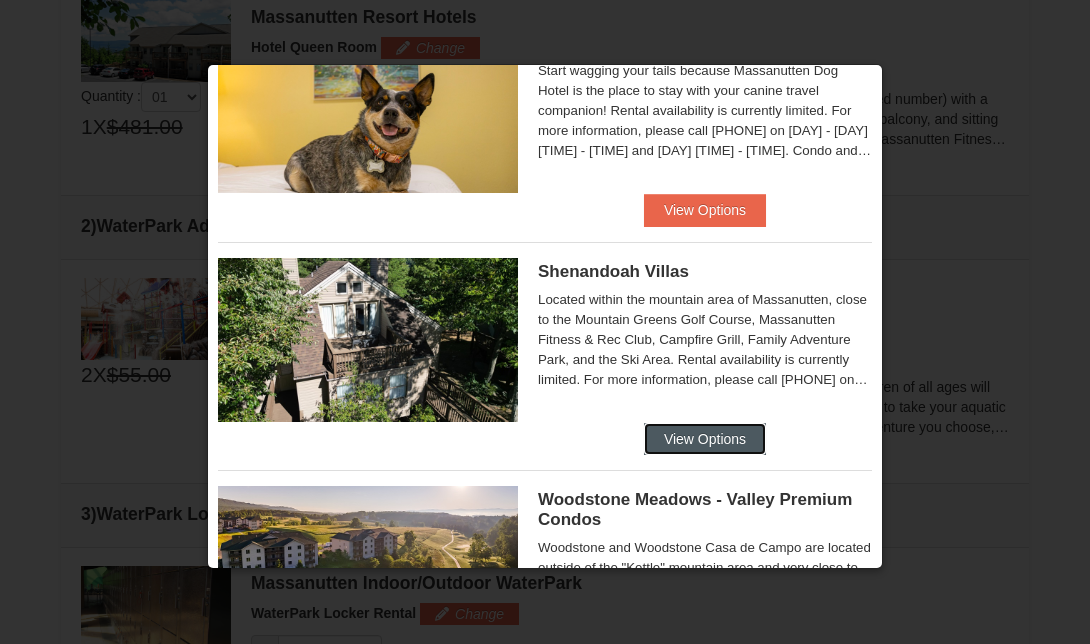 click on "View Options" at bounding box center [705, 439] 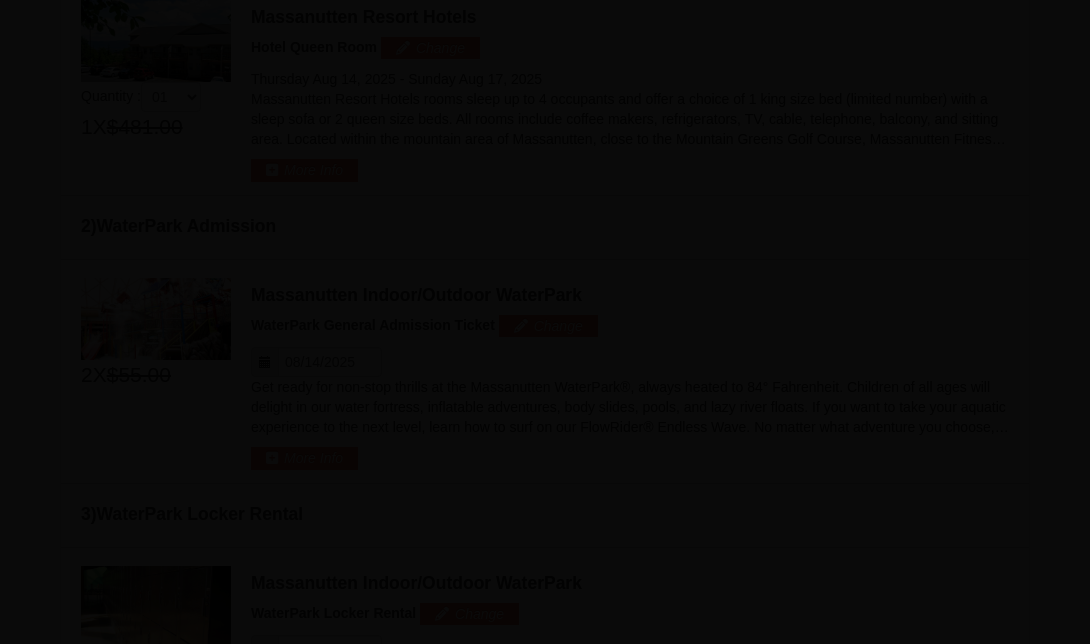 scroll, scrollTop: 20, scrollLeft: 0, axis: vertical 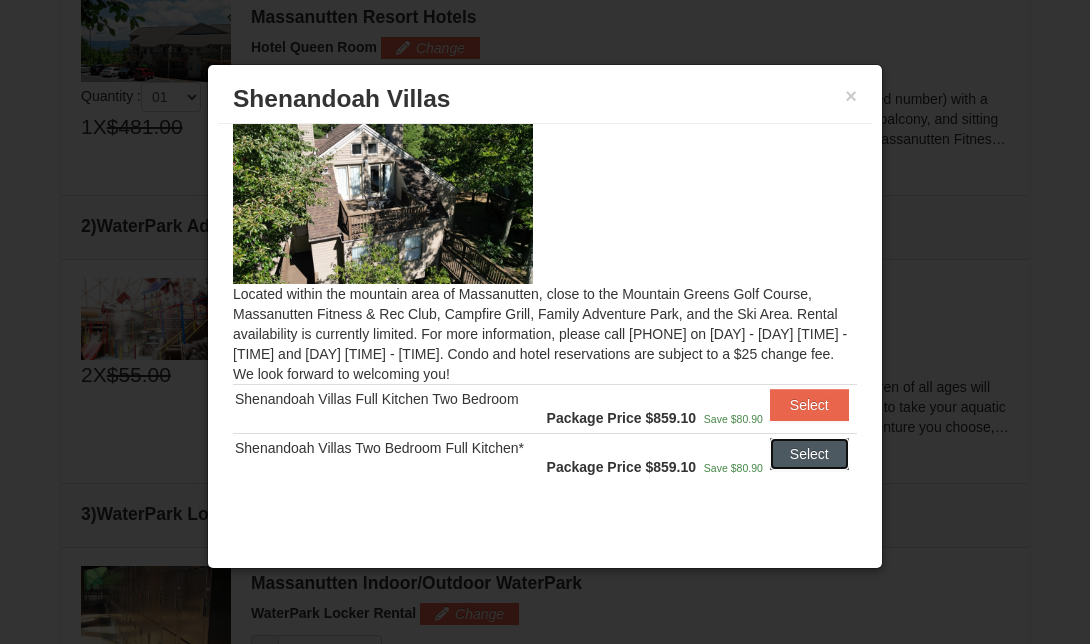 click on "Select" at bounding box center (809, 454) 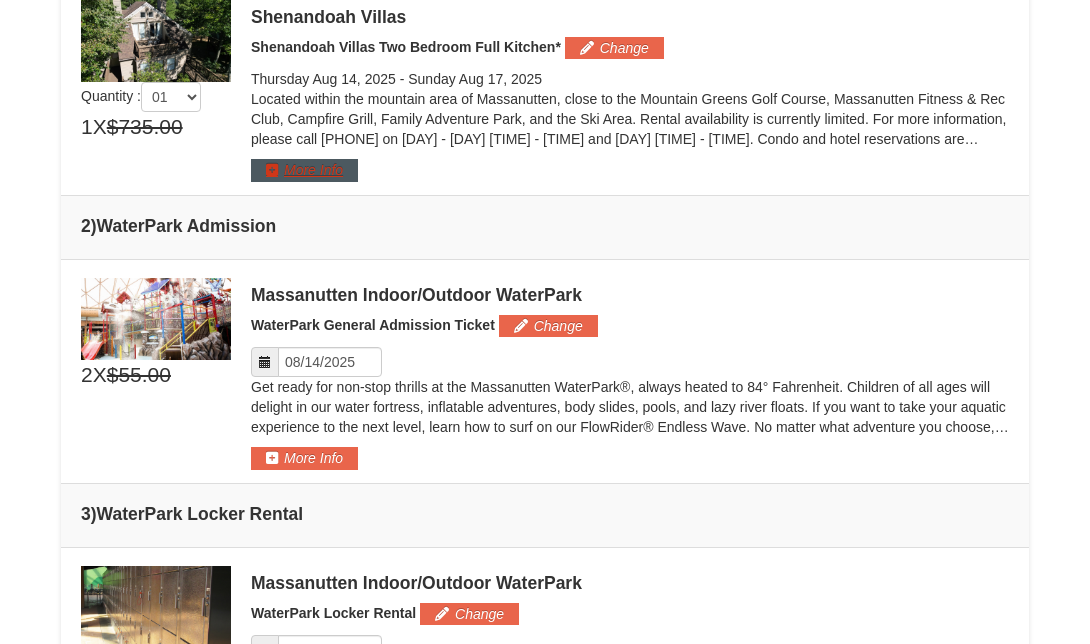click on "More Info" at bounding box center [304, 170] 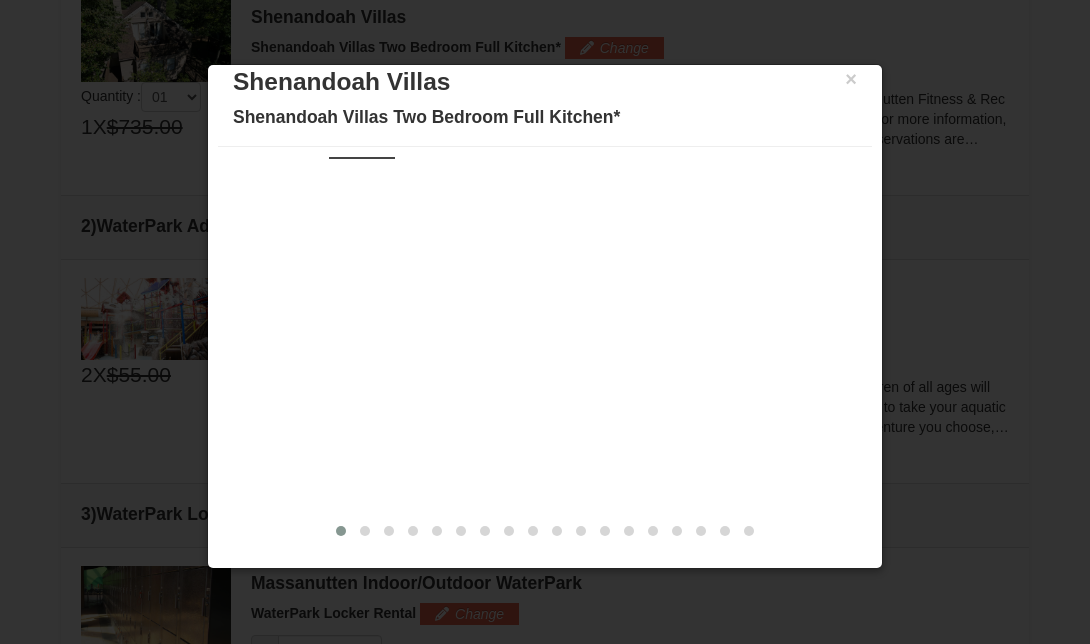 scroll, scrollTop: 0, scrollLeft: 0, axis: both 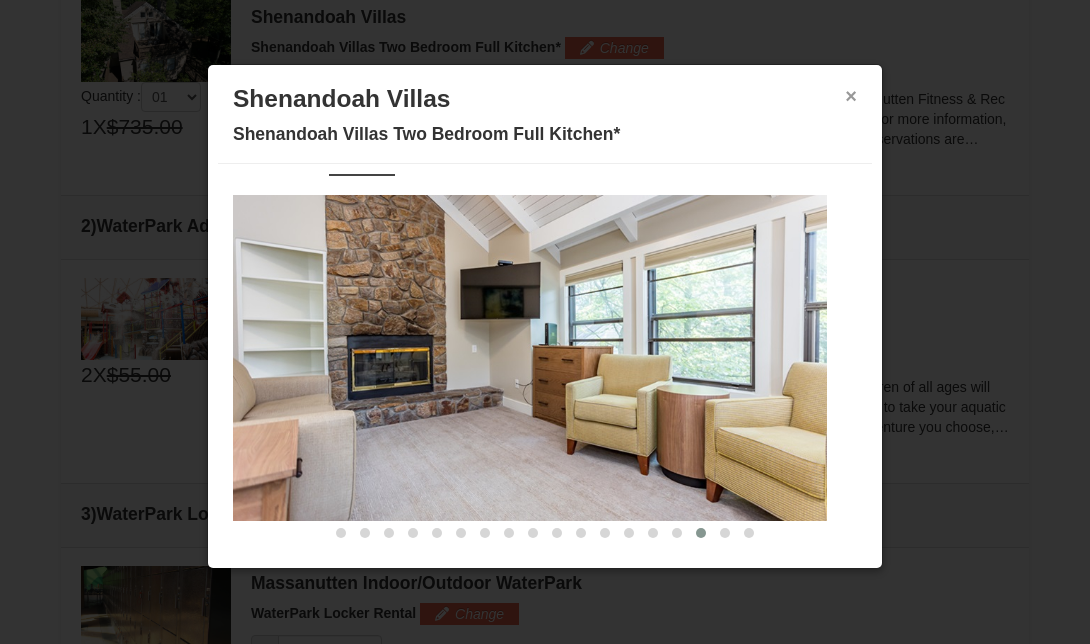 click on "×" at bounding box center (851, 96) 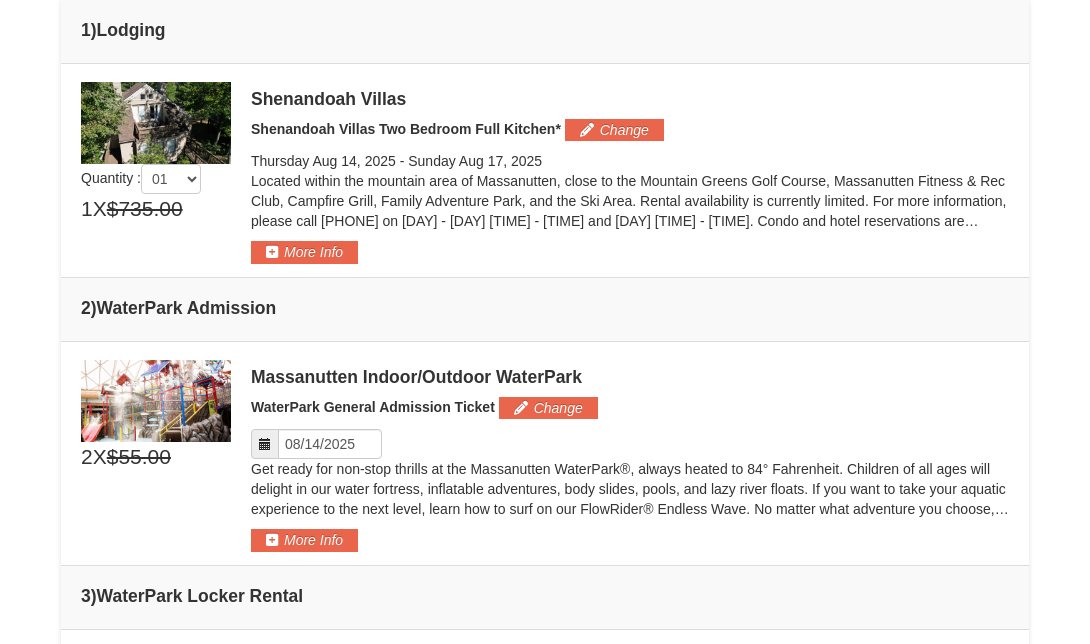 scroll, scrollTop: 525, scrollLeft: 0, axis: vertical 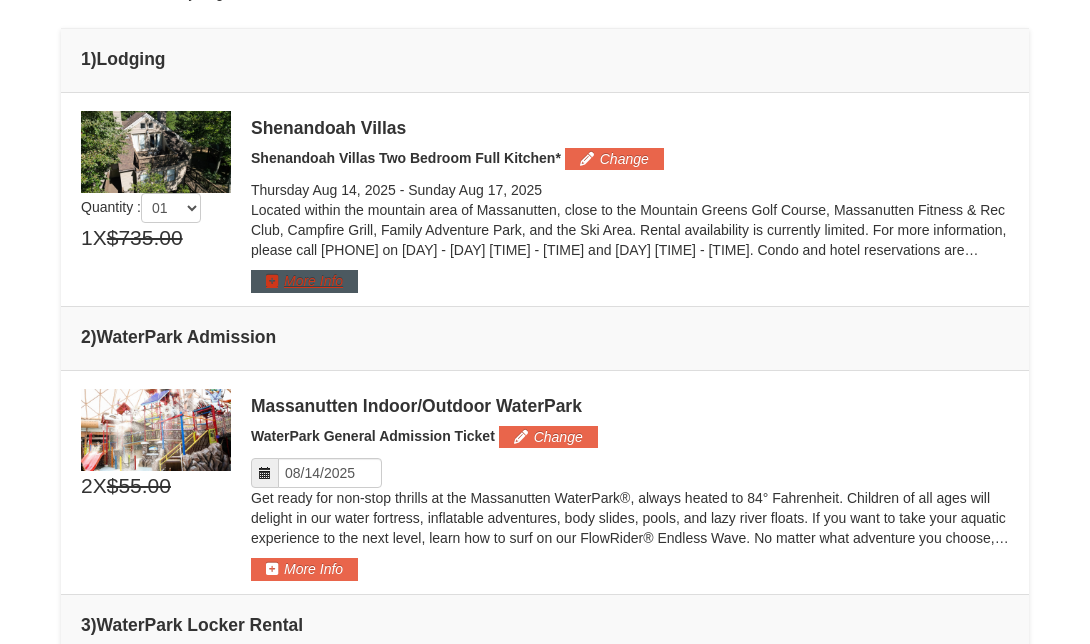 click on "More Info" at bounding box center (304, 281) 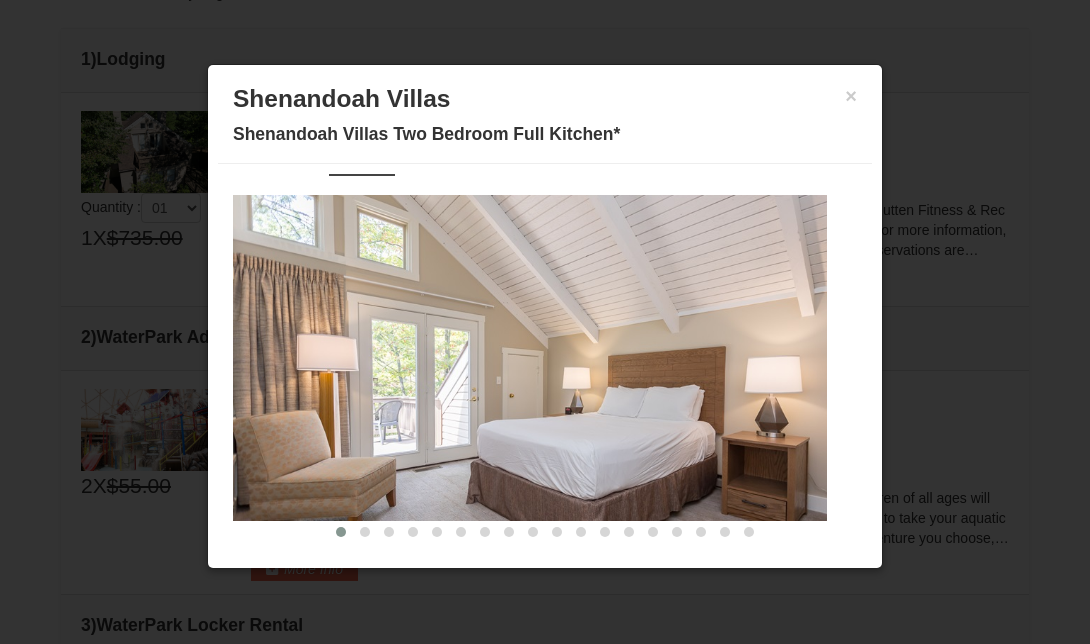 scroll, scrollTop: 18, scrollLeft: 0, axis: vertical 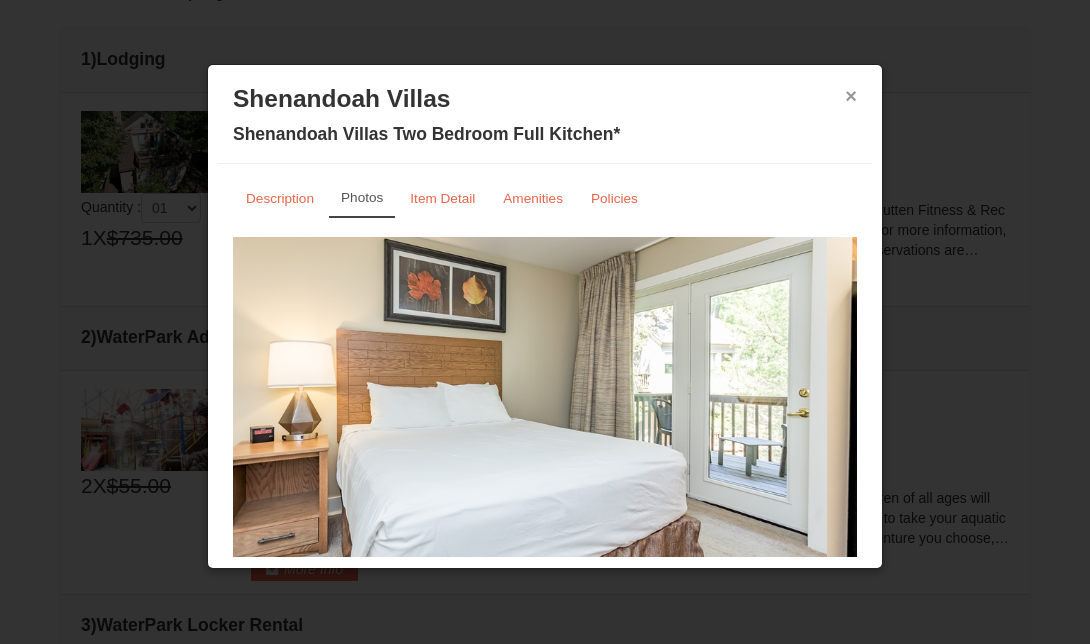 click on "×" at bounding box center [851, 96] 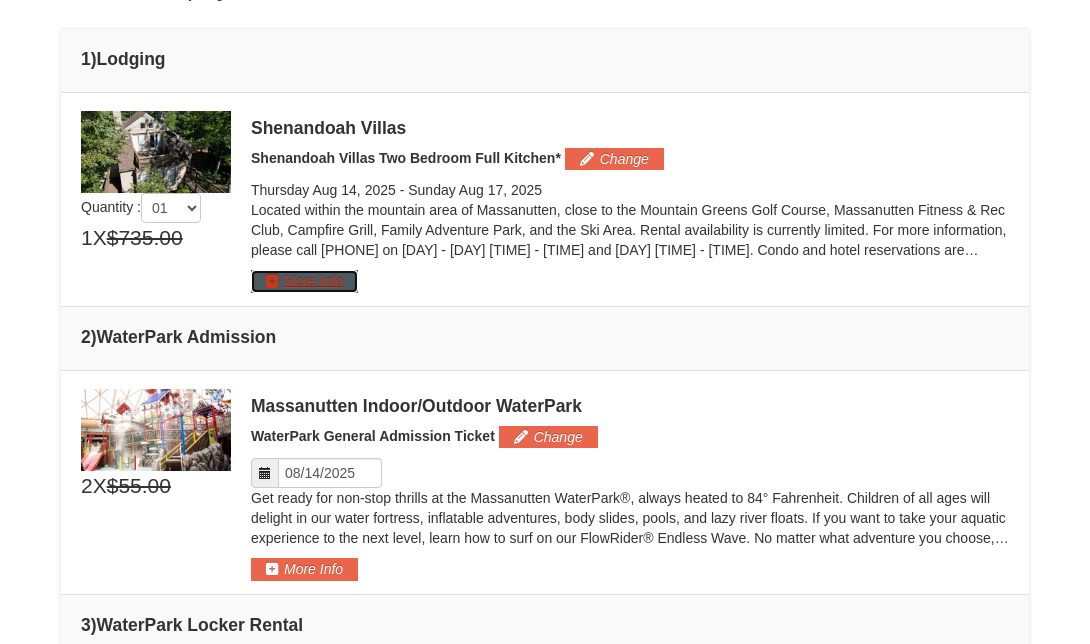 click on "More Info" at bounding box center (304, 281) 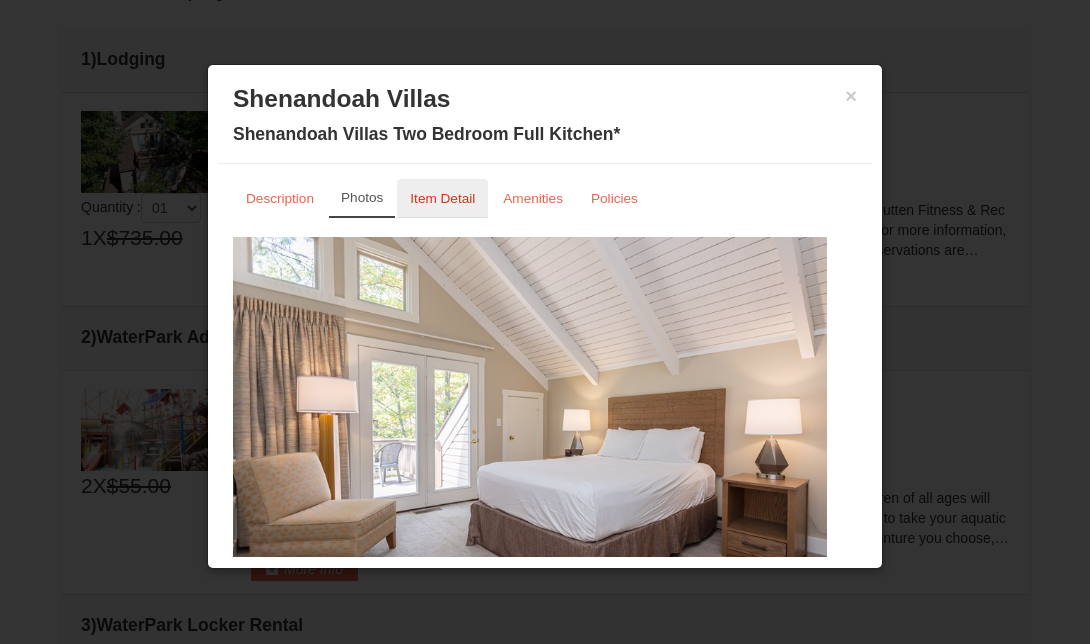 click on "Item Detail" at bounding box center (442, 198) 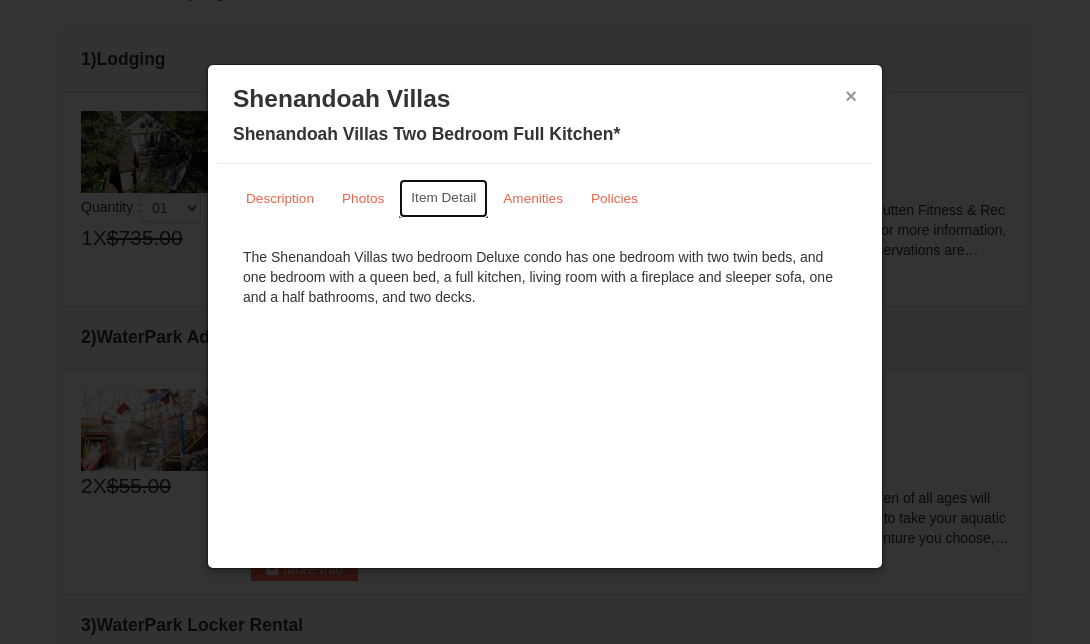 click on "×" at bounding box center (851, 96) 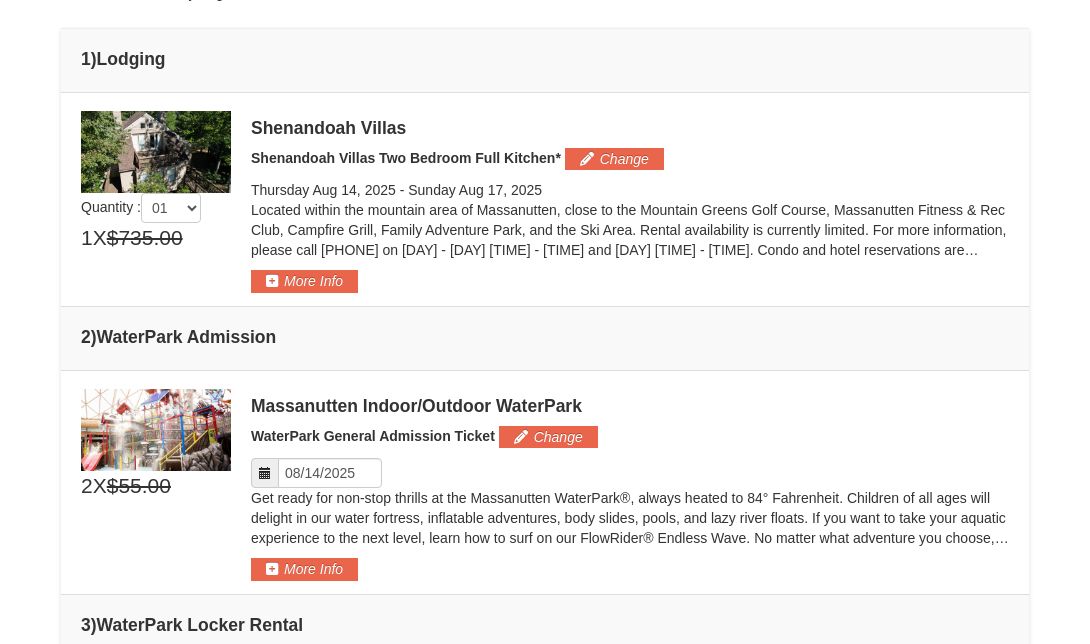 click on "Located within the mountain area of Massanutten, close to the Mountain Greens Golf Course, Massanutten Fitness & Rec Club, Campfire Grill, Family Adventure Park, and the Ski Area.
Rental availability is currently limited. For more information, please call 540.289.4952 on Monday - Friday 9 am - 6 pm and Saturday 9 am - 1 pm. Condo and hotel reservations are subject to a $25 change fee.
We look forward to welcoming you!" at bounding box center [630, 230] 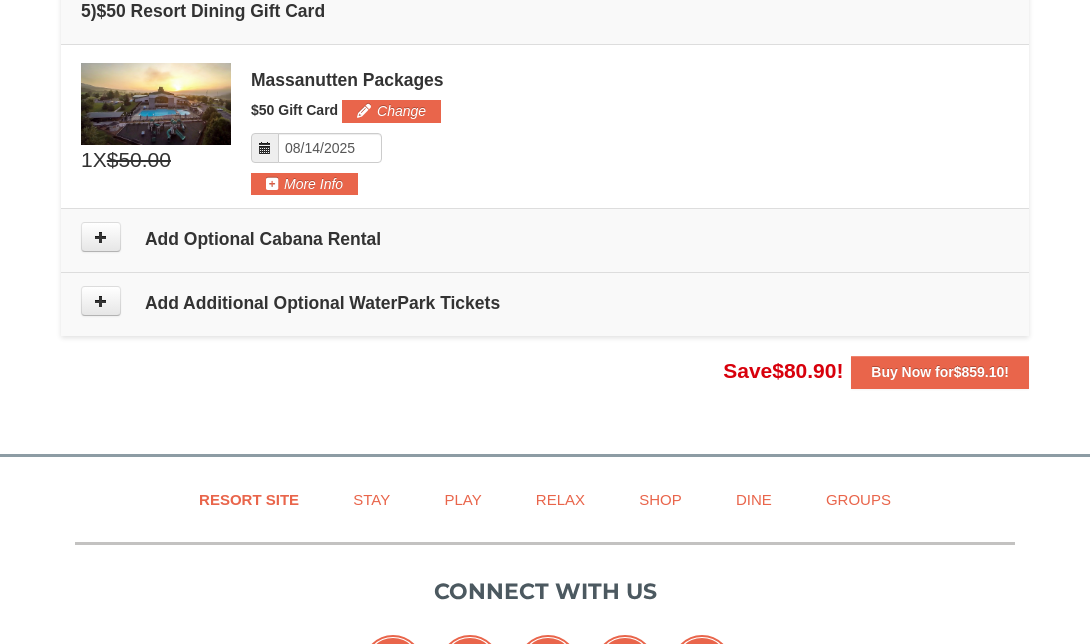 scroll, scrollTop: 1675, scrollLeft: 0, axis: vertical 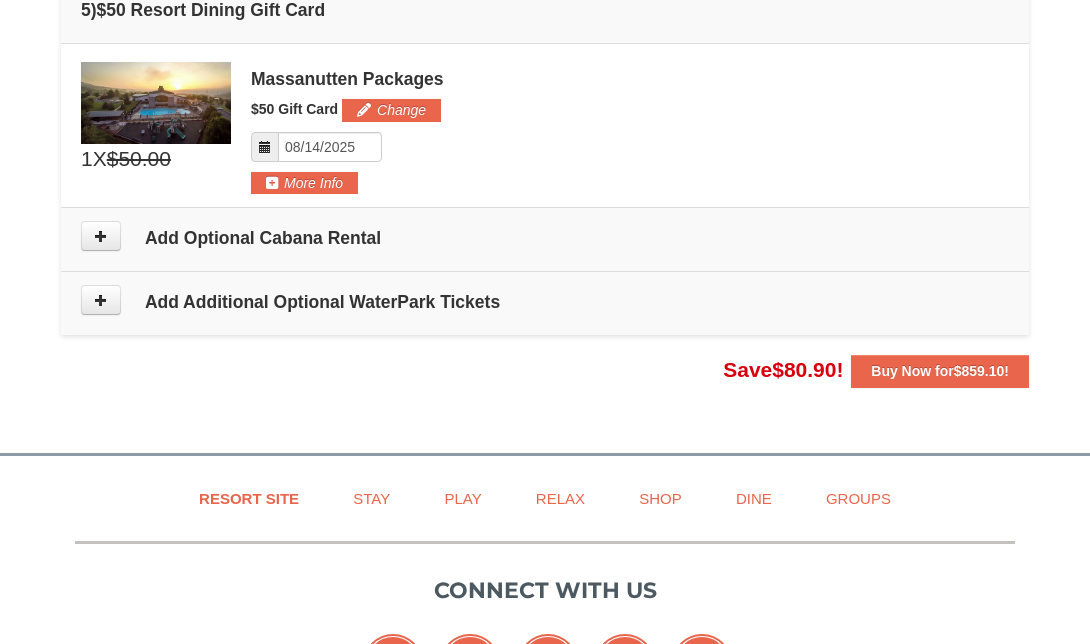 click on "Add Additional Optional WaterPark Tickets" at bounding box center (545, 302) 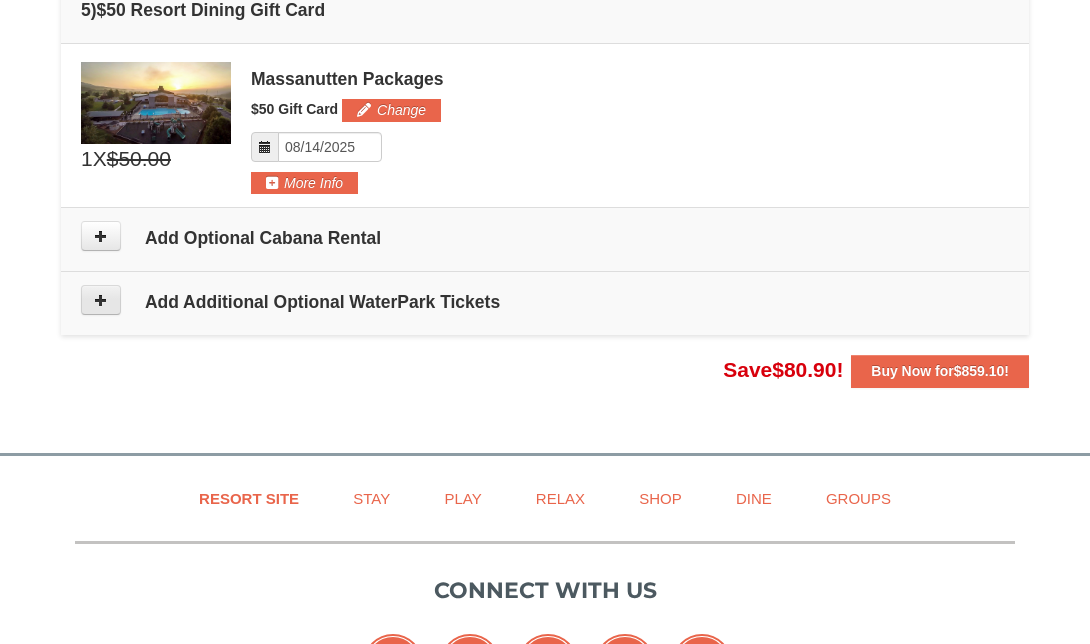 click at bounding box center [101, 300] 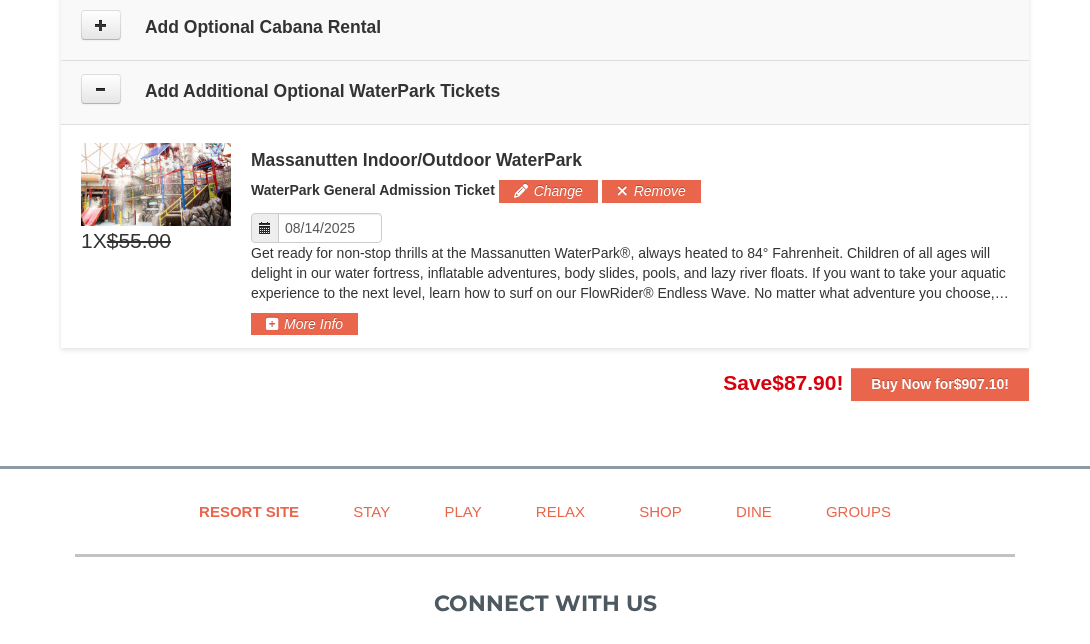 scroll, scrollTop: 1947, scrollLeft: 0, axis: vertical 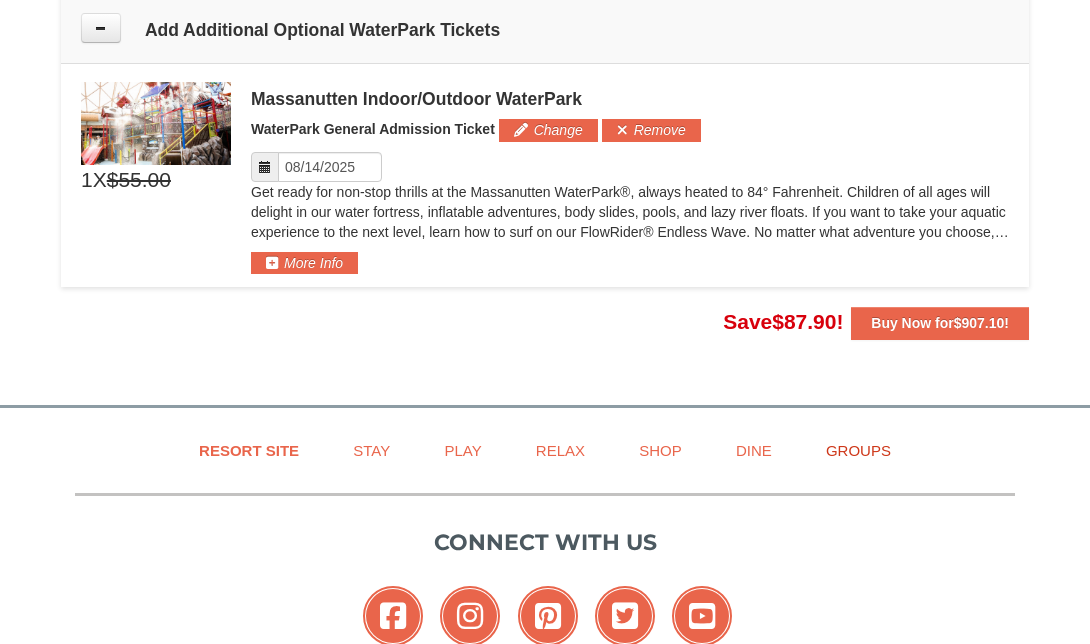 click on "Groups" at bounding box center [858, 450] 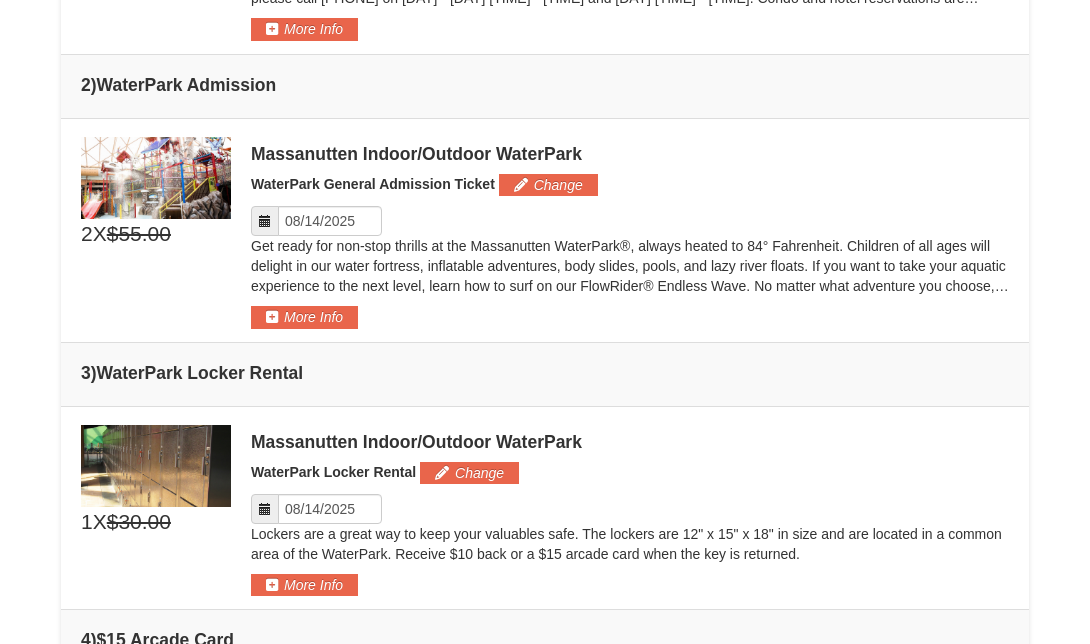 scroll, scrollTop: 670, scrollLeft: 0, axis: vertical 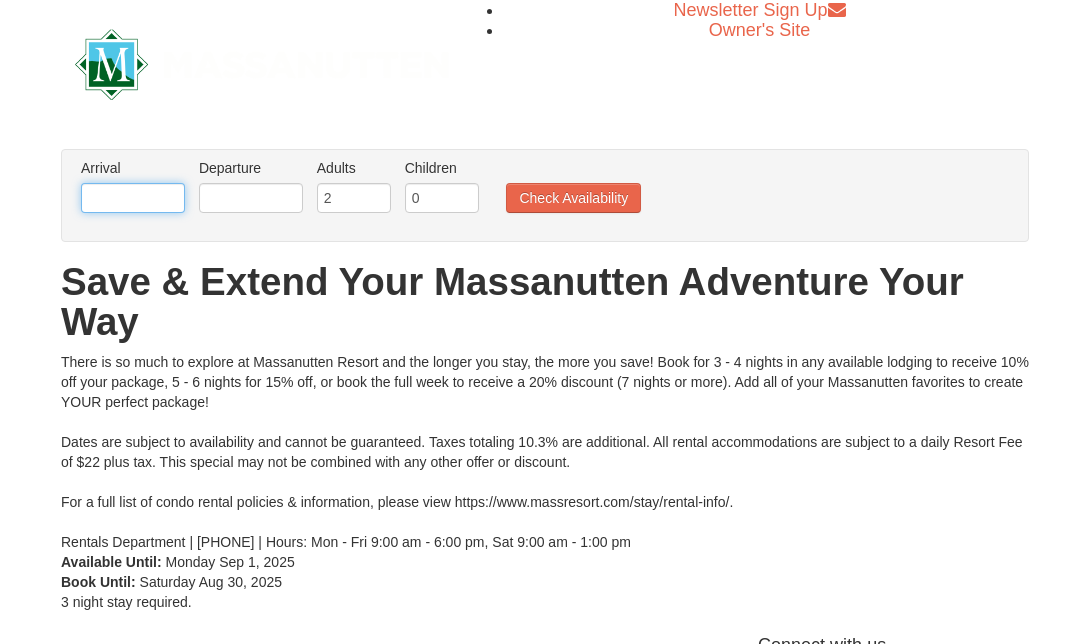 click at bounding box center (133, 198) 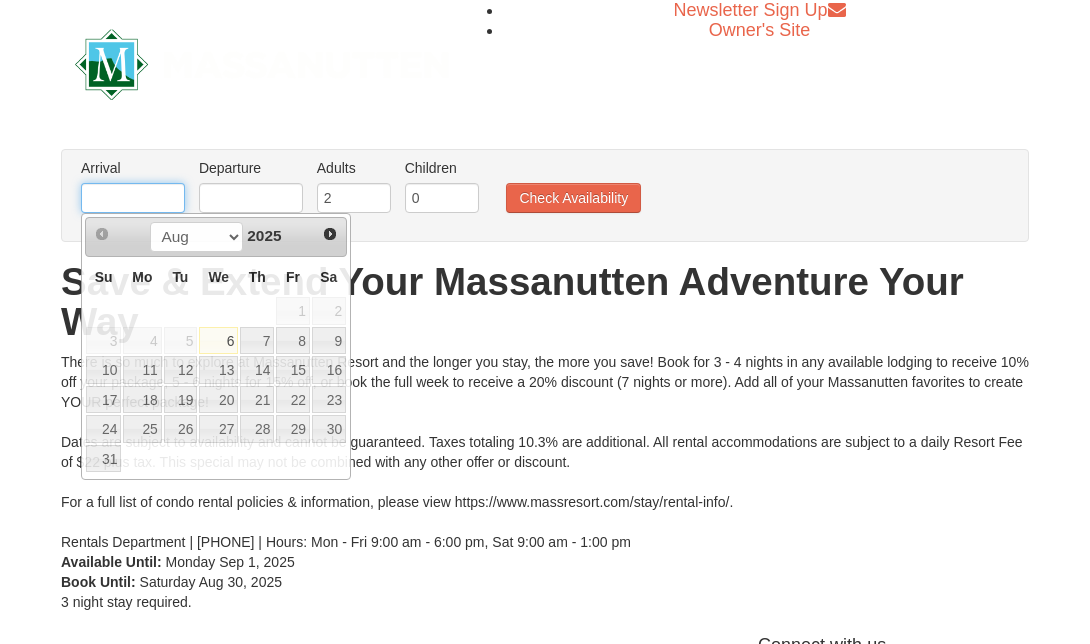 click at bounding box center [133, 198] 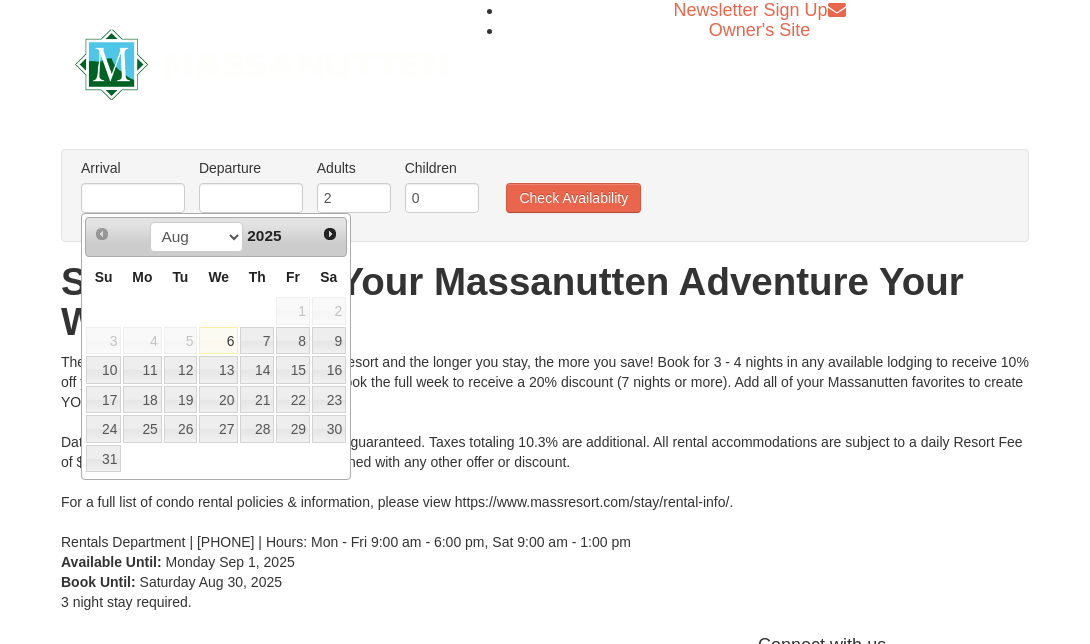 click on "14" at bounding box center [257, 370] 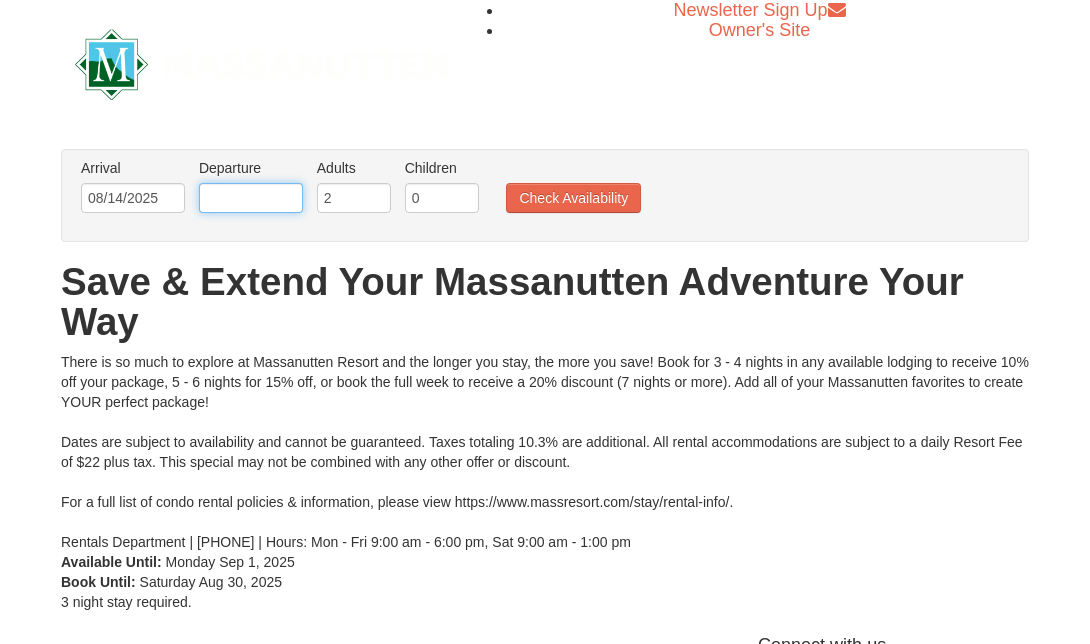click at bounding box center [251, 198] 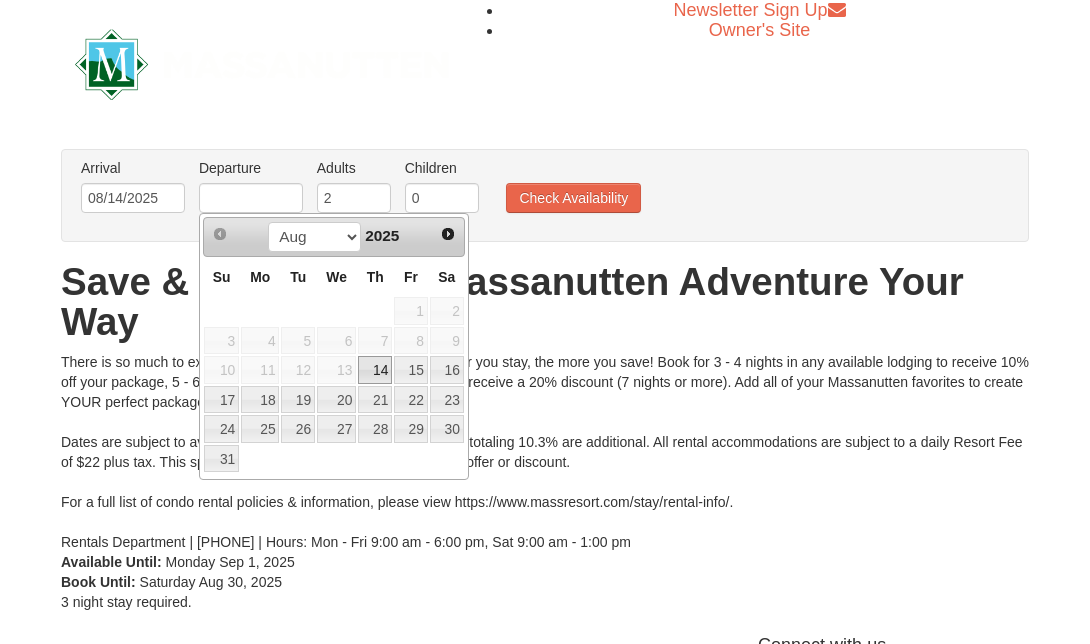 click on "17" at bounding box center [221, 400] 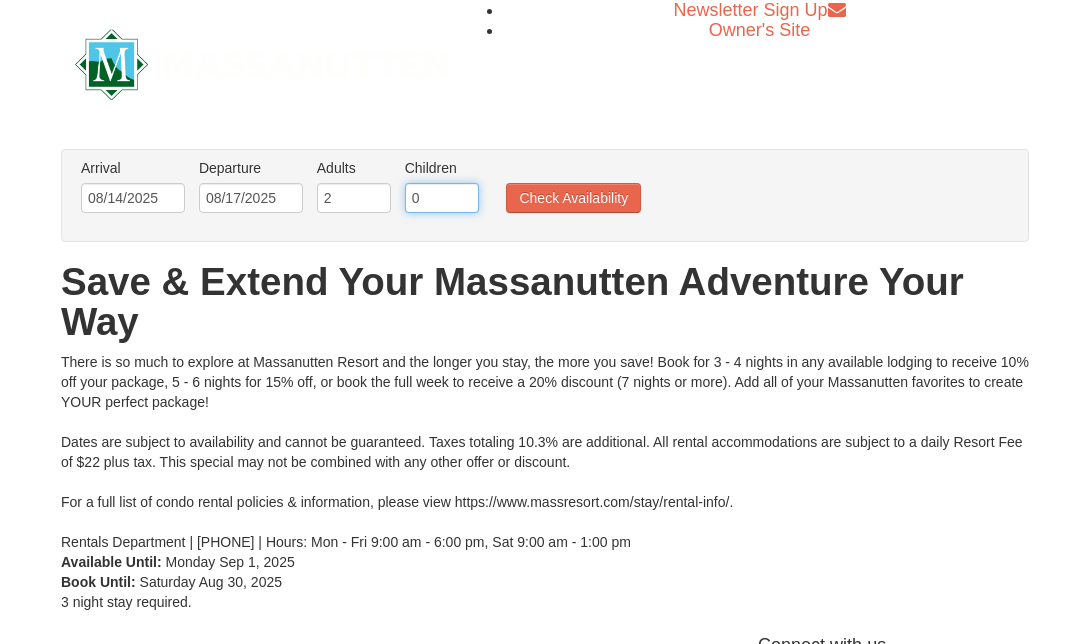 click on "0" at bounding box center [442, 198] 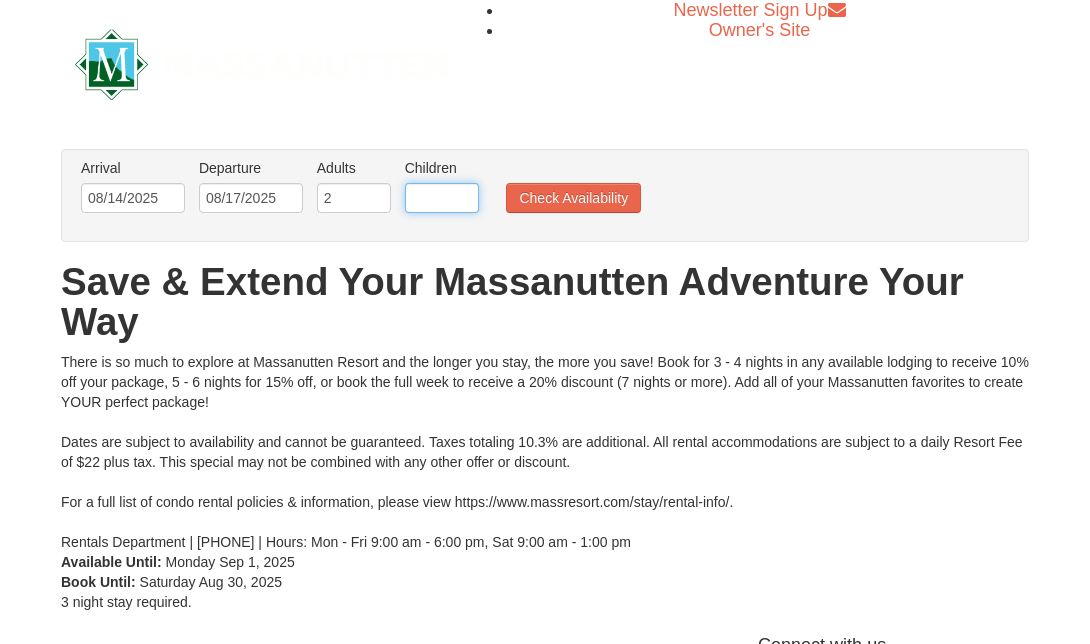 click at bounding box center (442, 198) 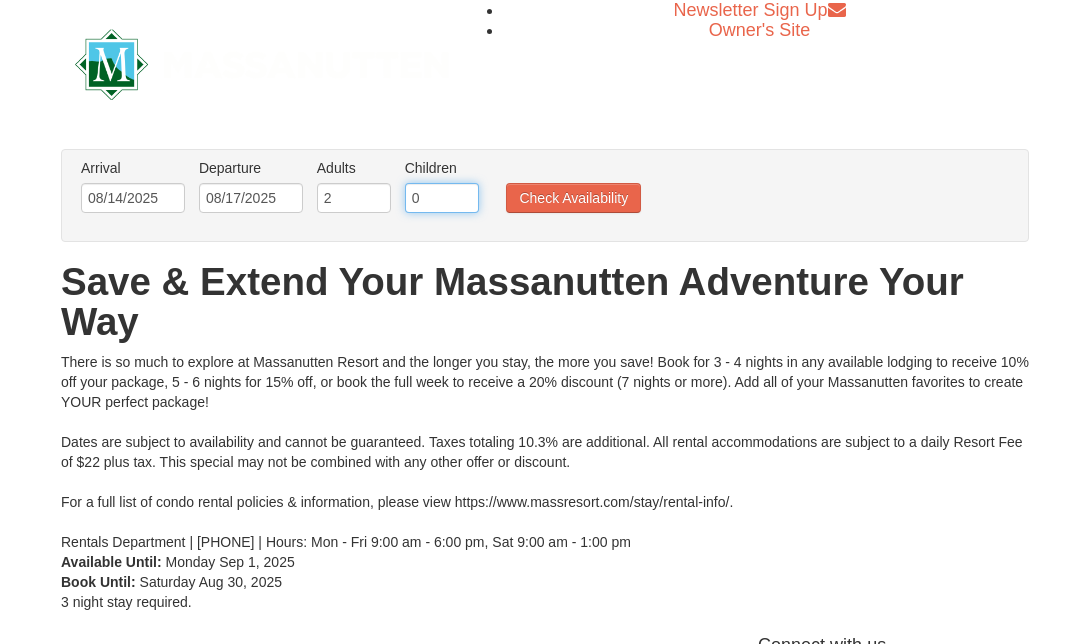 click on "0" at bounding box center (442, 198) 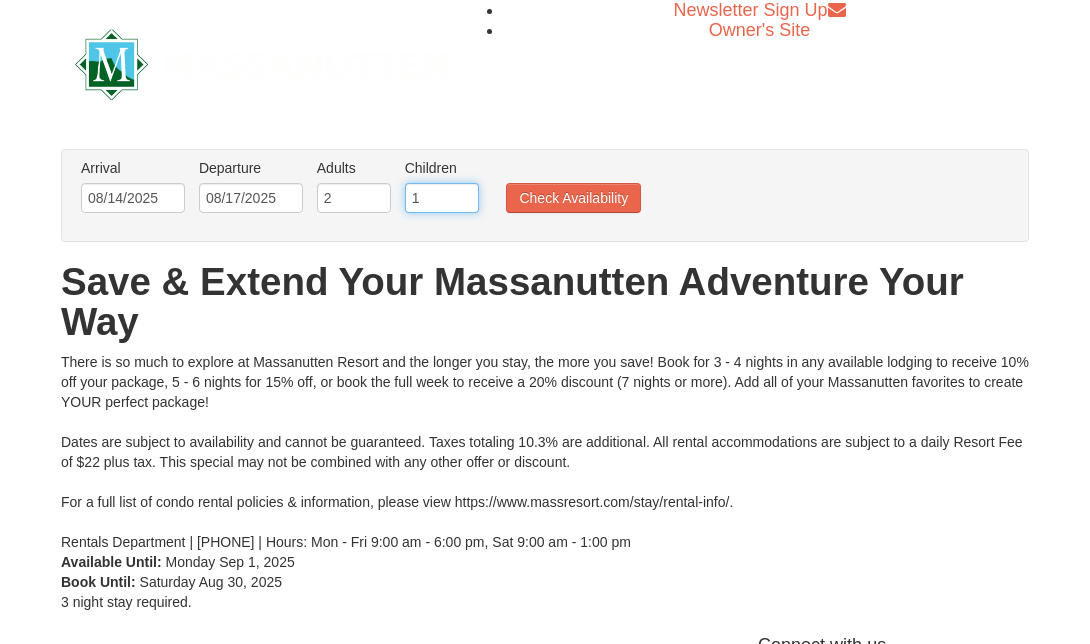click on "1" at bounding box center (442, 198) 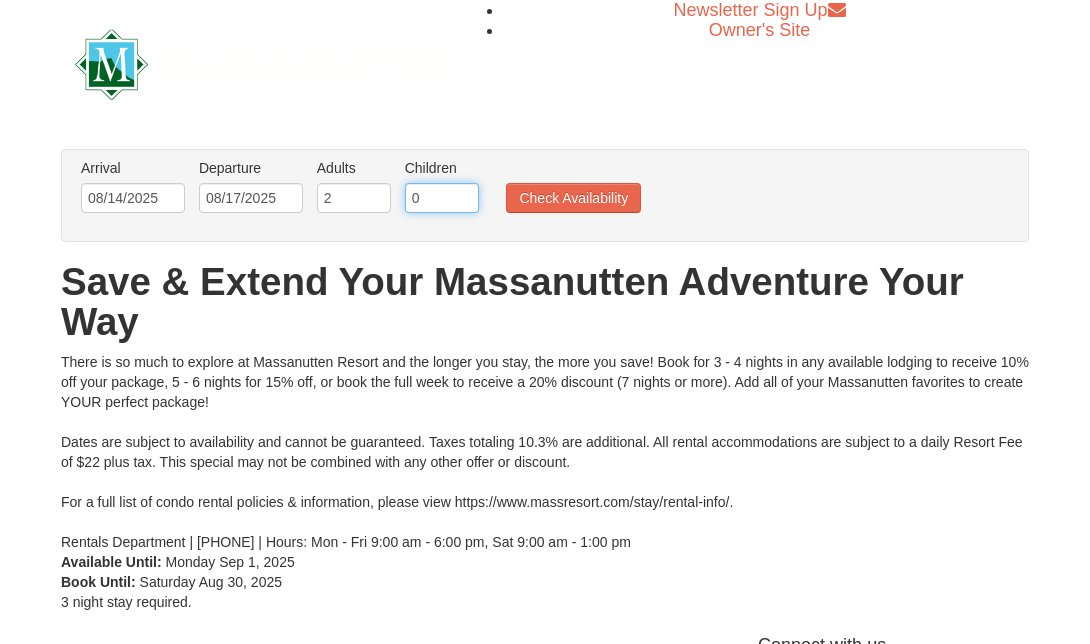 click on "0" at bounding box center [442, 198] 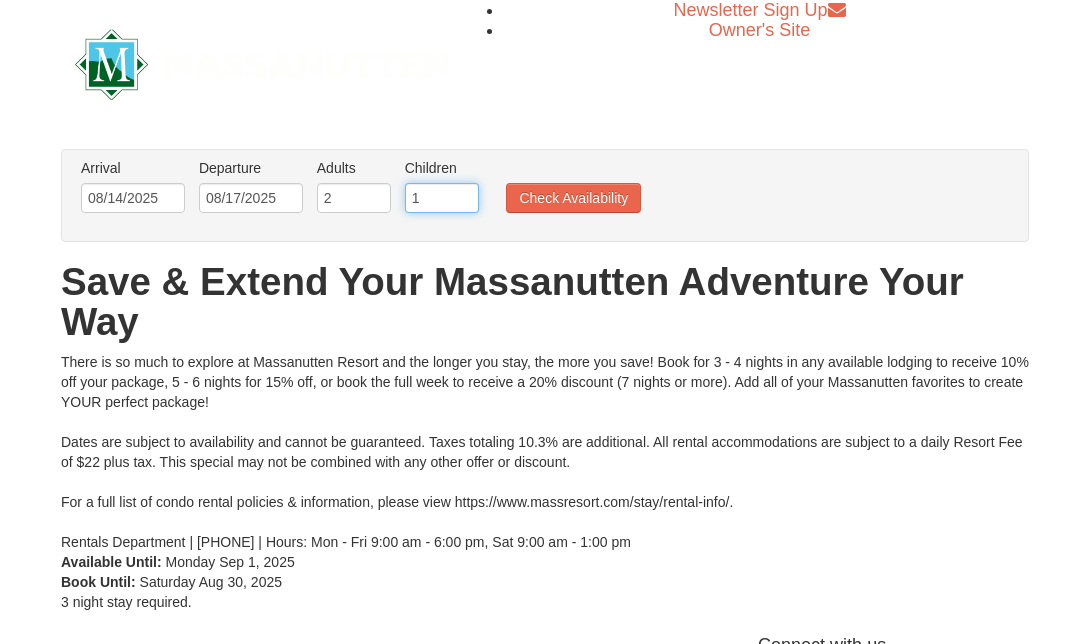 click on "1" at bounding box center [442, 198] 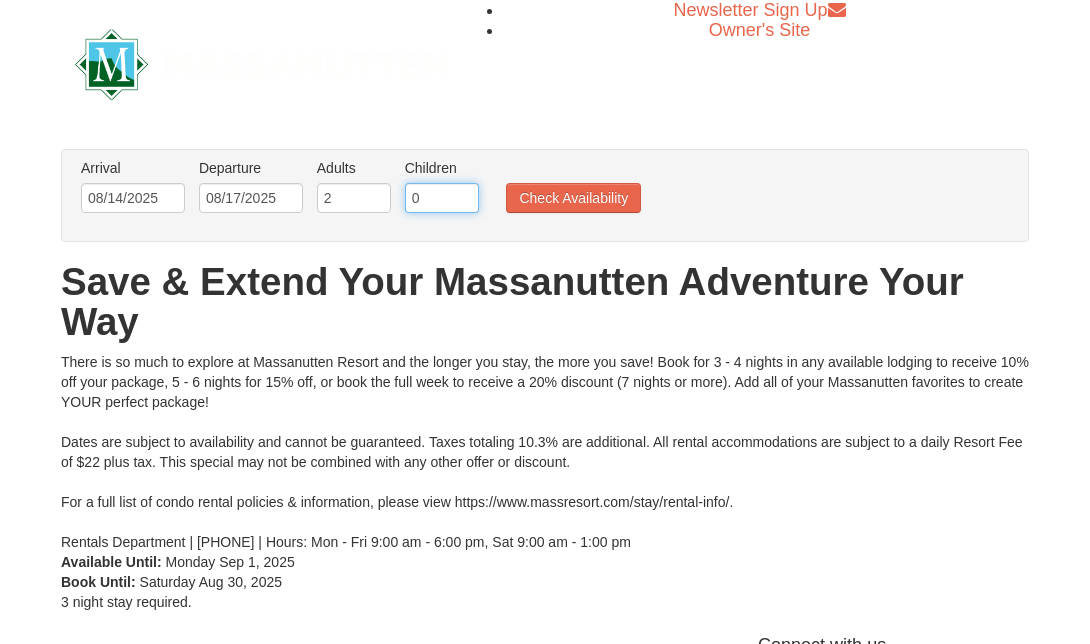 click on "0" at bounding box center [442, 198] 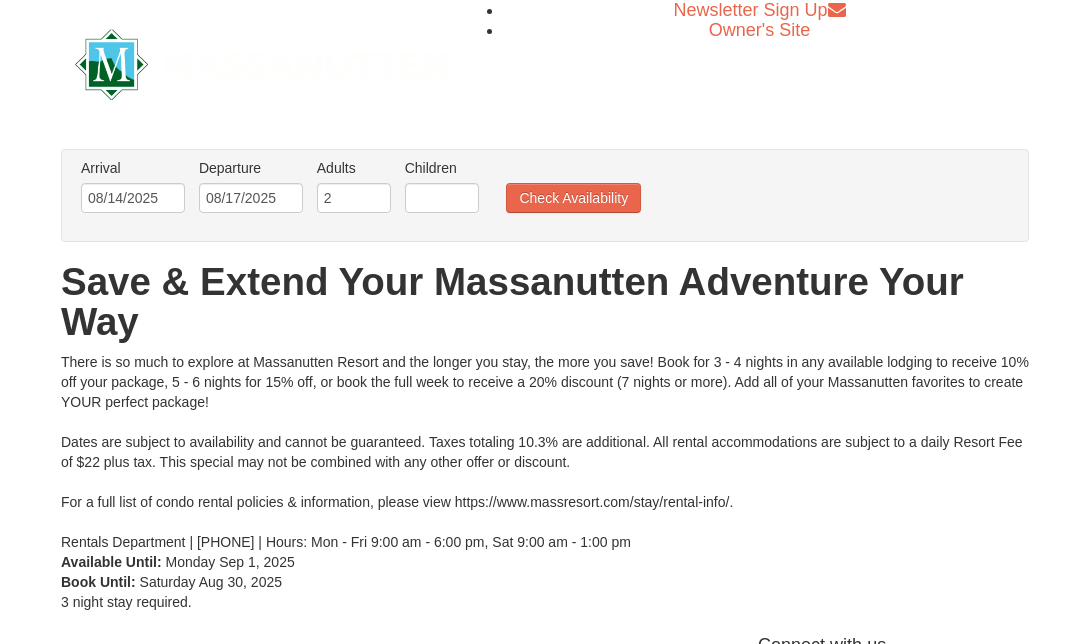 click on "×
From:
To:
Adults:
2
Children:
0
Change
Arrival Please format dates MM/DD/YYYY Please format dates MM/DD/YYYY
08/14/2025
Departure Please format dates MM/DD/YYYY Please format dates MM/DD/YYYY
08/17/2025
Adults 2" at bounding box center [545, 380] 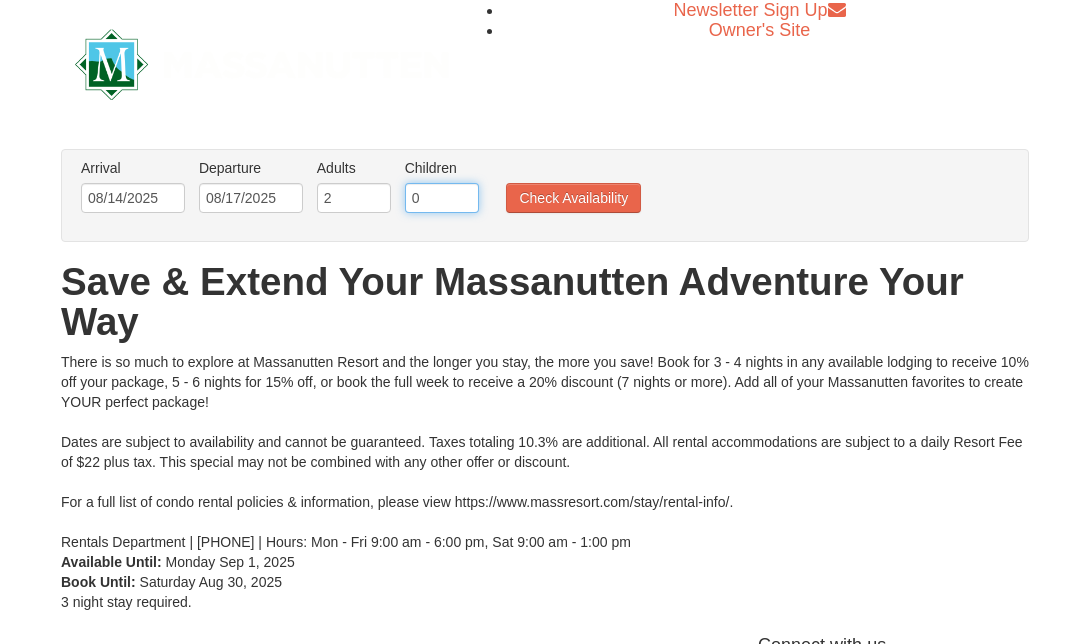 click on "0" at bounding box center [442, 198] 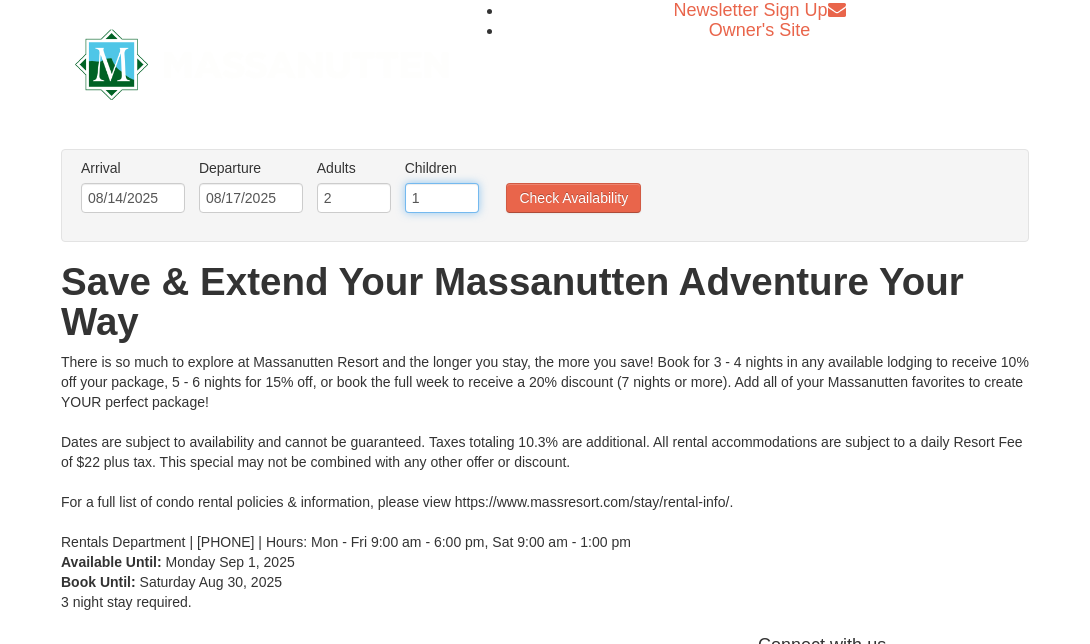 click on "1" at bounding box center (442, 198) 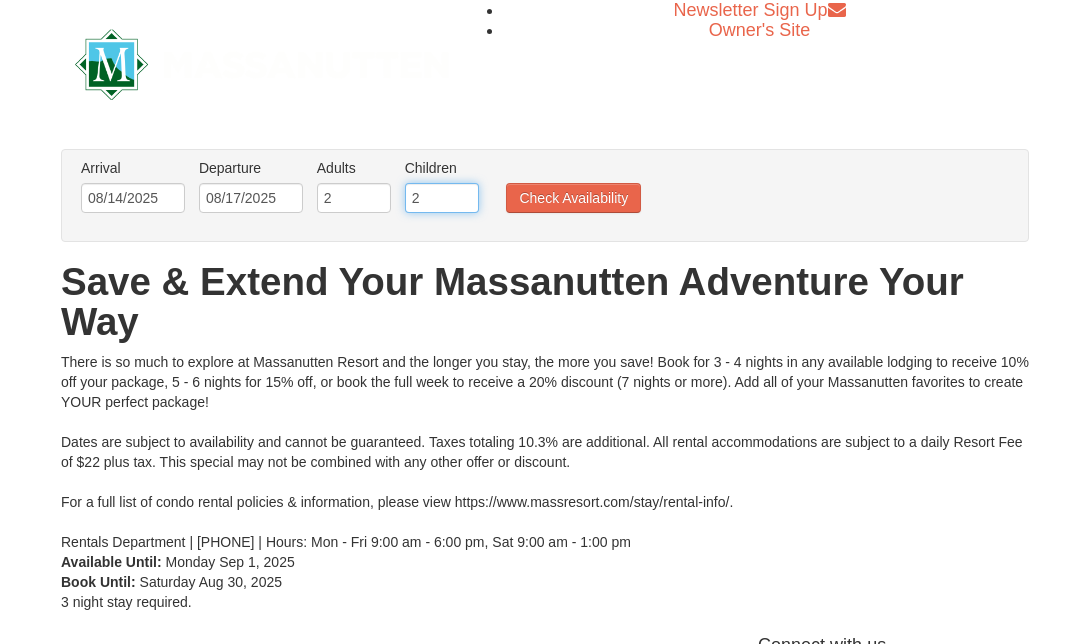 click on "2" at bounding box center [442, 198] 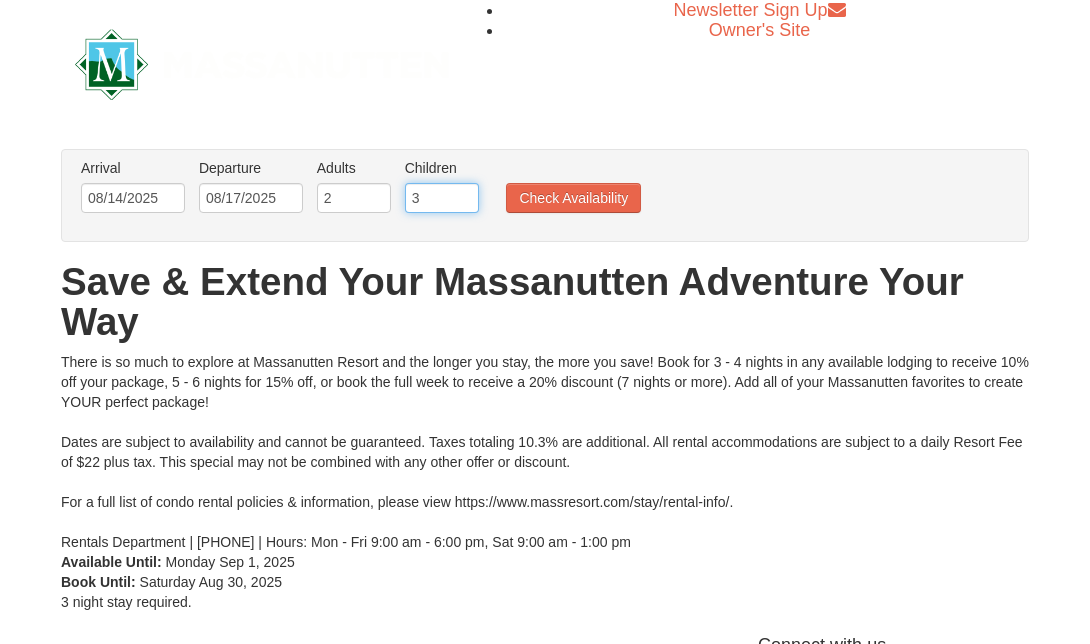 type on "3" 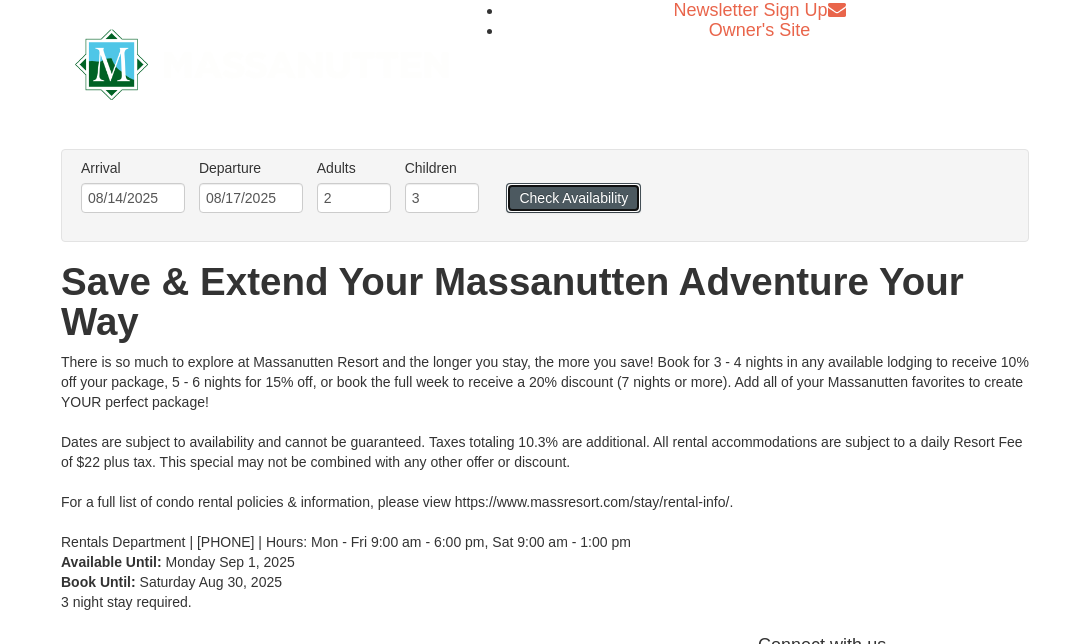 click on "Check Availability" at bounding box center (573, 198) 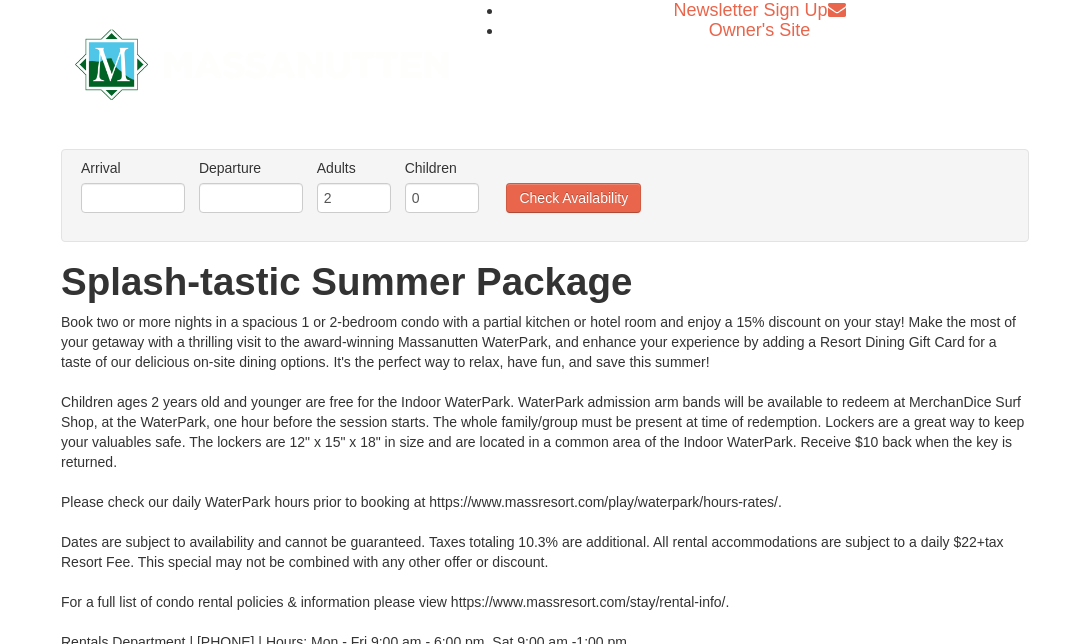 scroll, scrollTop: 0, scrollLeft: 0, axis: both 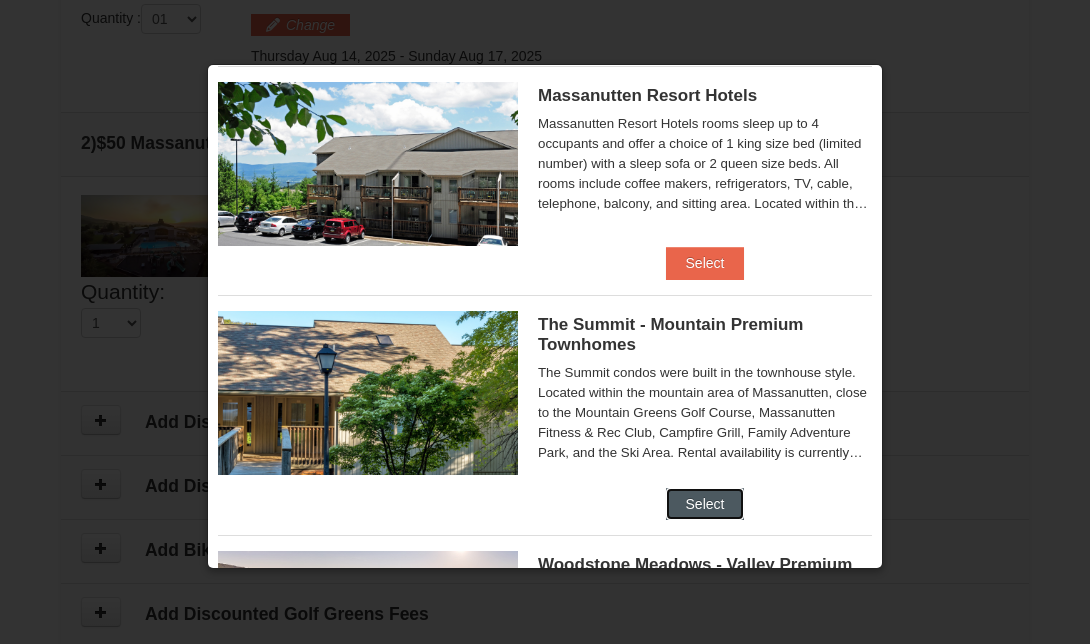 click on "Select" at bounding box center [705, 504] 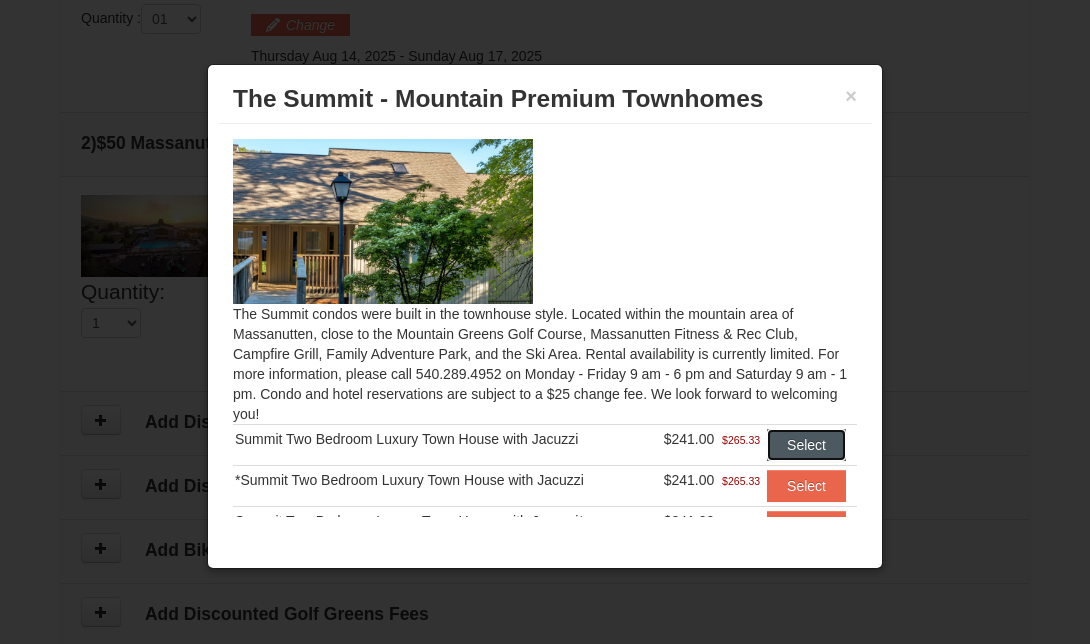click on "Select" at bounding box center (806, 445) 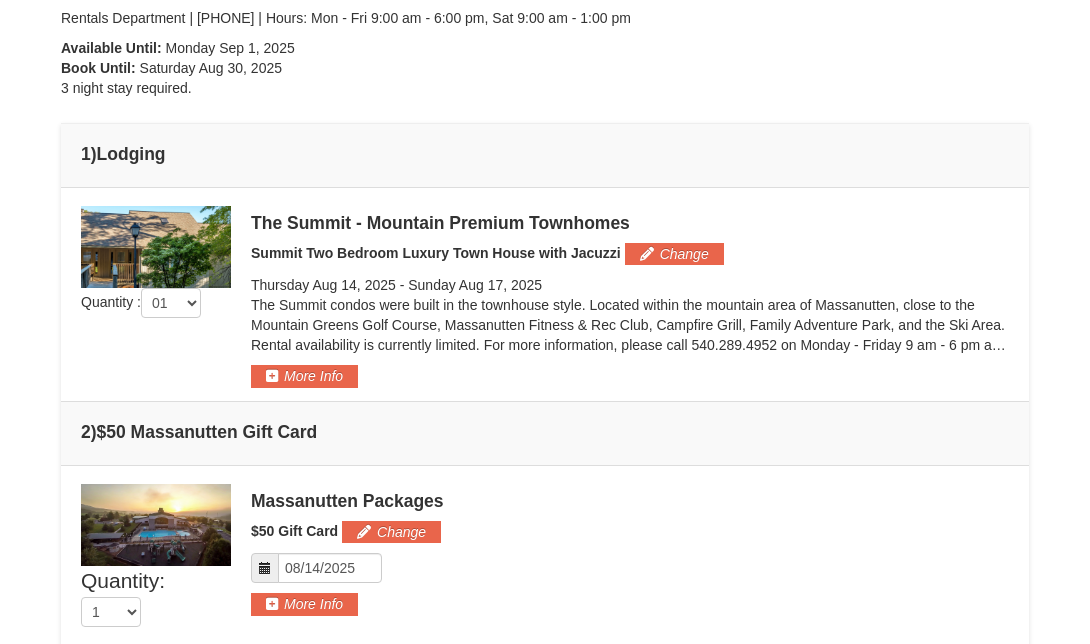 scroll, scrollTop: 445, scrollLeft: 0, axis: vertical 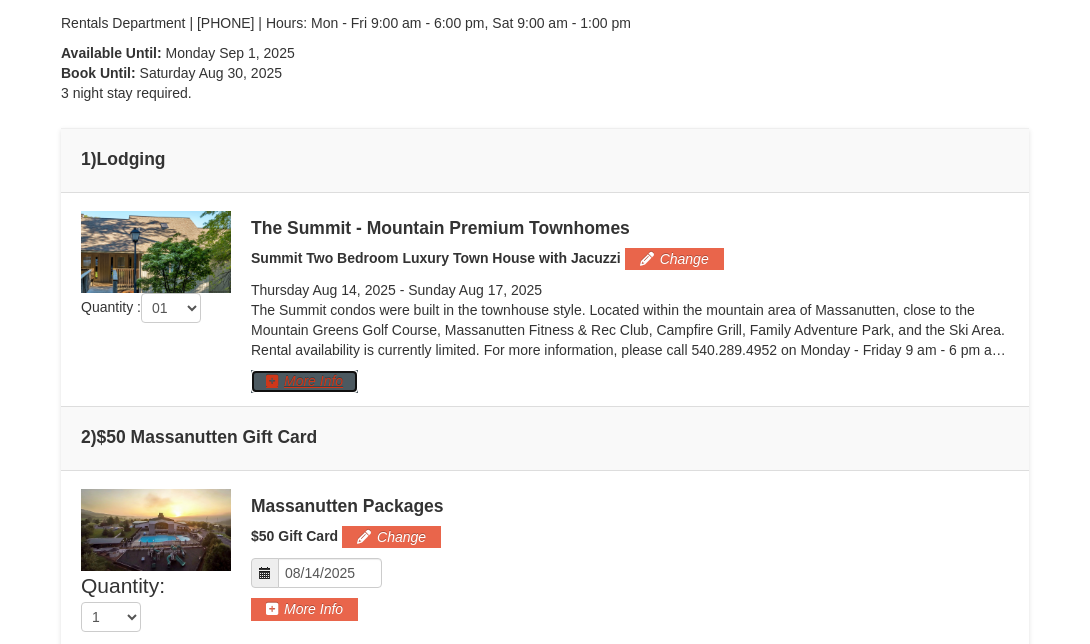 click on "More Info" at bounding box center [304, 381] 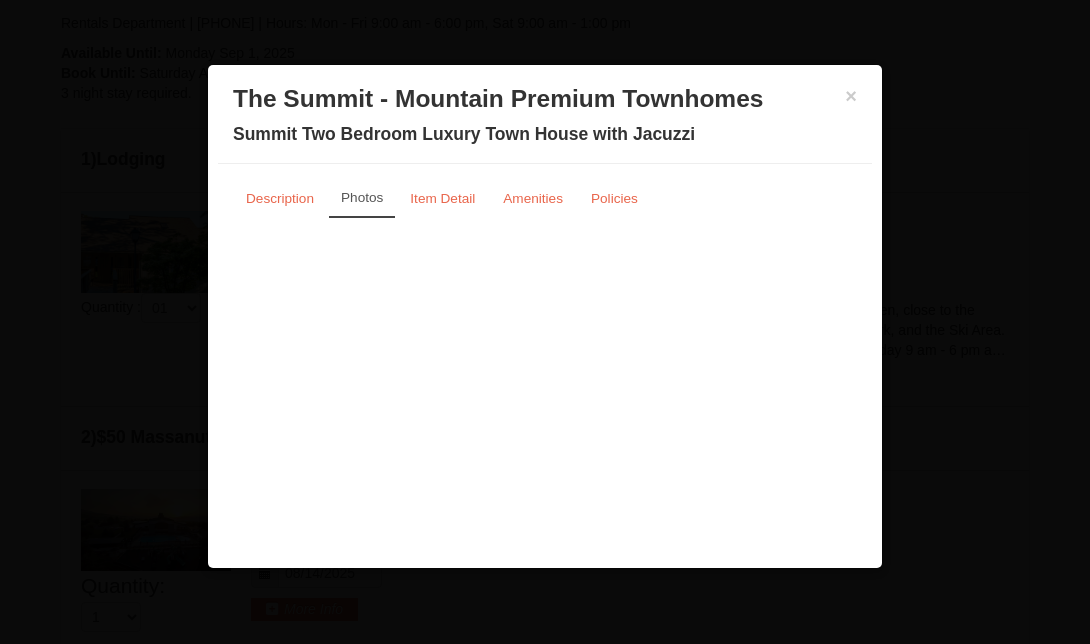 scroll, scrollTop: 496, scrollLeft: 0, axis: vertical 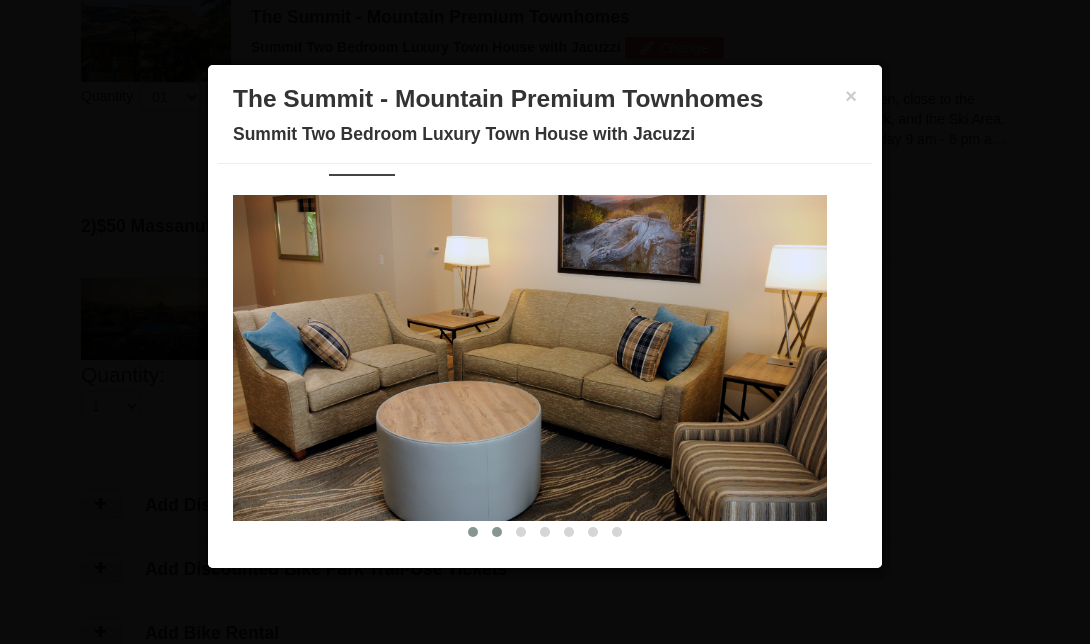 click at bounding box center (497, 532) 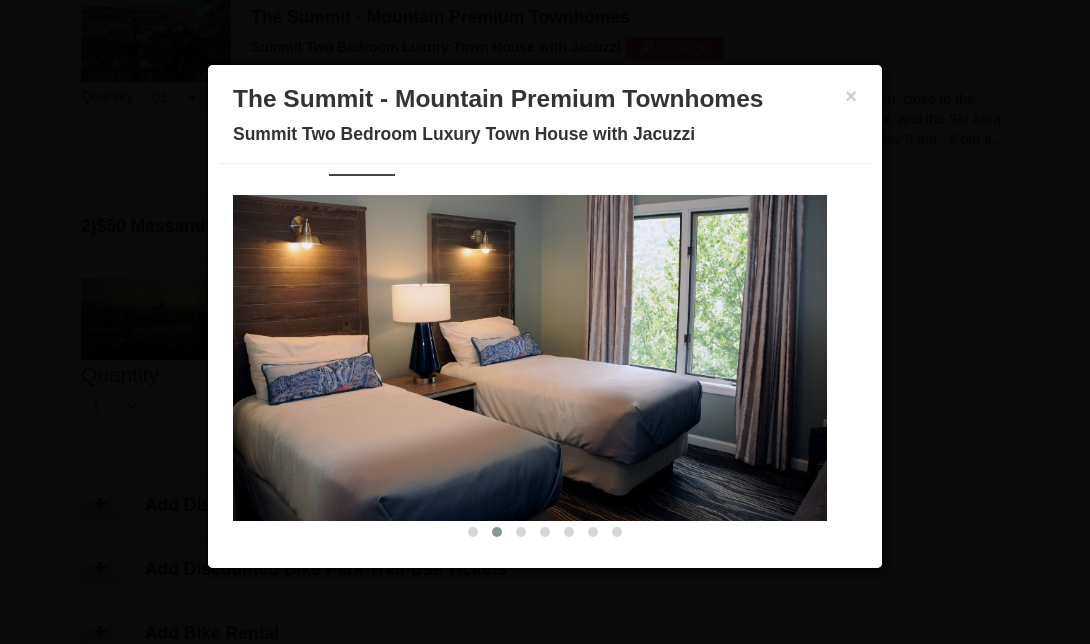 click at bounding box center [497, 532] 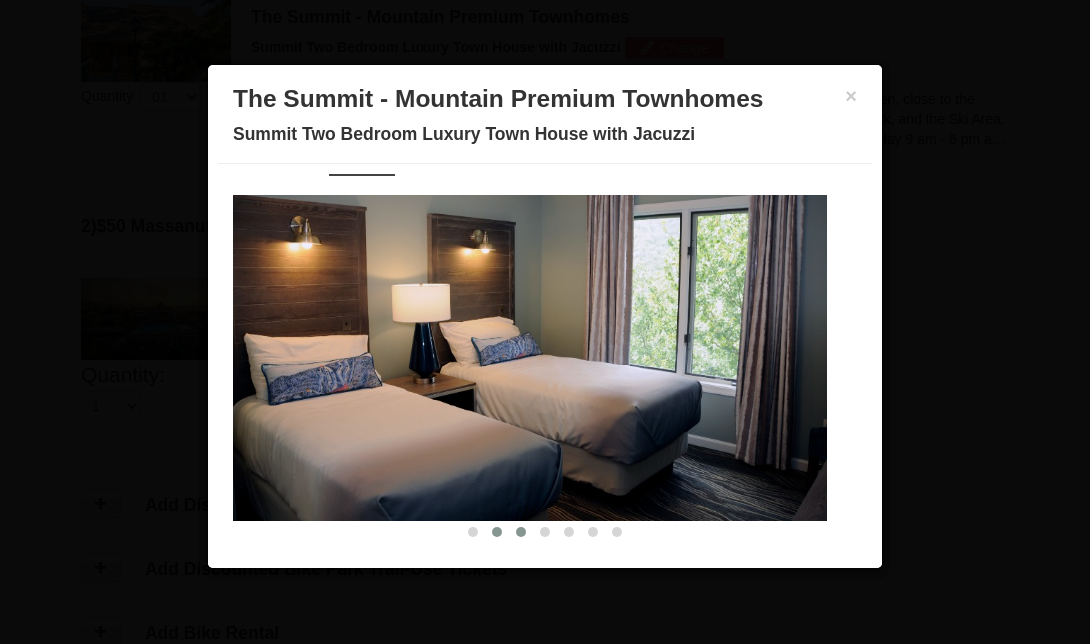 click at bounding box center [521, 532] 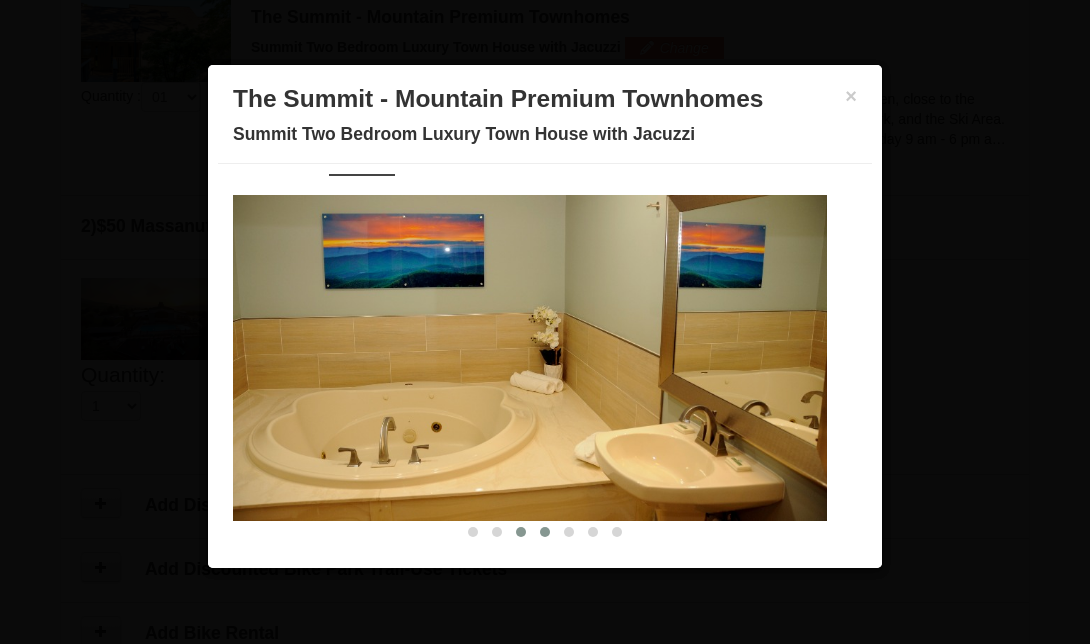 click at bounding box center [545, 532] 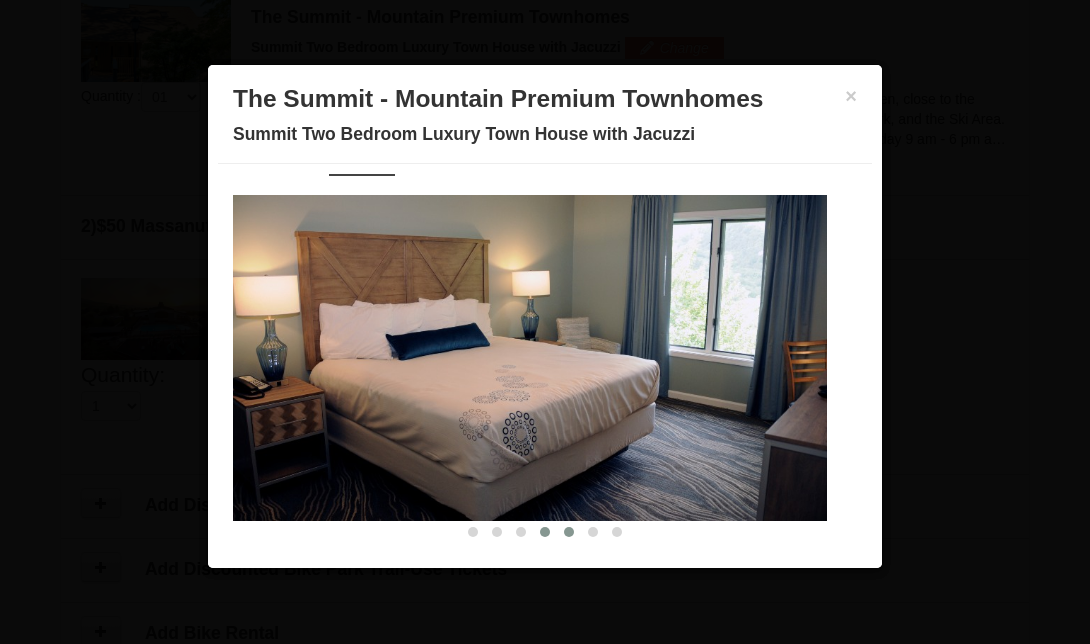 click at bounding box center [569, 532] 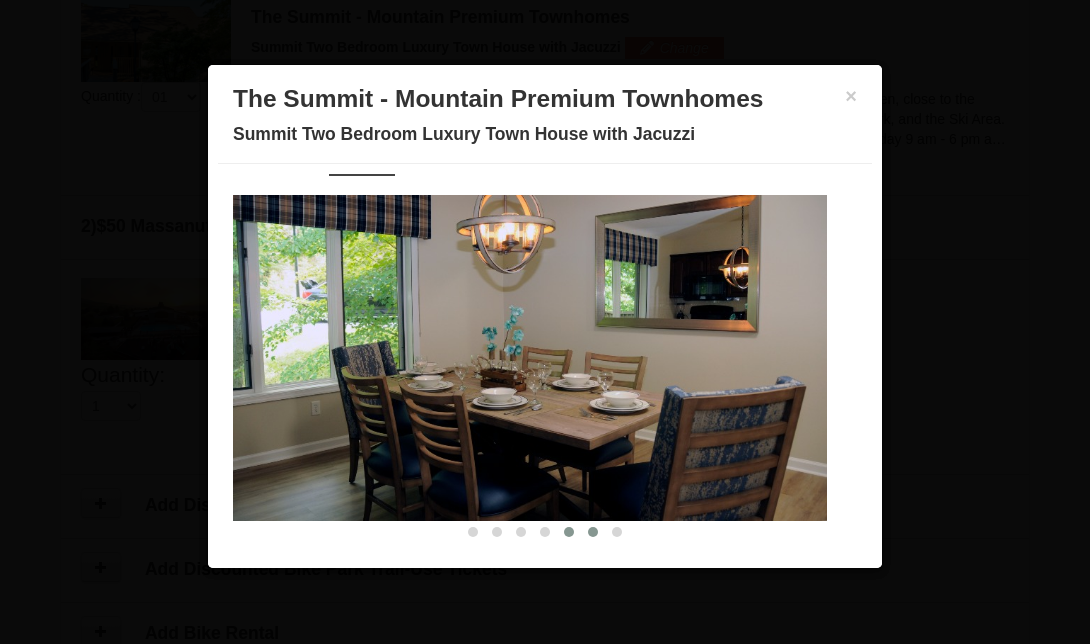 click at bounding box center [593, 532] 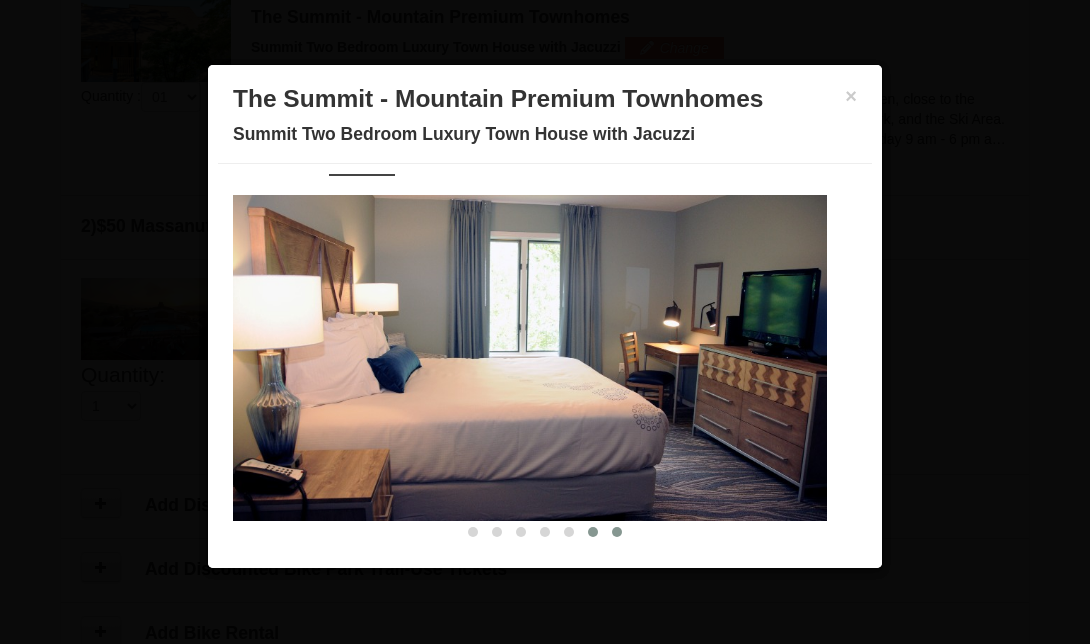 click at bounding box center [617, 532] 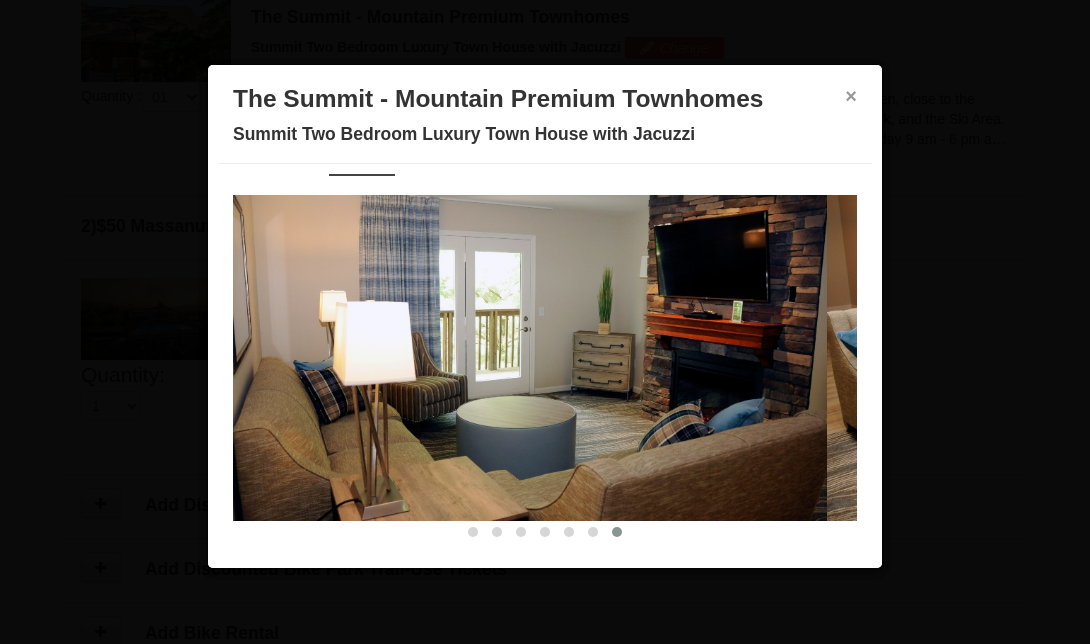 click on "×" at bounding box center (851, 96) 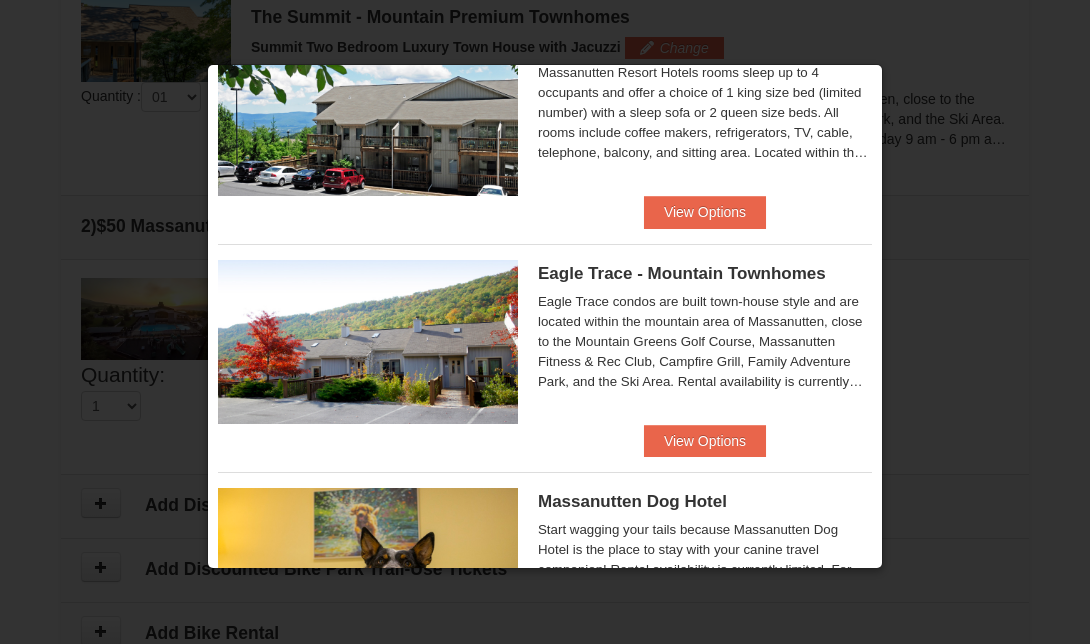 scroll, scrollTop: 89, scrollLeft: 0, axis: vertical 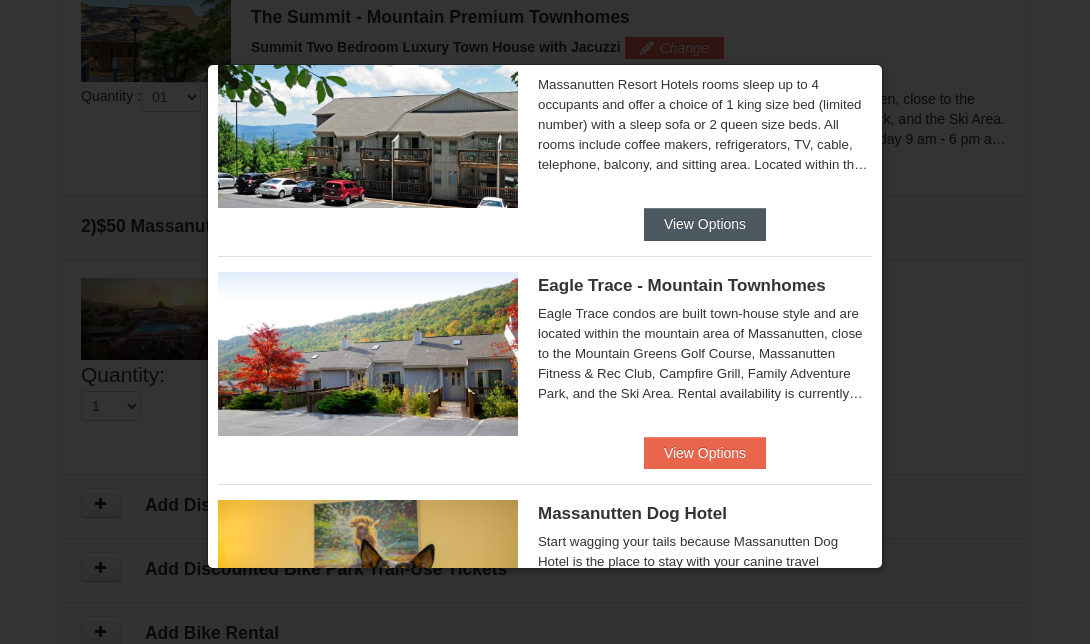click on "View Options" at bounding box center [705, 224] 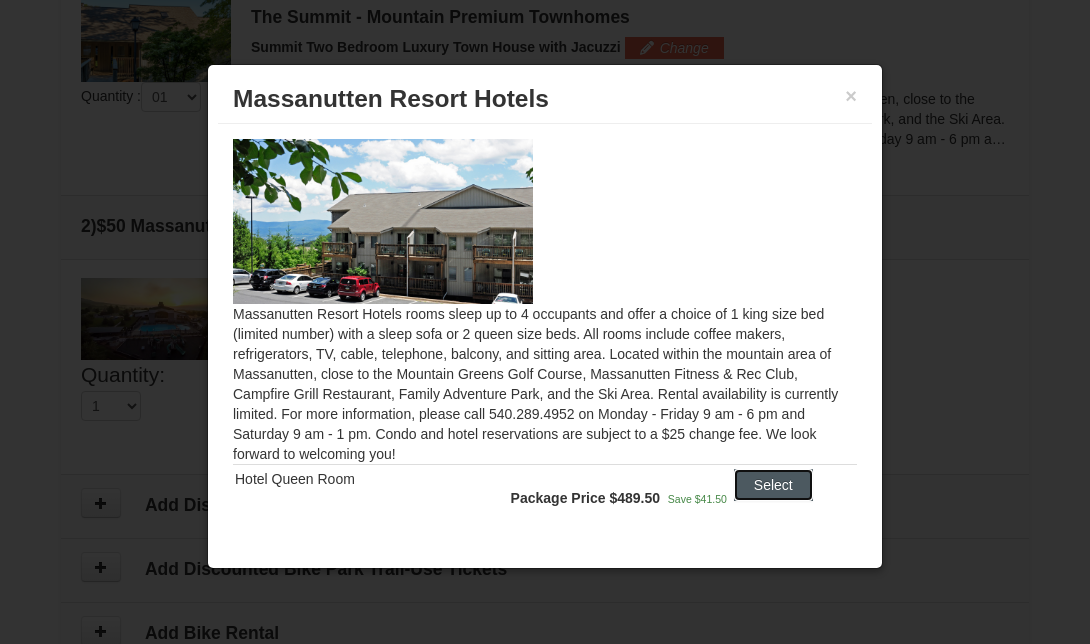 click on "Select" at bounding box center (773, 485) 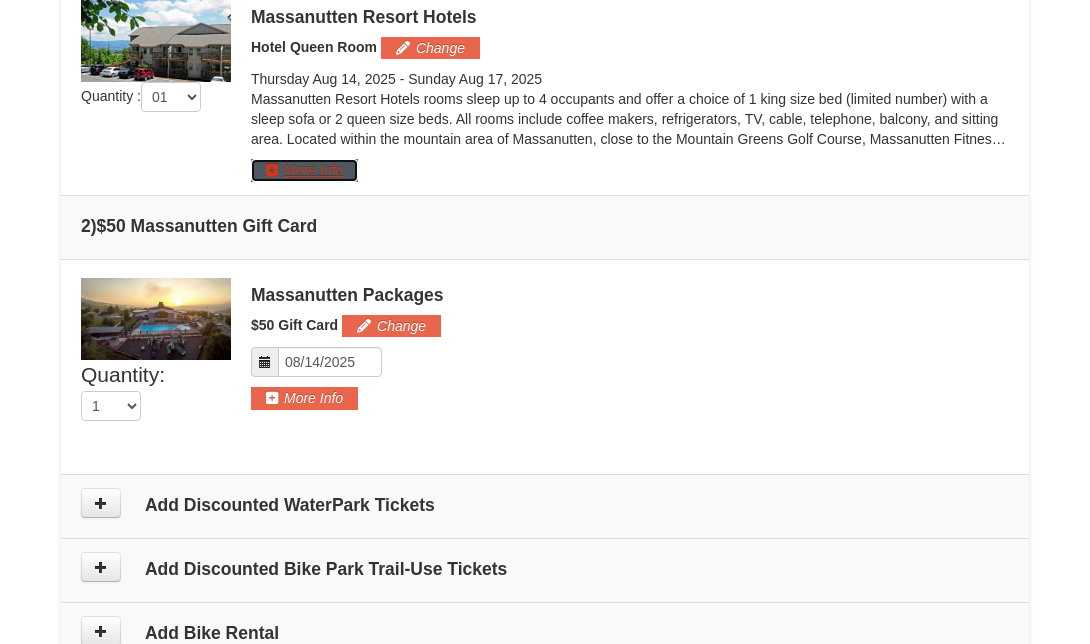 click on "More Info" at bounding box center (304, 170) 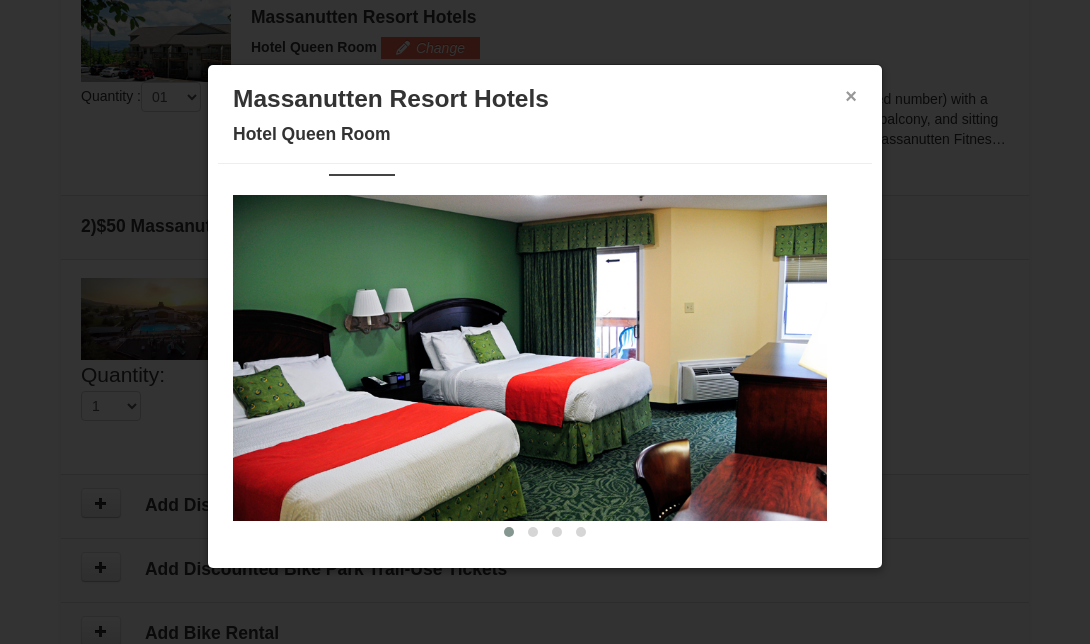click on "×" at bounding box center [851, 96] 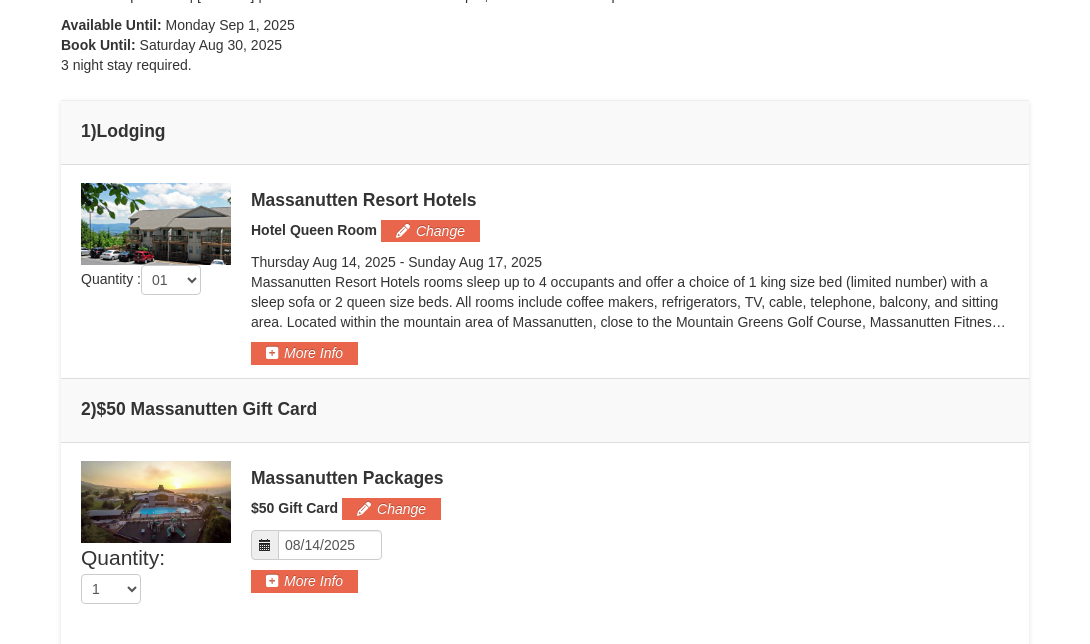 scroll, scrollTop: 480, scrollLeft: 0, axis: vertical 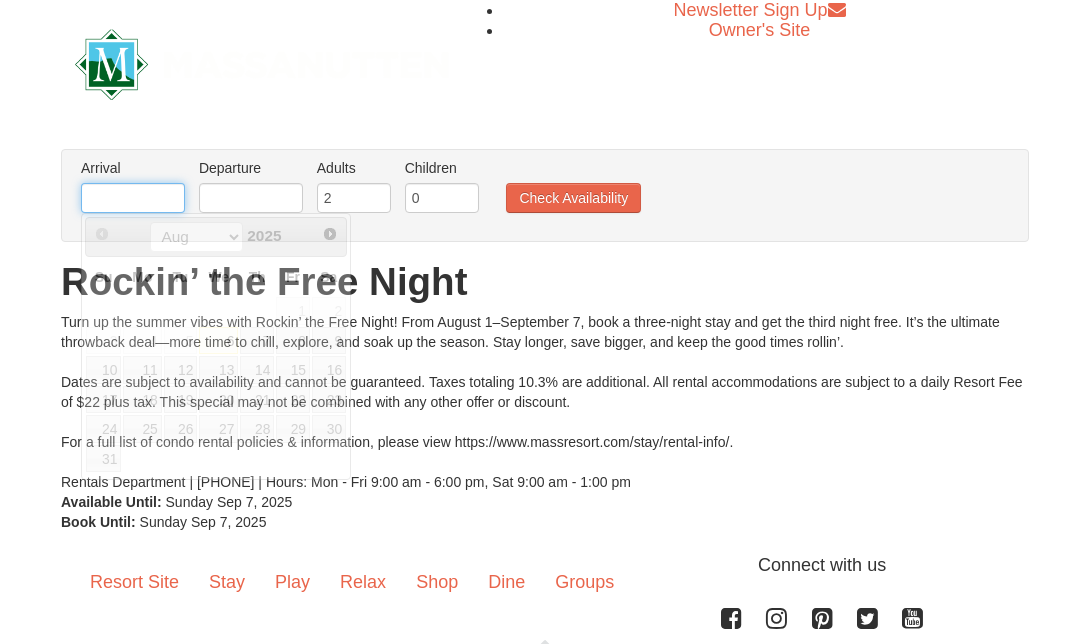 click at bounding box center [133, 198] 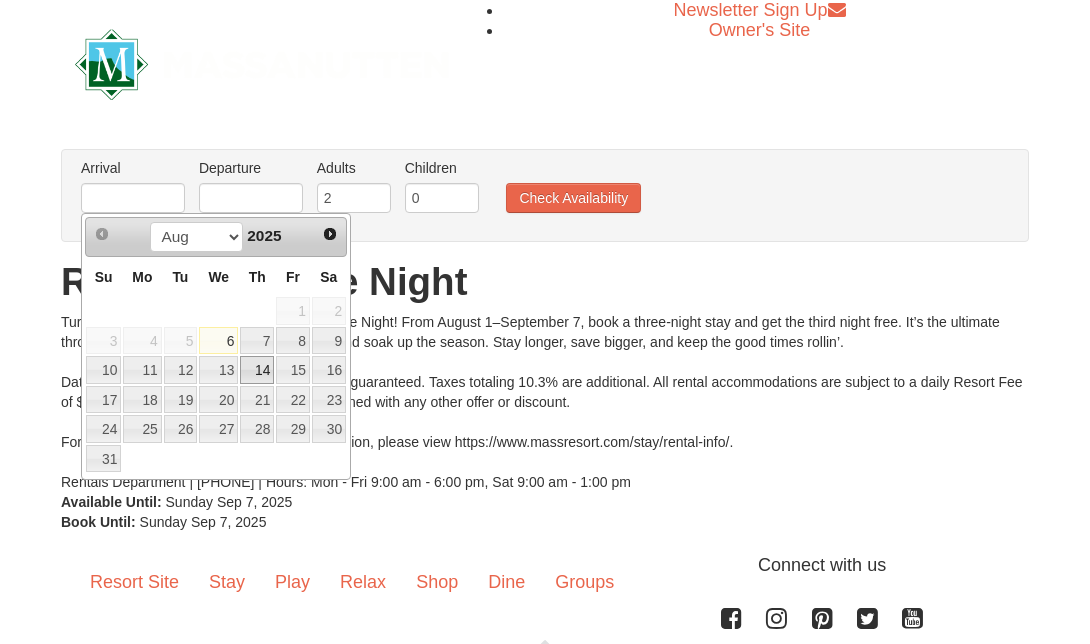 click on "14" at bounding box center [257, 370] 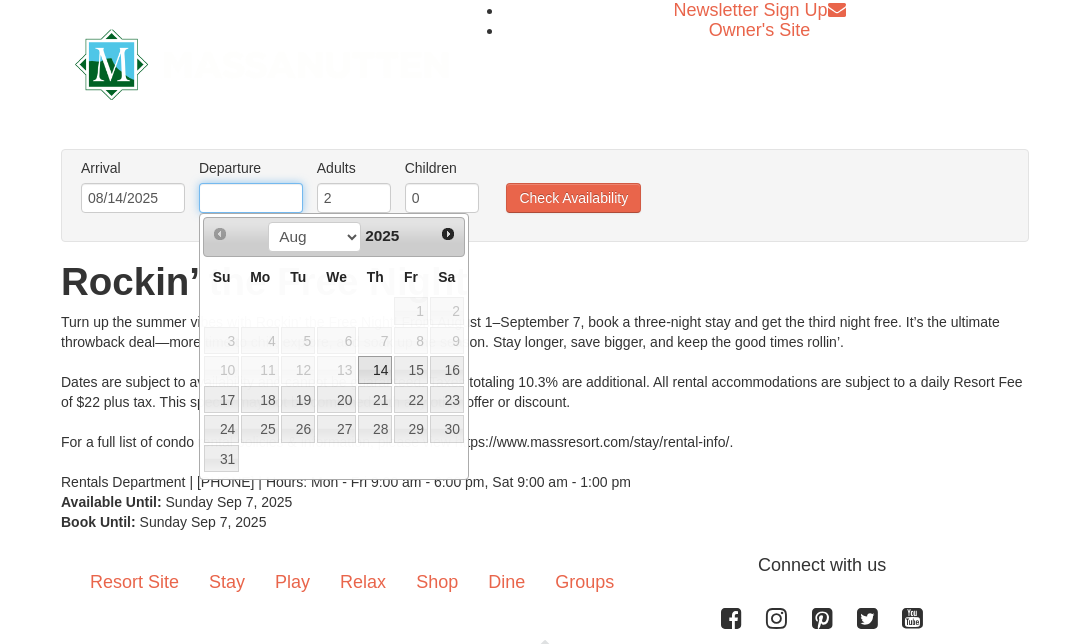 click at bounding box center [251, 198] 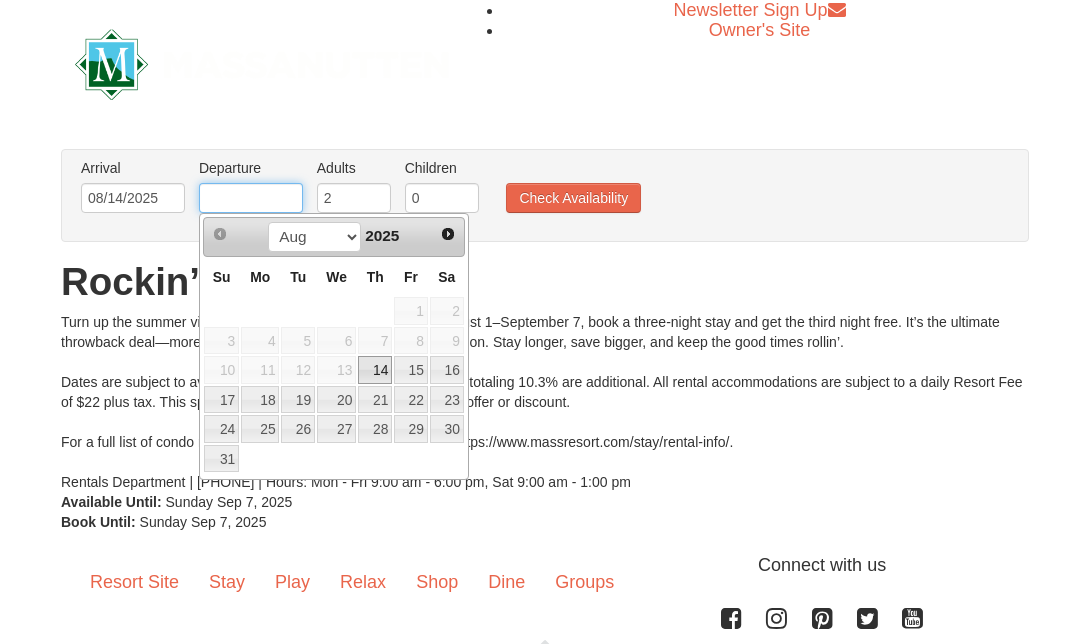 type on "08/17/2025" 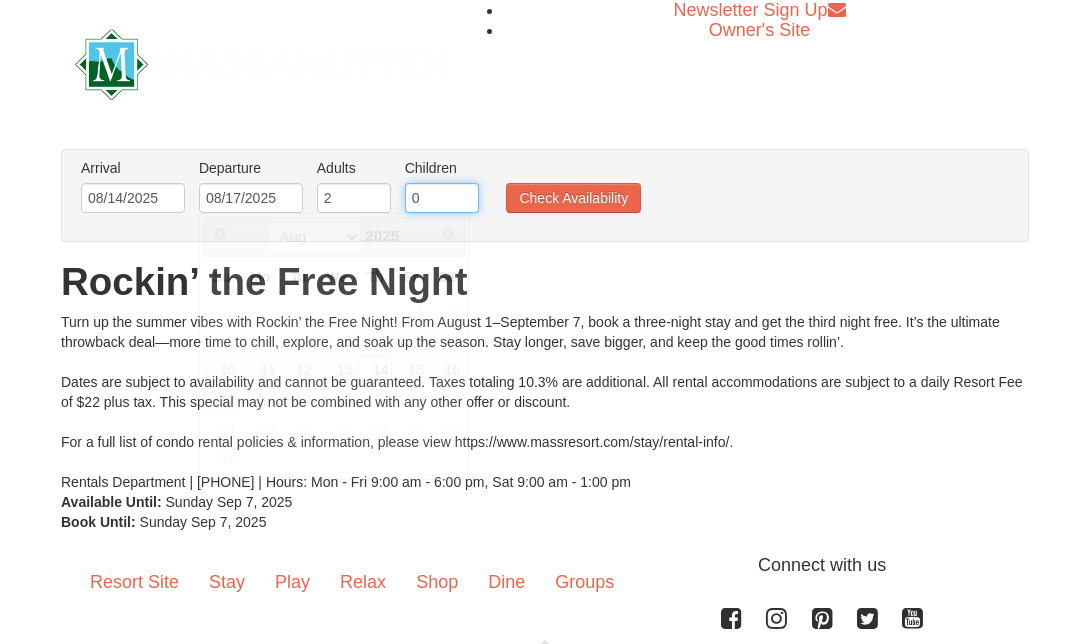 click on "0" at bounding box center (442, 198) 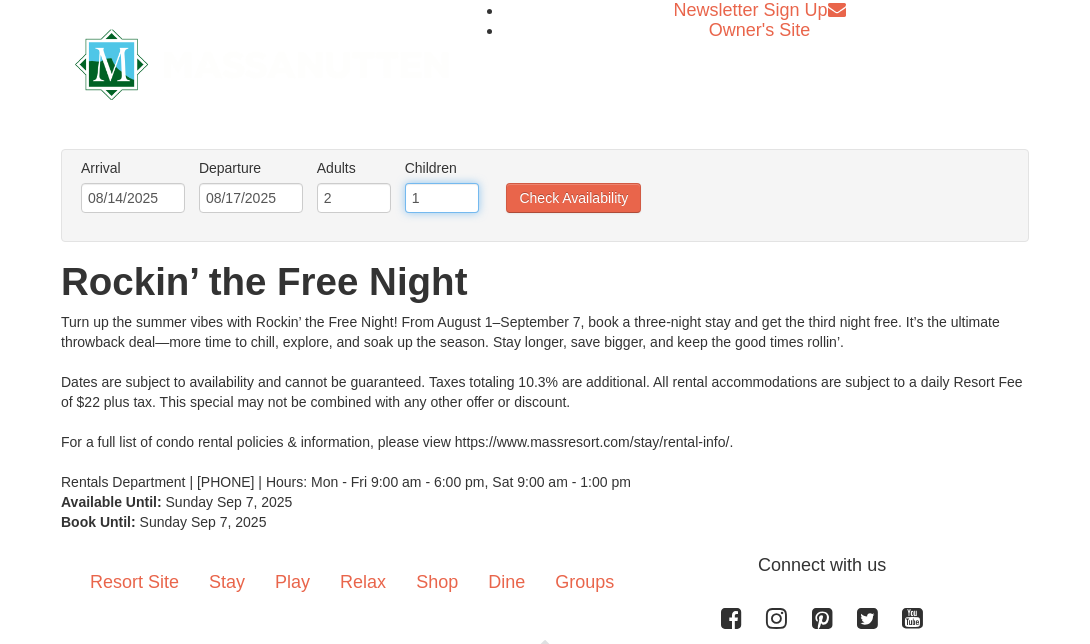 click on "1" at bounding box center (442, 198) 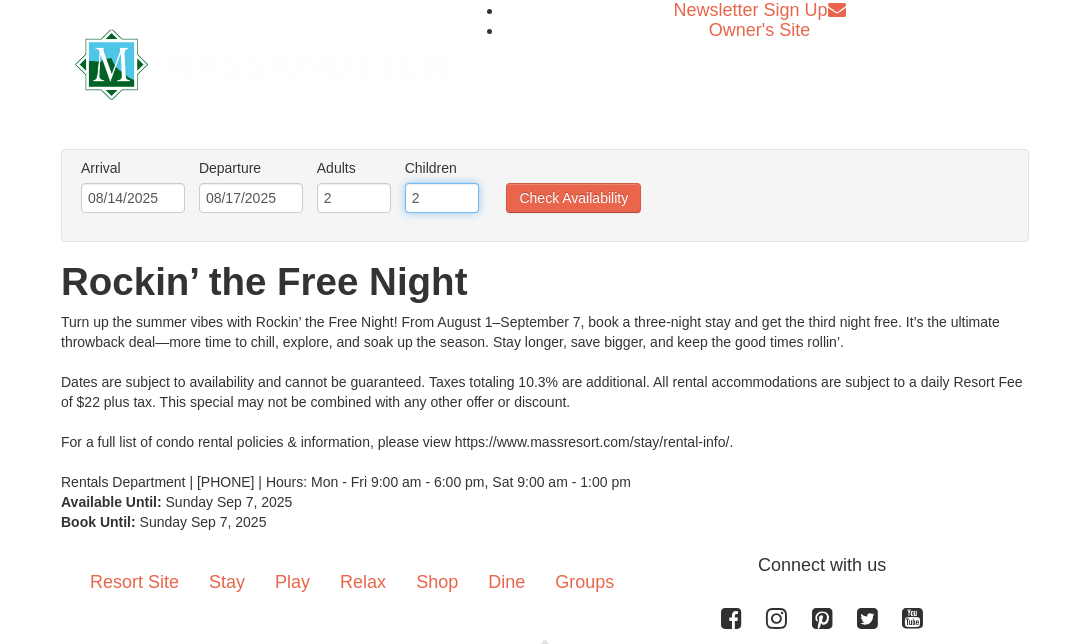 click on "2" at bounding box center [442, 198] 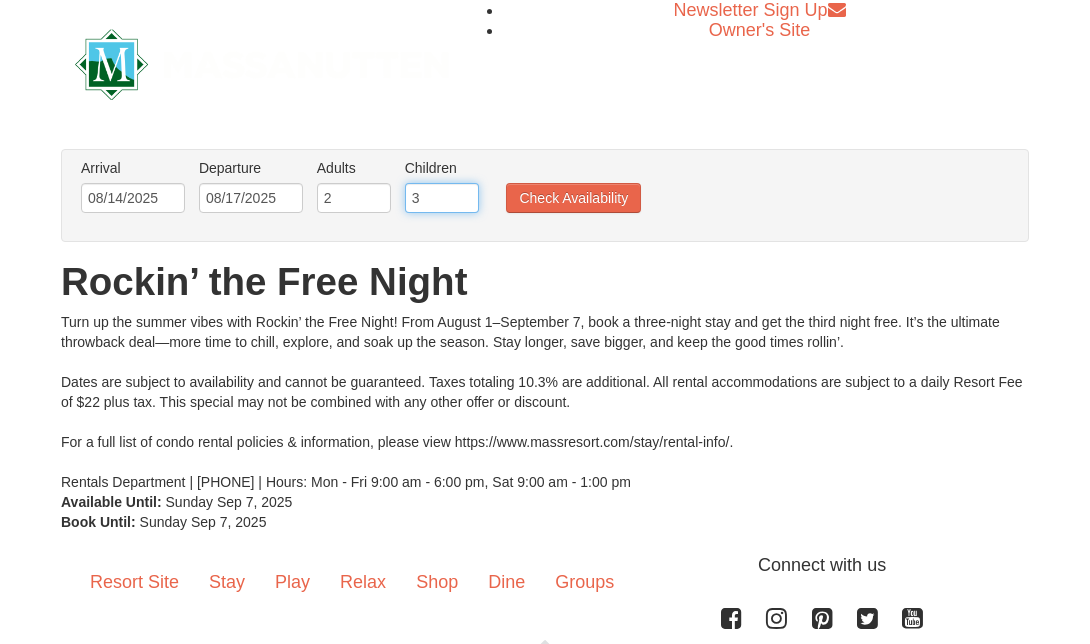 type on "3" 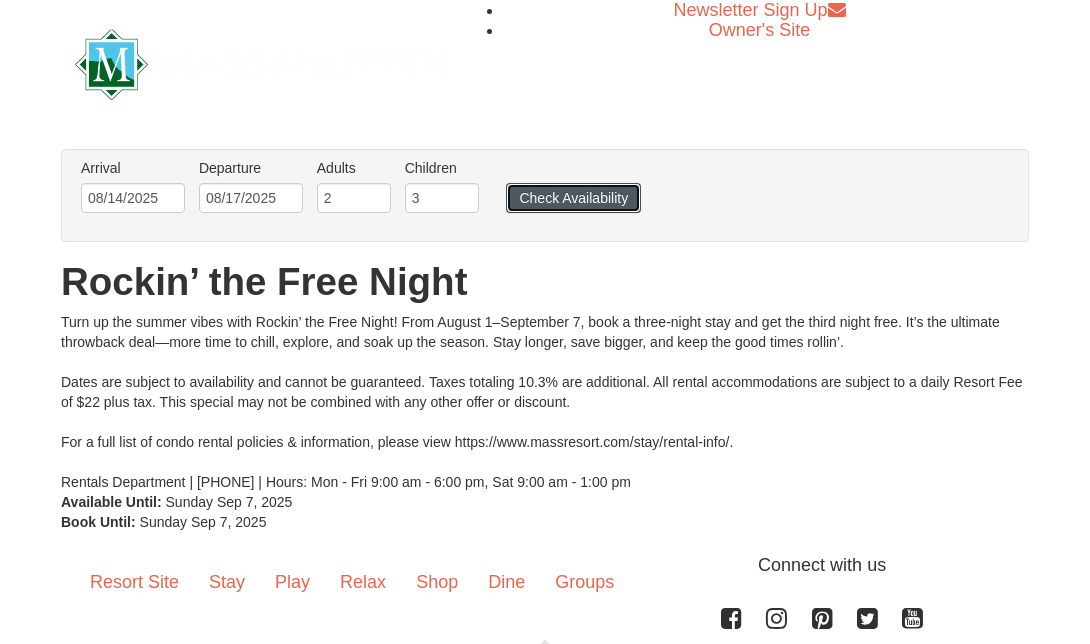 click on "Check Availability" at bounding box center [573, 198] 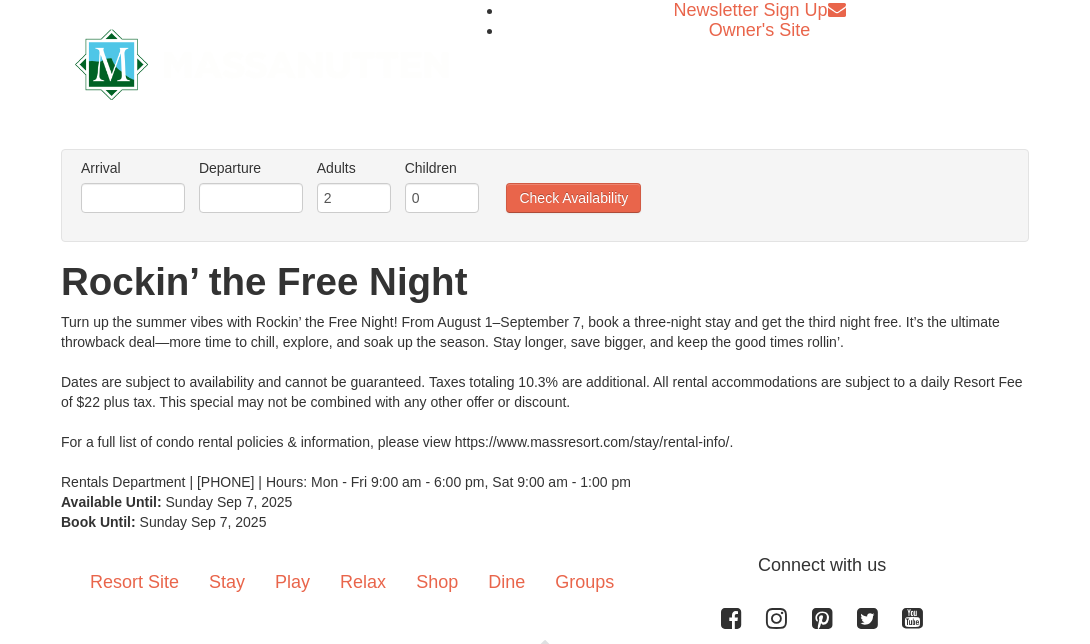 scroll, scrollTop: 0, scrollLeft: 0, axis: both 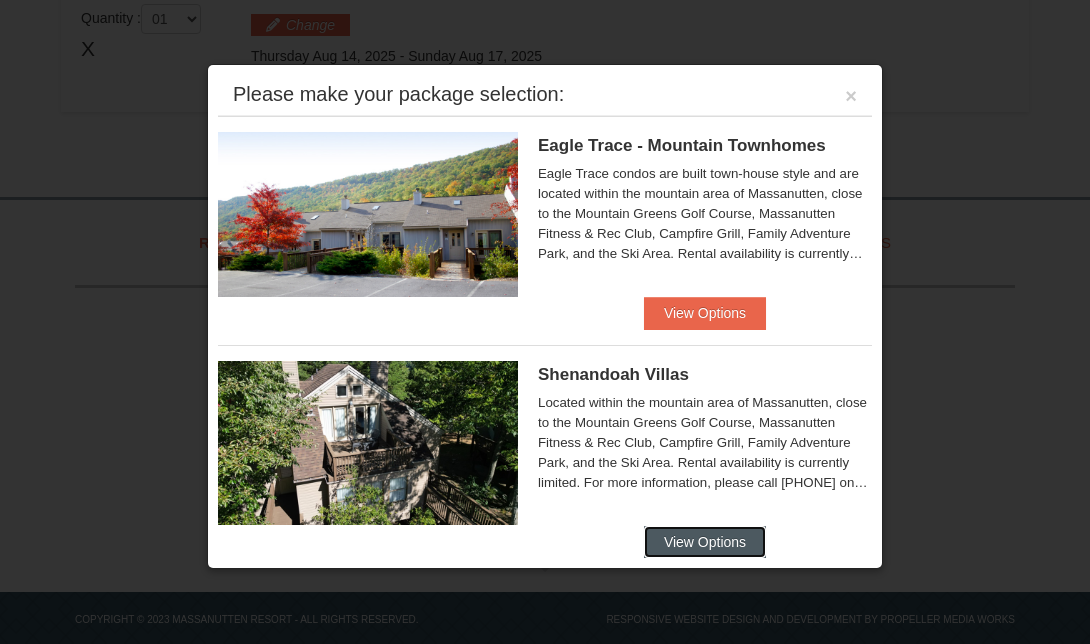 click on "View Options" at bounding box center (705, 542) 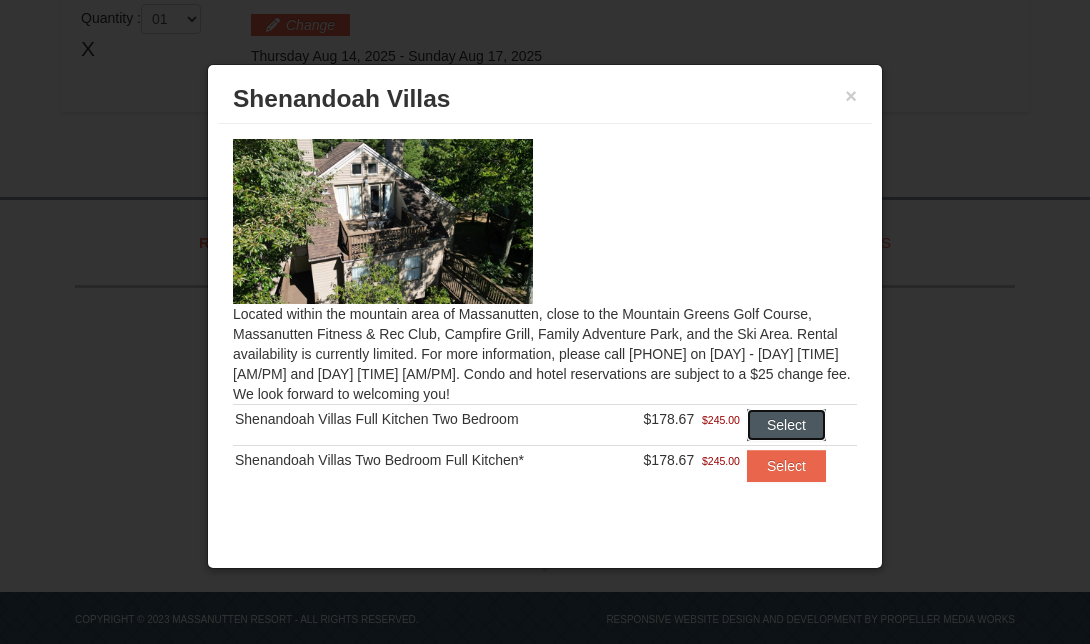 click on "Select" at bounding box center [786, 425] 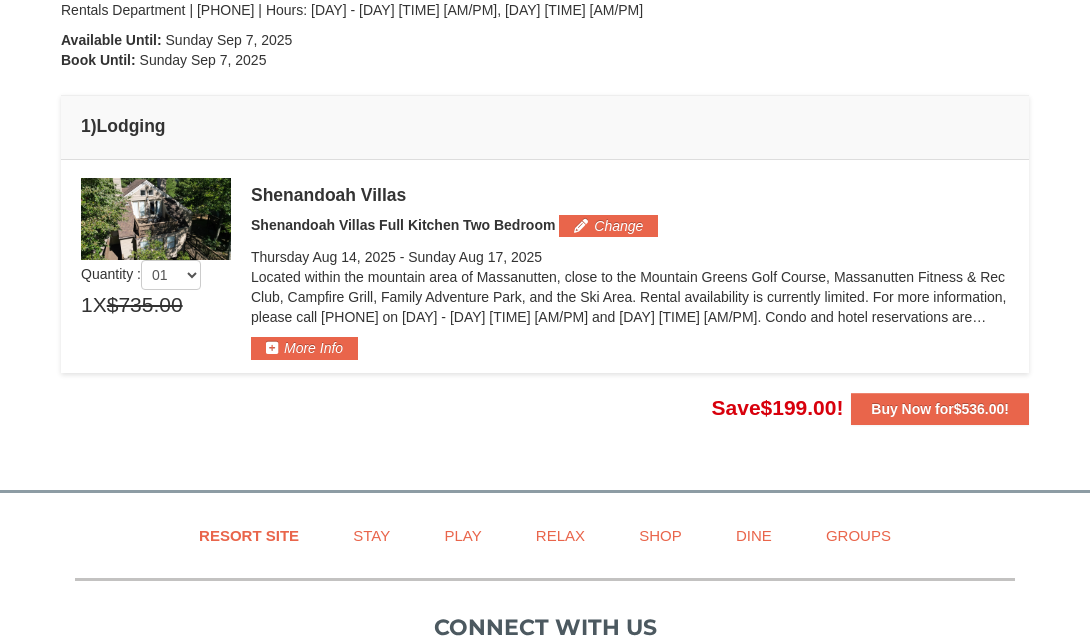 scroll, scrollTop: 433, scrollLeft: 0, axis: vertical 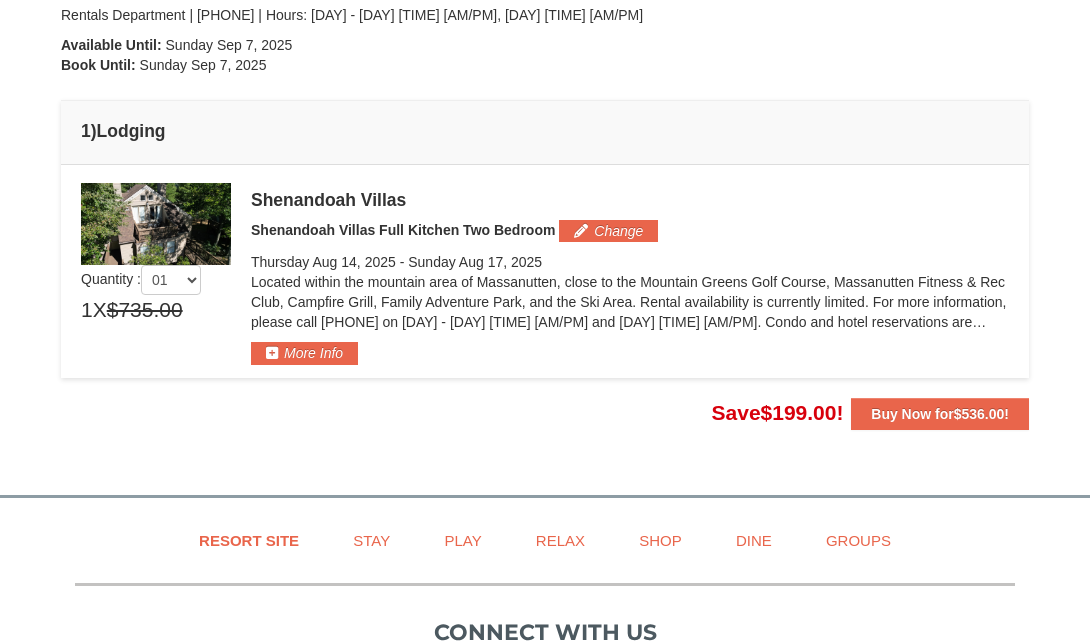 click on "Resort Site
Stay
Play
Relax
Shop
Dine
Groups" at bounding box center [545, 542] 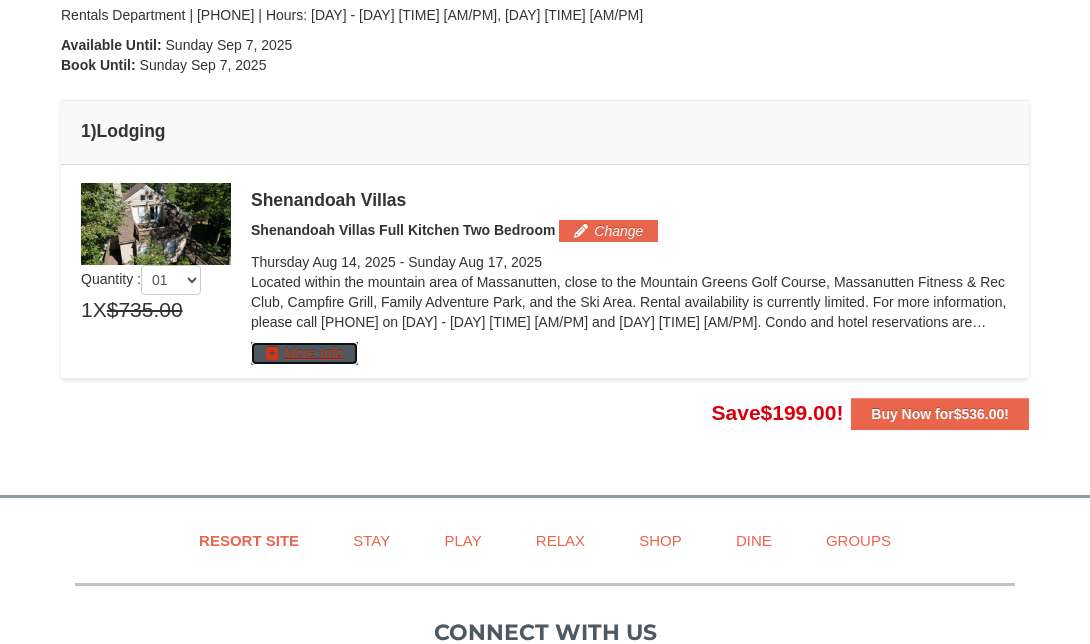 click on "More Info" at bounding box center [304, 353] 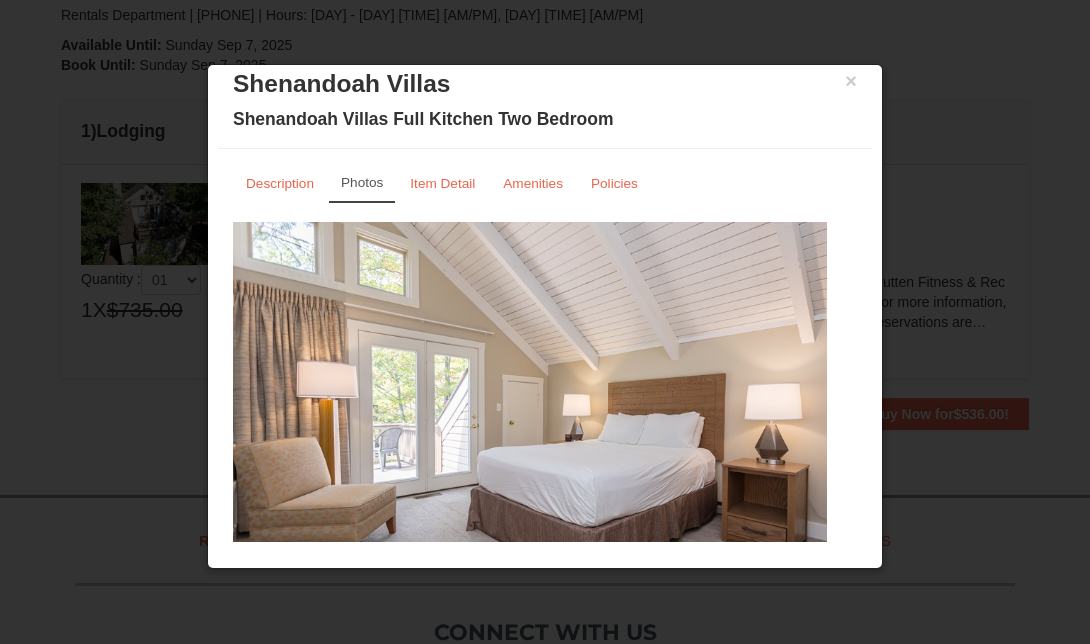 scroll, scrollTop: 18, scrollLeft: 0, axis: vertical 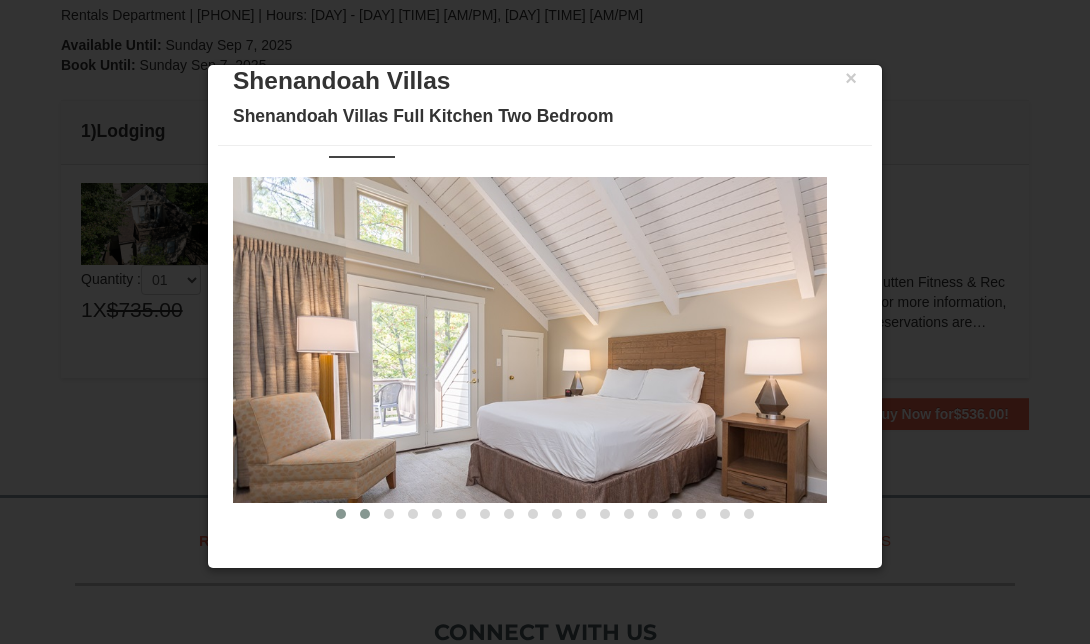 click at bounding box center [365, 514] 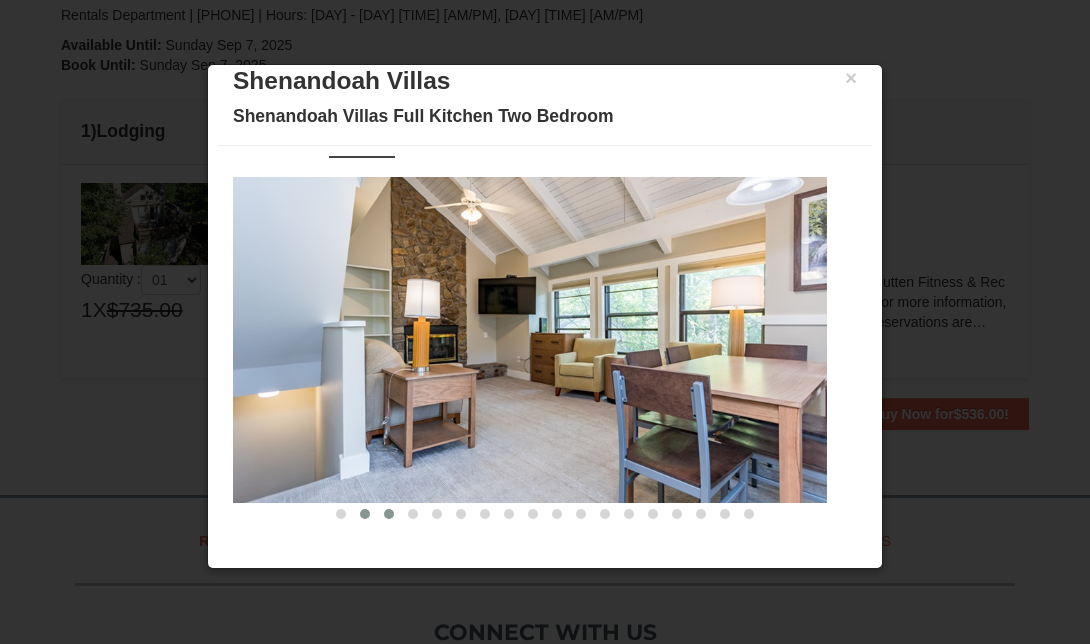 click at bounding box center [389, 514] 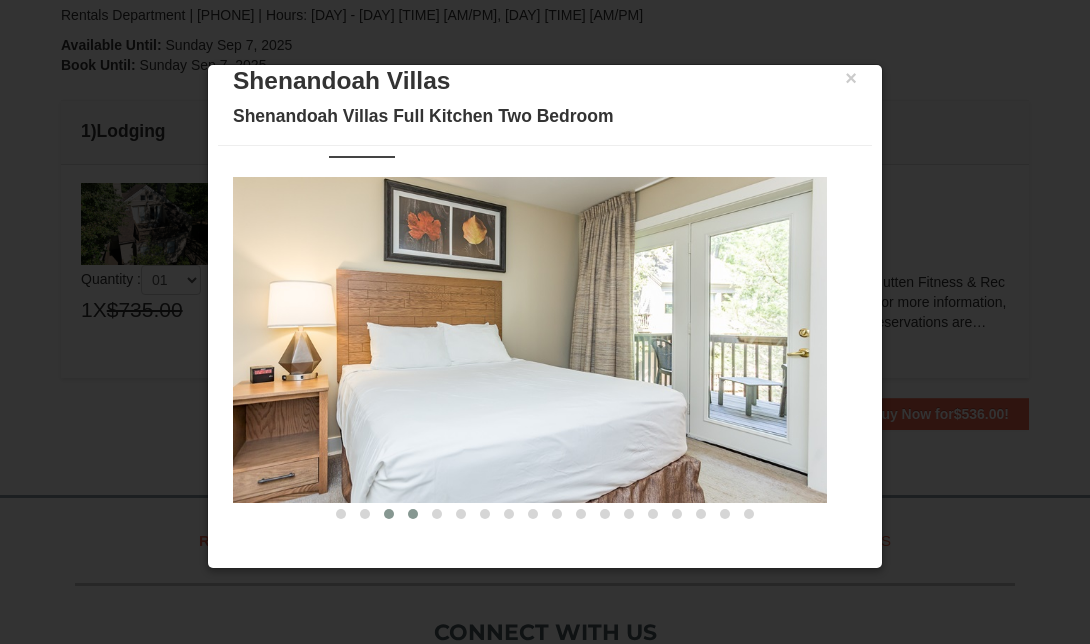 click at bounding box center (413, 514) 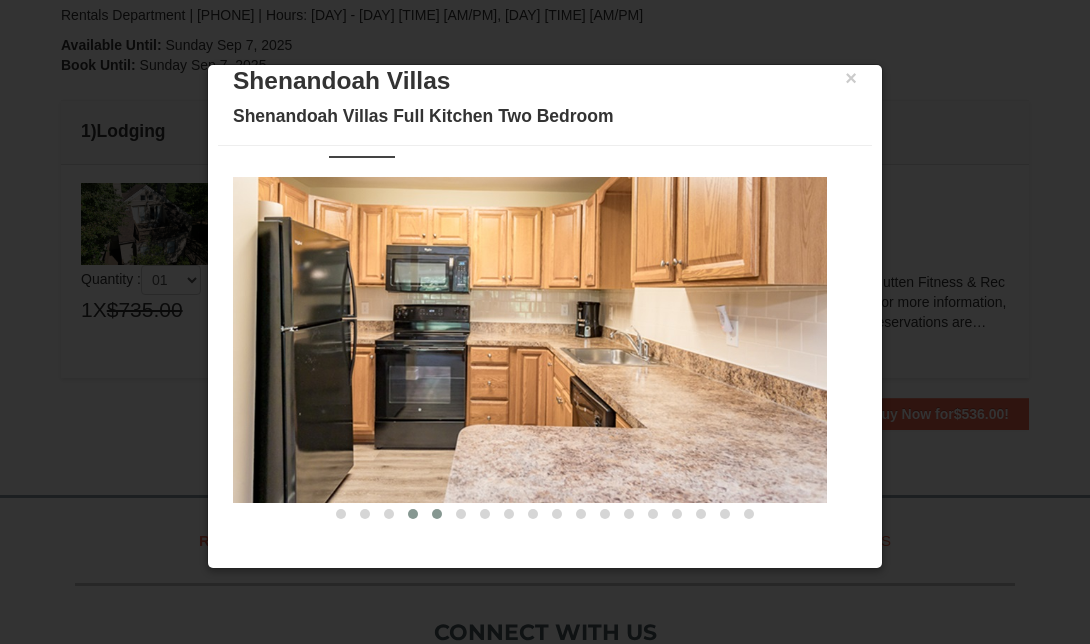 click at bounding box center (437, 514) 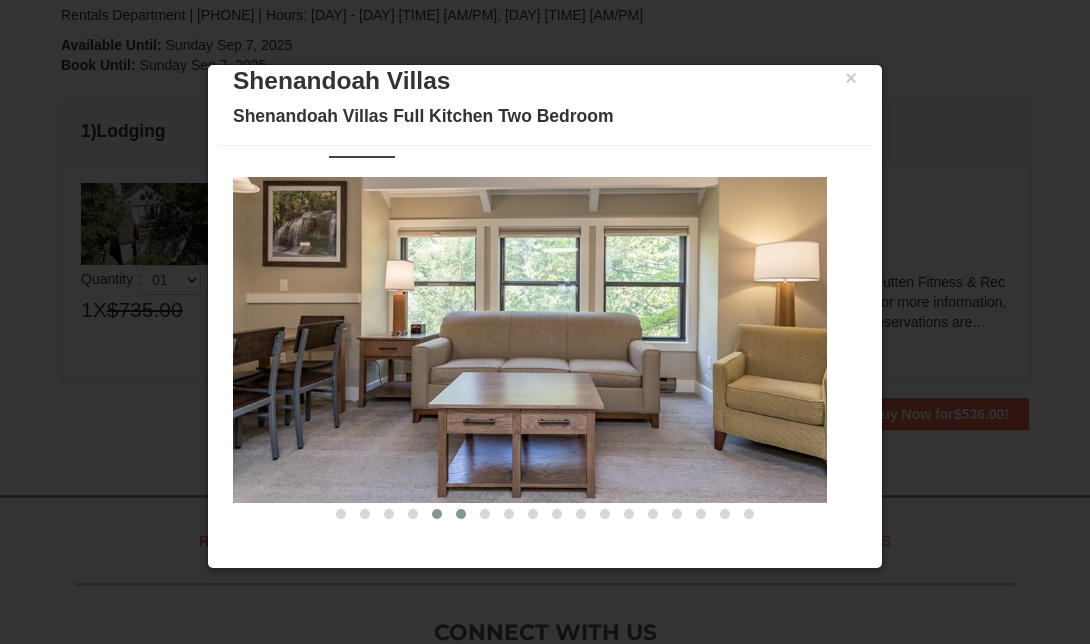 click at bounding box center [461, 514] 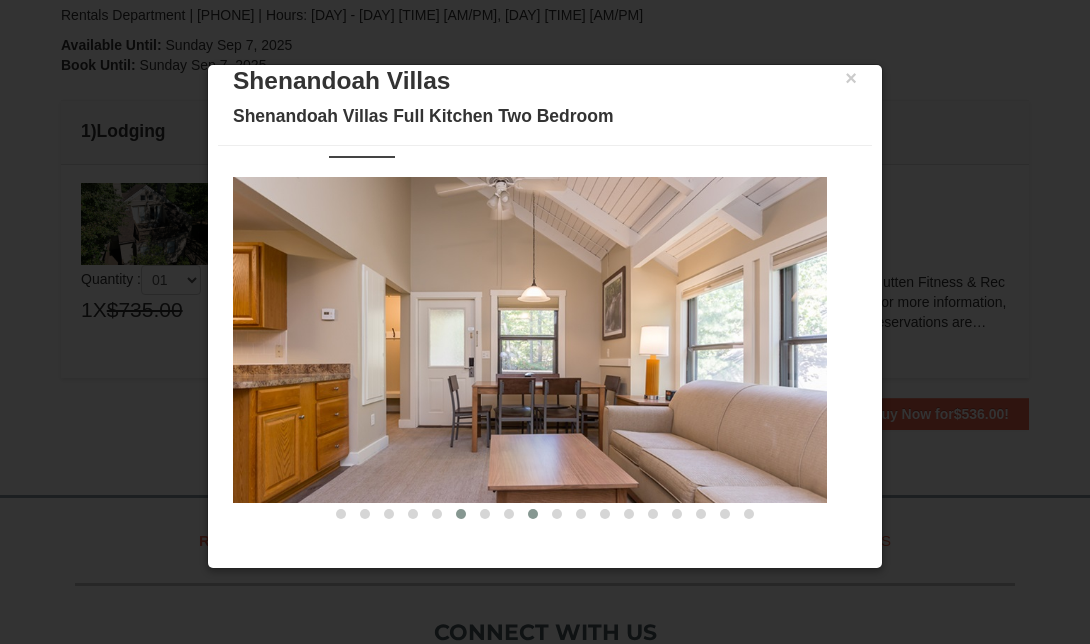 click at bounding box center (533, 514) 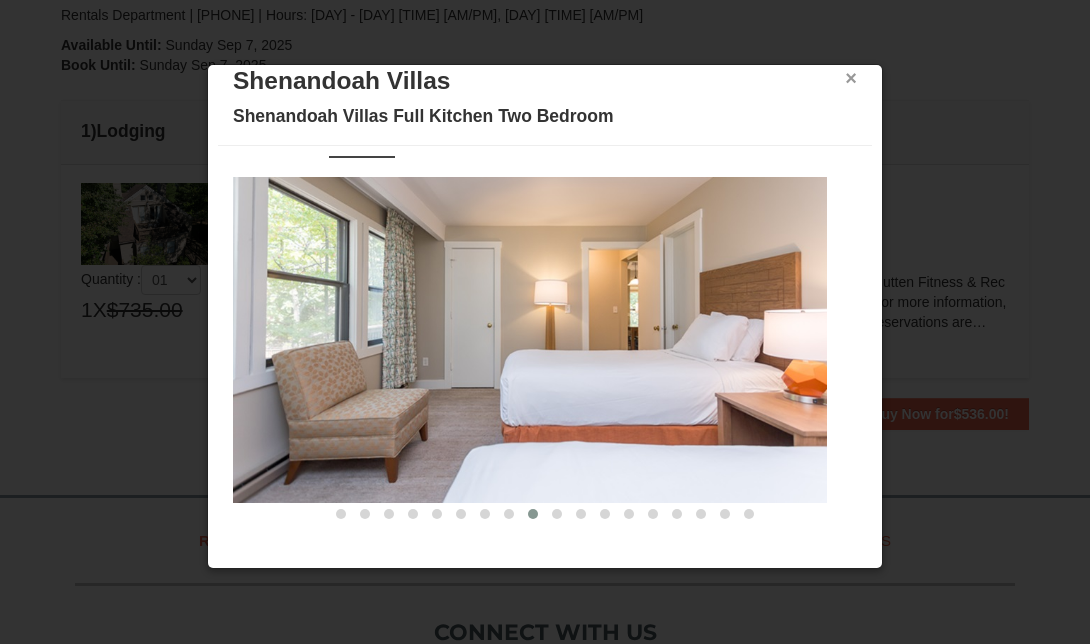 click on "×" at bounding box center [851, 78] 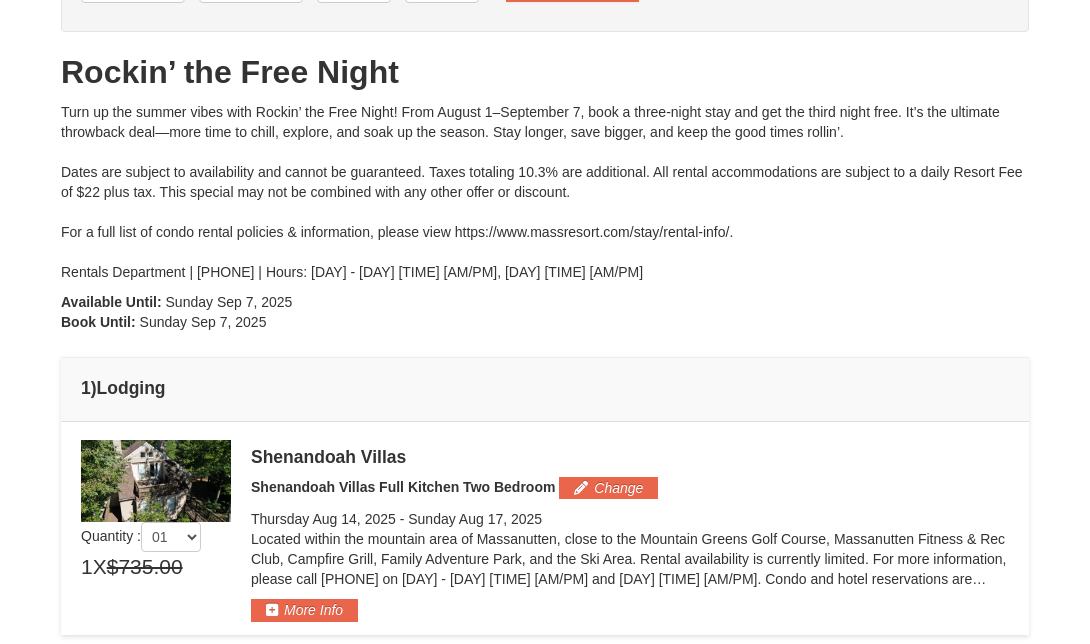 scroll, scrollTop: 171, scrollLeft: 0, axis: vertical 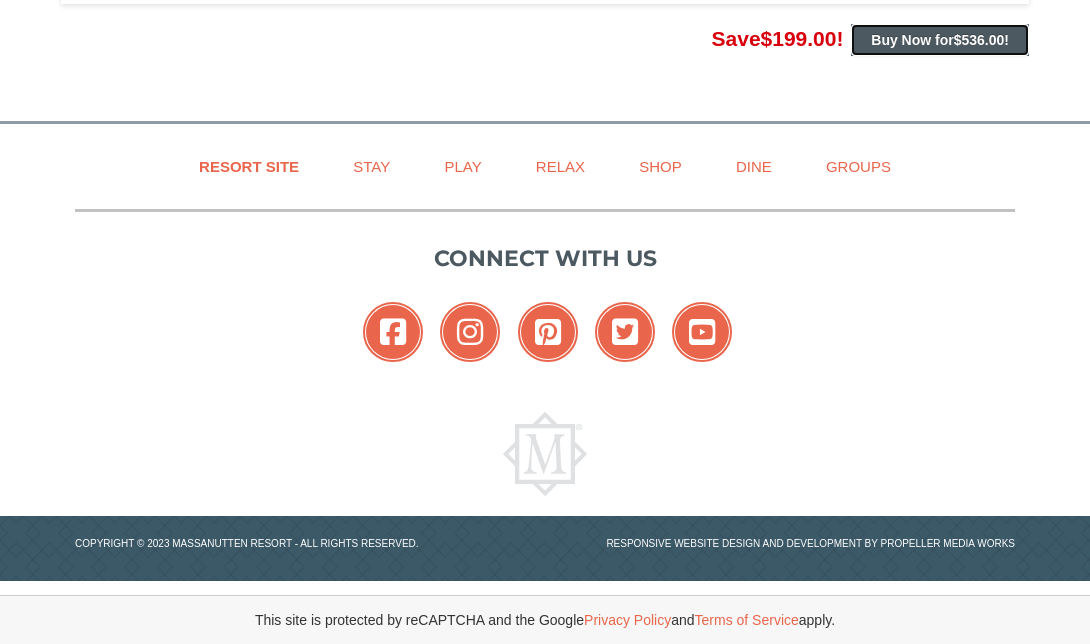 click on "$536.00" at bounding box center (979, 40) 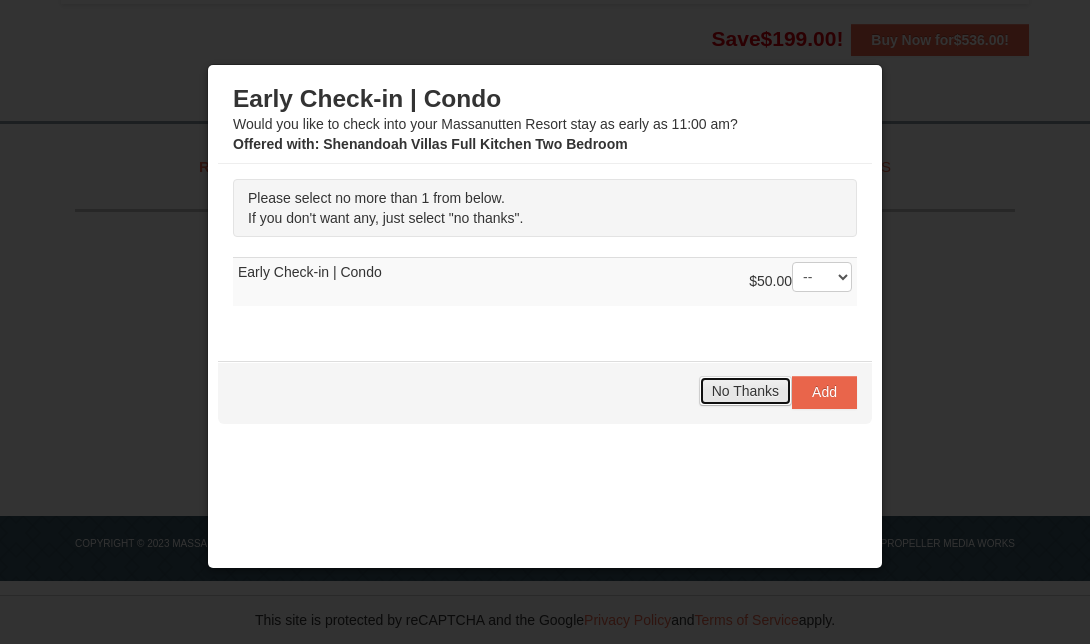 click on "No Thanks" at bounding box center (745, 391) 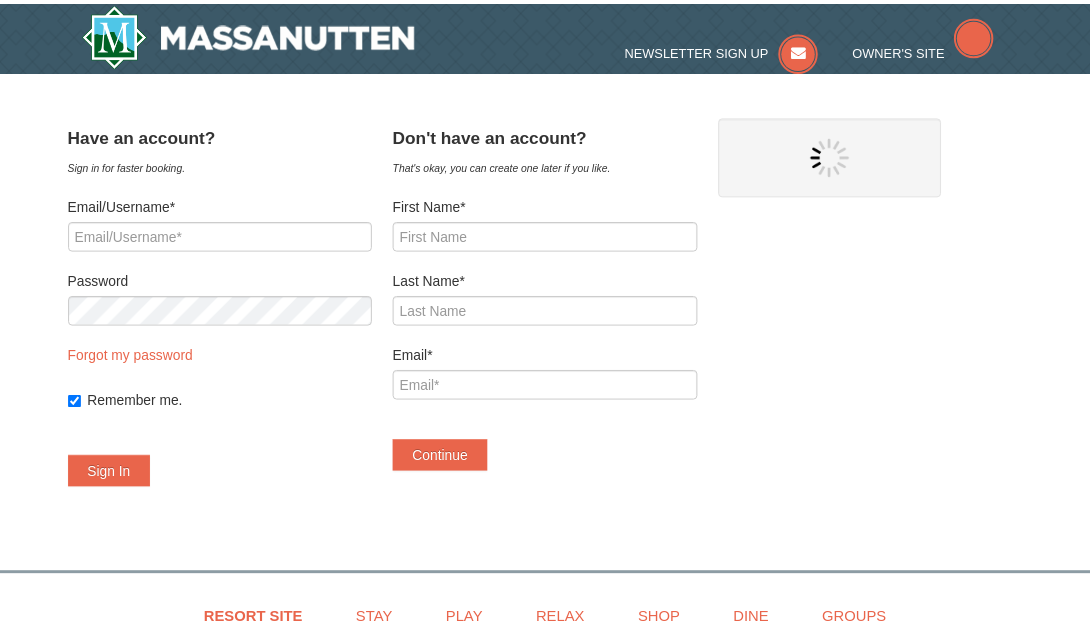 scroll, scrollTop: 0, scrollLeft: 0, axis: both 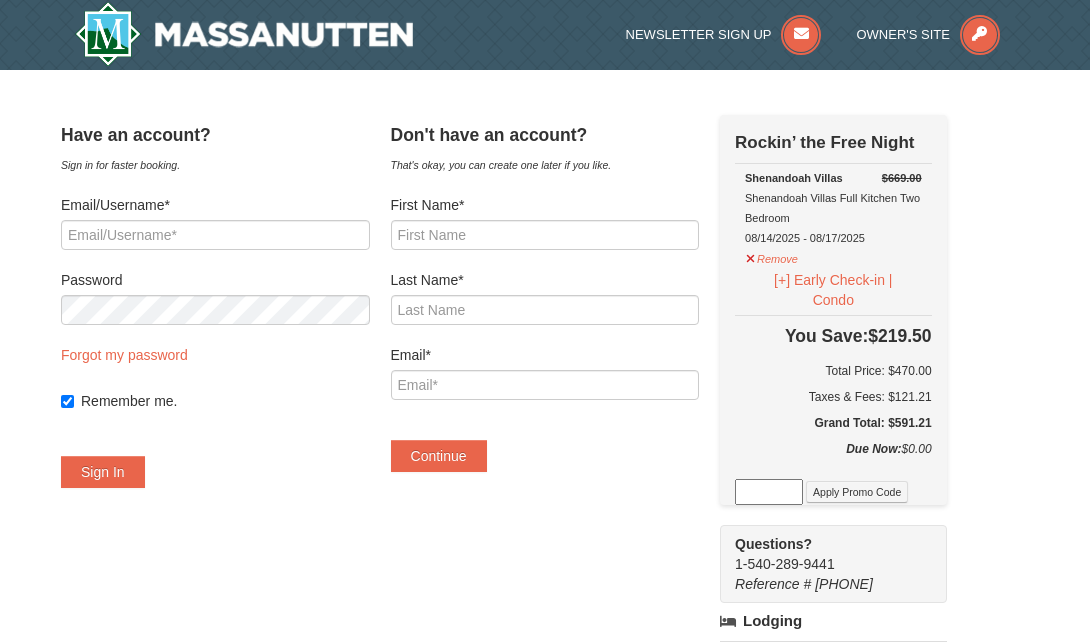 click on "Check Out Now
Rockin’ the Free Night
$669.00
Shenandoah Villas
Shenandoah Villas Full Kitchen Two Bedroom
08/14/2025 - 08/17/2025
Remove" at bounding box center [833, 310] 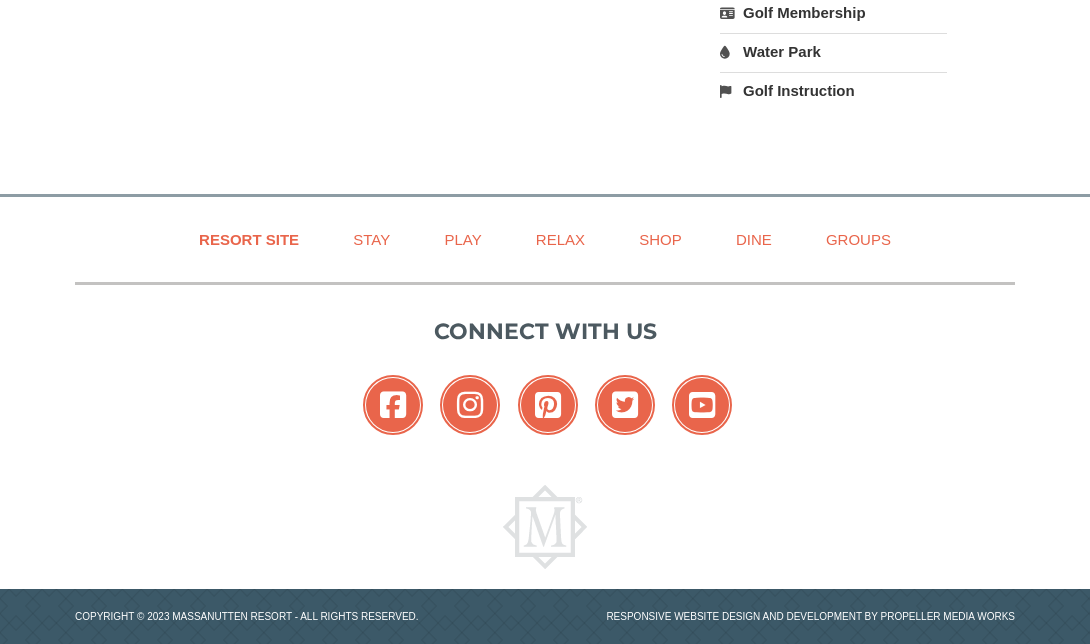 scroll, scrollTop: 1034, scrollLeft: 0, axis: vertical 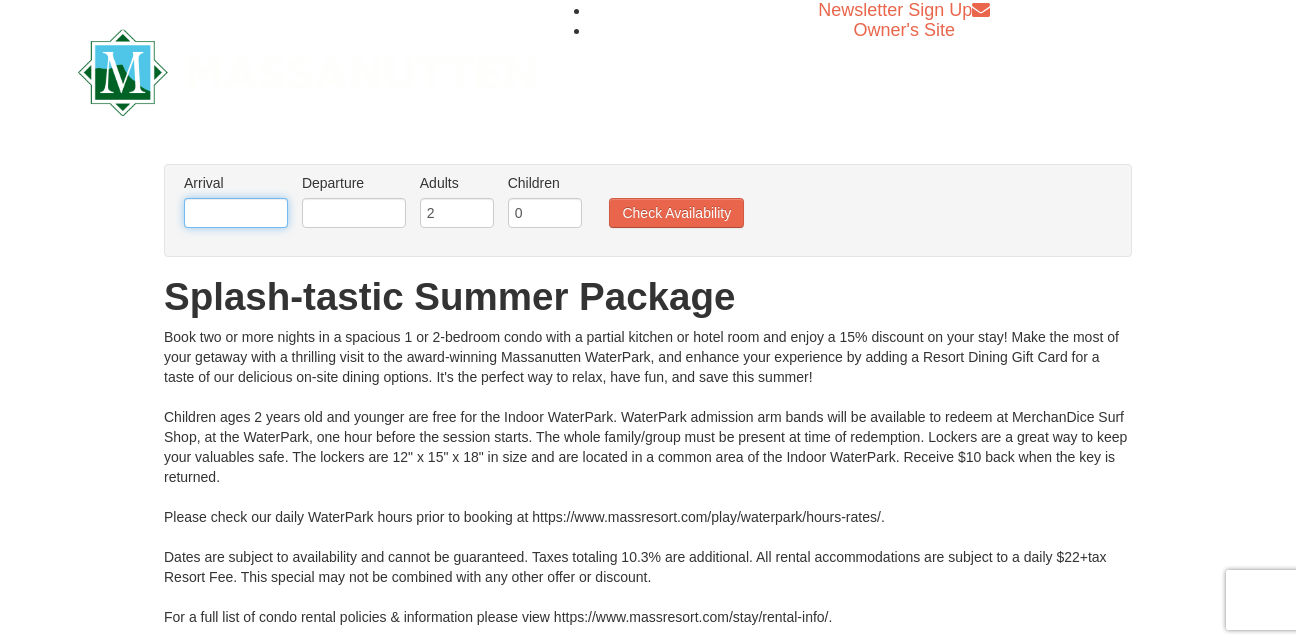click at bounding box center [236, 213] 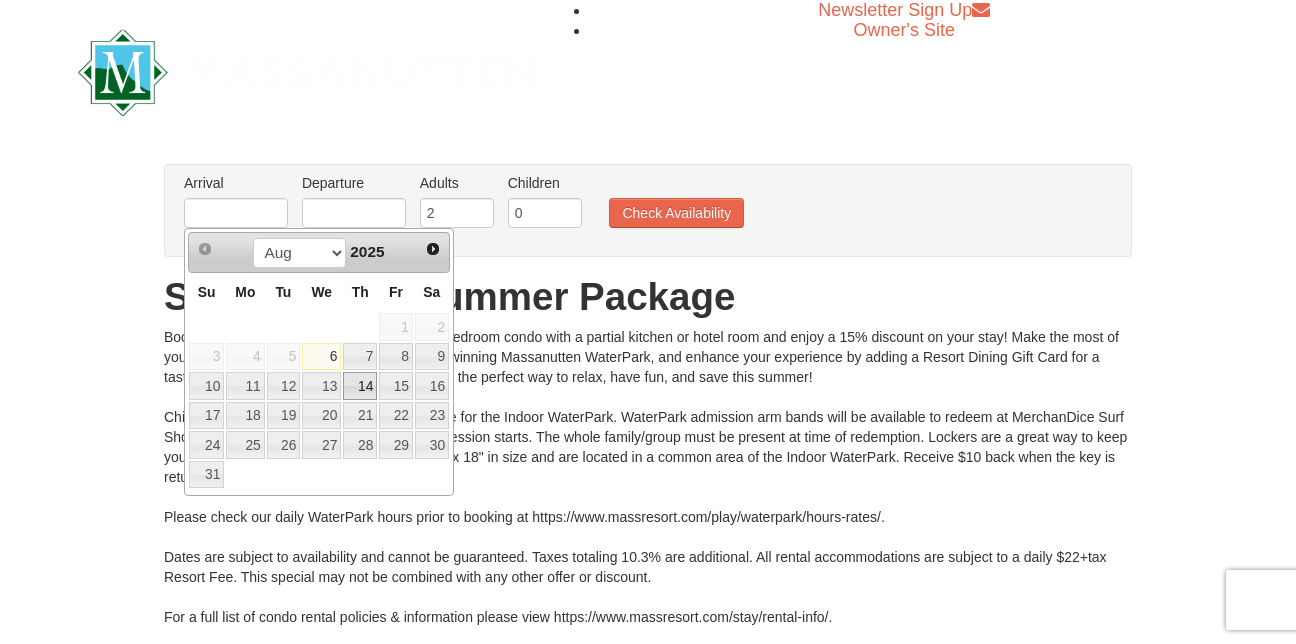 click on "14" at bounding box center (360, 386) 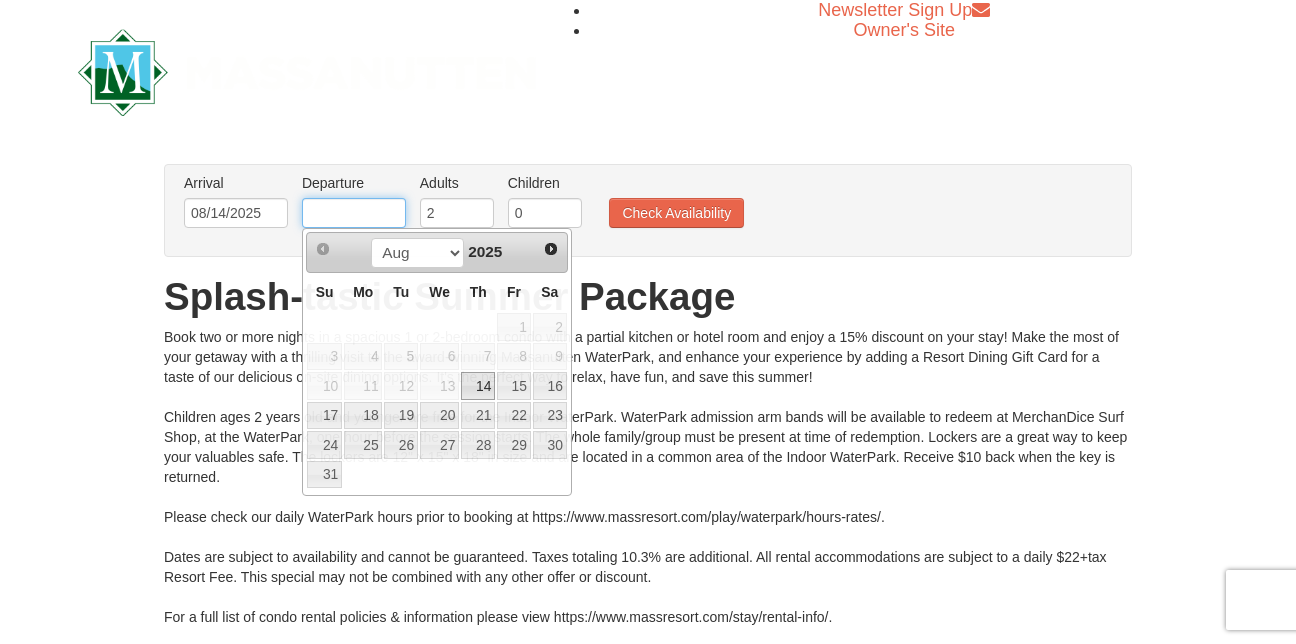 click at bounding box center (354, 213) 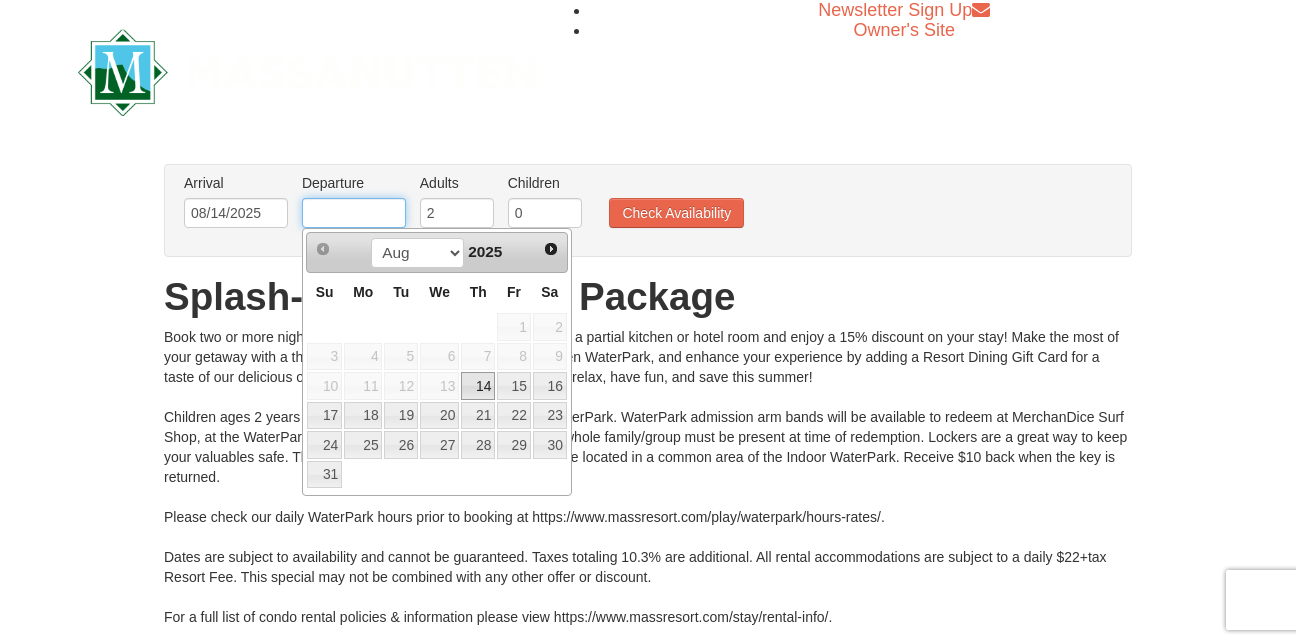 type on "08/17/2025" 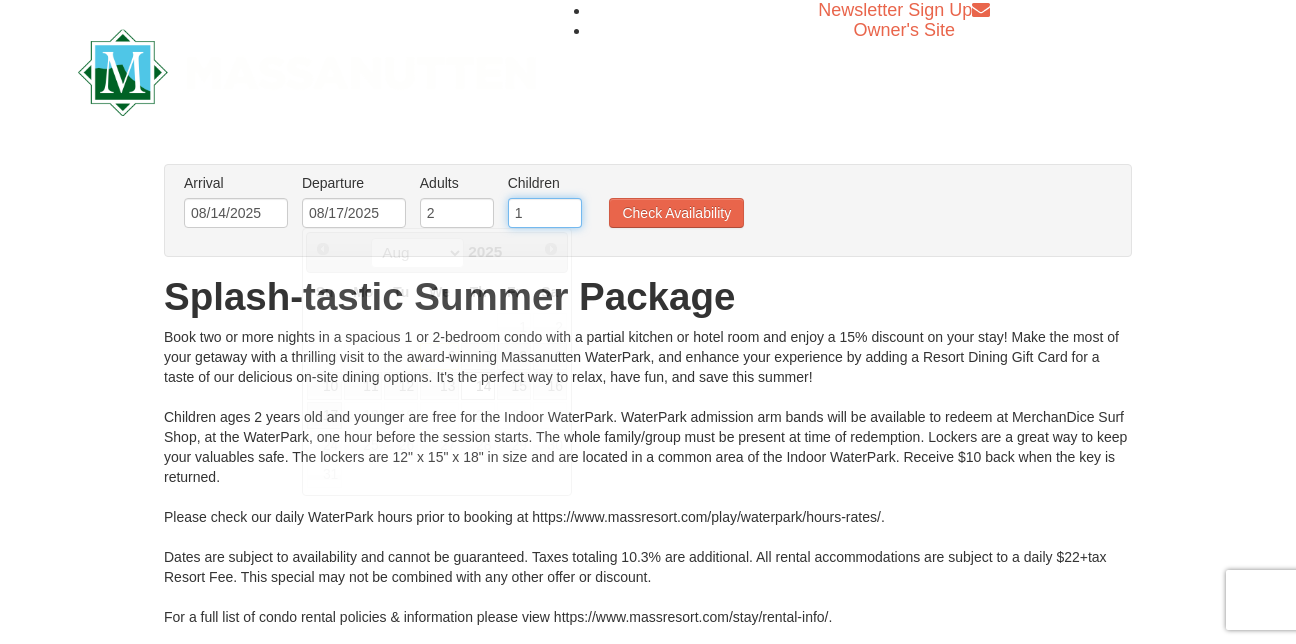 click on "1" at bounding box center [545, 213] 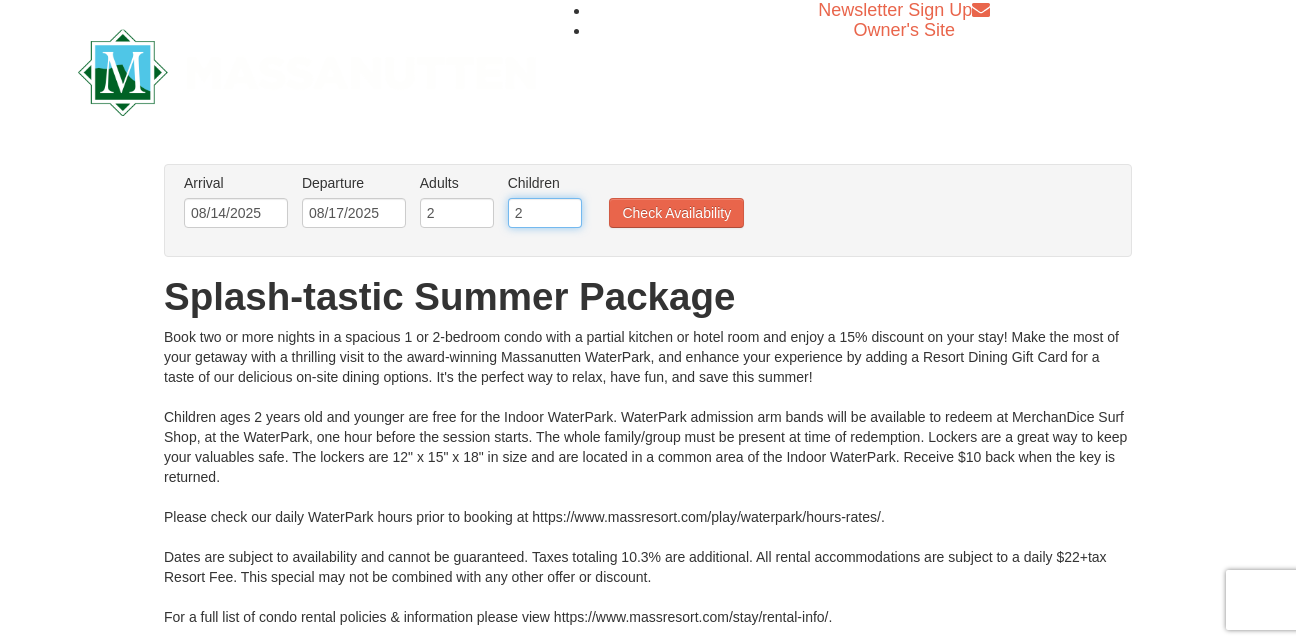 click on "2" at bounding box center (545, 213) 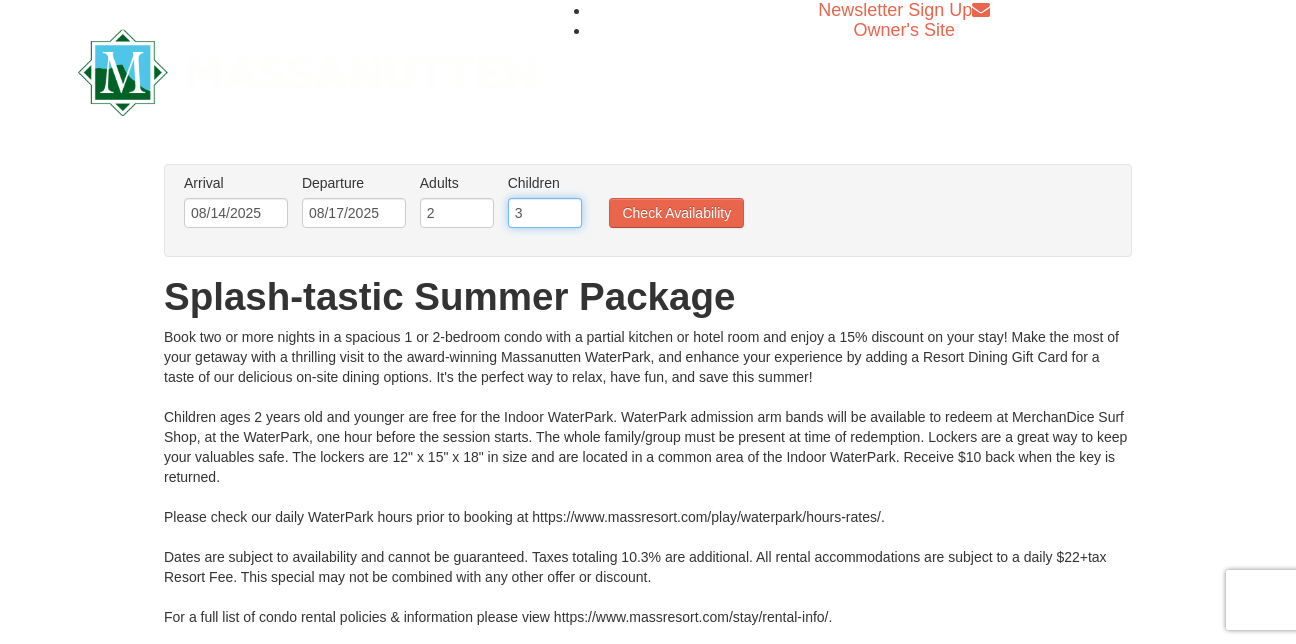 type on "3" 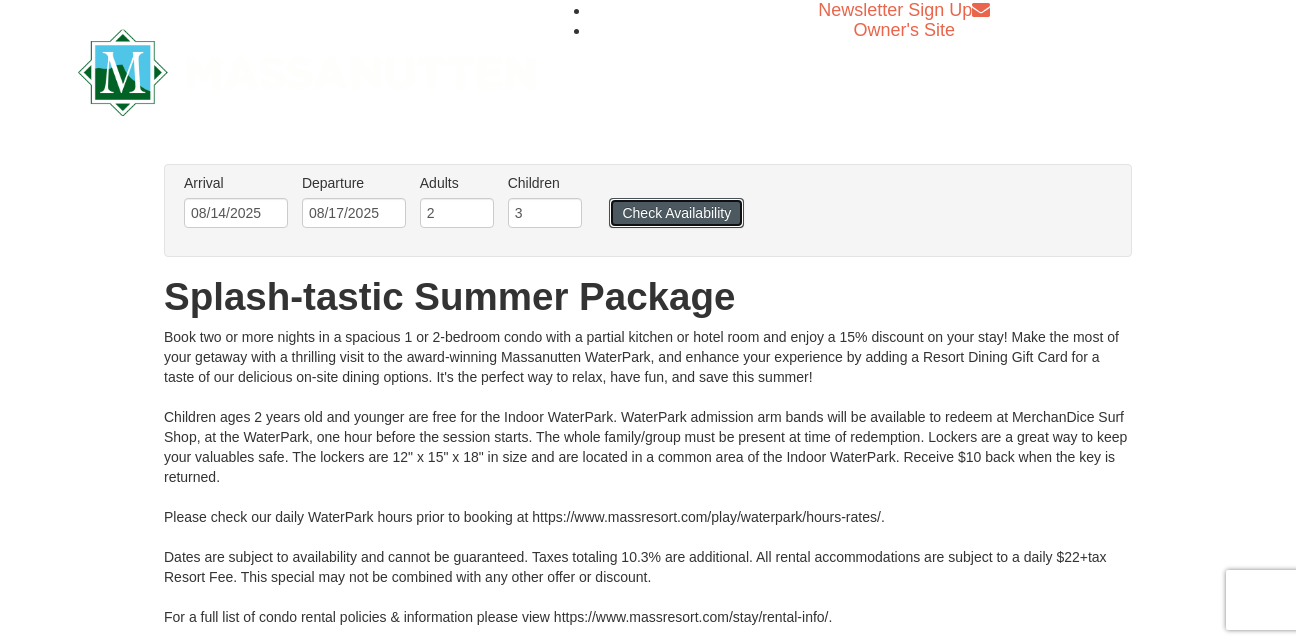 click on "Check Availability" at bounding box center (676, 213) 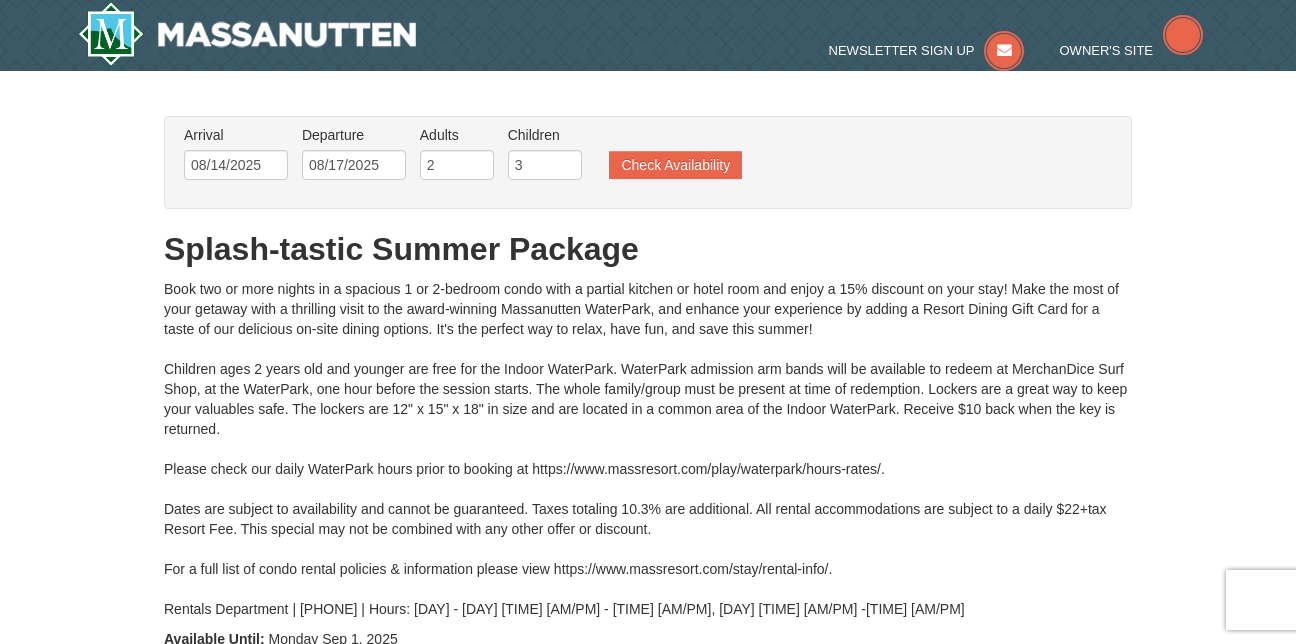 type on "08/14/2025" 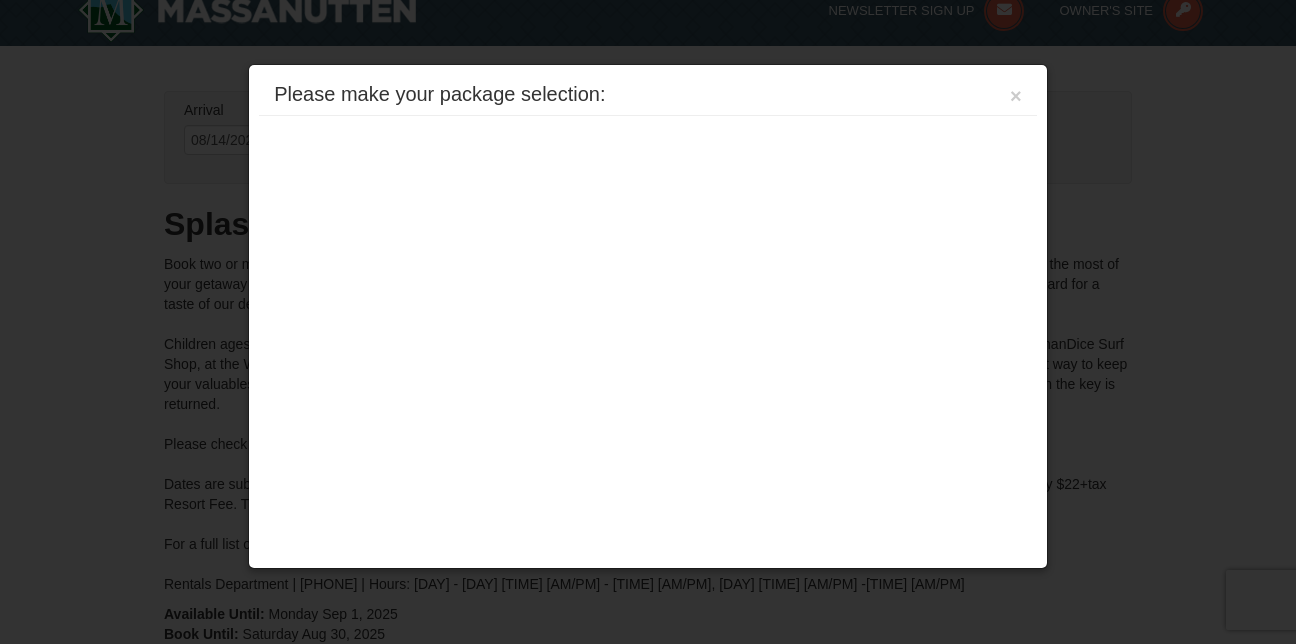 scroll, scrollTop: 0, scrollLeft: 0, axis: both 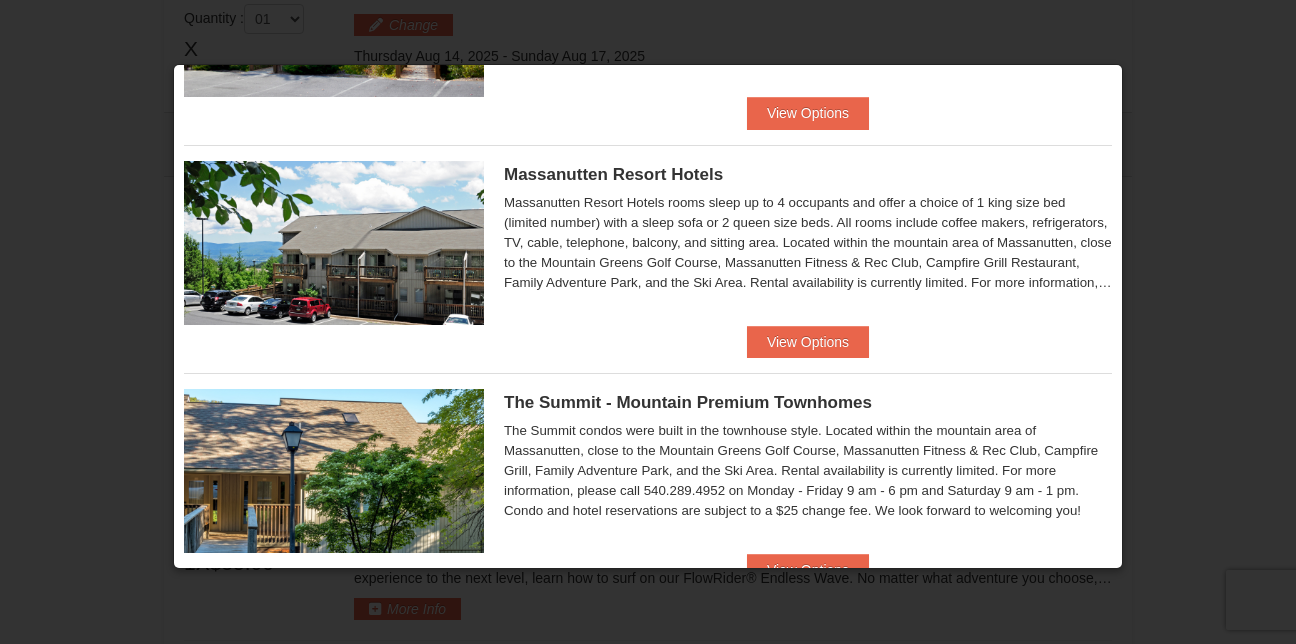 click on "The Summit - Mountain Premium Townhomes
The Summit condos were built in the townhouse style. Located within the mountain area of Massanutten, close to the Mountain Greens Golf Course, Massanutten Fitness & Rec Club, Campfire Grill, Family Adventure Park, and the Ski Area.
Rental availability is currently limited. For more information, please call 540.289.4952 on Monday - Friday 9 am - 6 pm and Saturday 9 am - 1 pm. Condo and hotel reservations are subject to a $25 change fee.
We look forward to welcoming you!
Book Now" at bounding box center [648, 463] 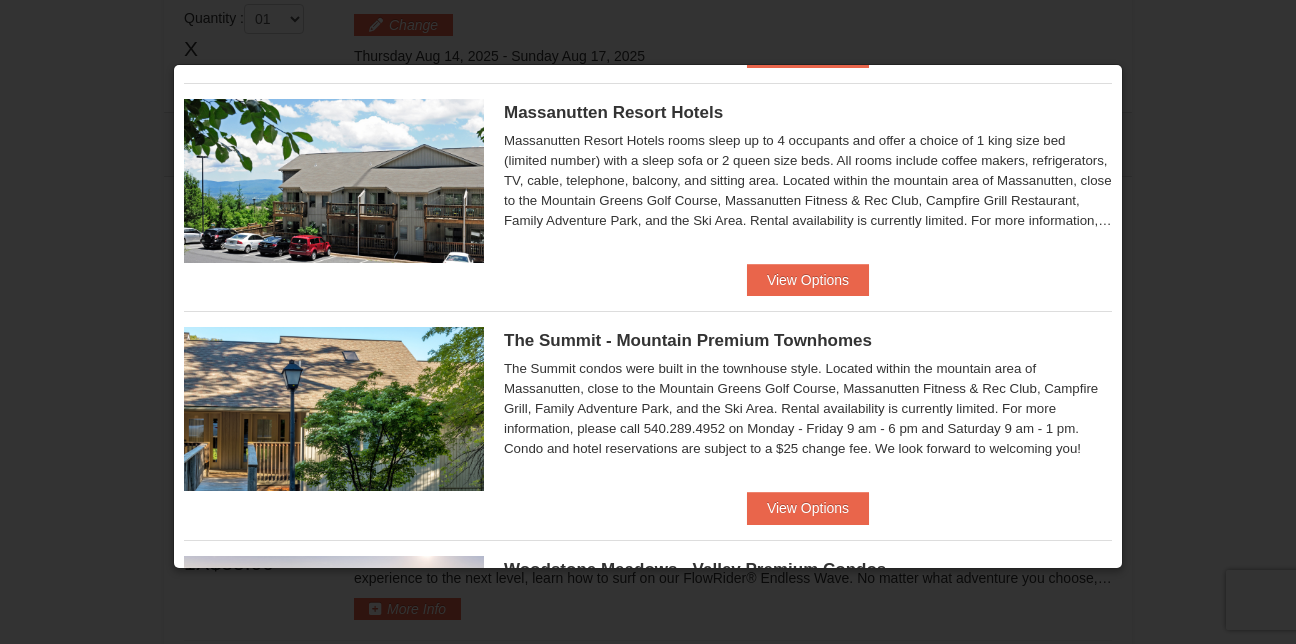 scroll, scrollTop: 302, scrollLeft: 0, axis: vertical 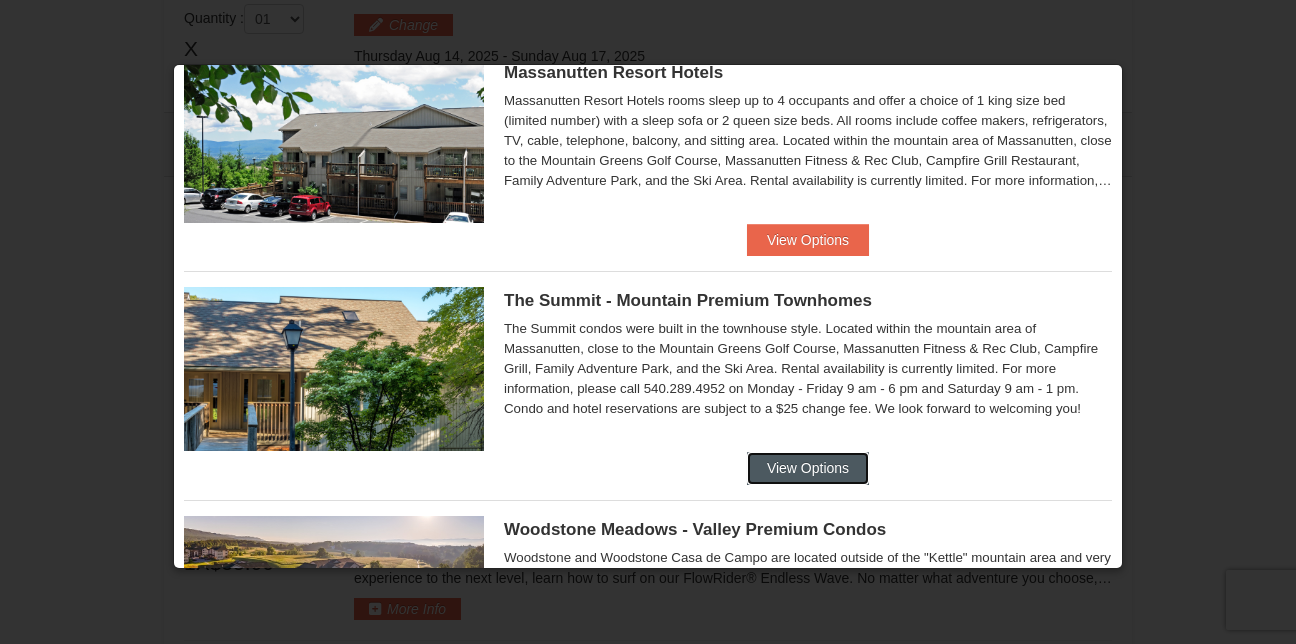 click on "View Options" at bounding box center (808, 468) 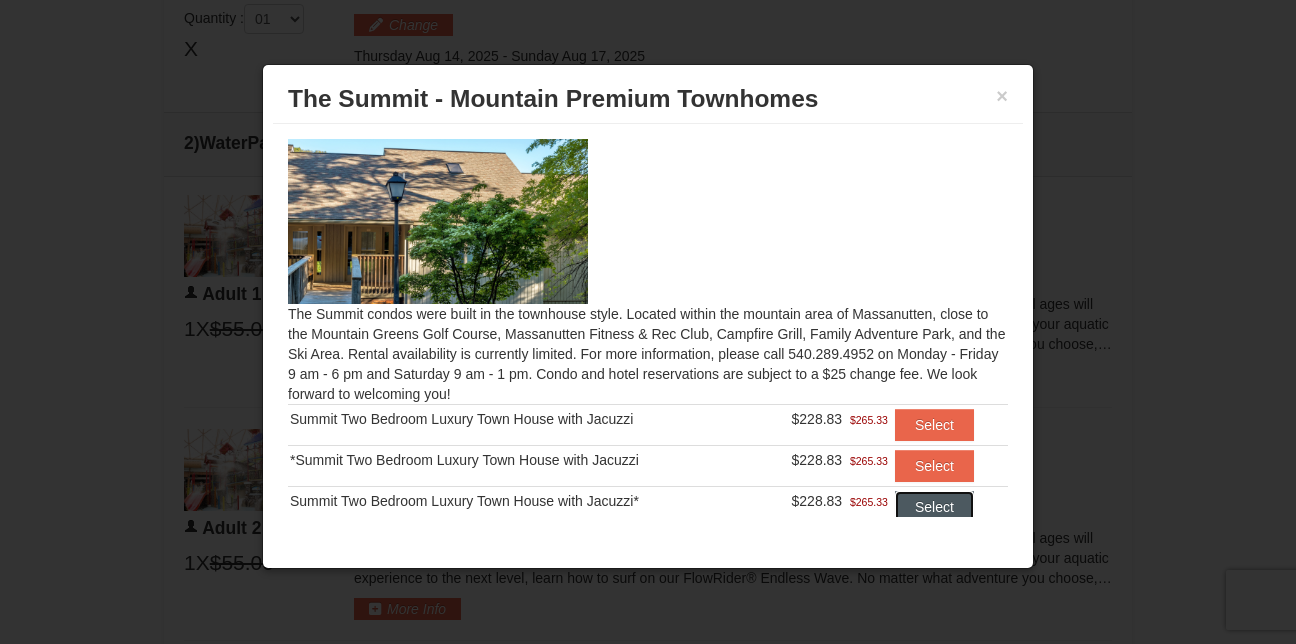 click on "Select" at bounding box center (934, 507) 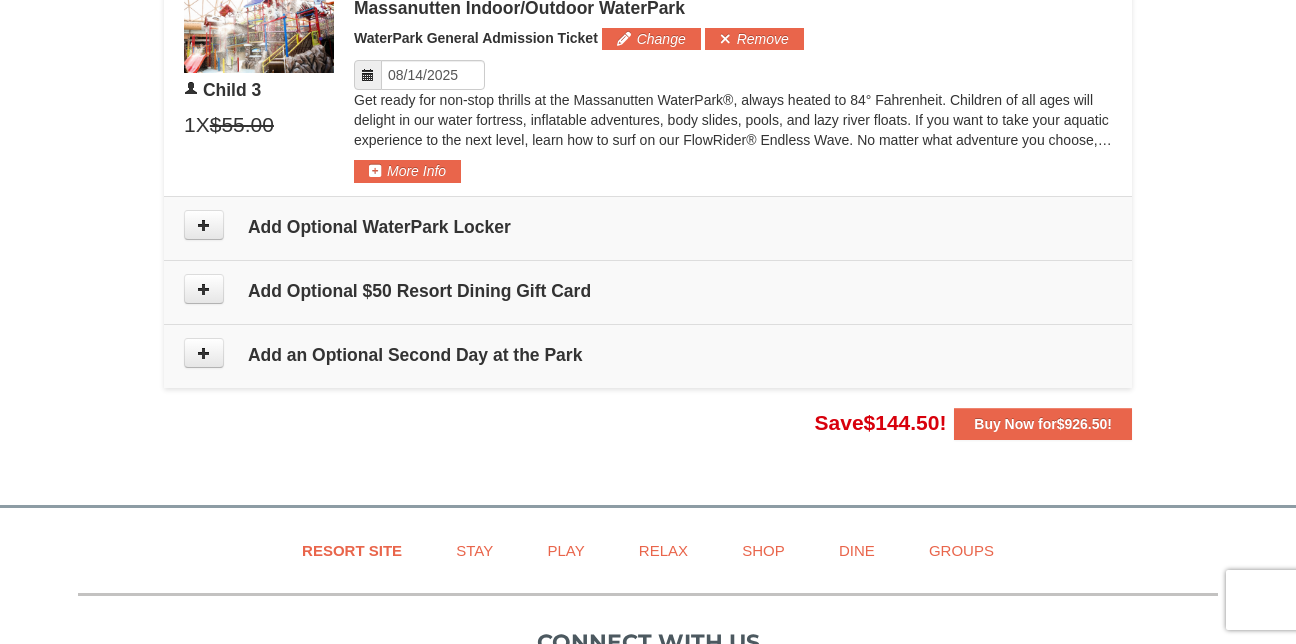 scroll, scrollTop: 2065, scrollLeft: 0, axis: vertical 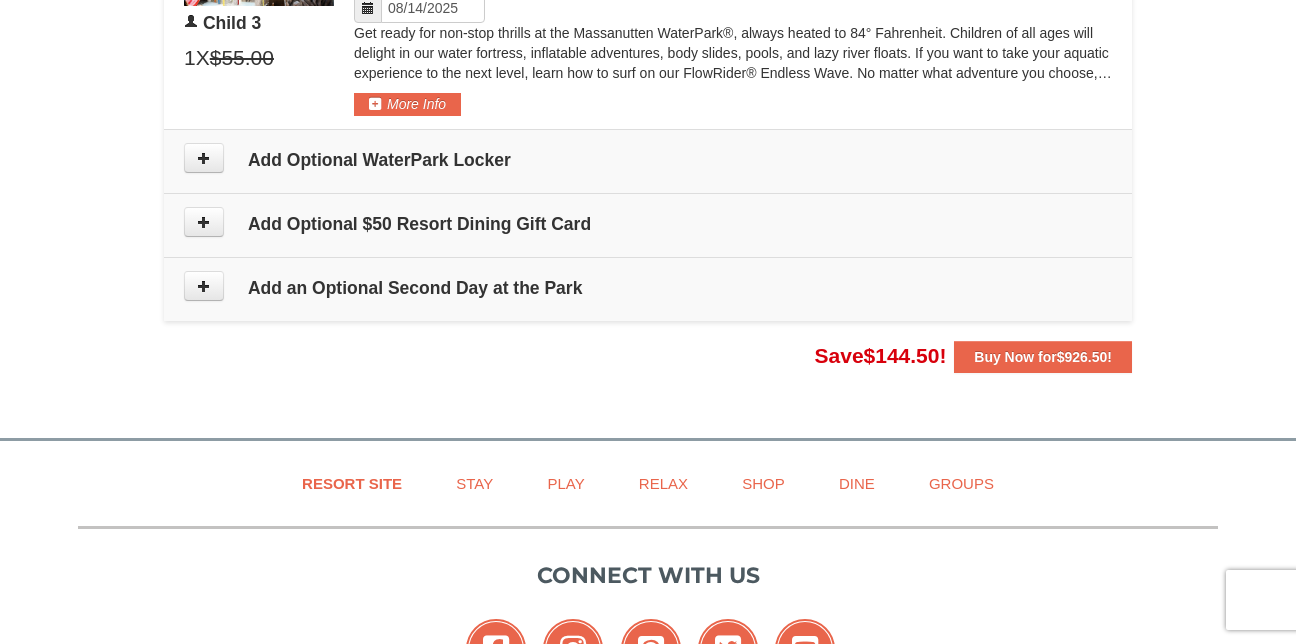 click on "×
From:
To:
Adults:
2
Children:
3
Change
Arrival Please format dates MM/DD/YYYY Please format dates MM/DD/YYYY
08/14/2025
Departure Please format dates MM/DD/YYYY Please format dates MM/DD/YYYY
08/17/2025
Adults 2" at bounding box center [648, -789] 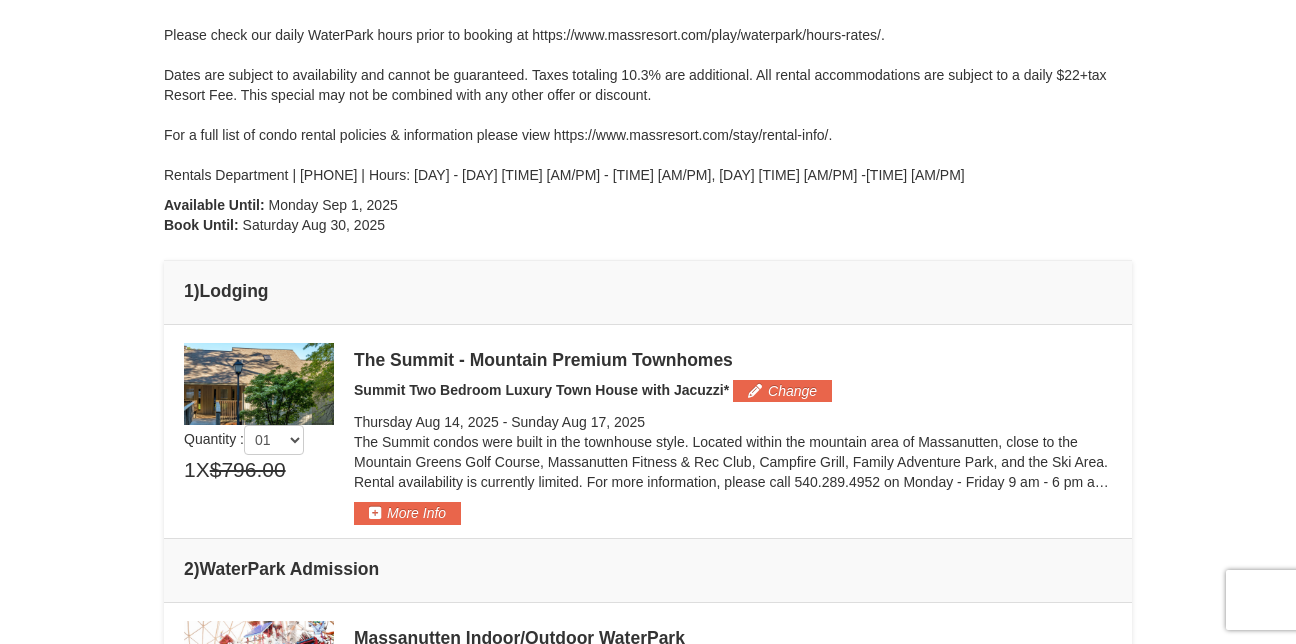 scroll, scrollTop: 440, scrollLeft: 0, axis: vertical 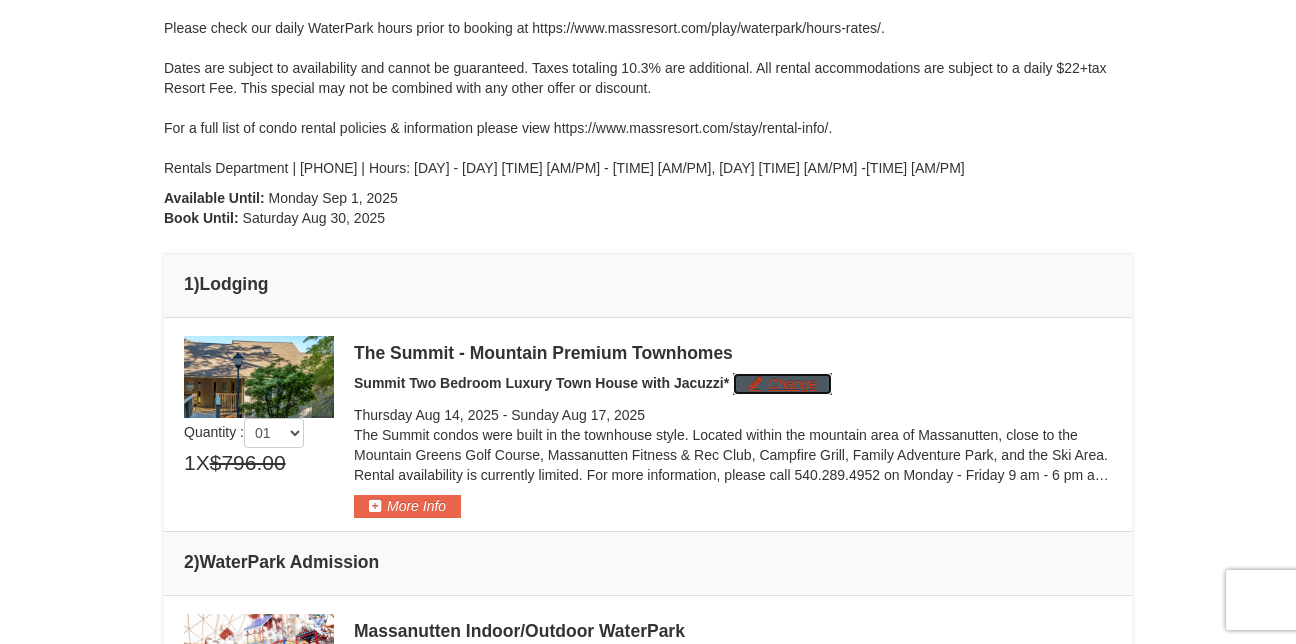 click on "Change" at bounding box center (782, 384) 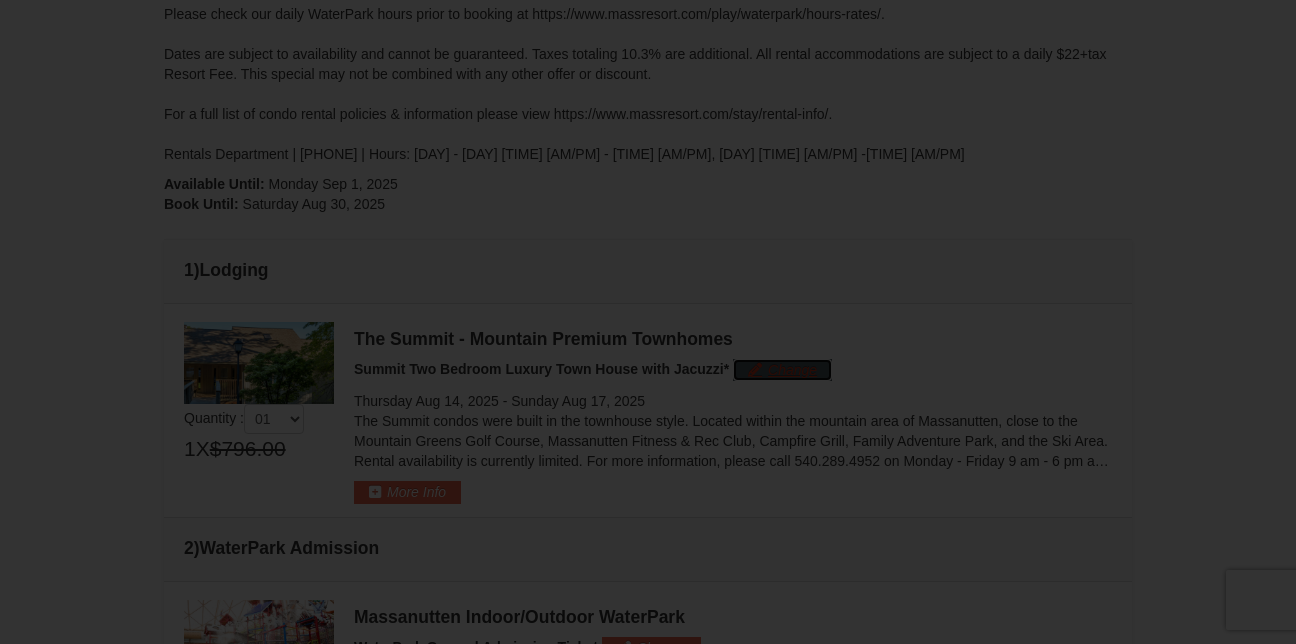 scroll, scrollTop: 499, scrollLeft: 0, axis: vertical 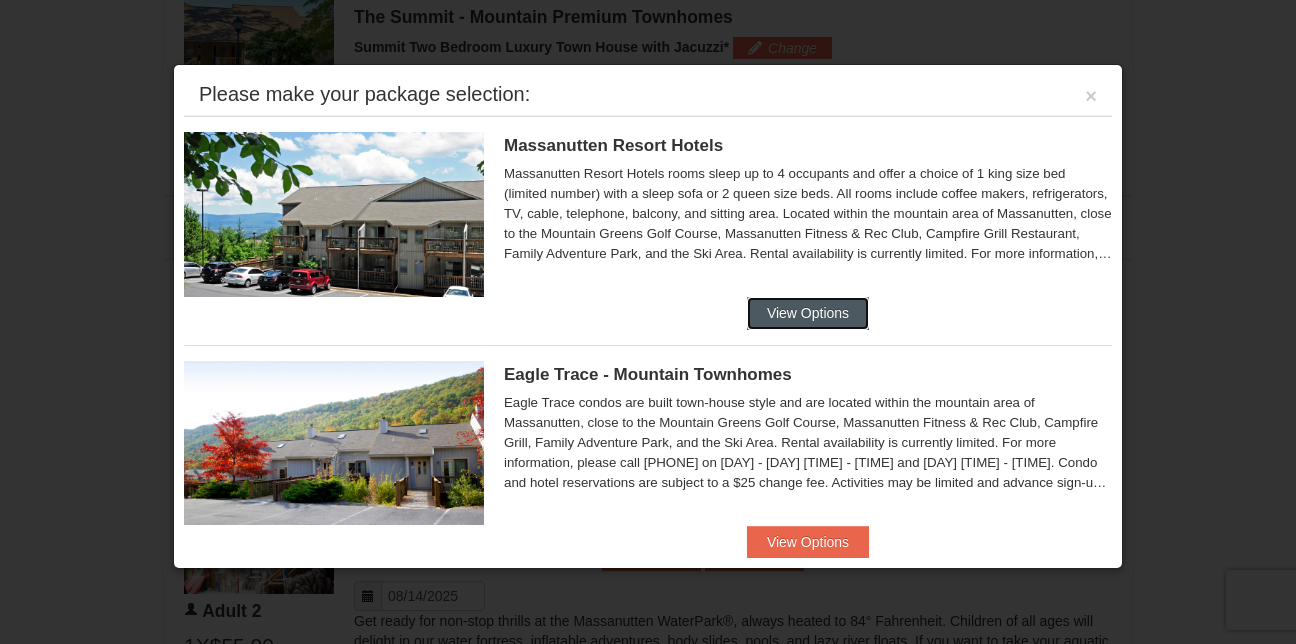click on "View Options" at bounding box center [808, 313] 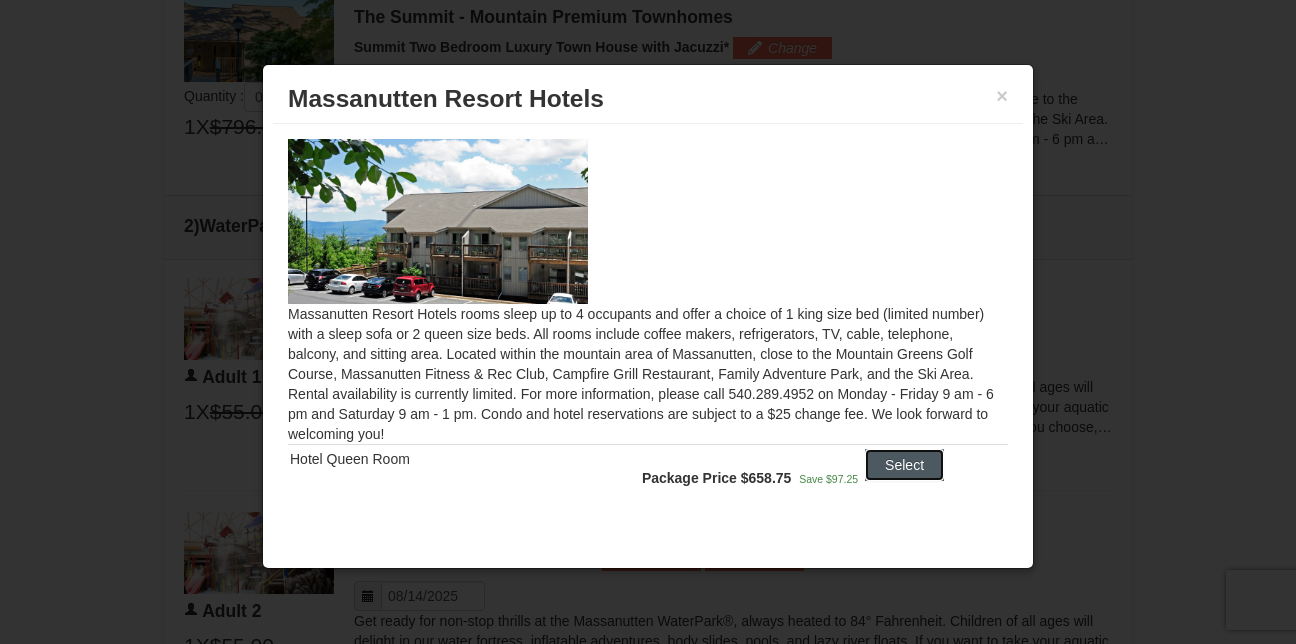 click on "Select" at bounding box center (904, 465) 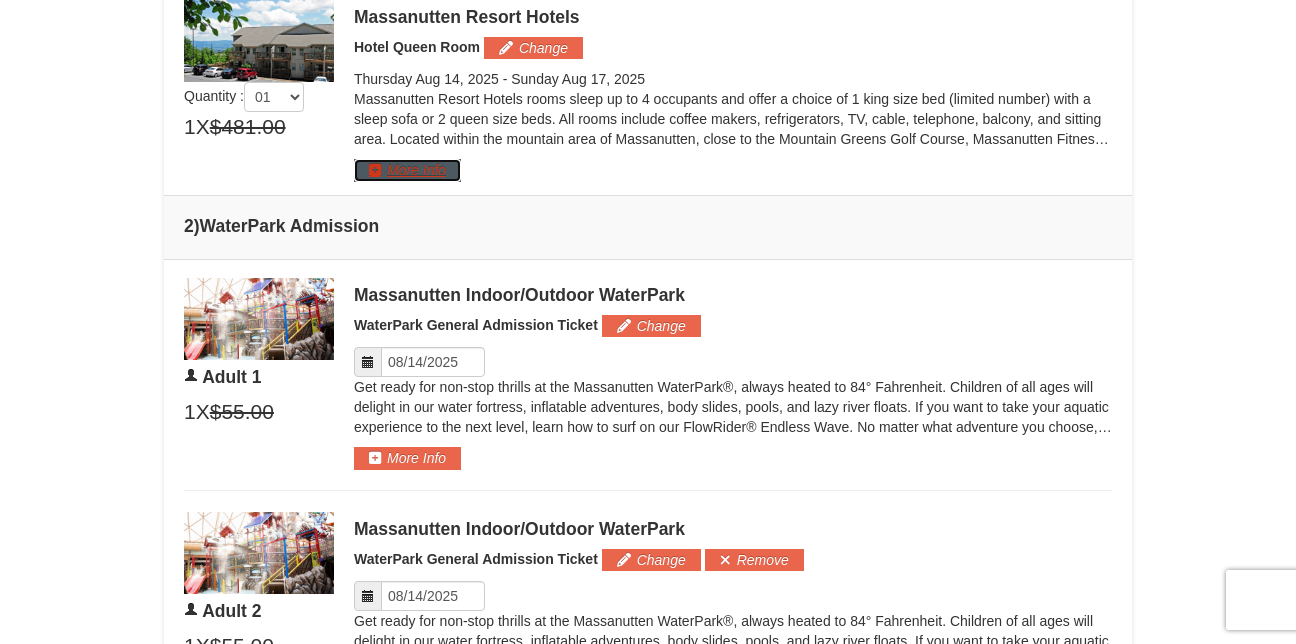 click on "More Info" at bounding box center [407, 170] 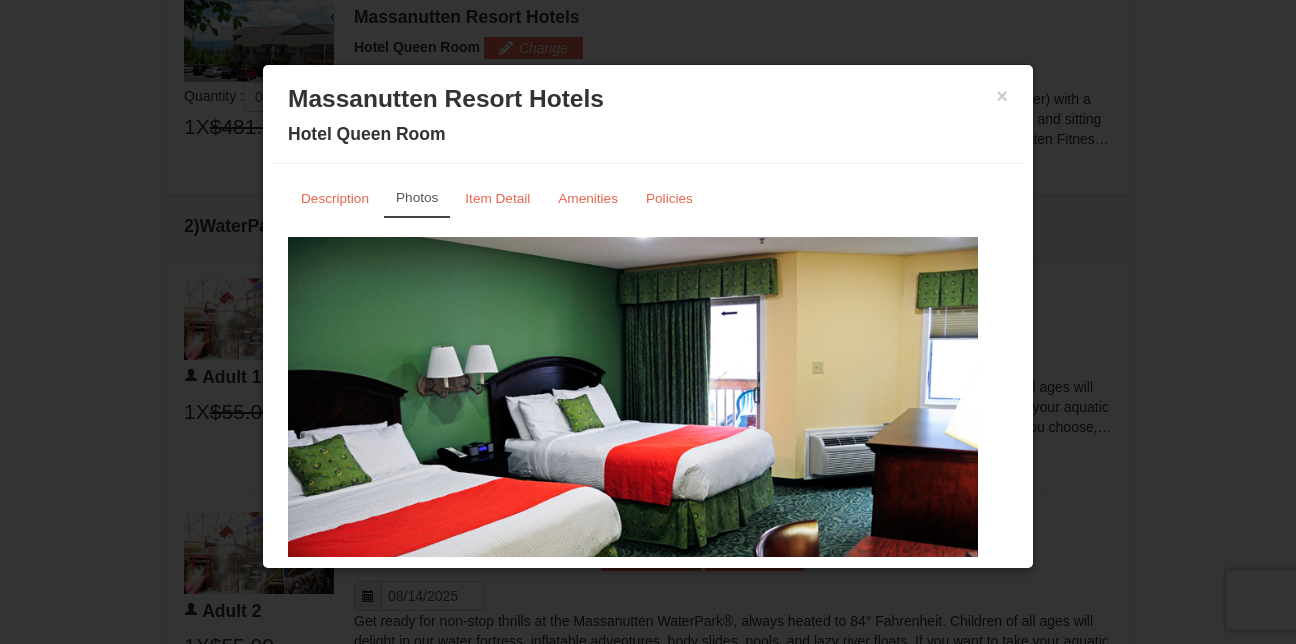 click on "×
Massanutten Resort Hotels  Hotel Queen Room" at bounding box center (648, 119) 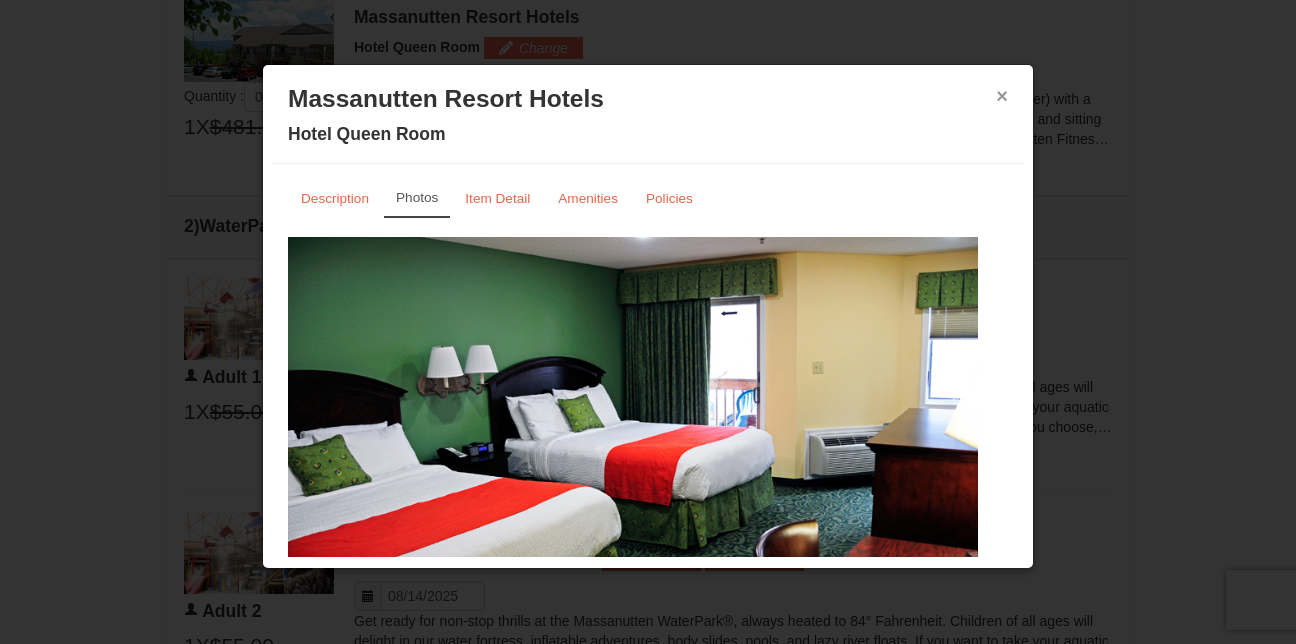 click on "×" at bounding box center (1002, 96) 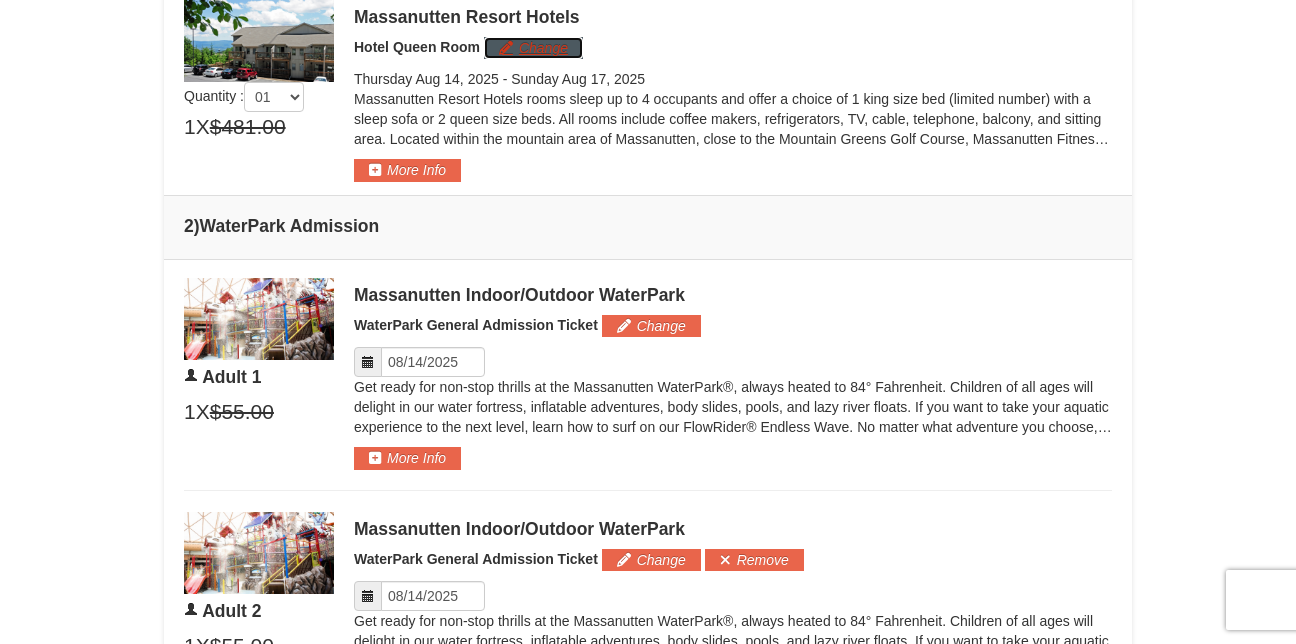 click on "Change" at bounding box center [533, 48] 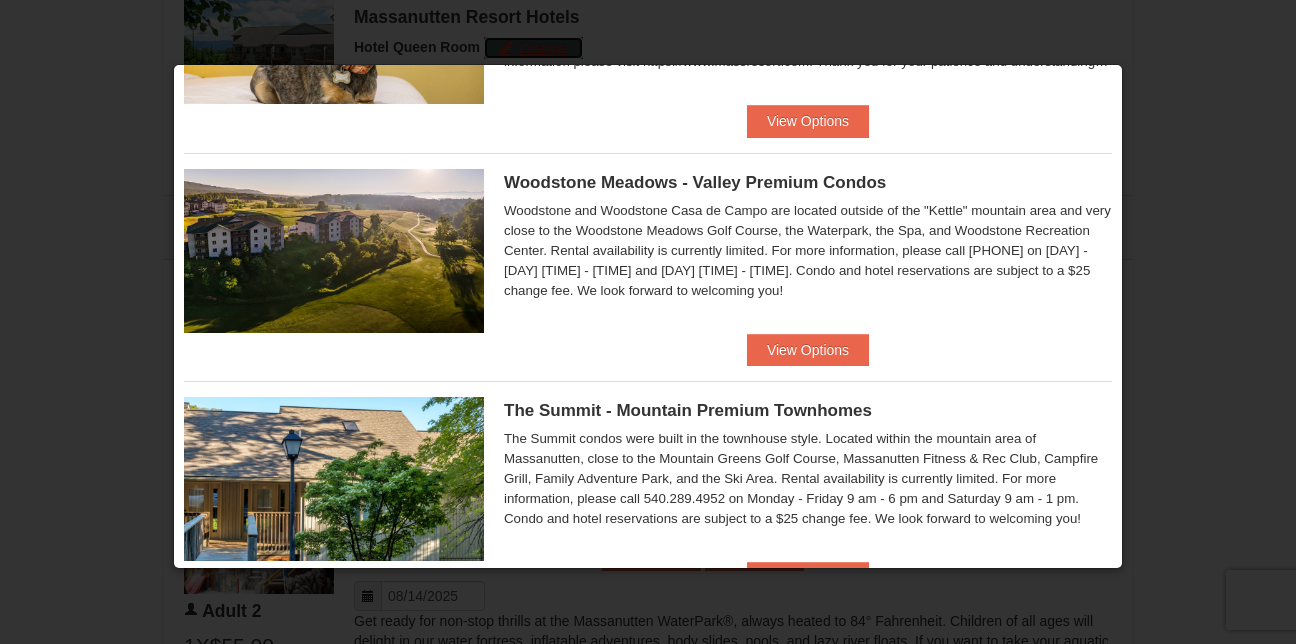 scroll, scrollTop: 720, scrollLeft: 0, axis: vertical 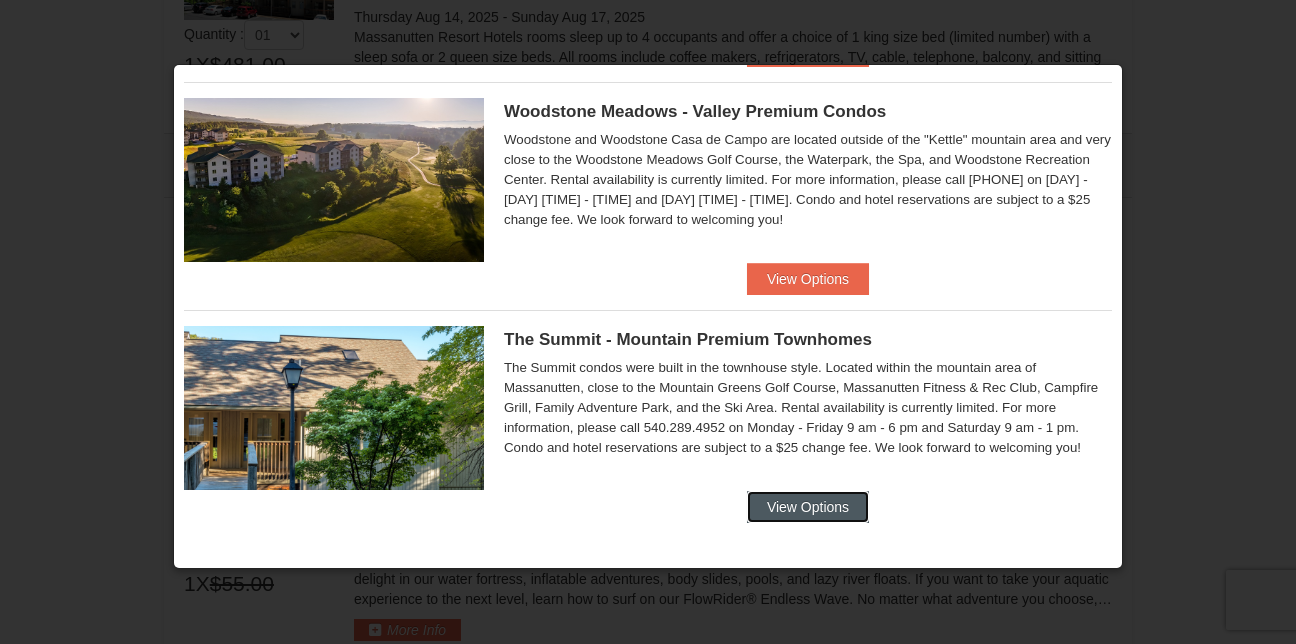 click on "View Options" at bounding box center (808, 507) 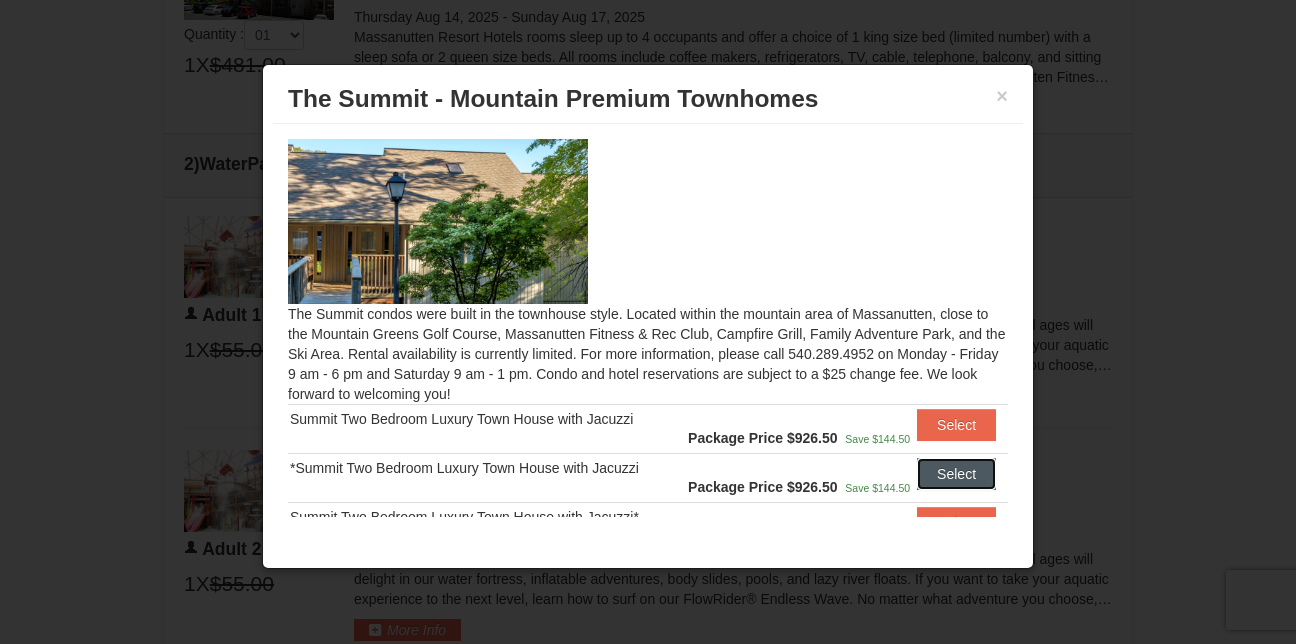 click on "Select" at bounding box center (956, 474) 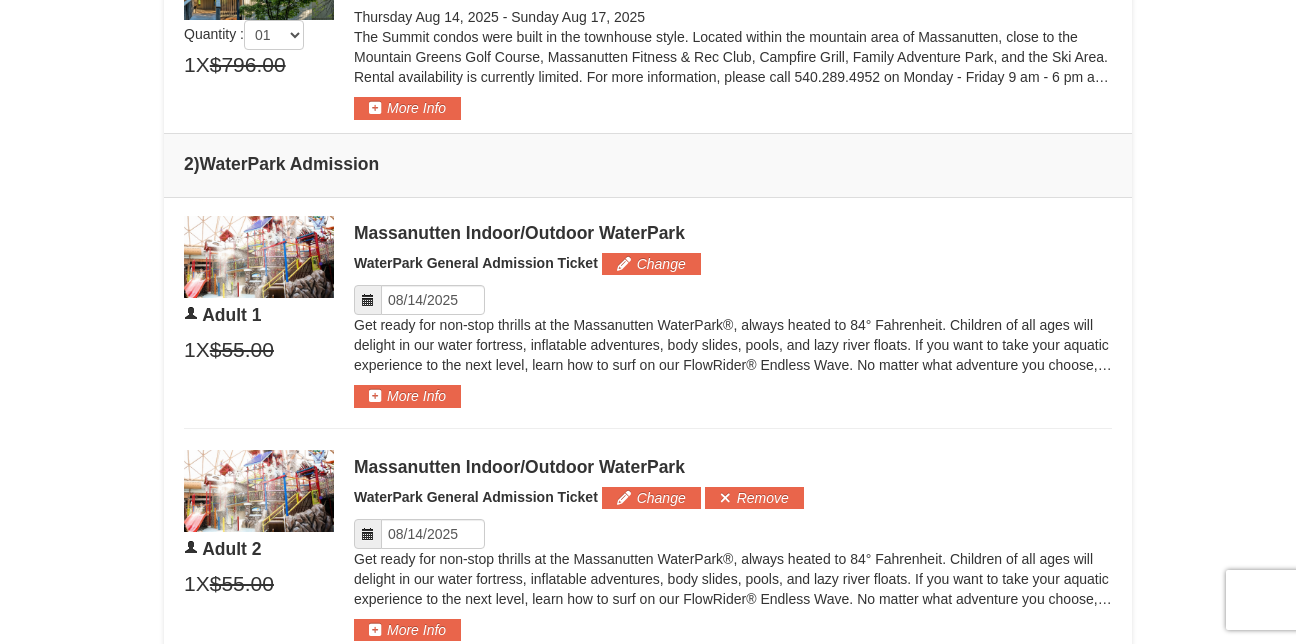 click on "Please make your package selection:
×
1" at bounding box center [648, 27] 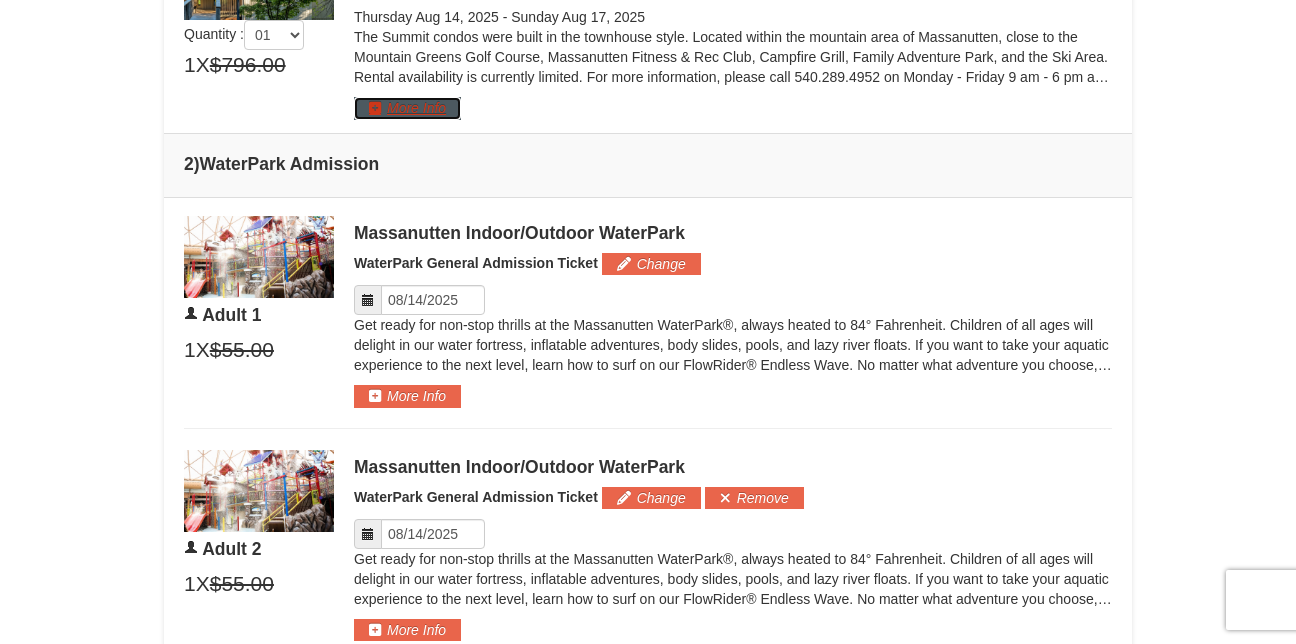 click on "More Info" at bounding box center [407, 108] 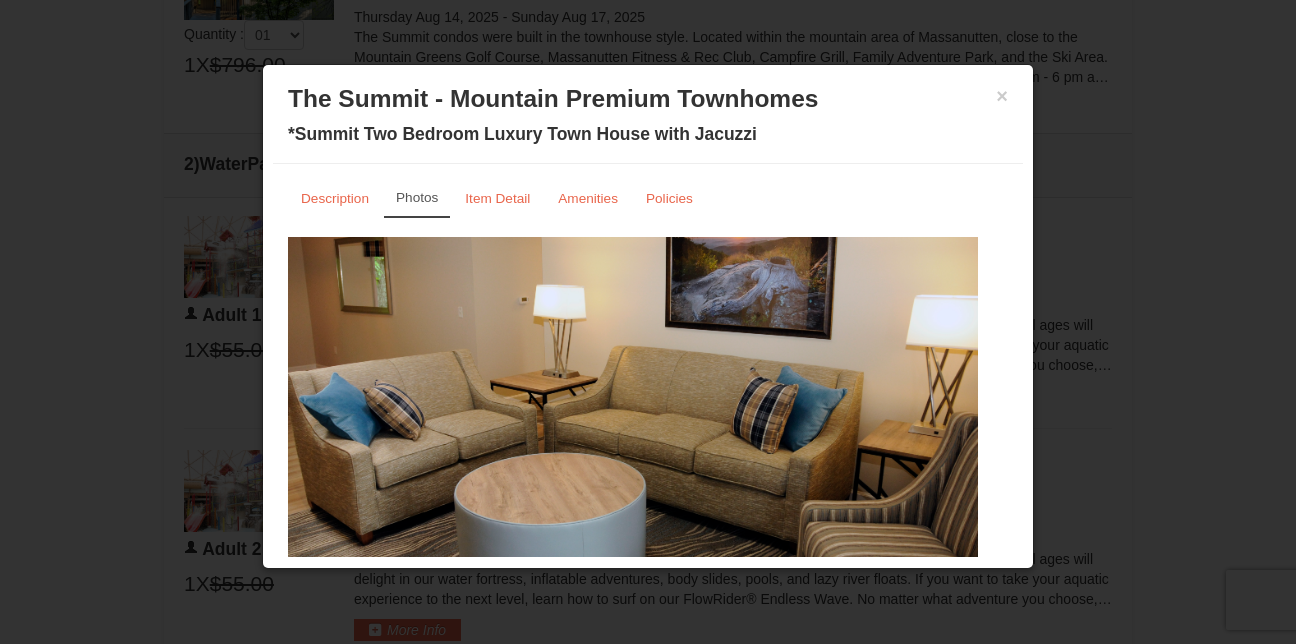 scroll, scrollTop: 95, scrollLeft: 0, axis: vertical 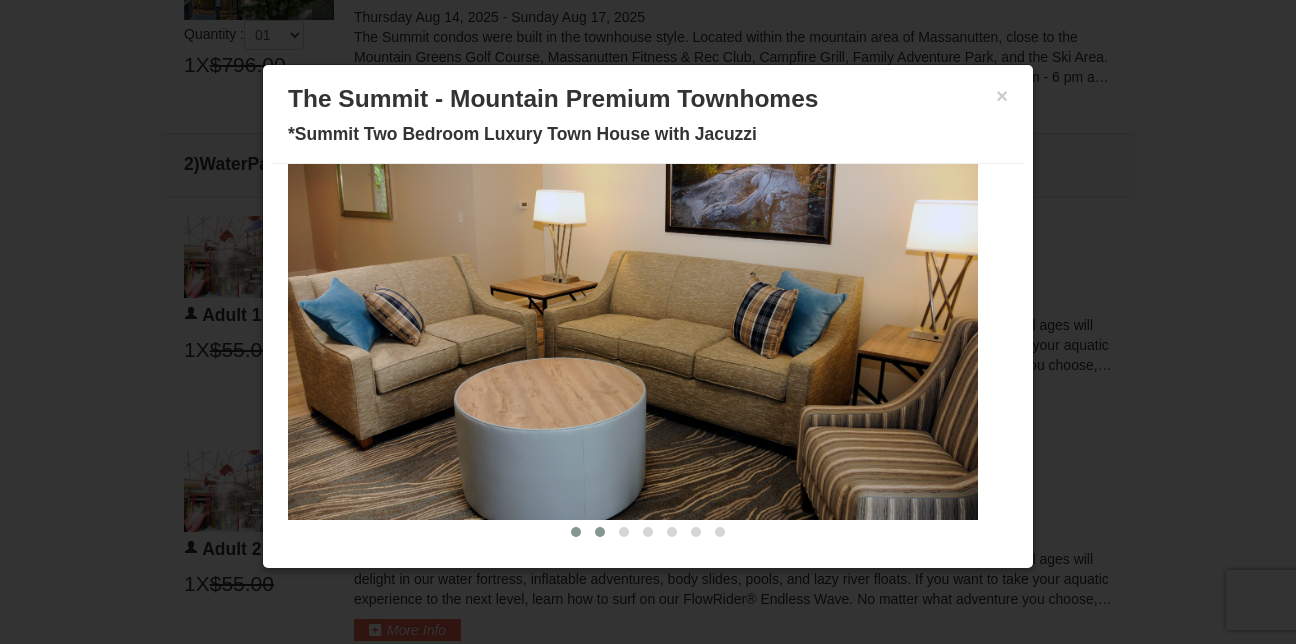 click at bounding box center (600, 532) 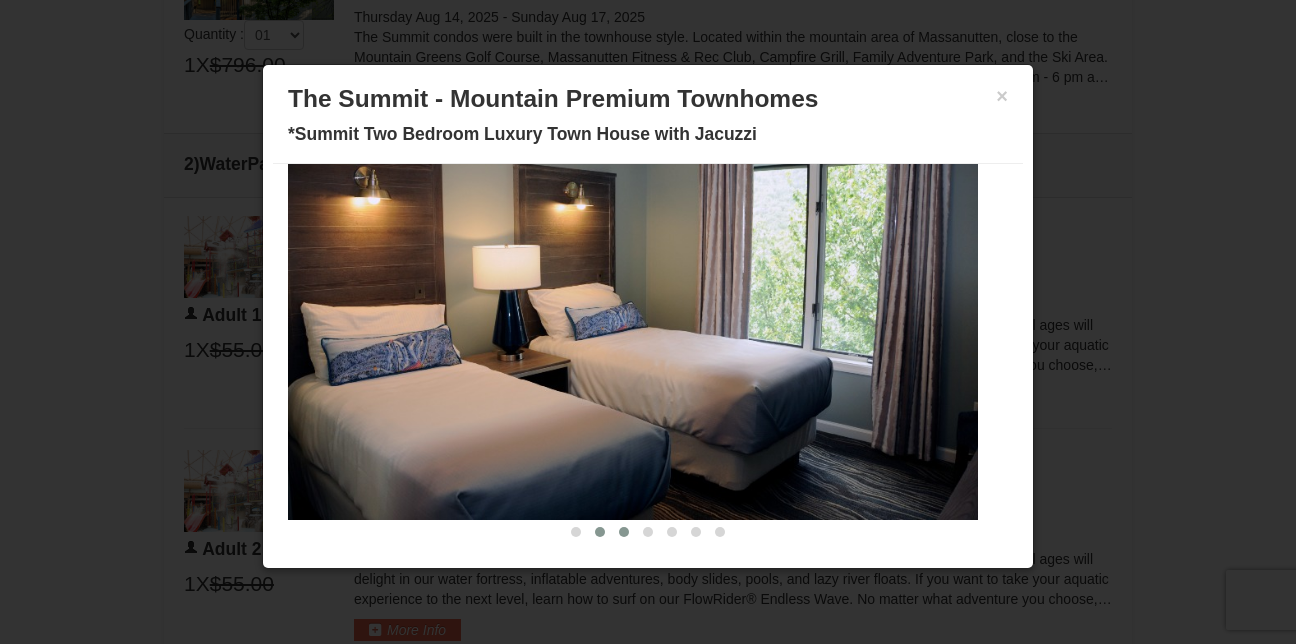 click at bounding box center [624, 532] 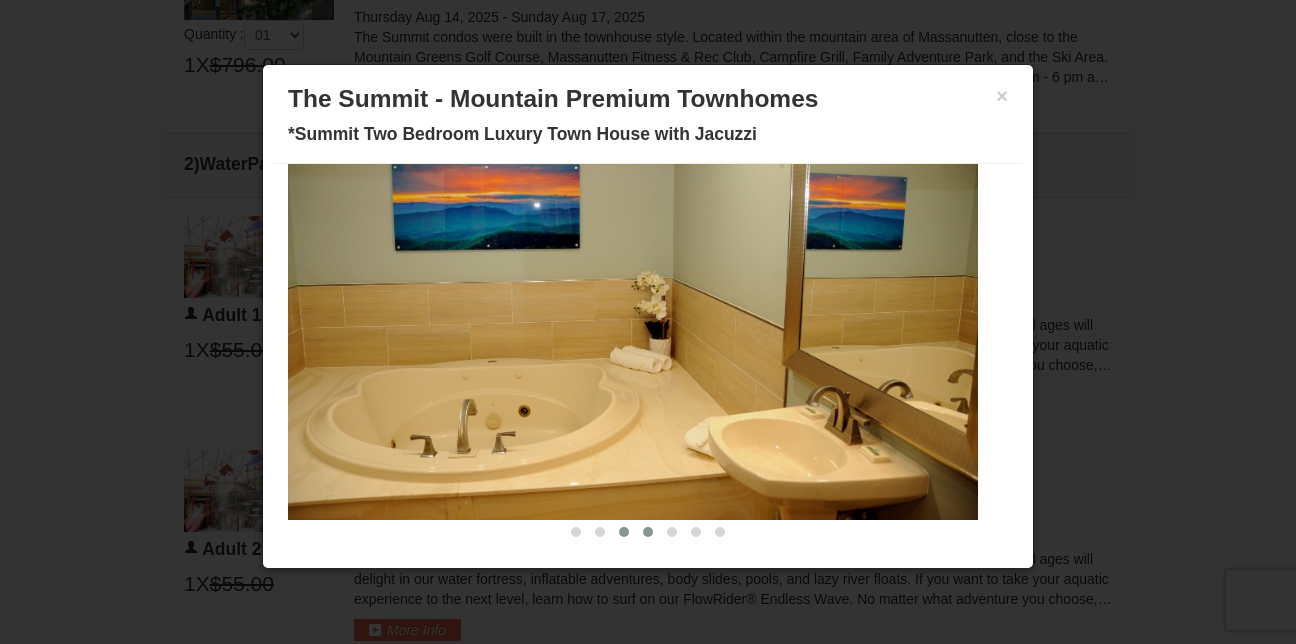 click at bounding box center (648, 532) 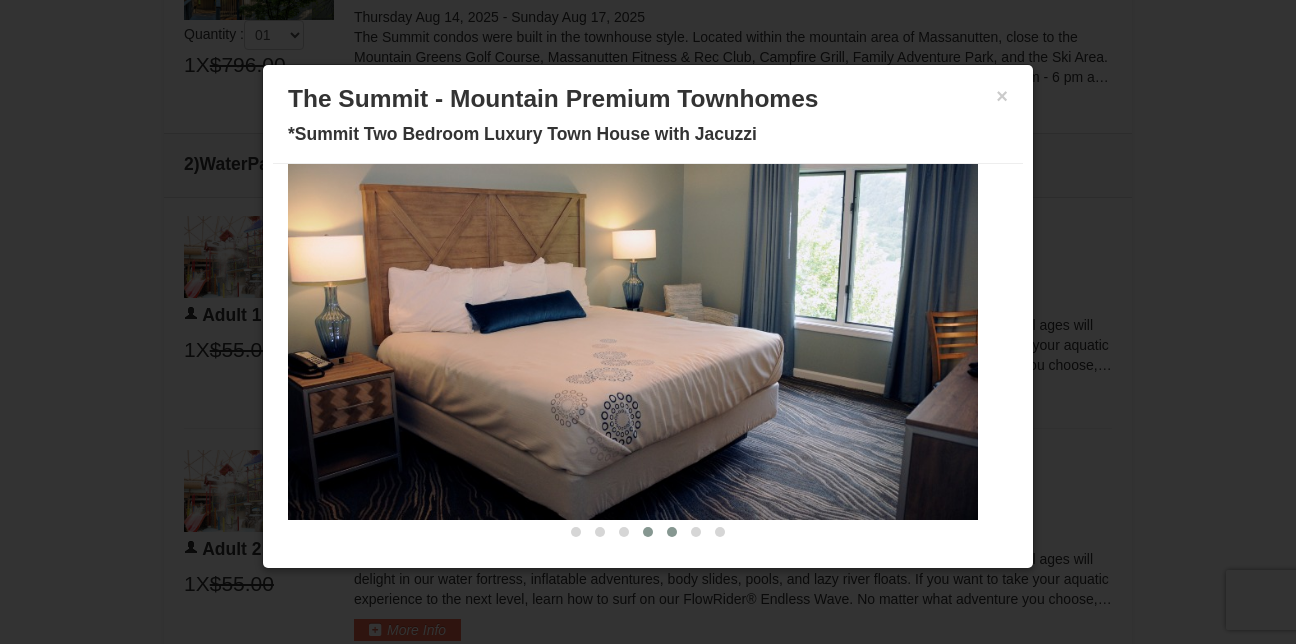 click at bounding box center [672, 532] 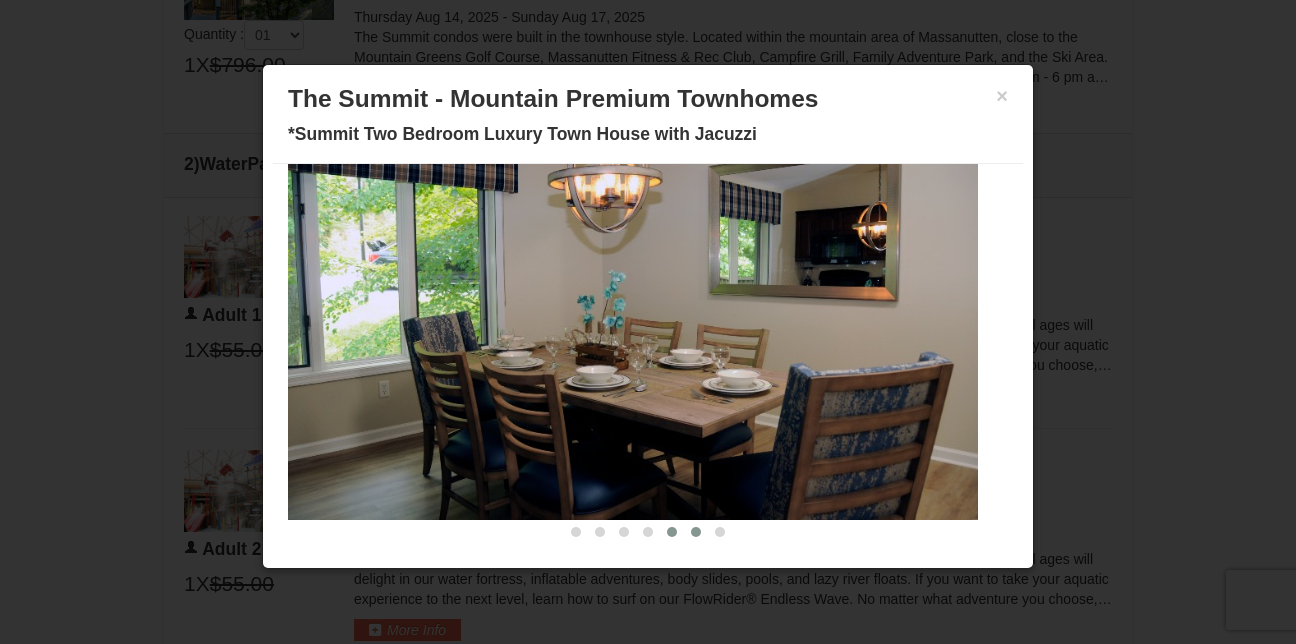 click at bounding box center [696, 532] 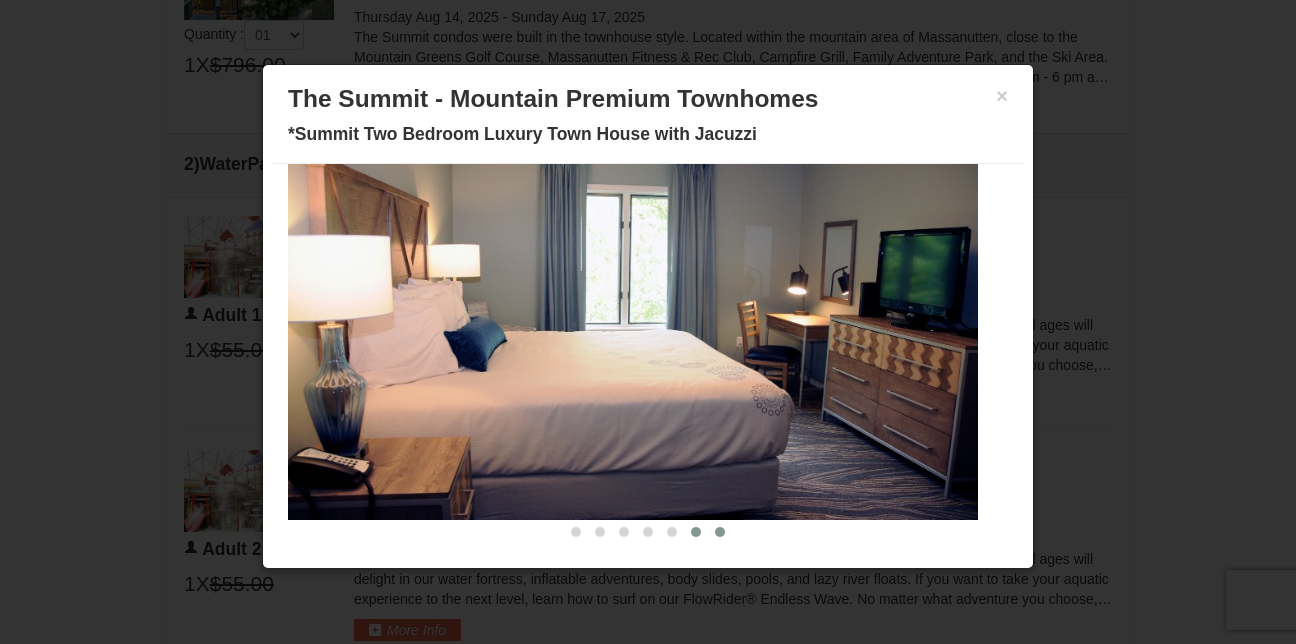 click at bounding box center [720, 532] 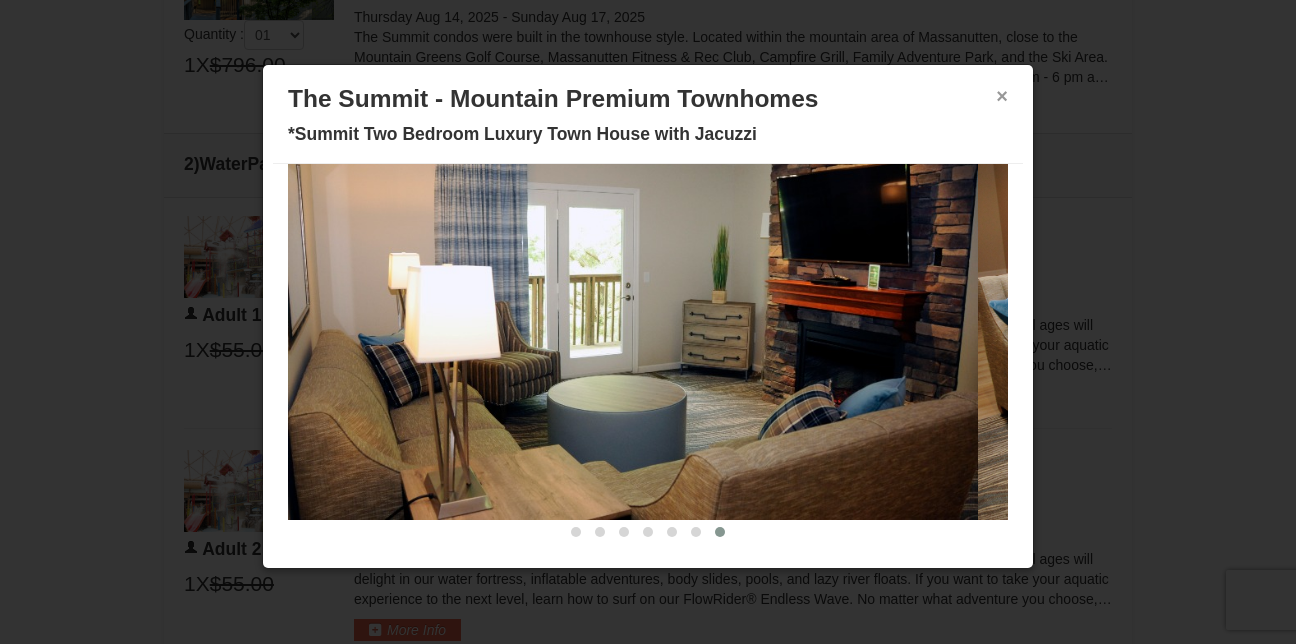click on "×" at bounding box center (1002, 96) 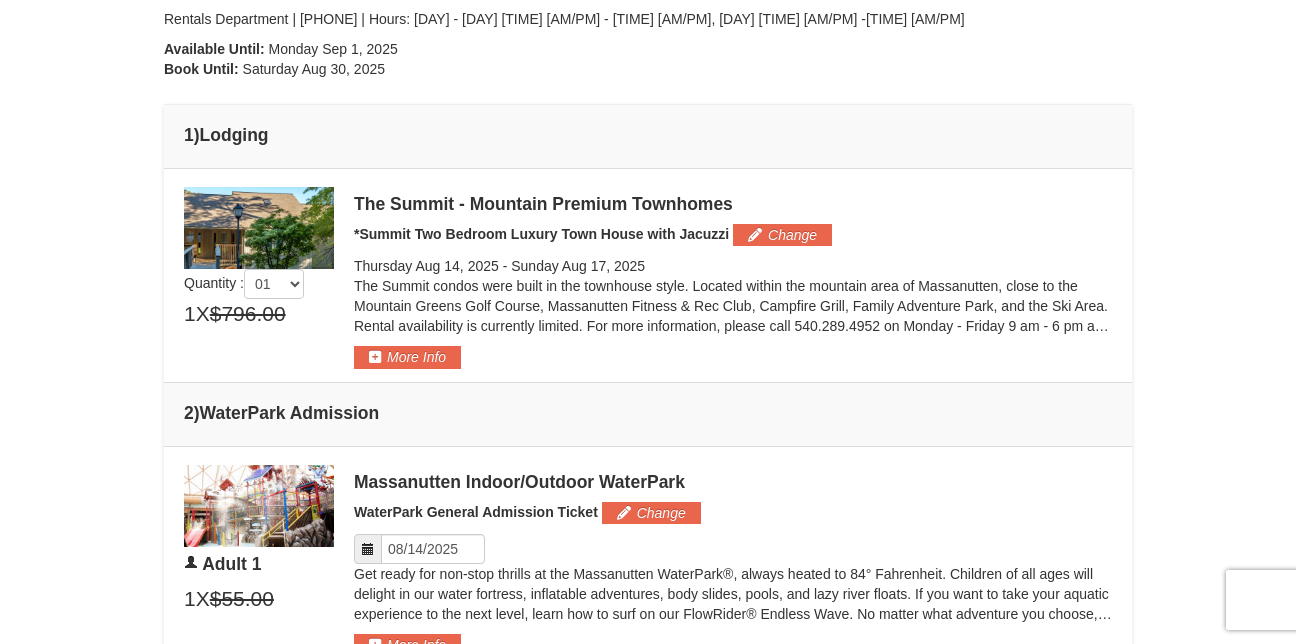 scroll, scrollTop: 586, scrollLeft: 0, axis: vertical 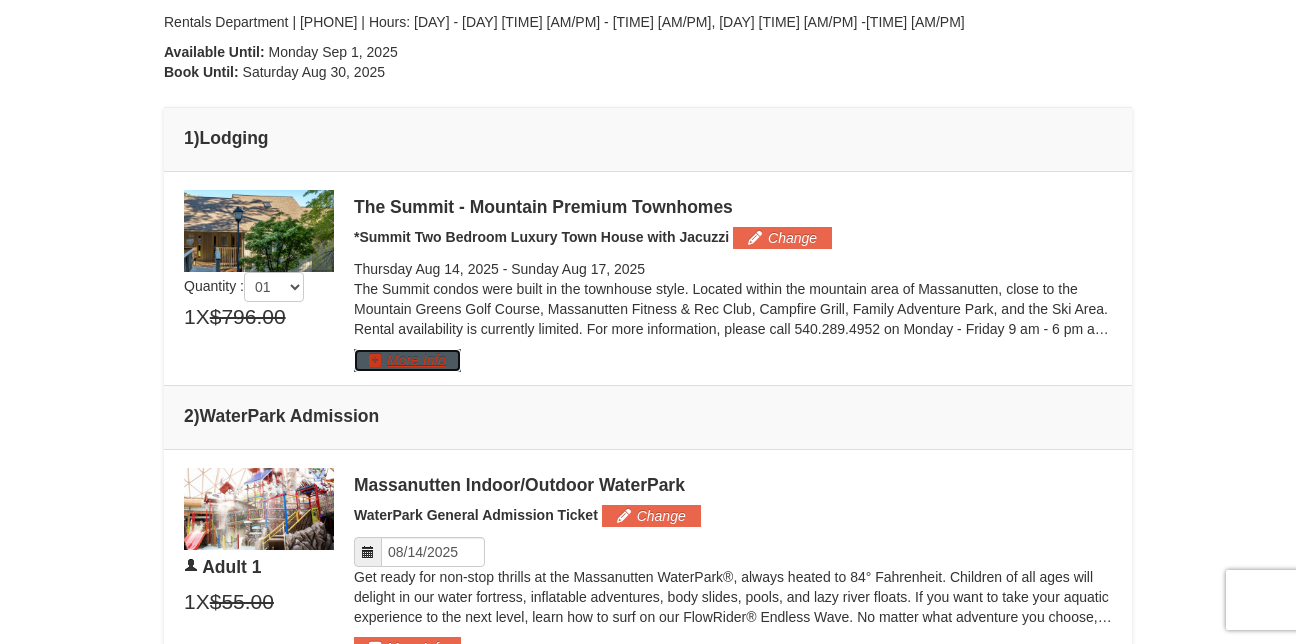 click on "More Info" at bounding box center [407, 360] 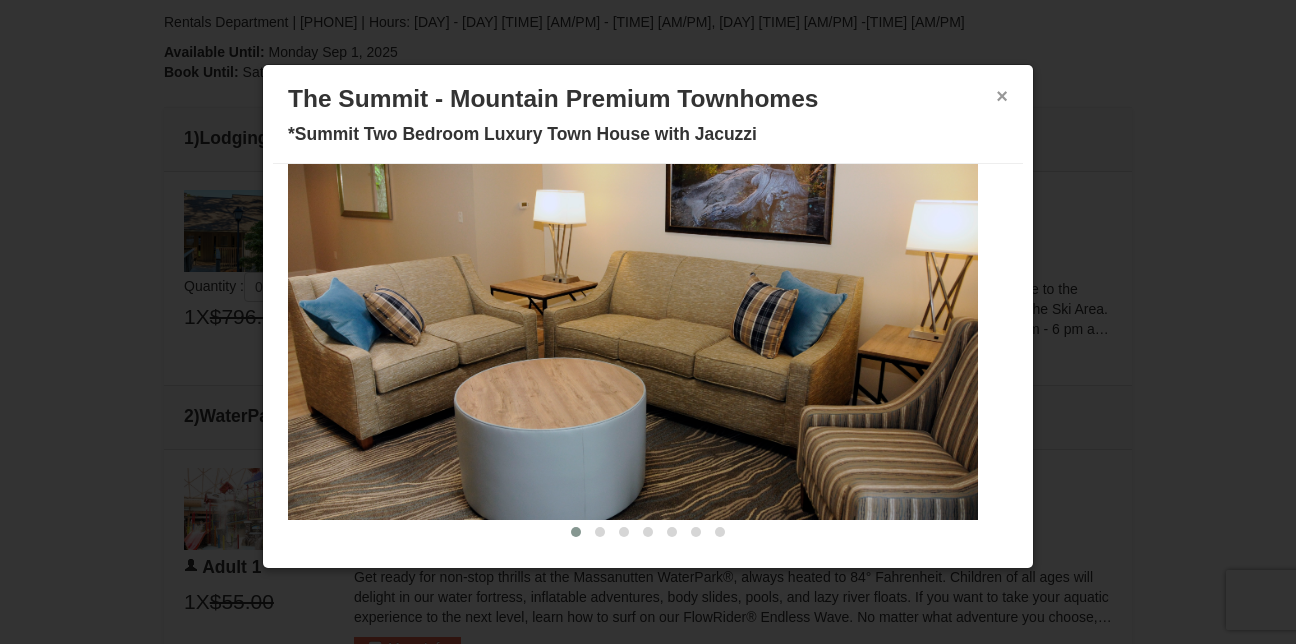 click on "×" at bounding box center (1002, 96) 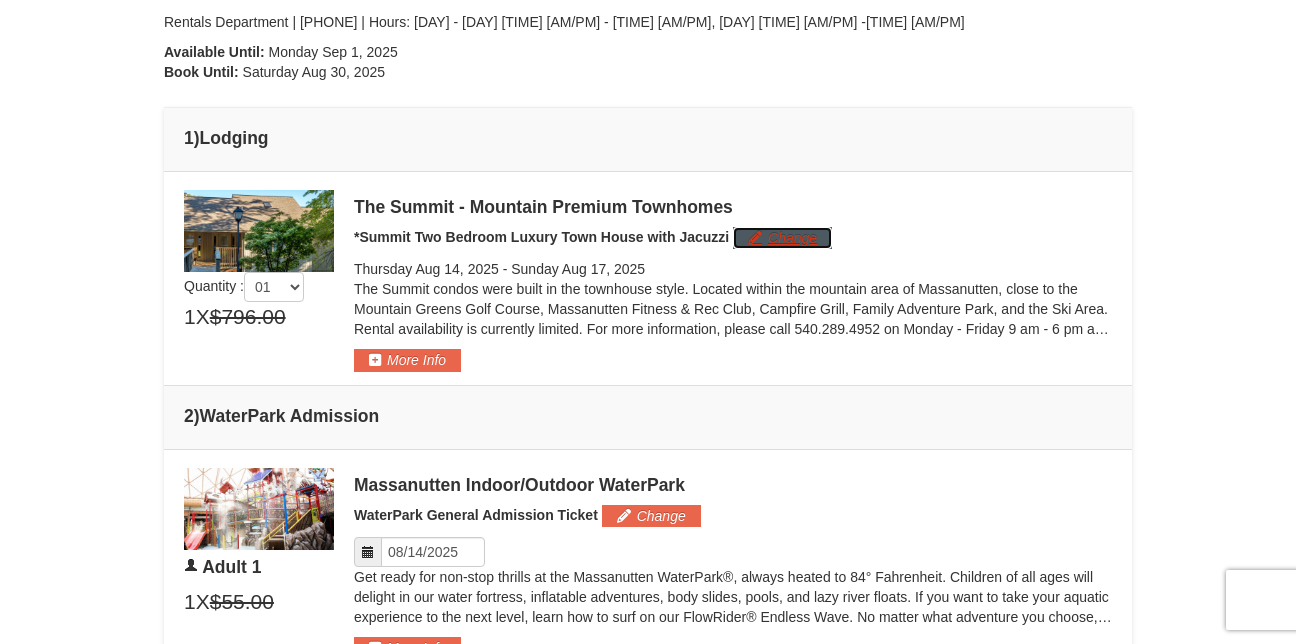 click on "Change" at bounding box center [782, 238] 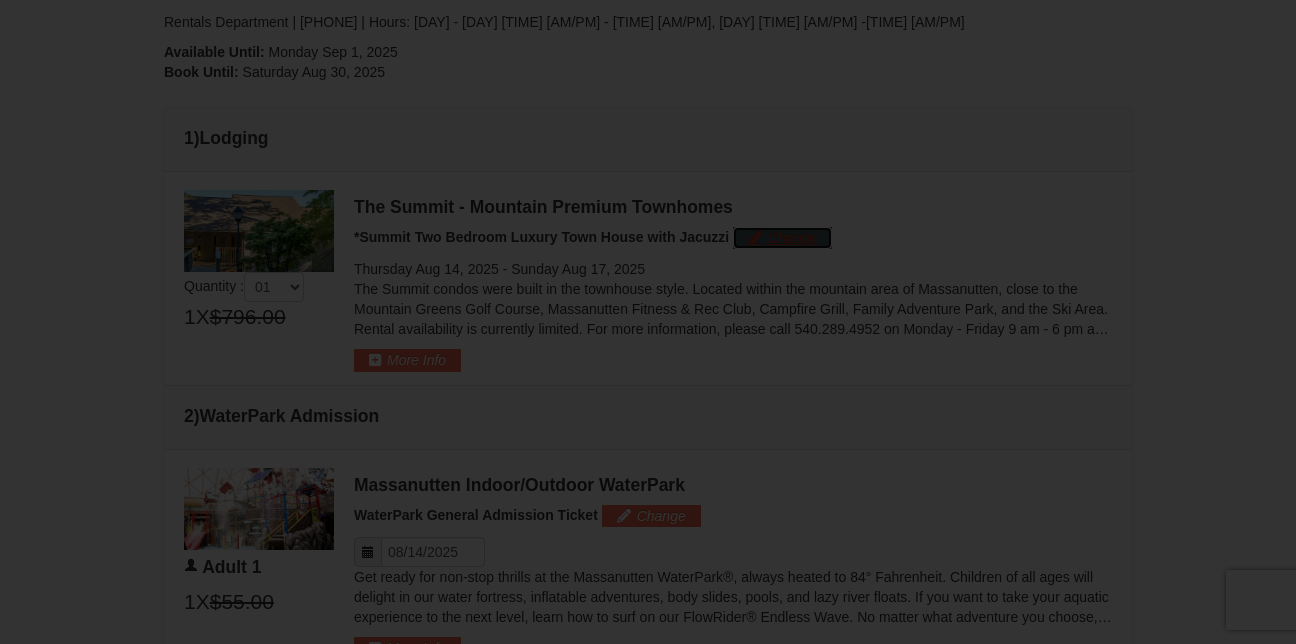 scroll, scrollTop: 632, scrollLeft: 0, axis: vertical 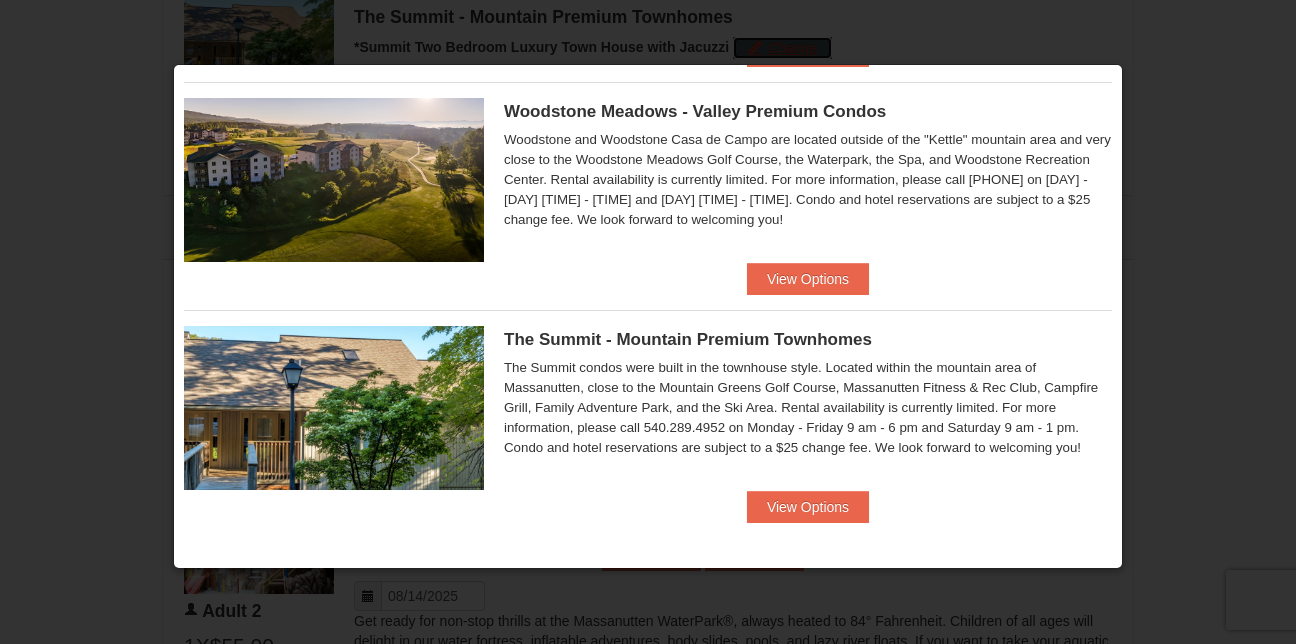 click at bounding box center [334, 408] 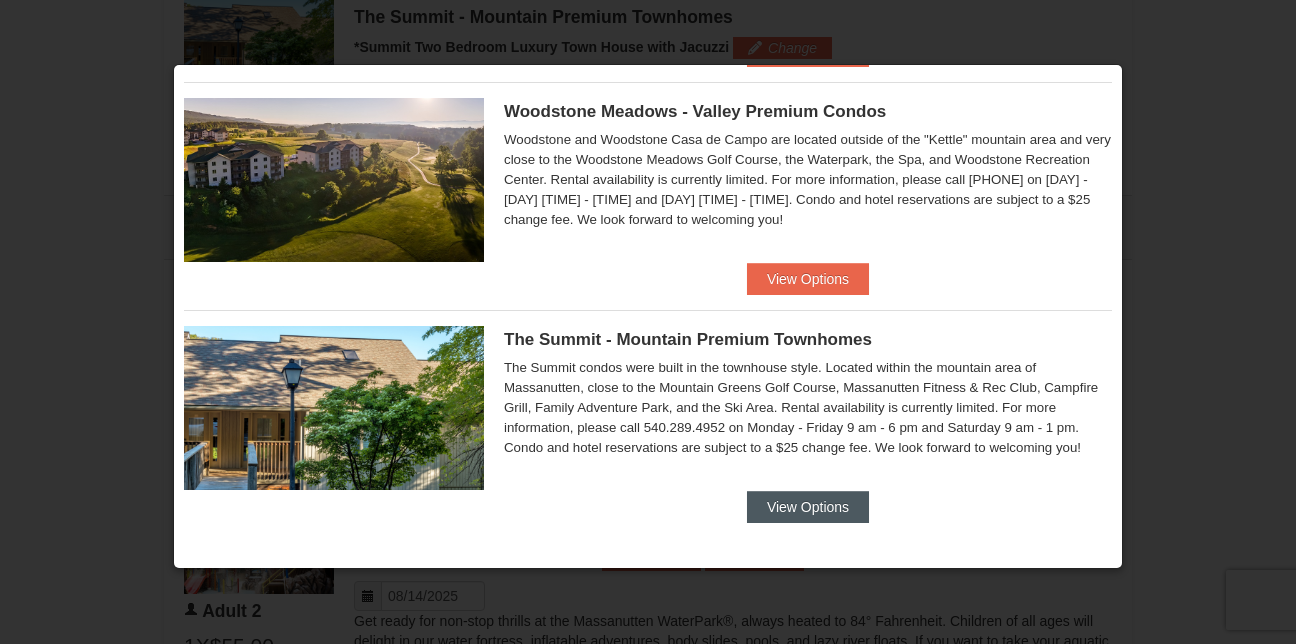 click on "View Options" at bounding box center [808, 507] 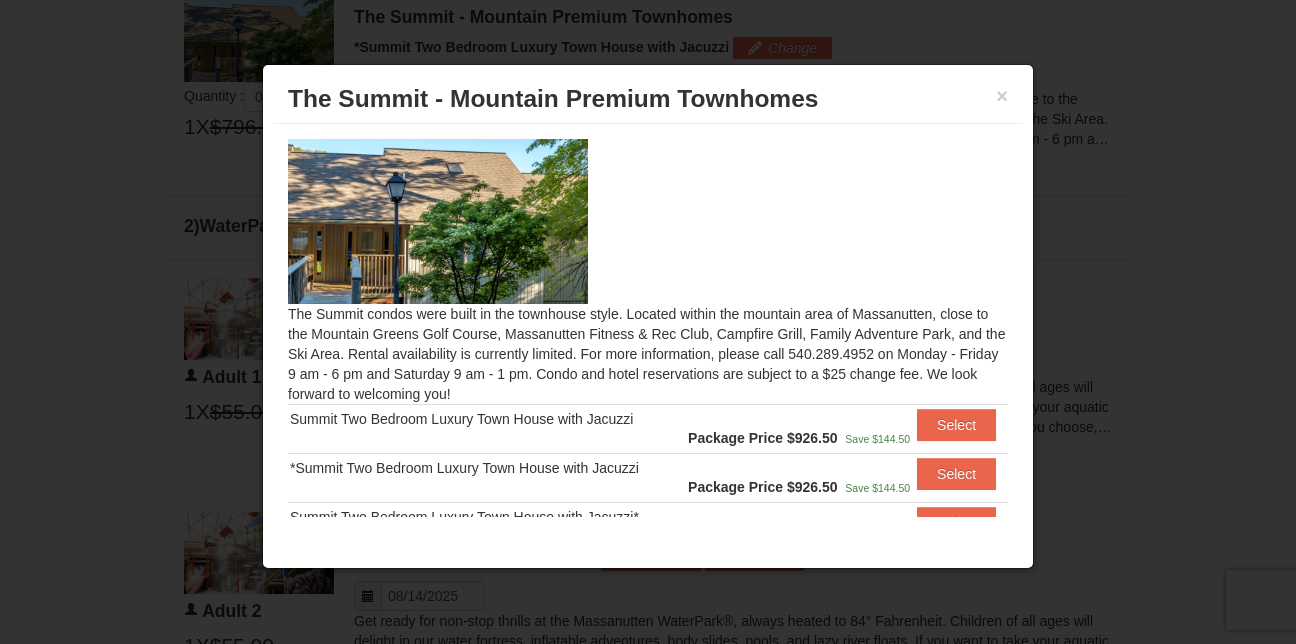 scroll, scrollTop: 69, scrollLeft: 0, axis: vertical 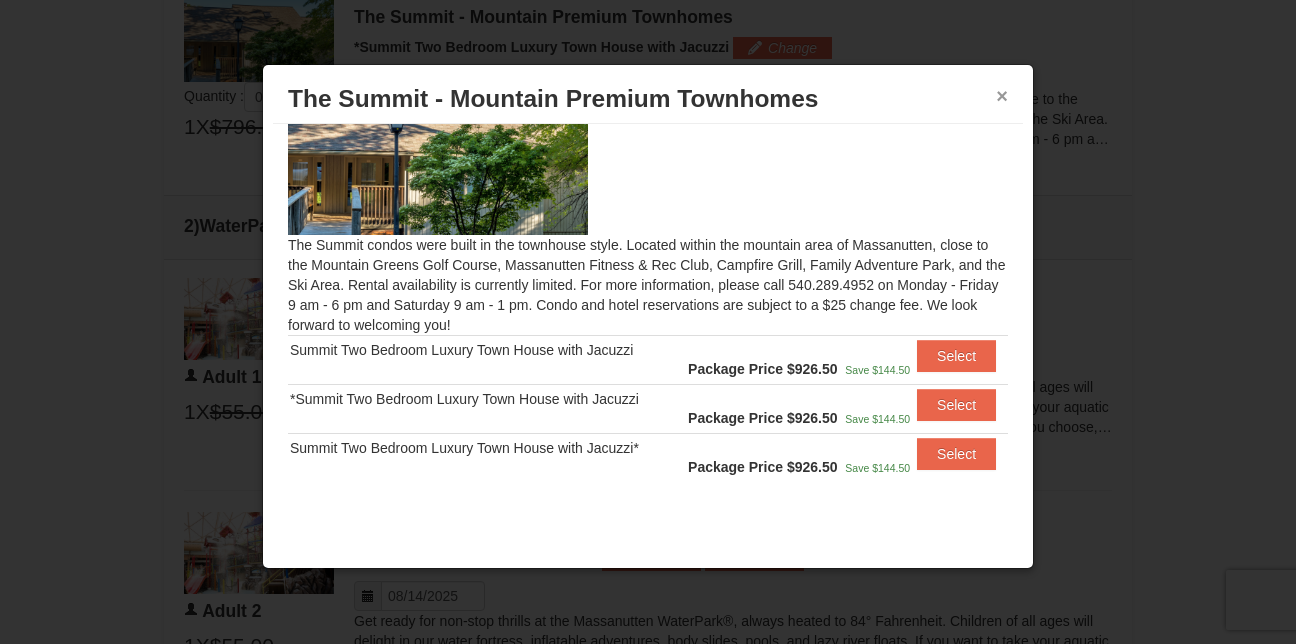click on "×" at bounding box center (1002, 96) 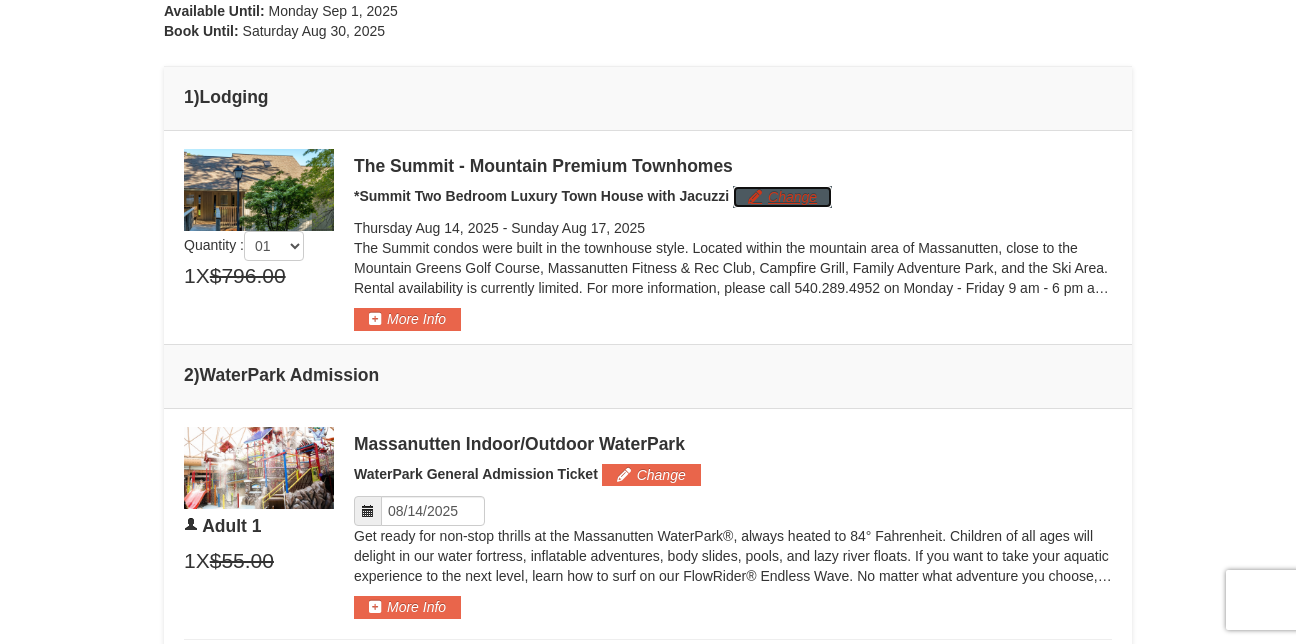 click on "Change" at bounding box center [782, 197] 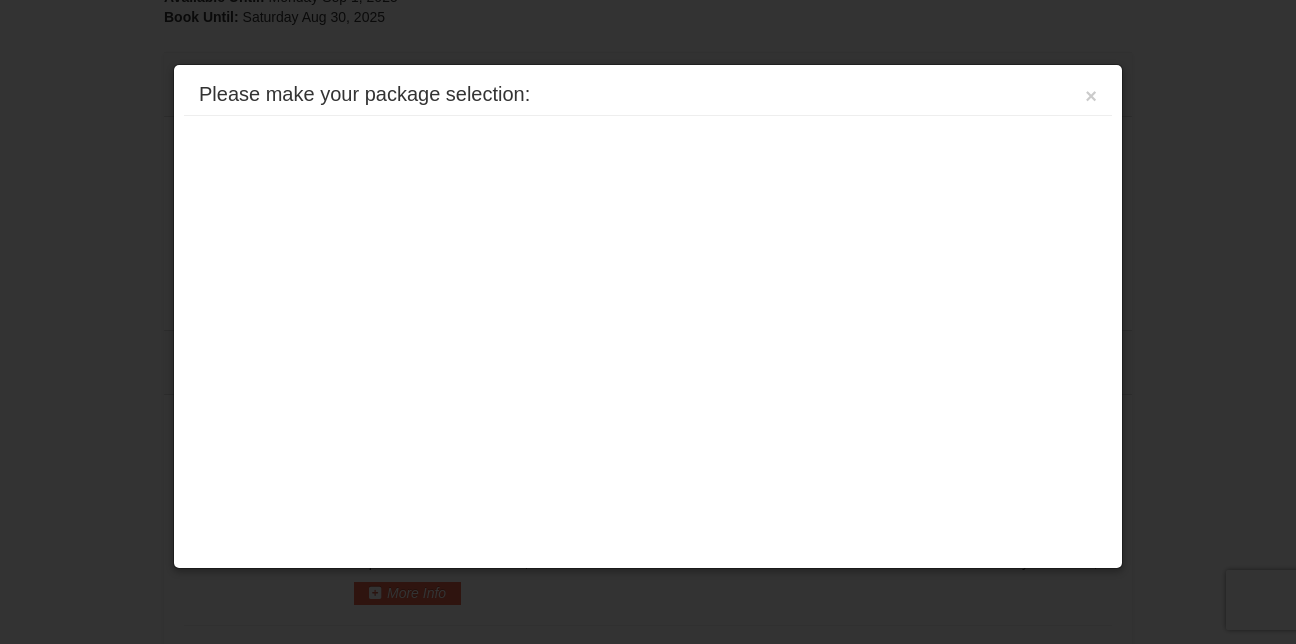 scroll, scrollTop: 666, scrollLeft: 0, axis: vertical 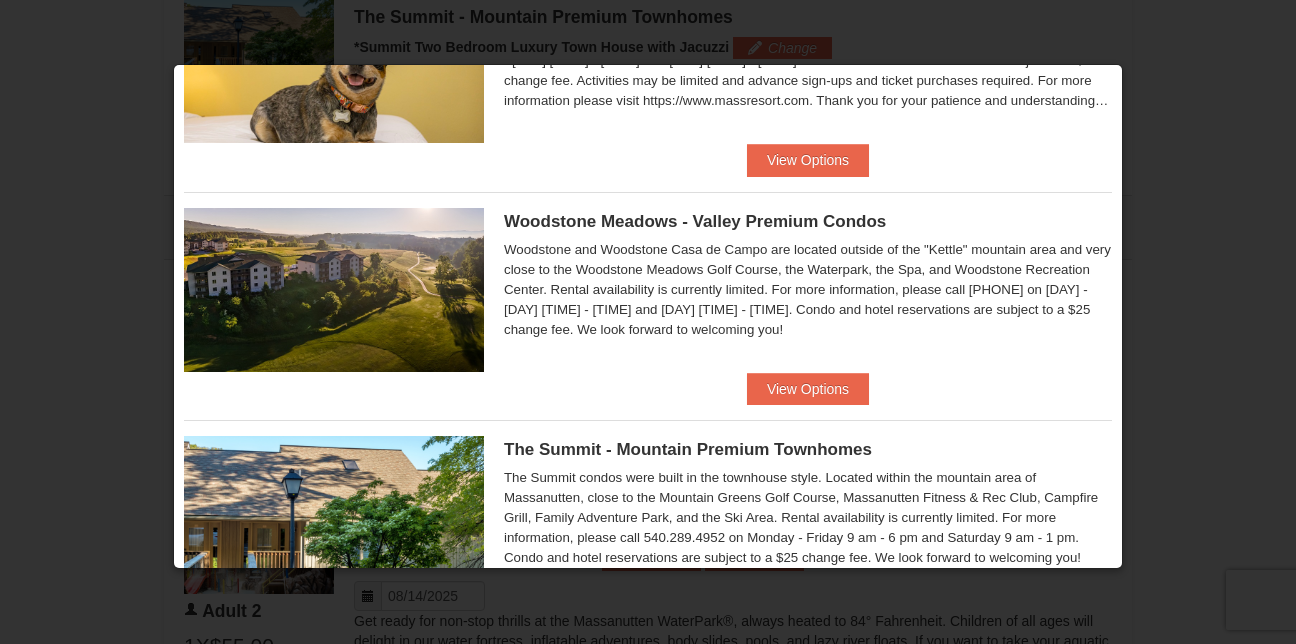 click on "Woodstone Meadows - Valley Premium Condos" at bounding box center [695, 221] 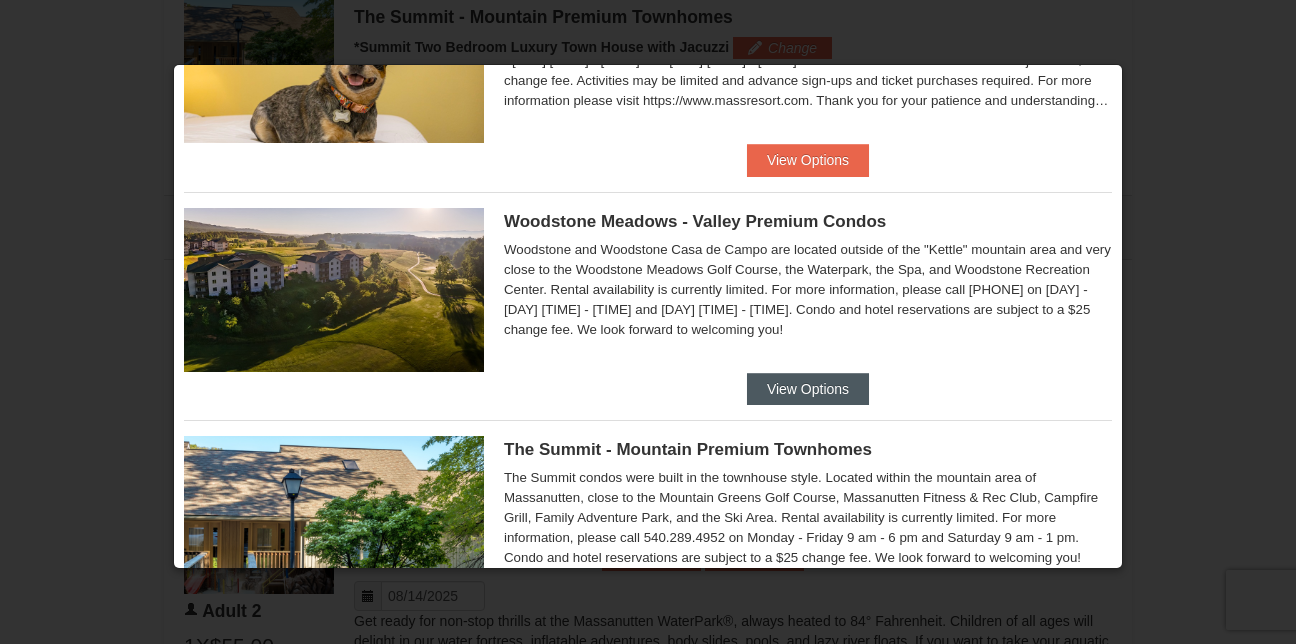 click on "View Options" at bounding box center (808, 389) 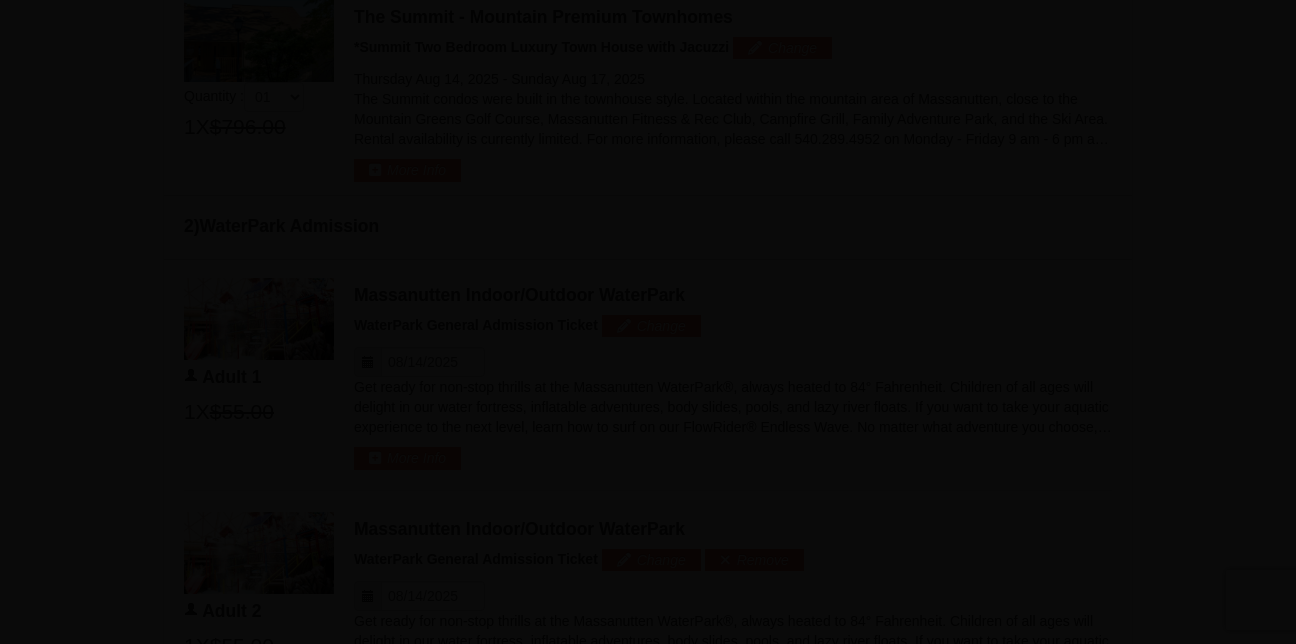 scroll, scrollTop: 0, scrollLeft: 0, axis: both 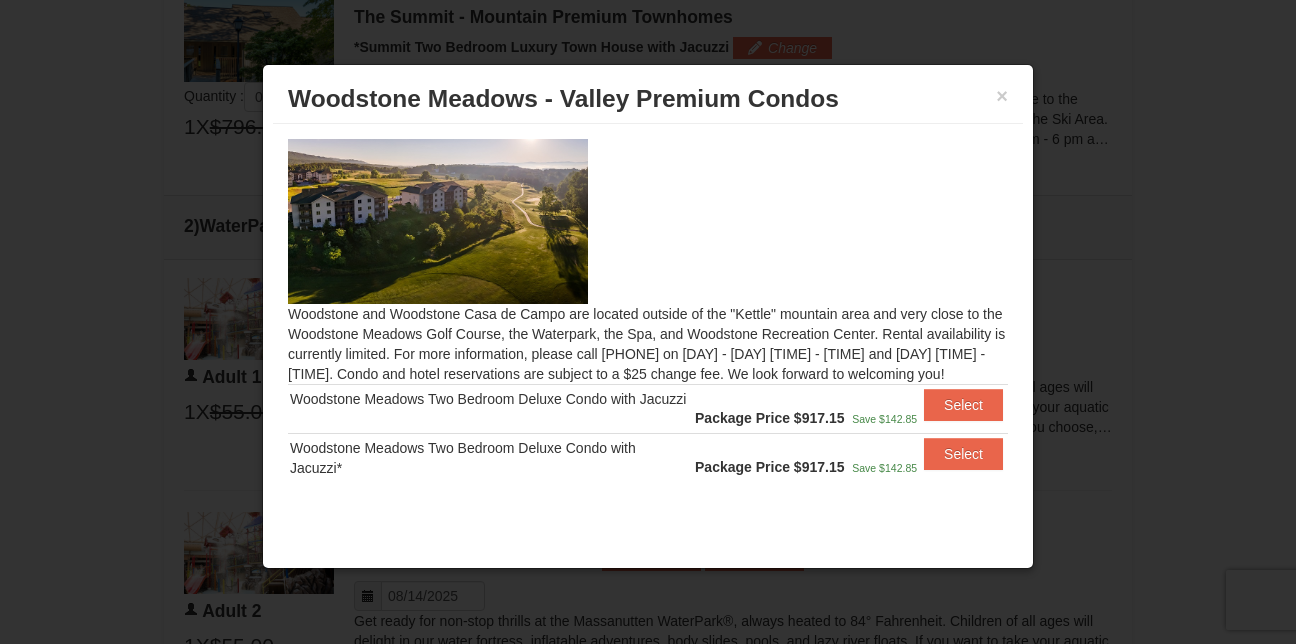 click at bounding box center [648, 221] 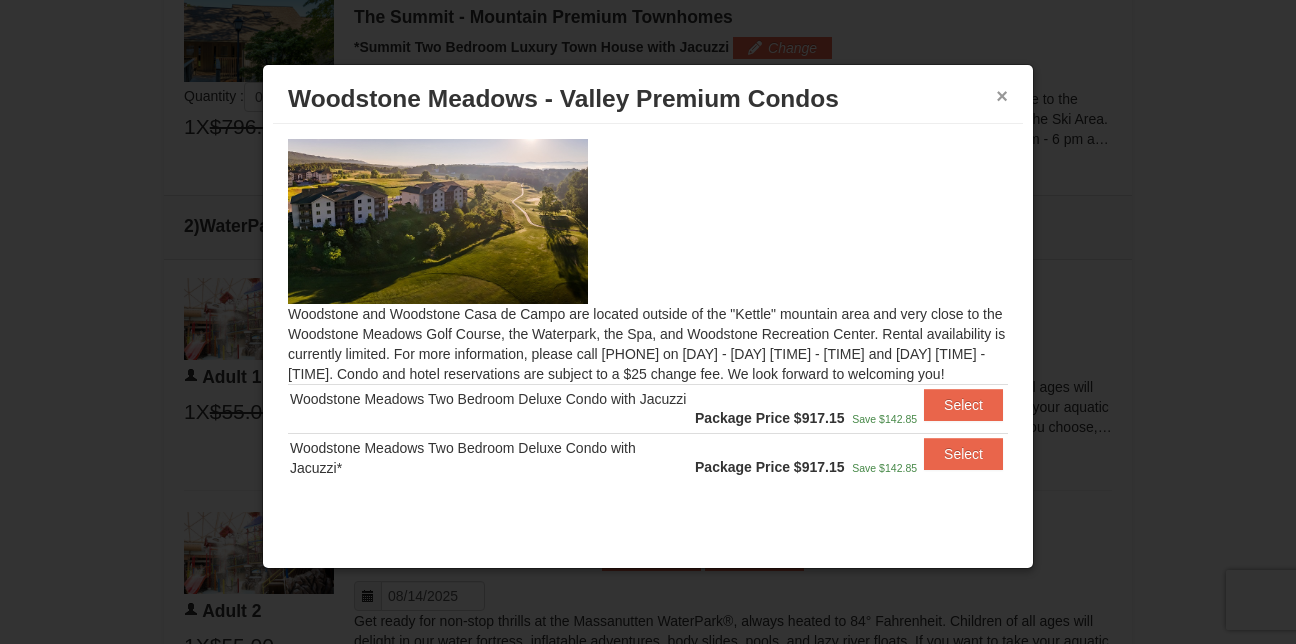 click on "×" at bounding box center (1002, 96) 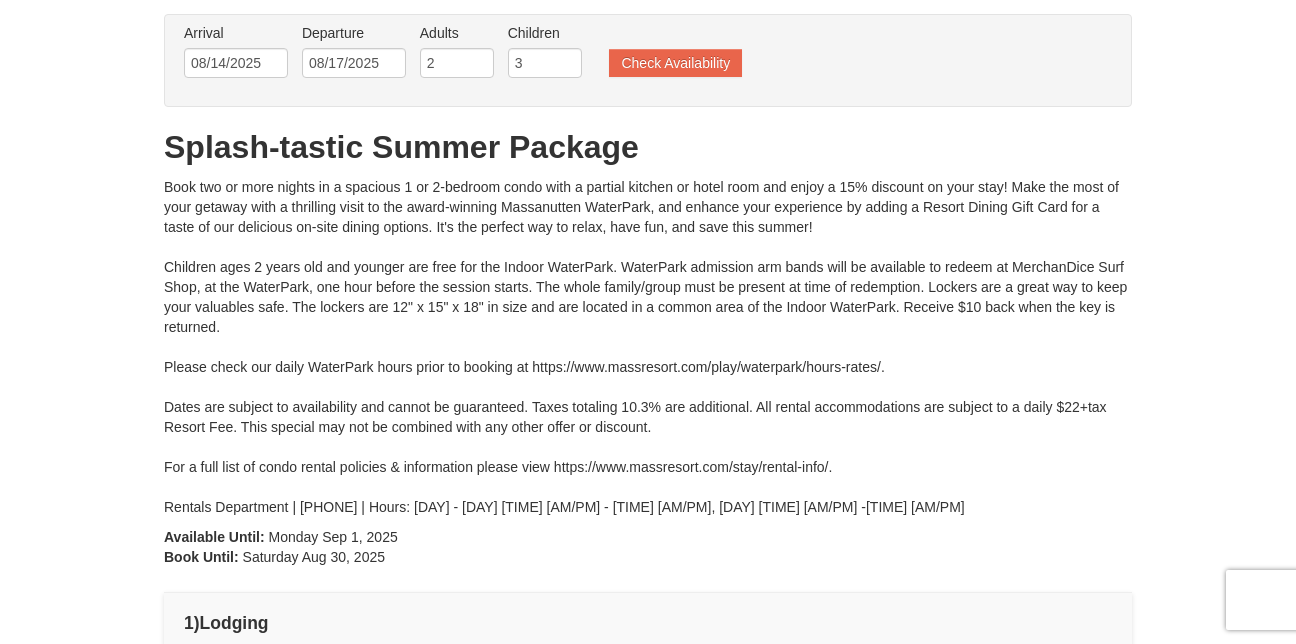scroll, scrollTop: 100, scrollLeft: 0, axis: vertical 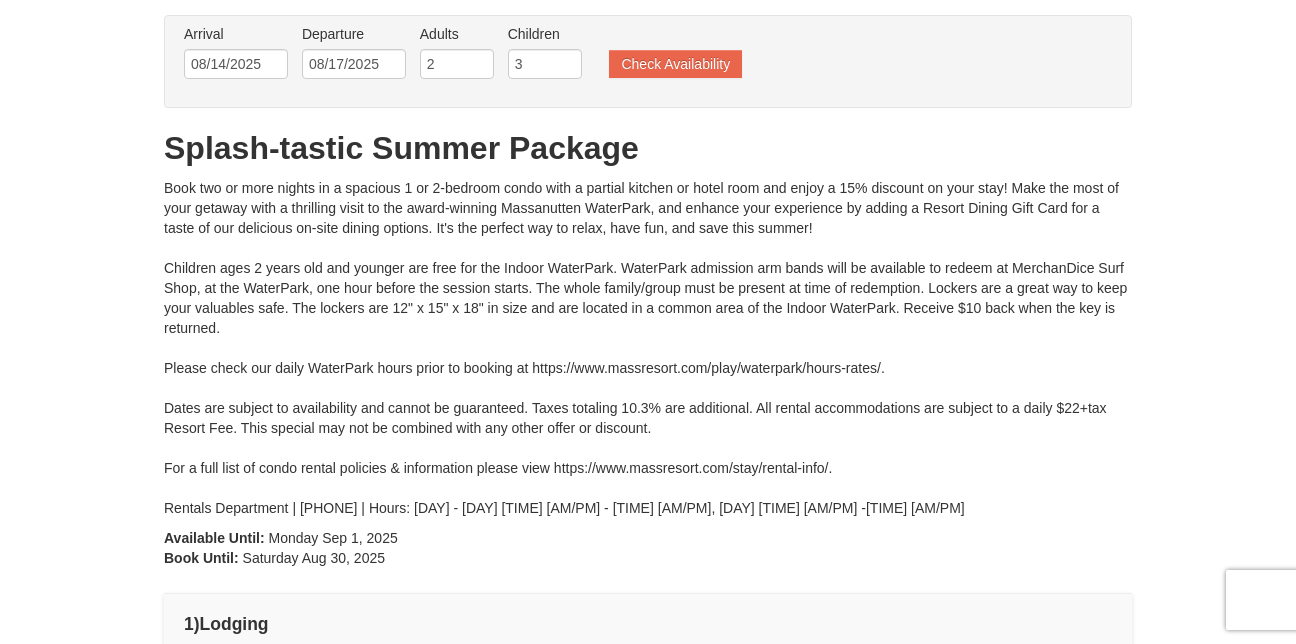 click on "Book two or more nights in a spacious 1 or 2-bedroom condo with a partial kitchen or hotel room and enjoy a 15% discount on your stay! Make the most of your getaway with a thrilling visit to the award-winning Massanutten WaterPark, and enhance your experience by adding a Resort Dining Gift Card for a taste of our delicious on-site dining options. It's the perfect way to relax, have fun, and save this summer! Children ages 2 years old and younger are free for the Indoor WaterPark. WaterPark admission arm bands will be available to redeem at MerchanDice Surf Shop, at the WaterPark, one hour before the session starts. The whole family/group must be present at time of redemption.  Lockers are a great way to keep your valuables safe. The lockers are 12" x 15" x 18" in size and are located in a common area of the Indoor WaterPark. Receive $10 back when the key is returned.    Please check our daily WaterPark hours prior to booking at https://www.massresort.com/play/waterpark/hours-rates/." at bounding box center (648, 348) 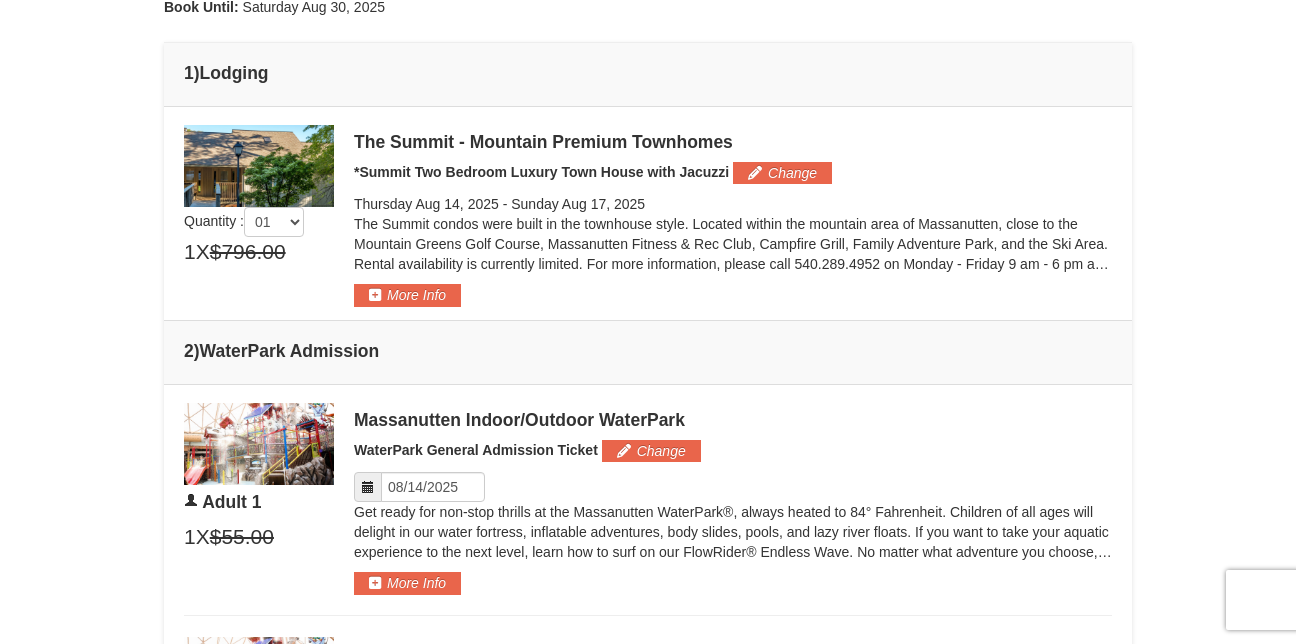 scroll, scrollTop: 660, scrollLeft: 0, axis: vertical 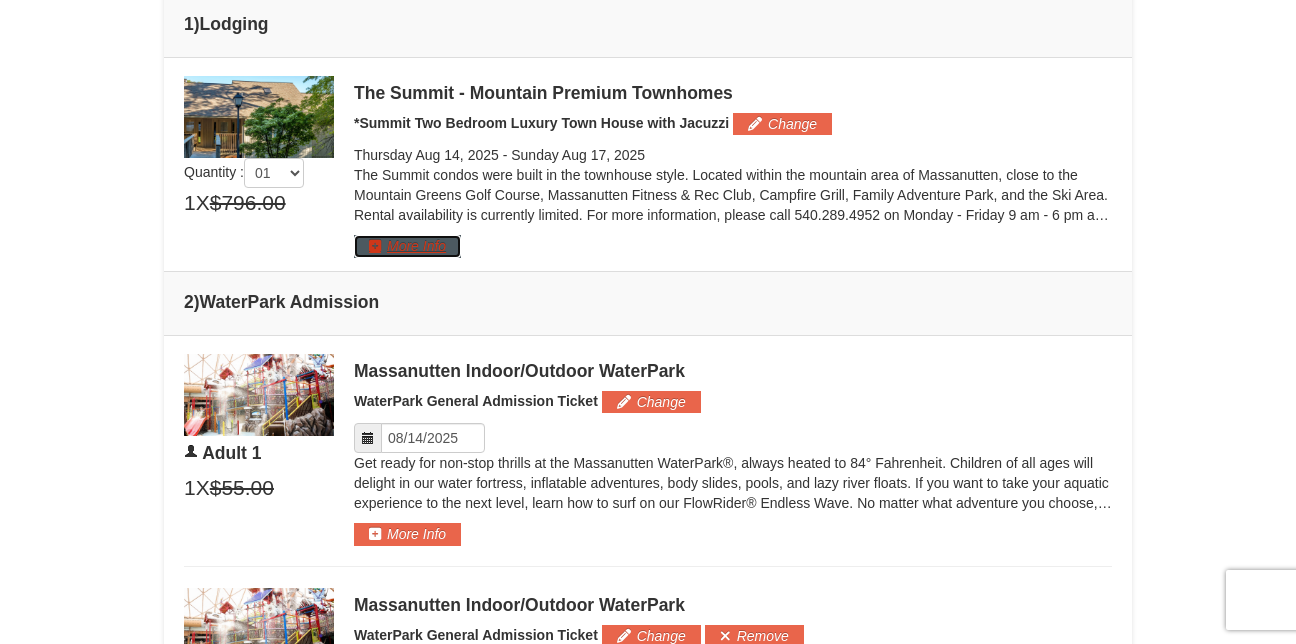 click on "More Info" at bounding box center [407, 246] 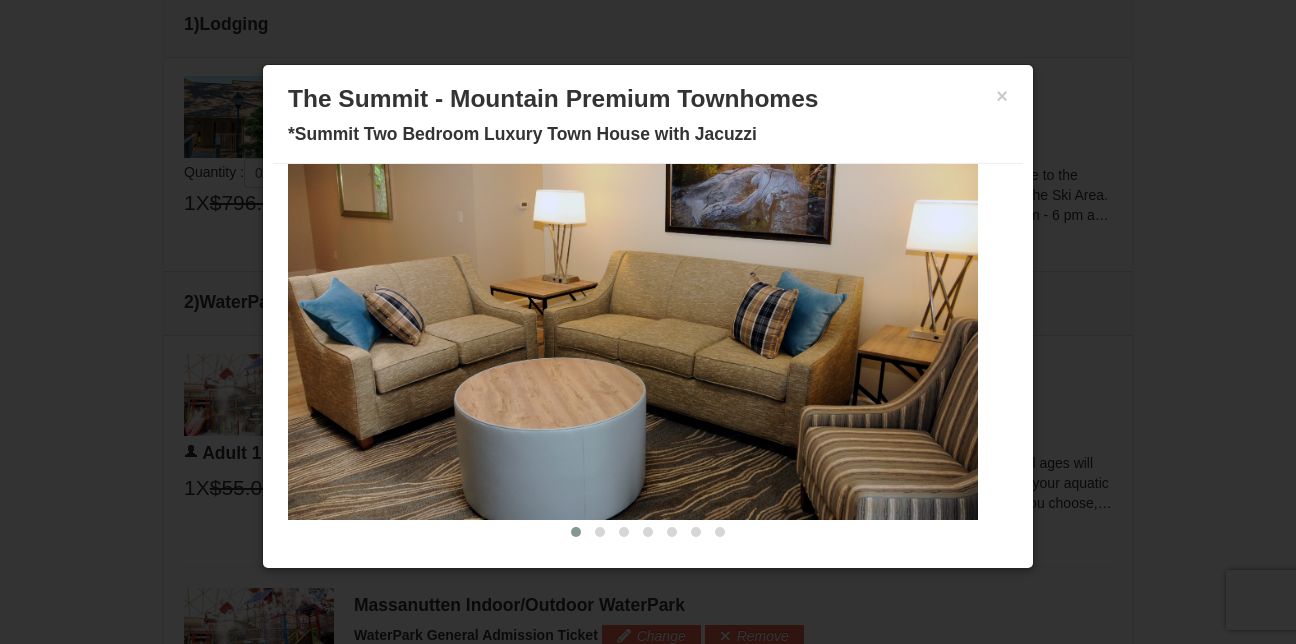 click on "The Summit - Mountain Premium Townhomes" at bounding box center (648, 99) 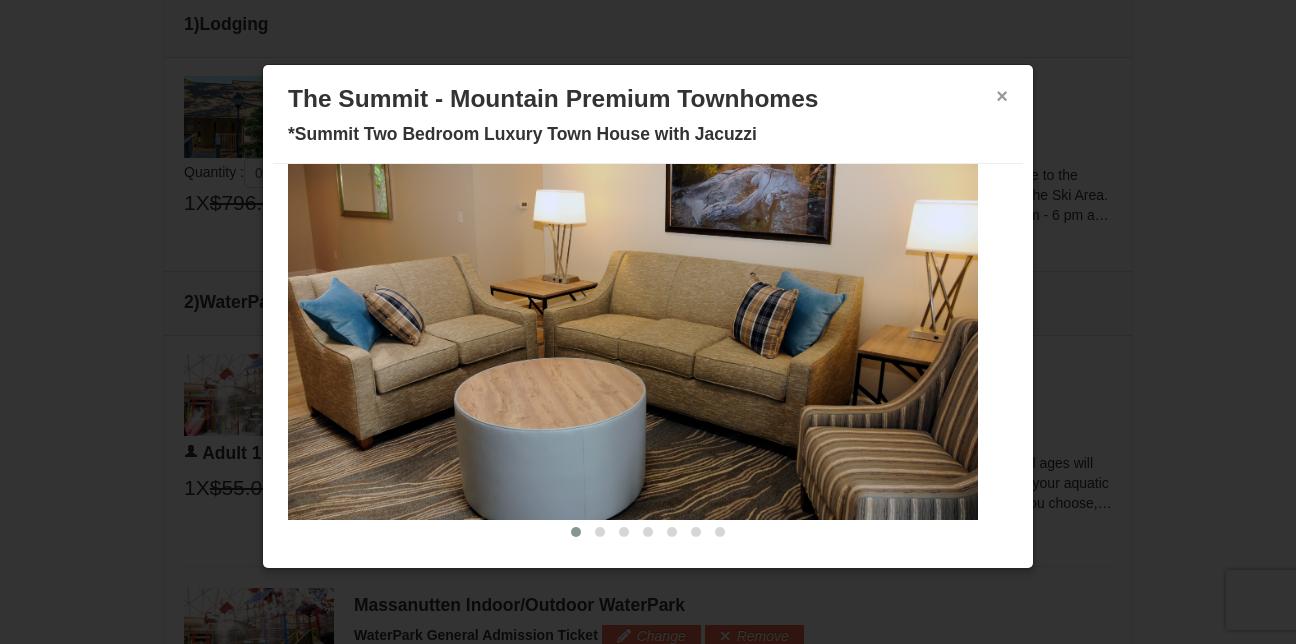 click on "×" at bounding box center (1002, 96) 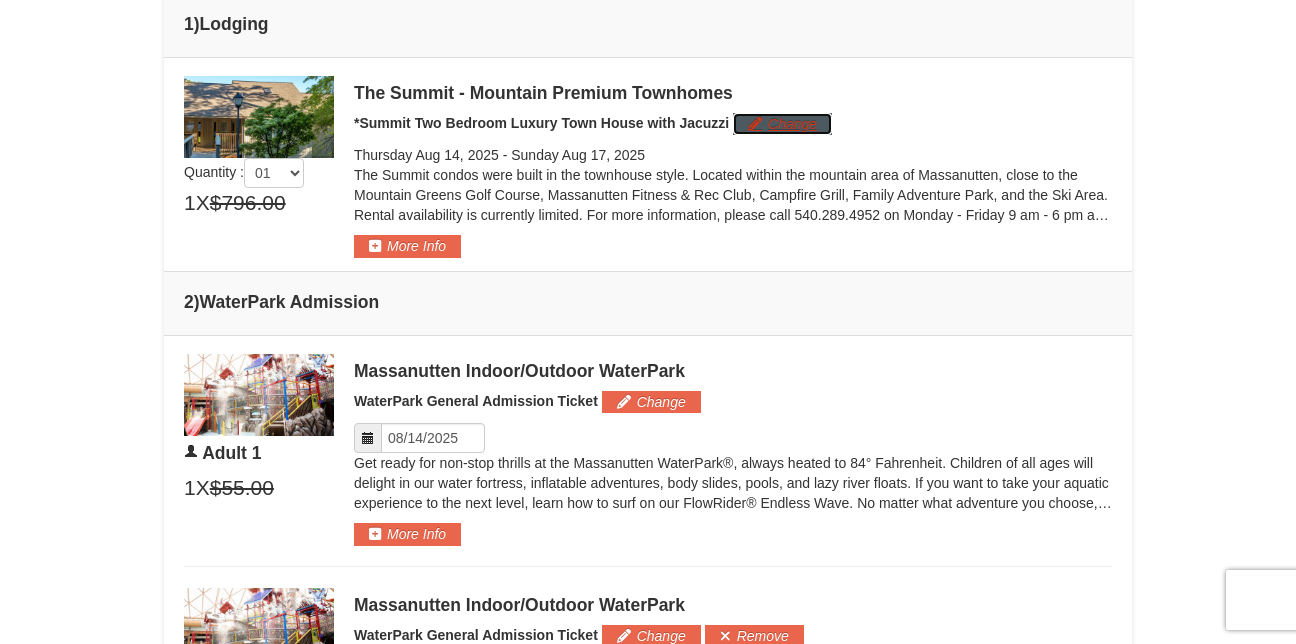 click on "Change" at bounding box center (782, 124) 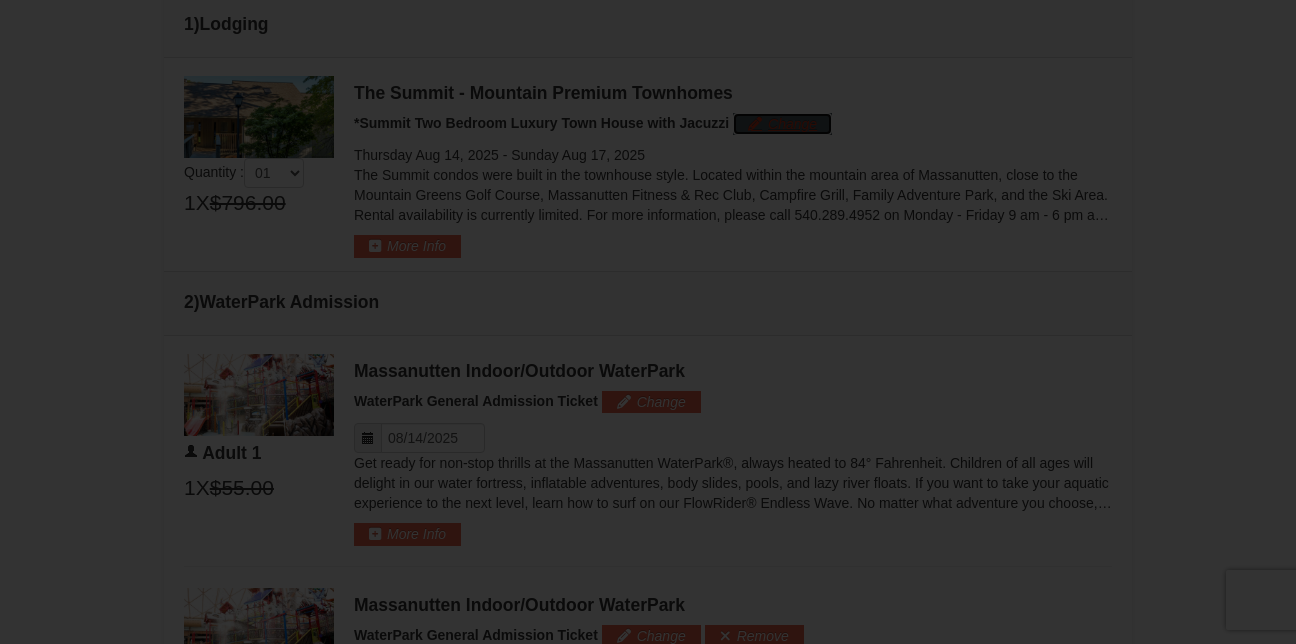 scroll, scrollTop: 715, scrollLeft: 0, axis: vertical 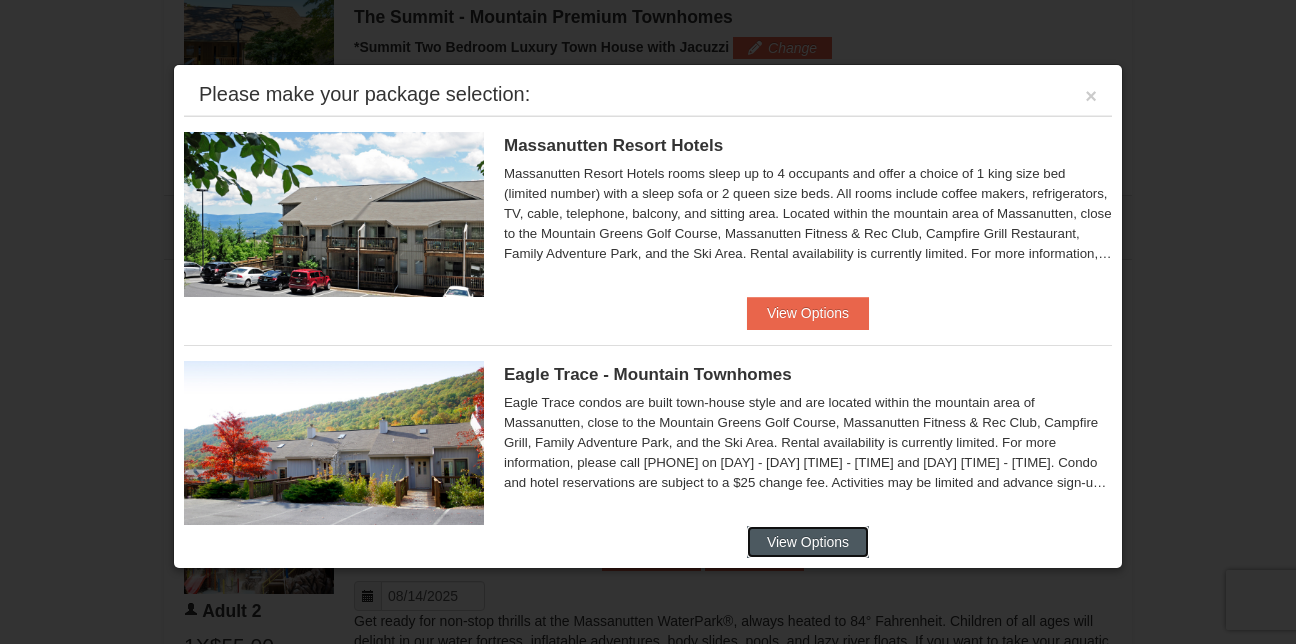 click on "View Options" at bounding box center (808, 542) 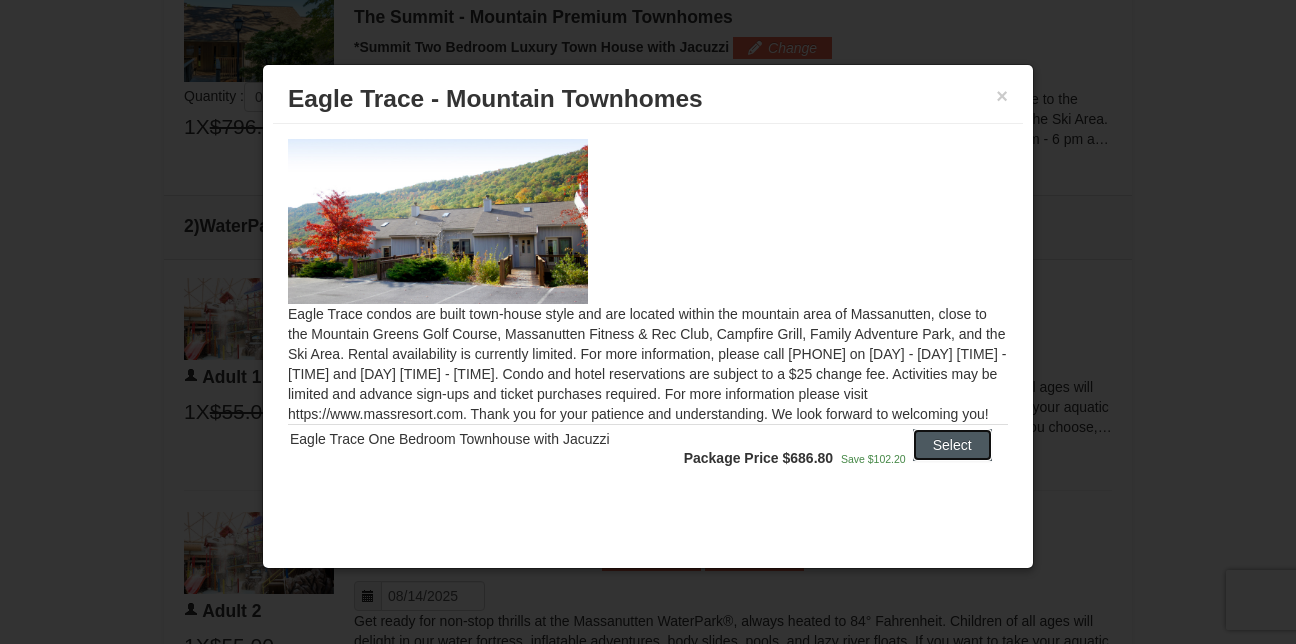 click on "Select" at bounding box center [952, 445] 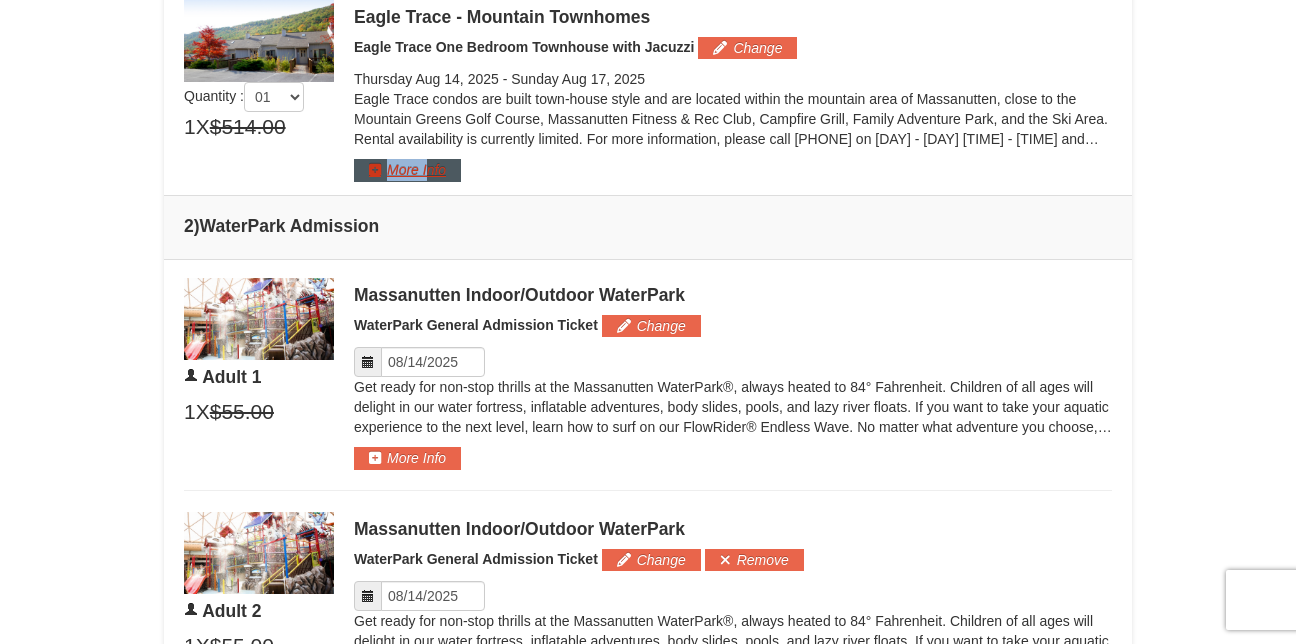 drag, startPoint x: 427, startPoint y: 150, endPoint x: 429, endPoint y: 178, distance: 28.071337 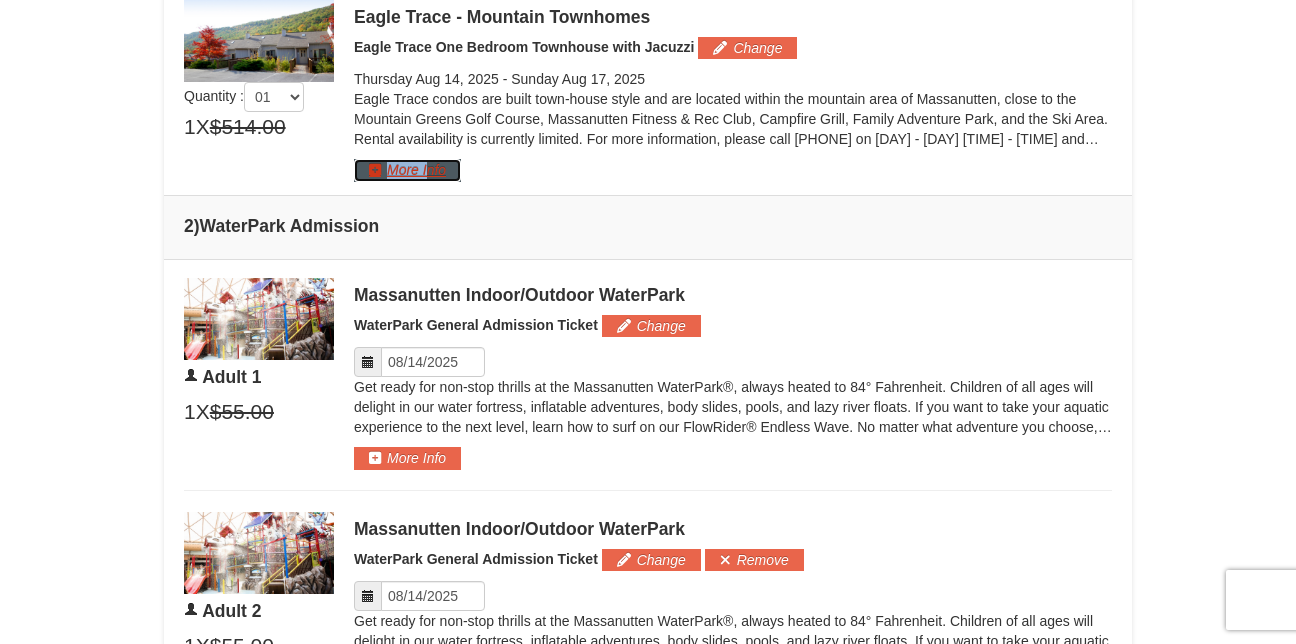 click on "More Info" at bounding box center (407, 170) 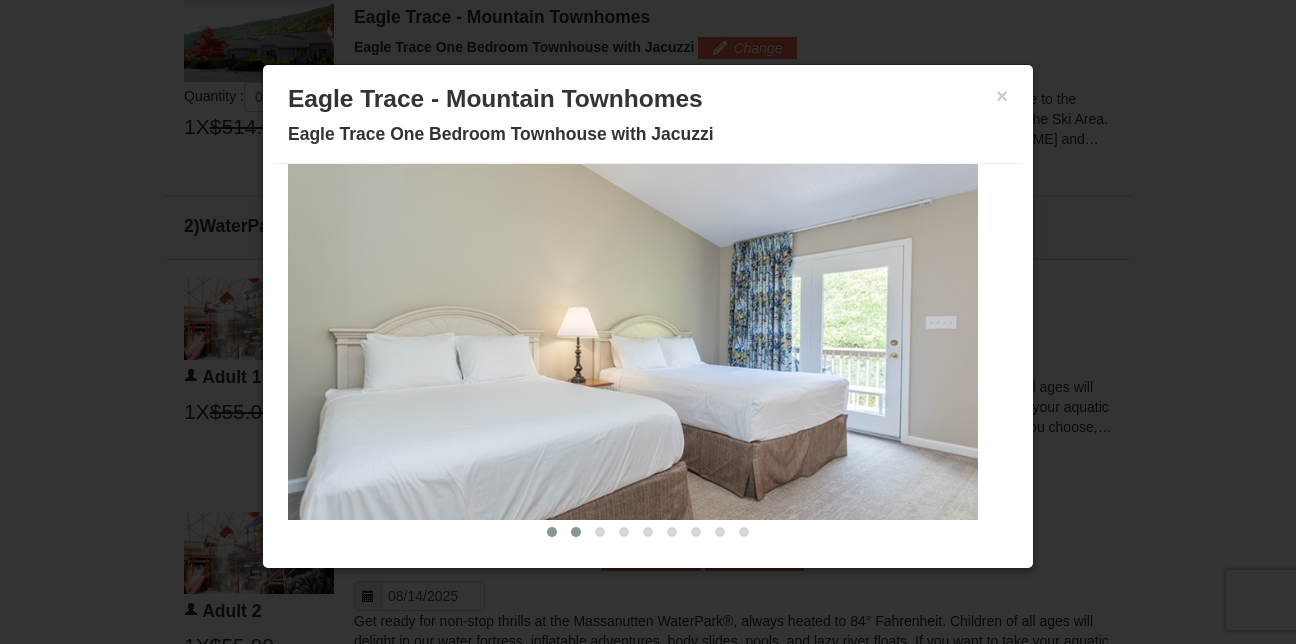 click at bounding box center [576, 532] 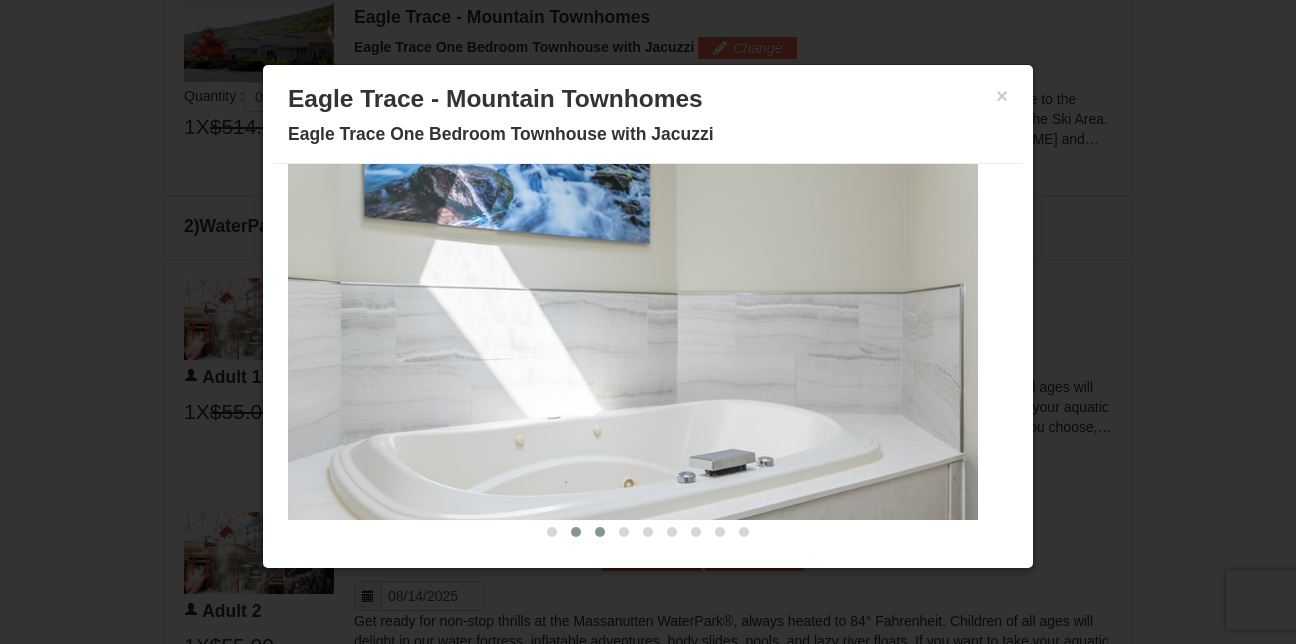 click at bounding box center [600, 532] 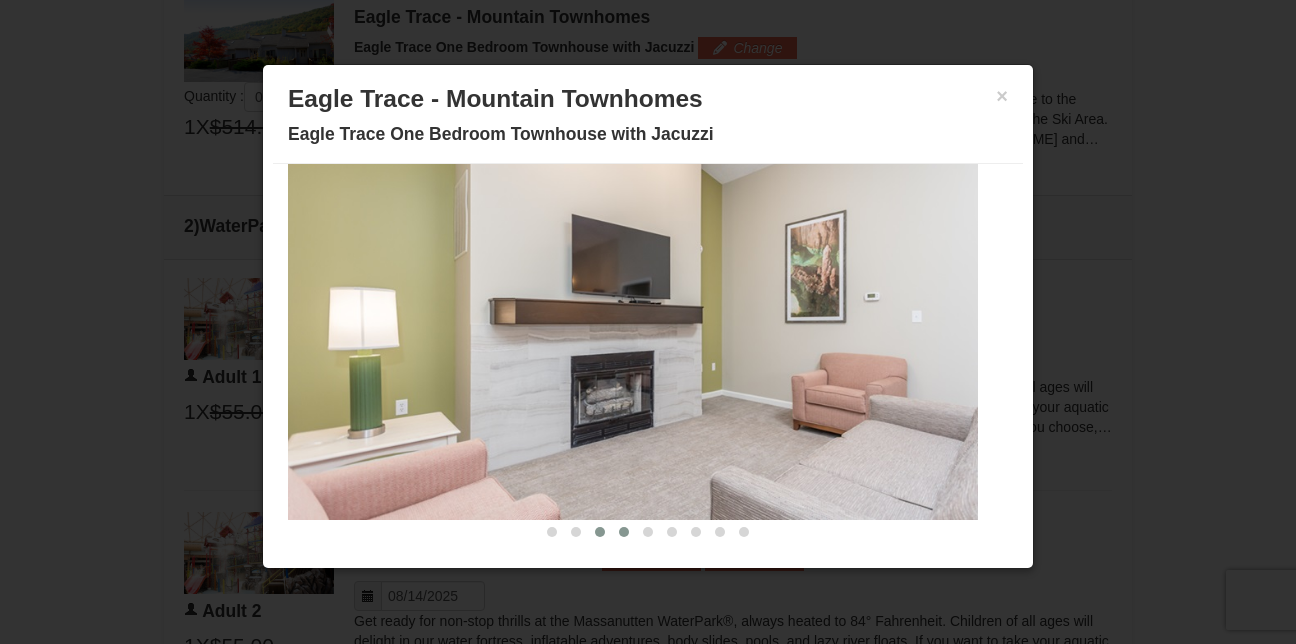 click at bounding box center [624, 532] 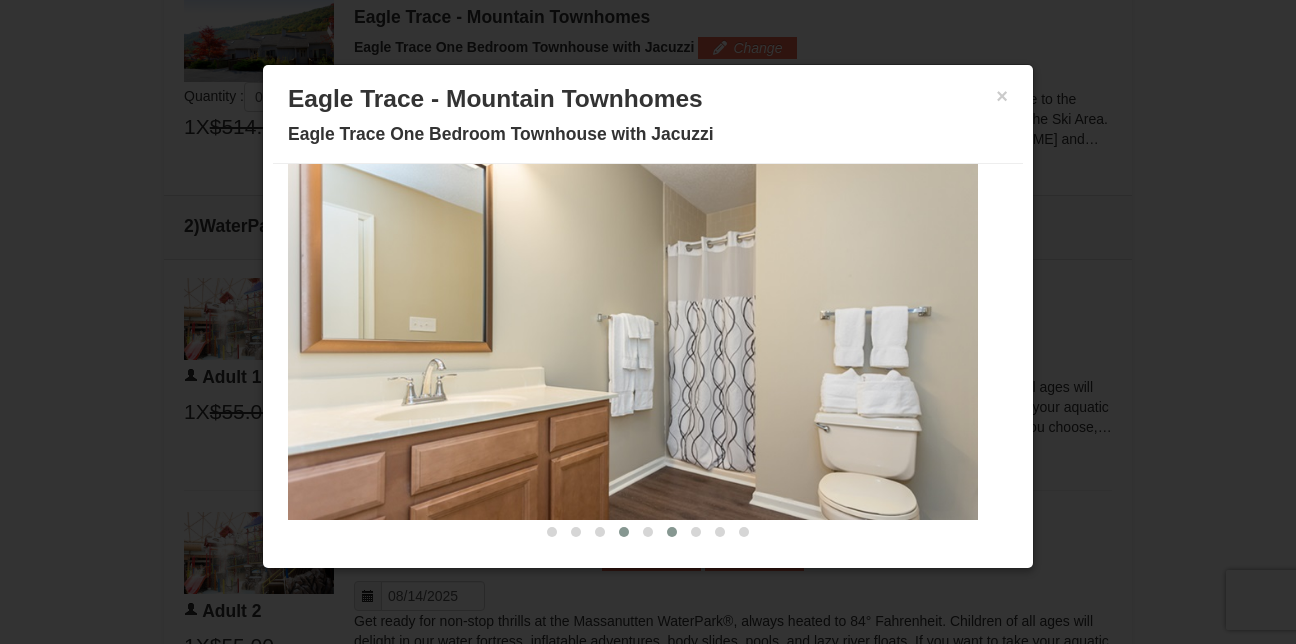 click at bounding box center [672, 532] 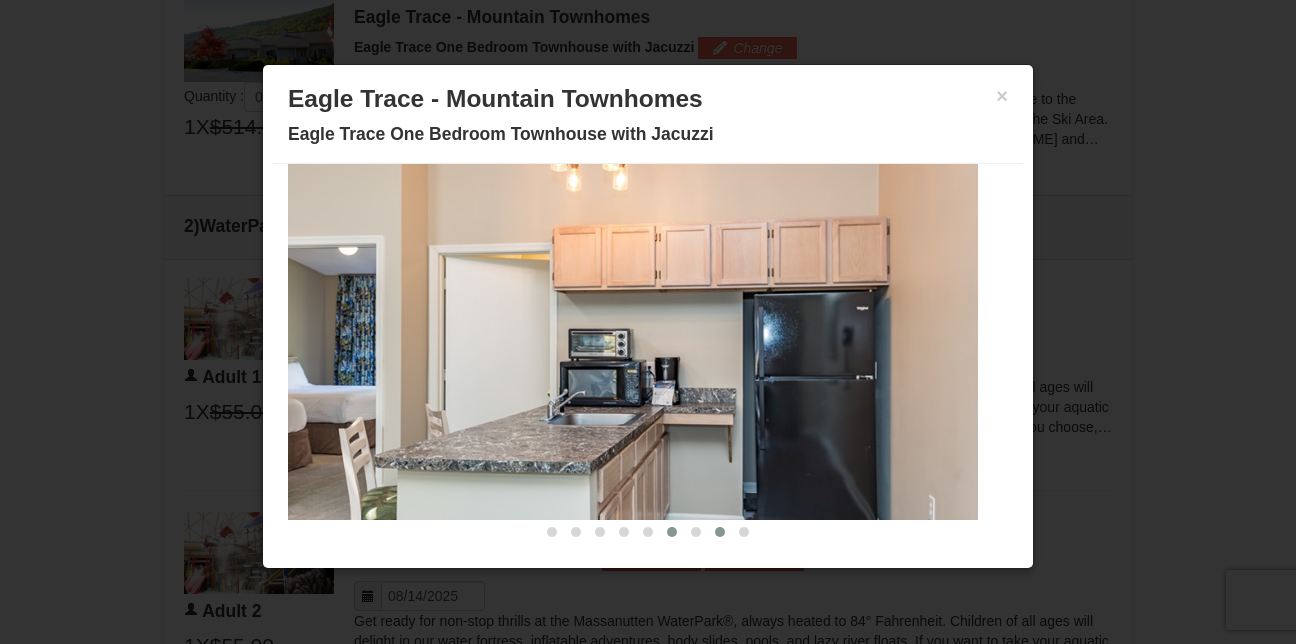 click at bounding box center (720, 532) 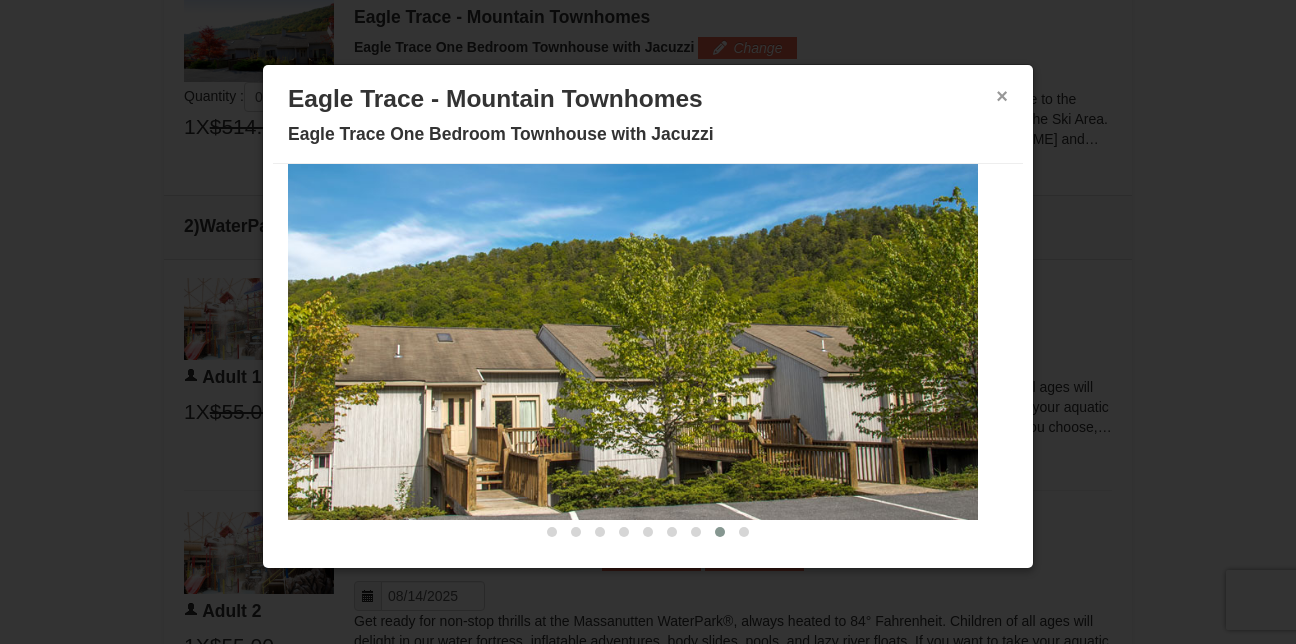 click on "×" at bounding box center [1002, 96] 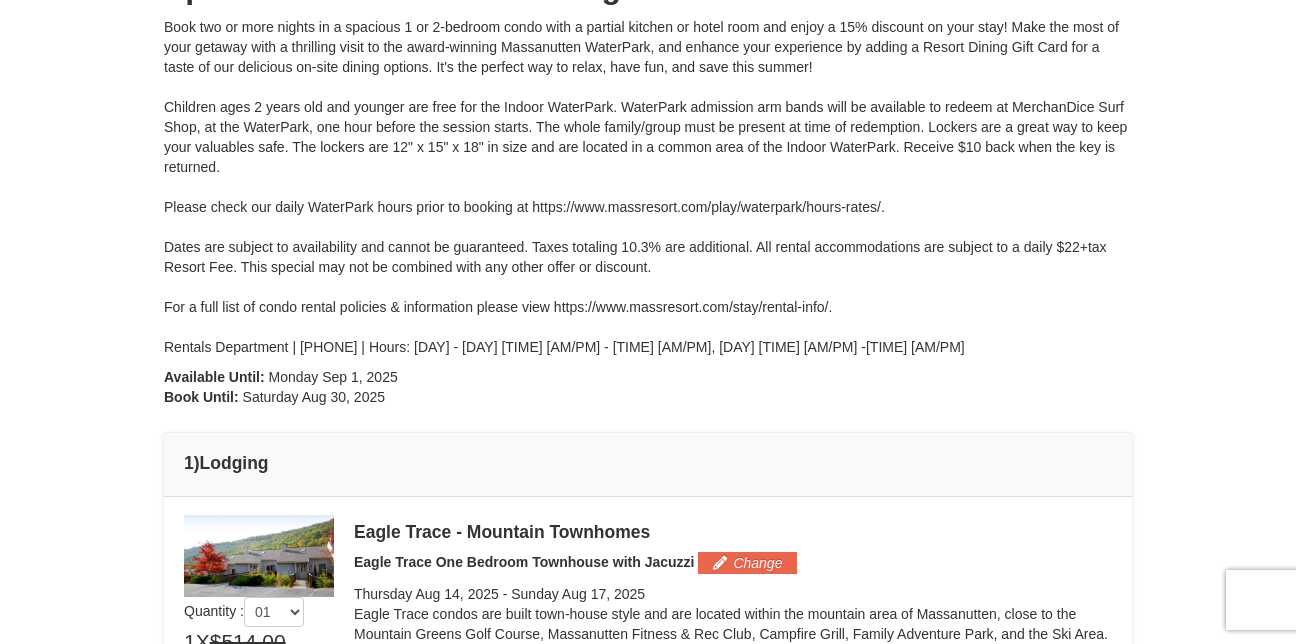 scroll, scrollTop: 0, scrollLeft: 0, axis: both 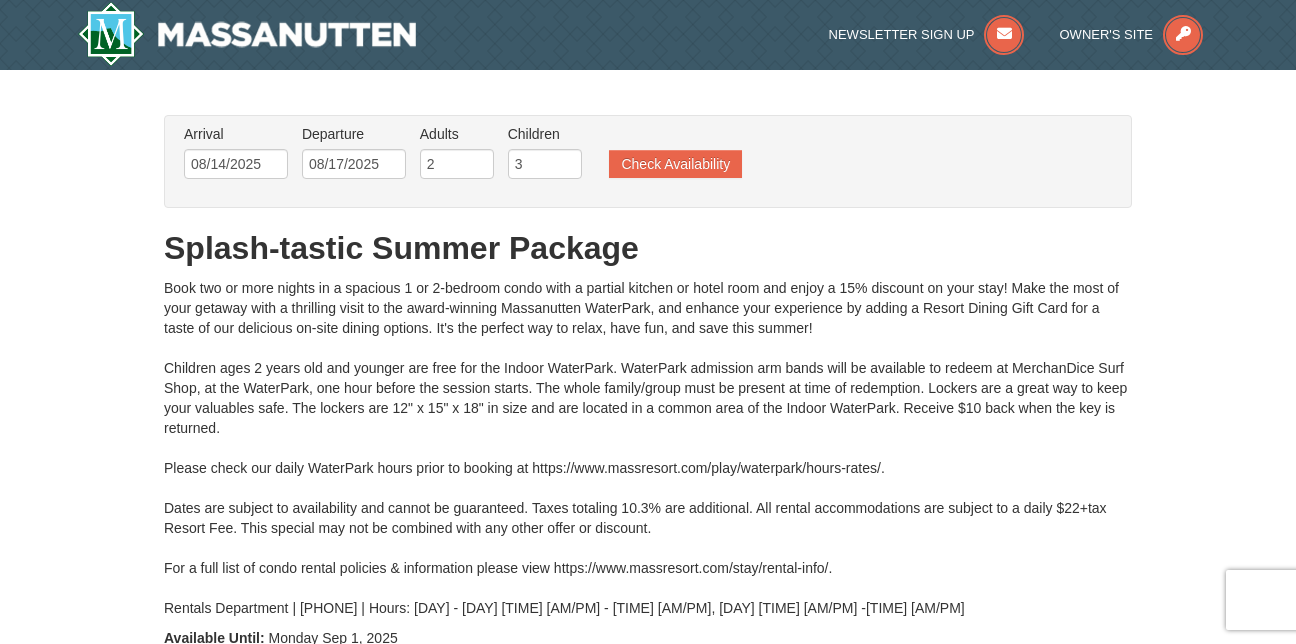 click on "×
From:
To:
Adults:
2
Children:
3
Change
Arrival Please format dates MM/DD/YYYY Please format dates MM/DD/YYYY
08/14/2025
Departure Please format dates MM/DD/YYYY Please format dates MM/DD/YYYY
08/17/2025
Adults
2" at bounding box center [648, 1276] 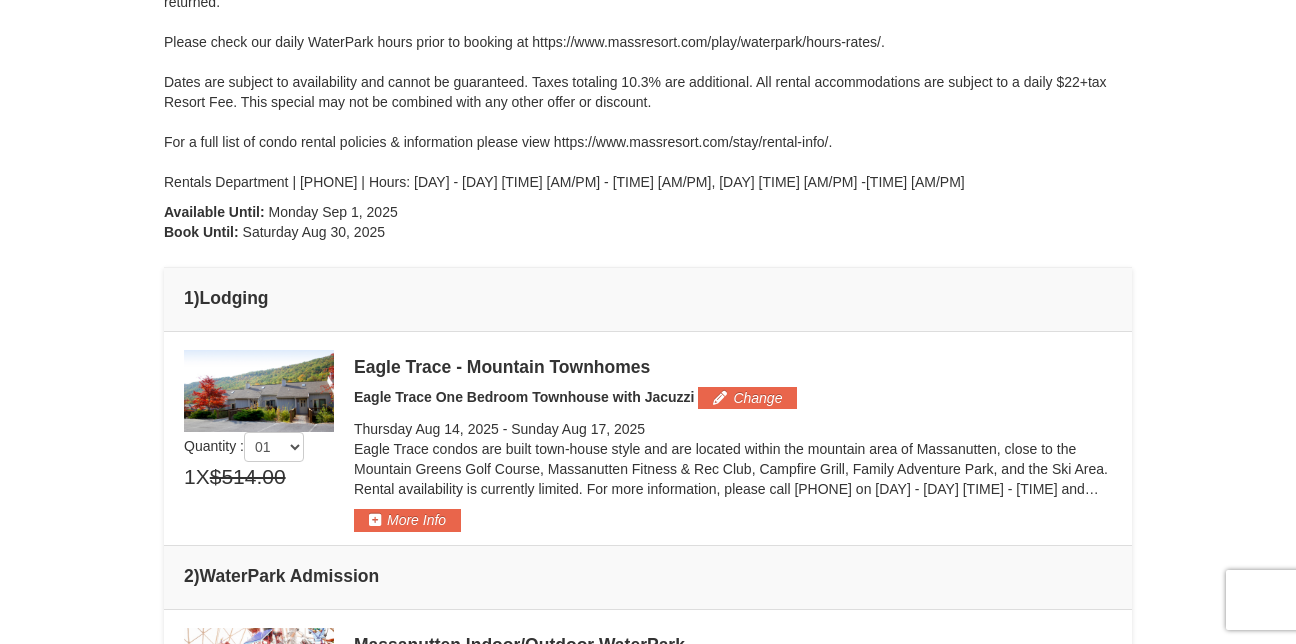 scroll, scrollTop: 493, scrollLeft: 0, axis: vertical 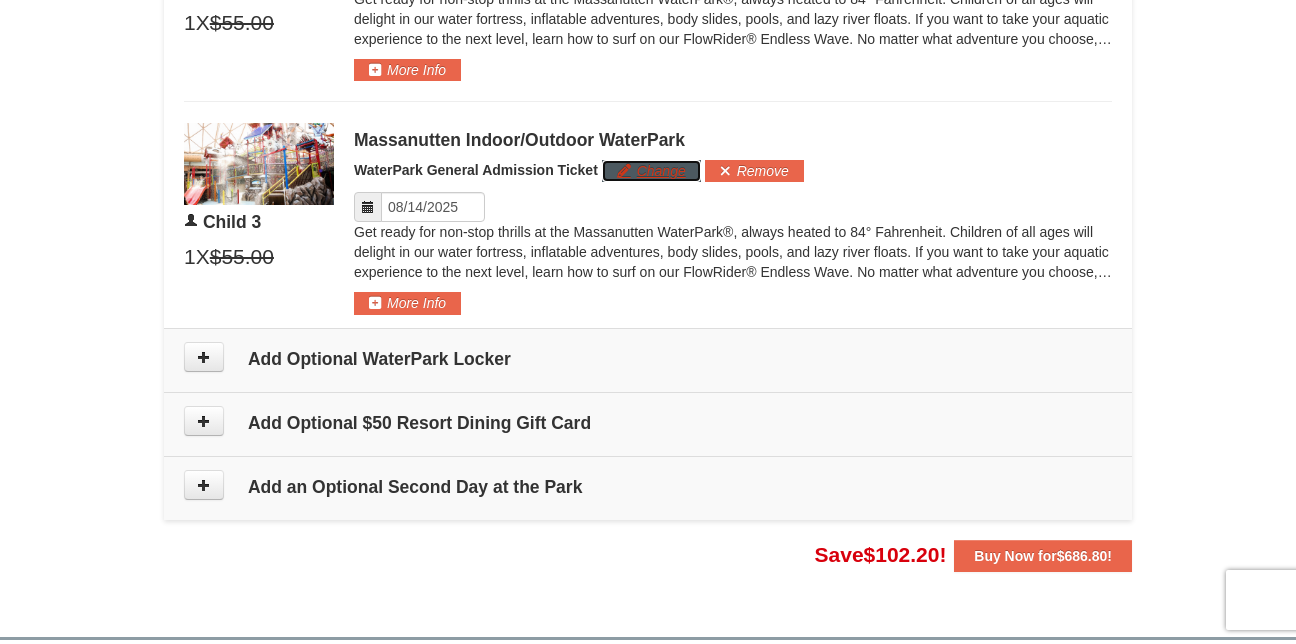 click on "Change" at bounding box center (651, 171) 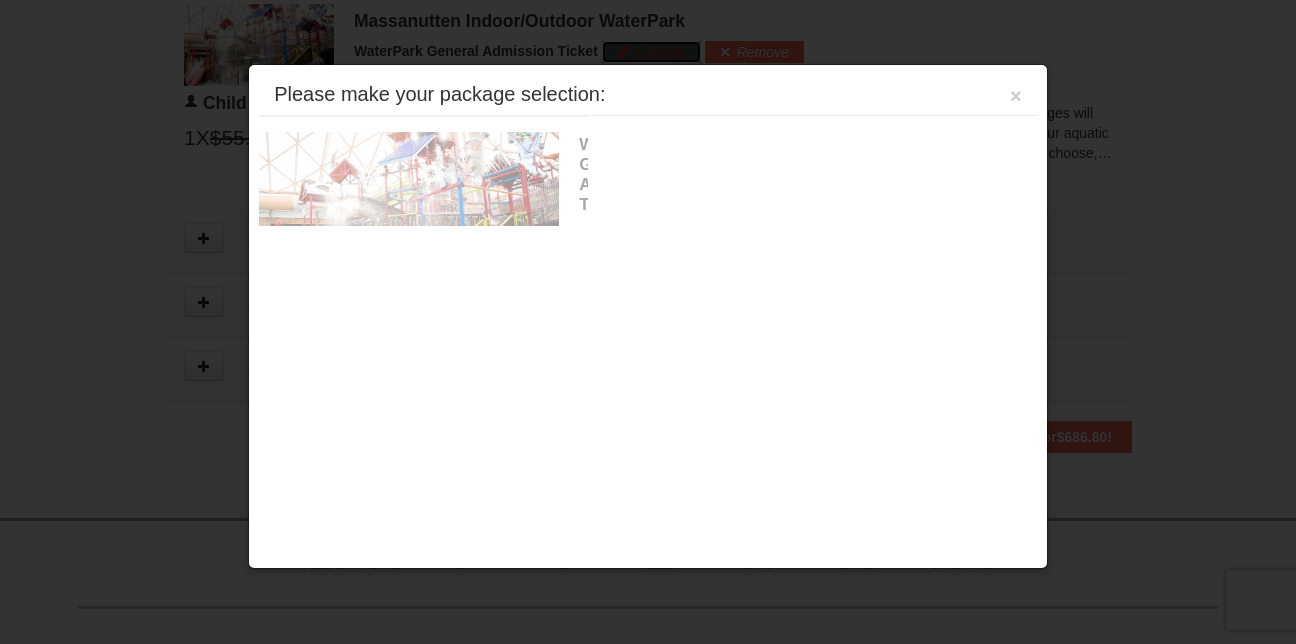 scroll, scrollTop: 1989, scrollLeft: 0, axis: vertical 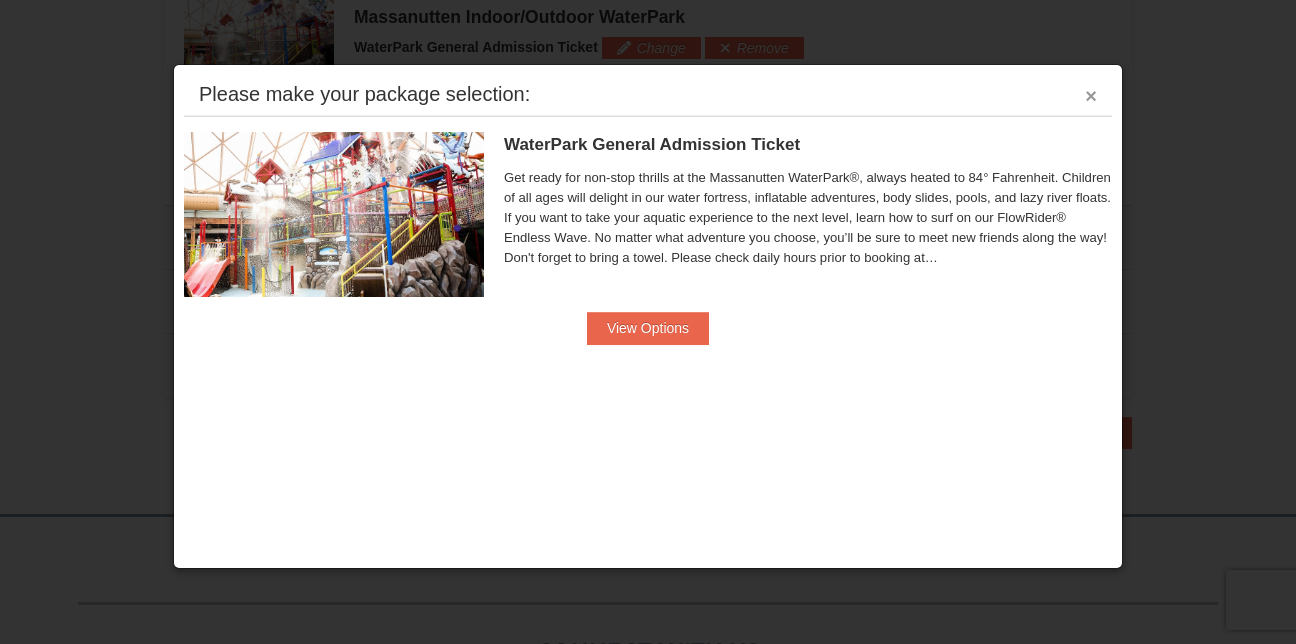 click on "×" at bounding box center [1091, 96] 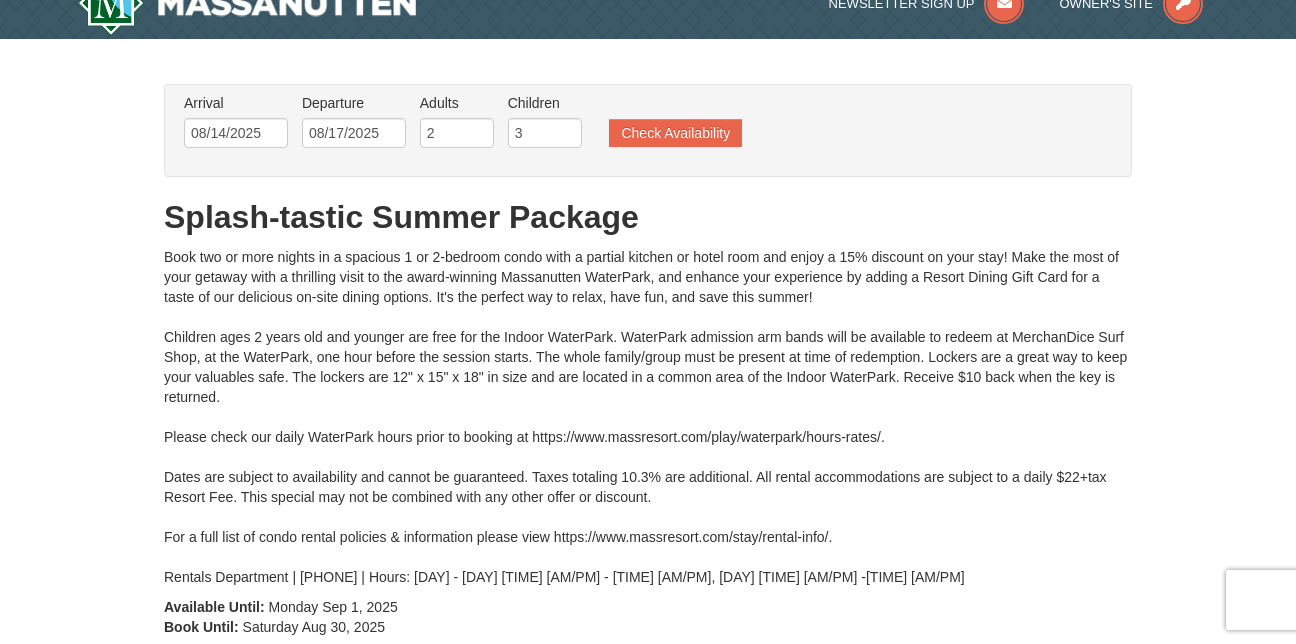 scroll, scrollTop: 0, scrollLeft: 0, axis: both 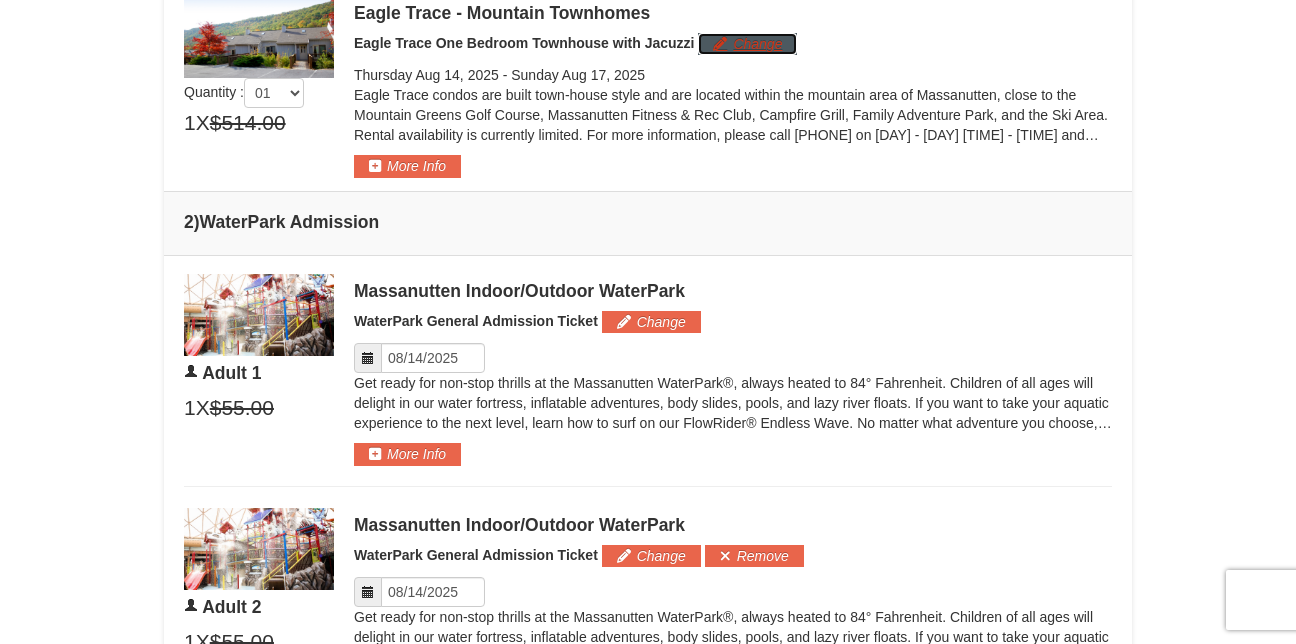 click on "Change" at bounding box center [747, 44] 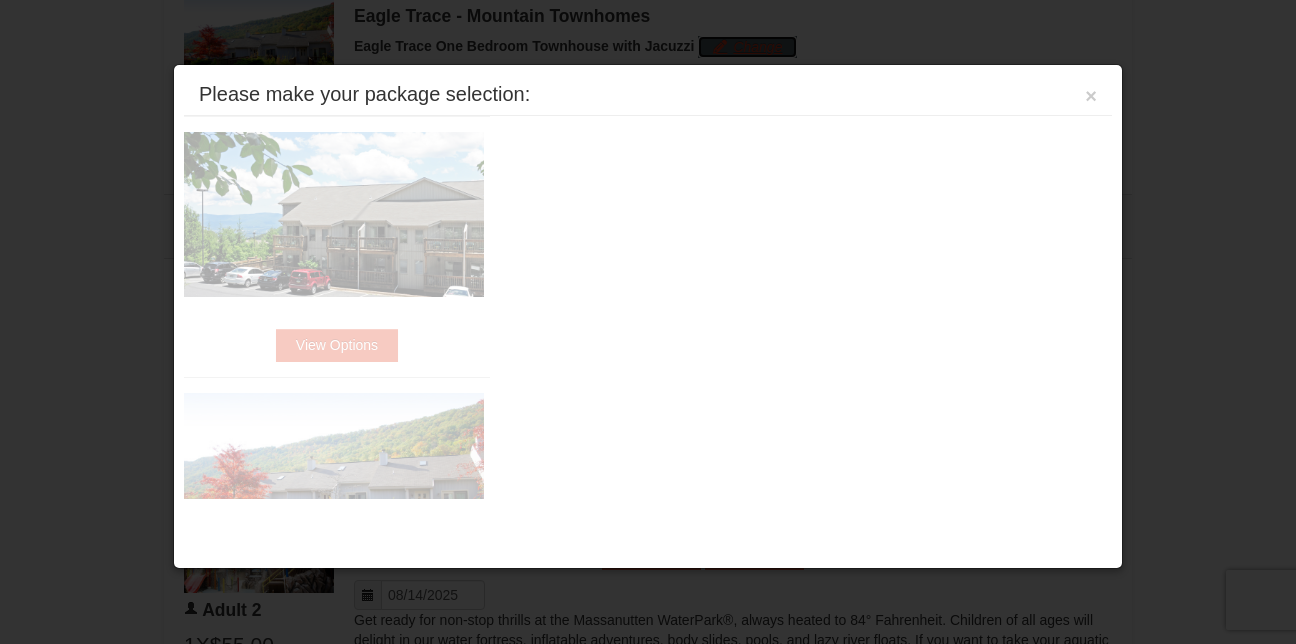 scroll, scrollTop: 776, scrollLeft: 0, axis: vertical 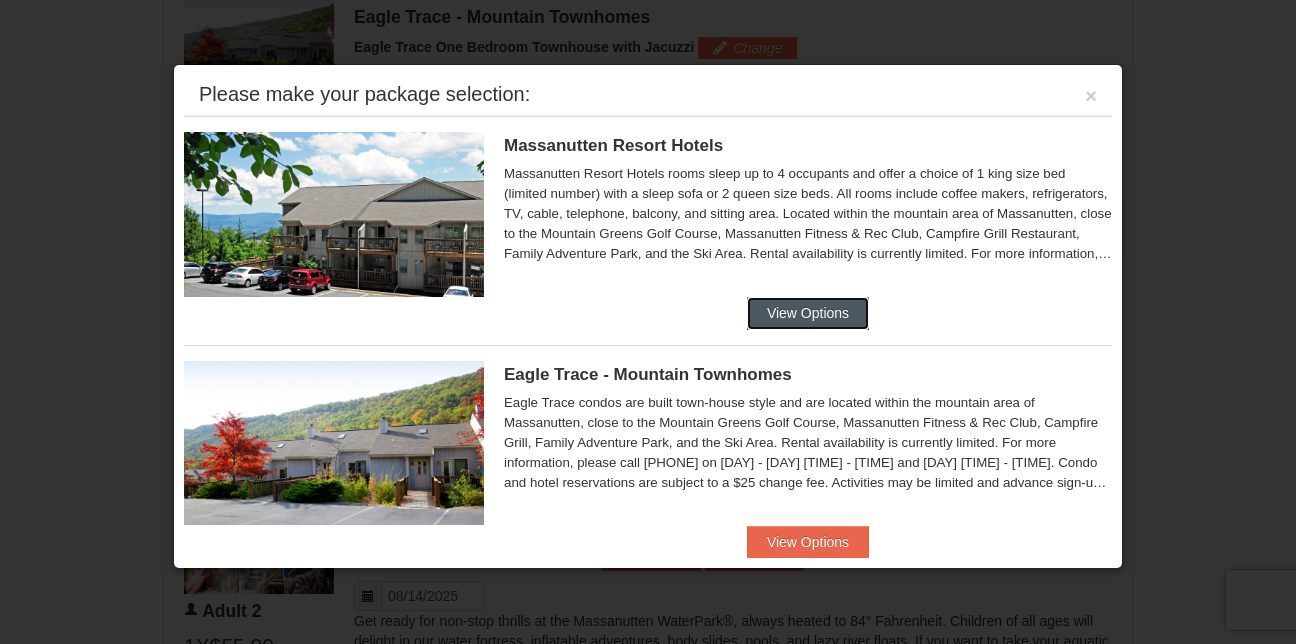 click on "View Options" at bounding box center (808, 313) 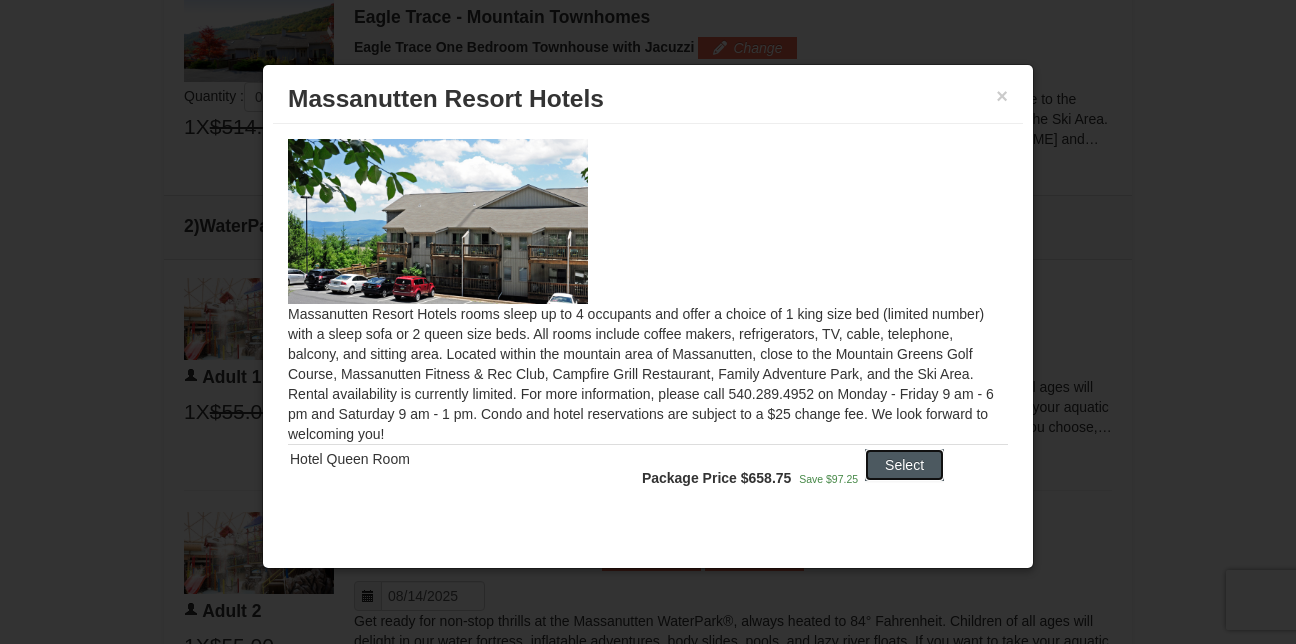 click on "Select" at bounding box center [904, 465] 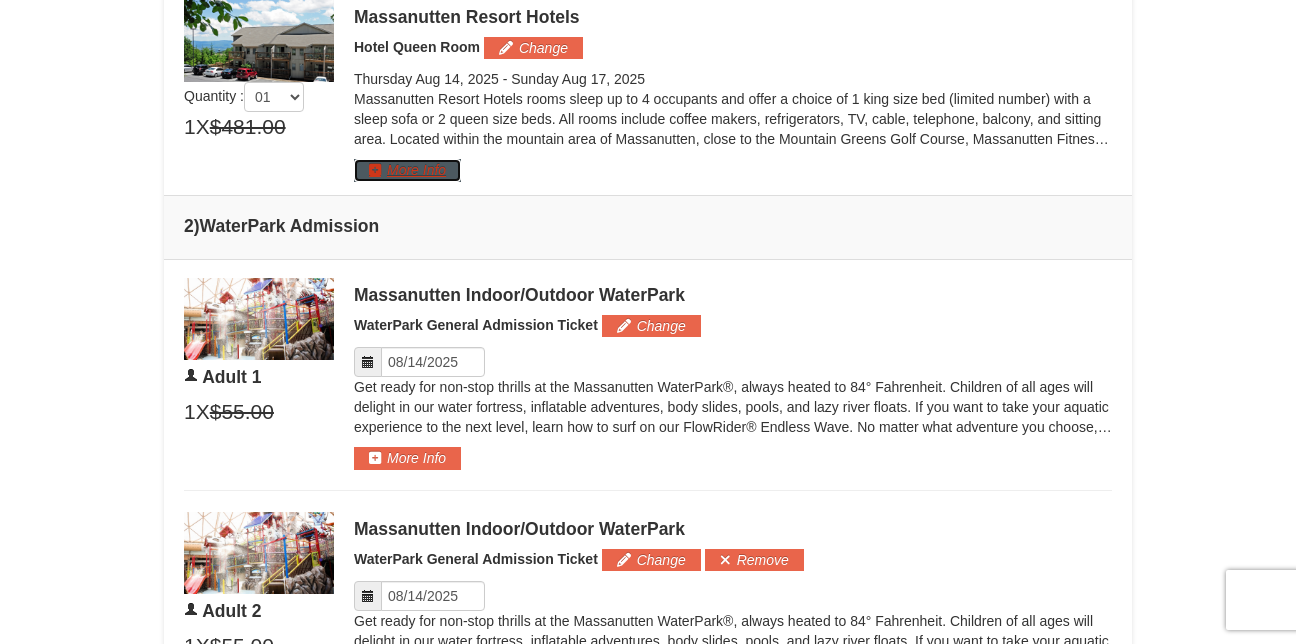 click on "More Info" at bounding box center [407, 170] 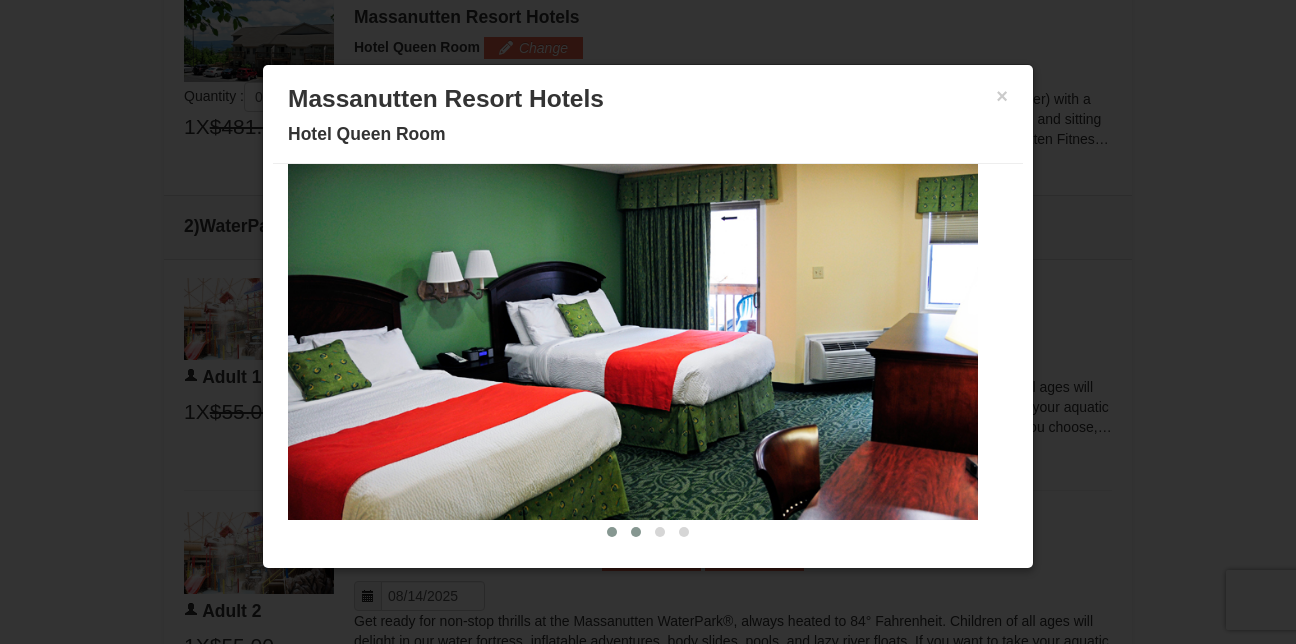 click at bounding box center (636, 532) 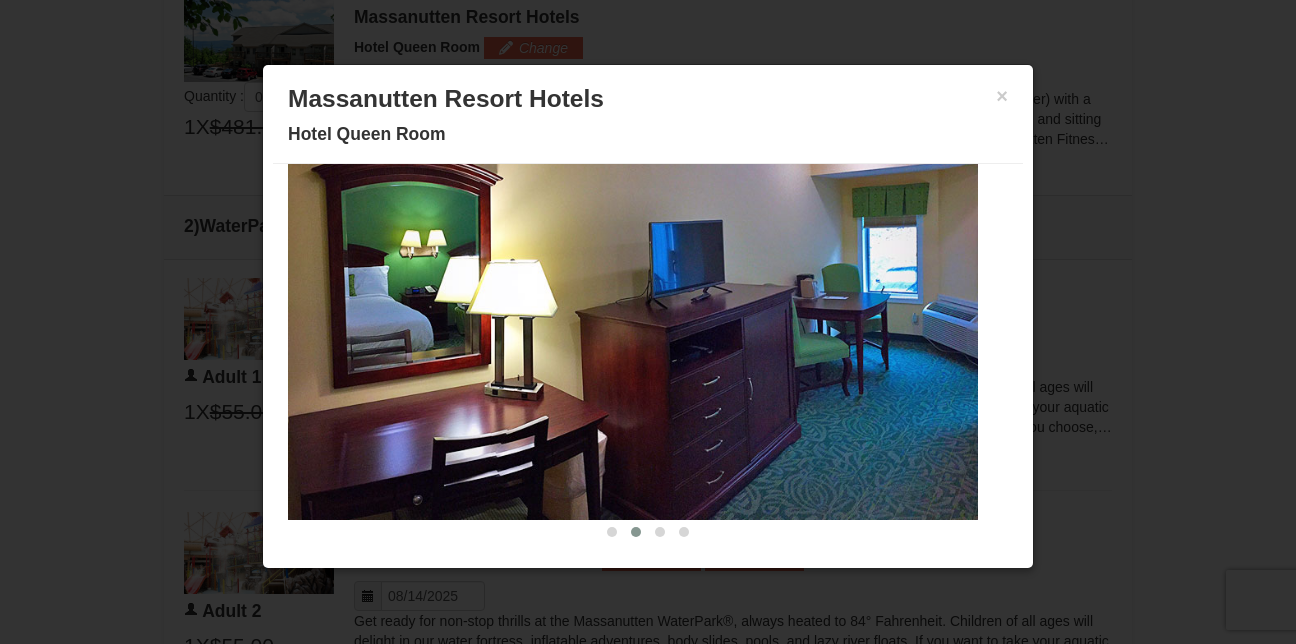 click at bounding box center [636, 532] 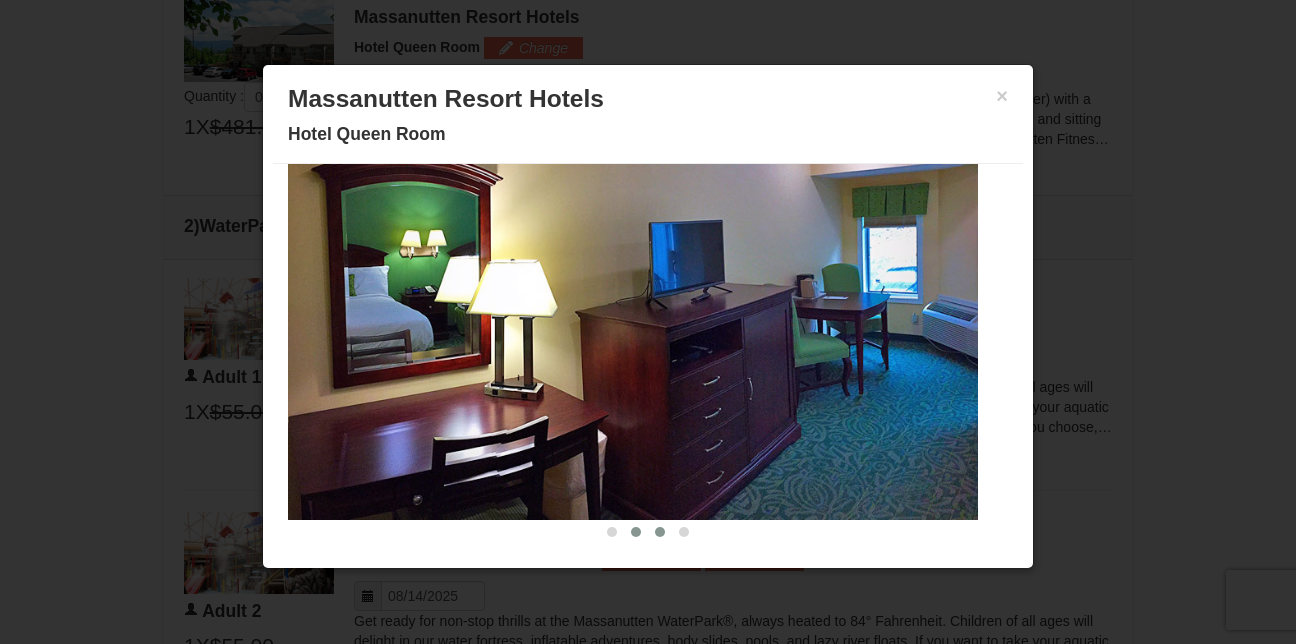click at bounding box center (660, 532) 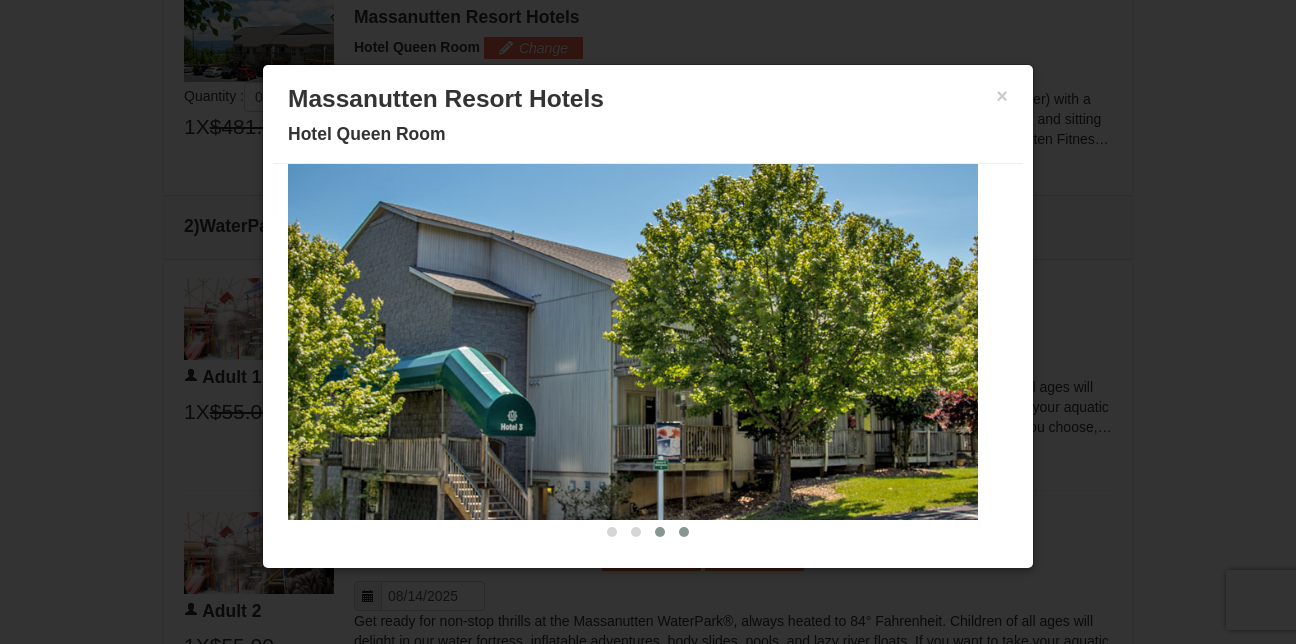 click at bounding box center (684, 532) 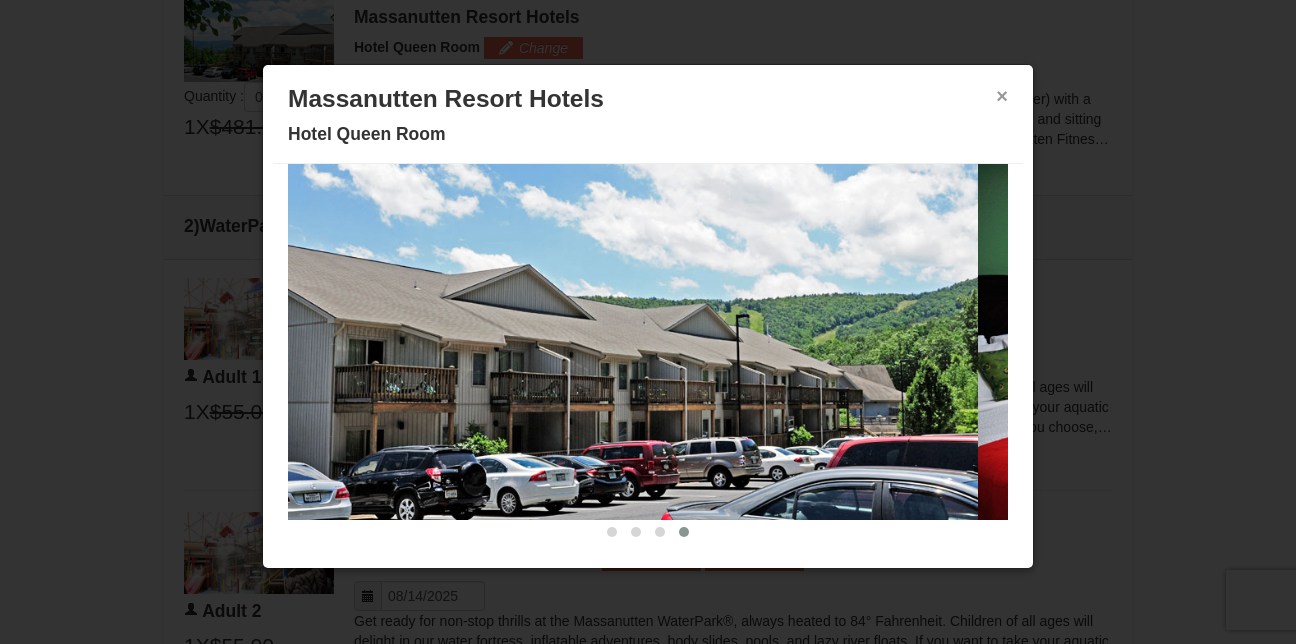 click on "×" at bounding box center [1002, 96] 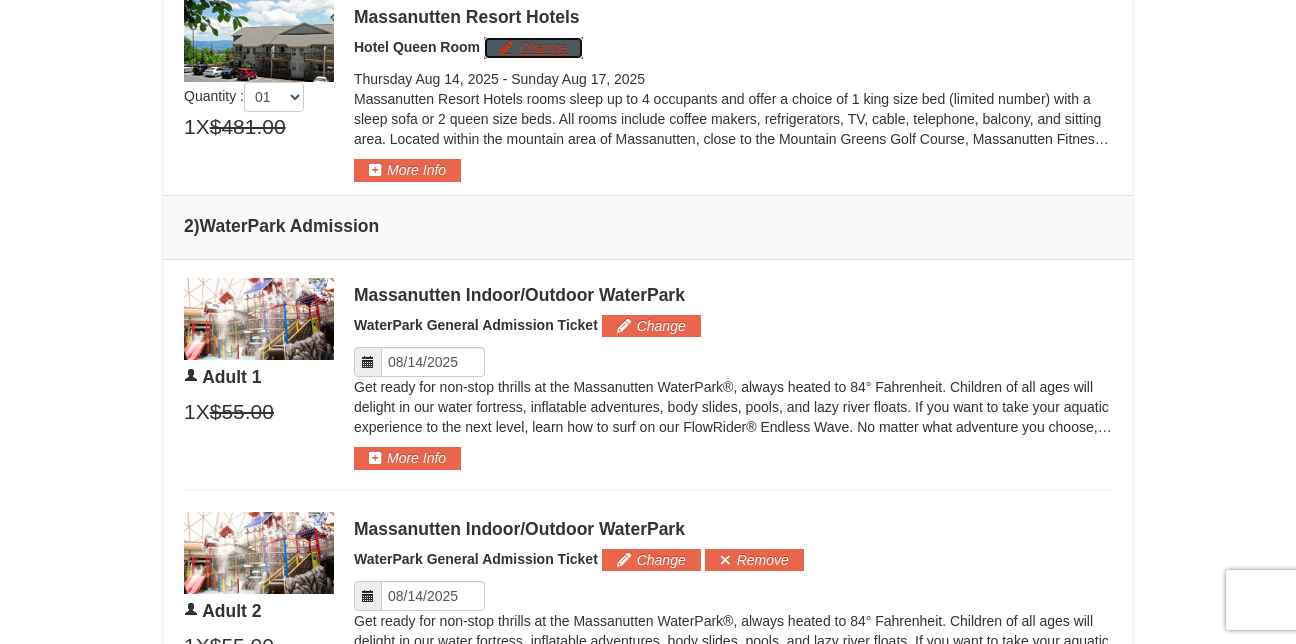 click on "Change" at bounding box center [533, 48] 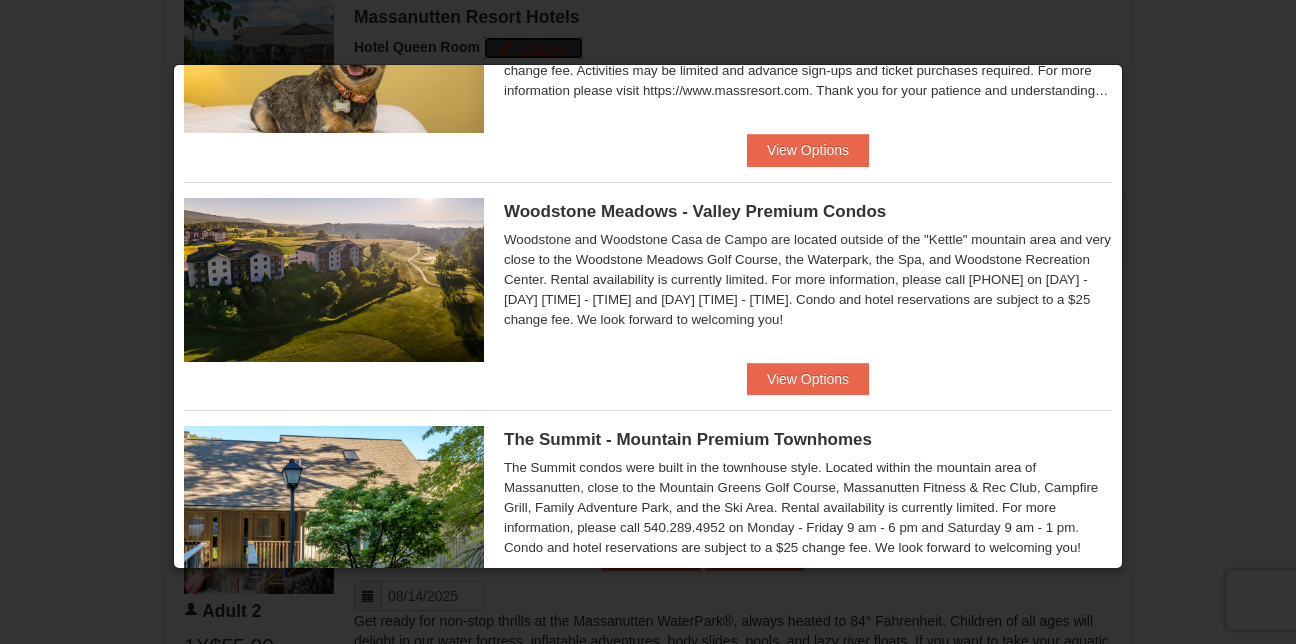 scroll, scrollTop: 720, scrollLeft: 0, axis: vertical 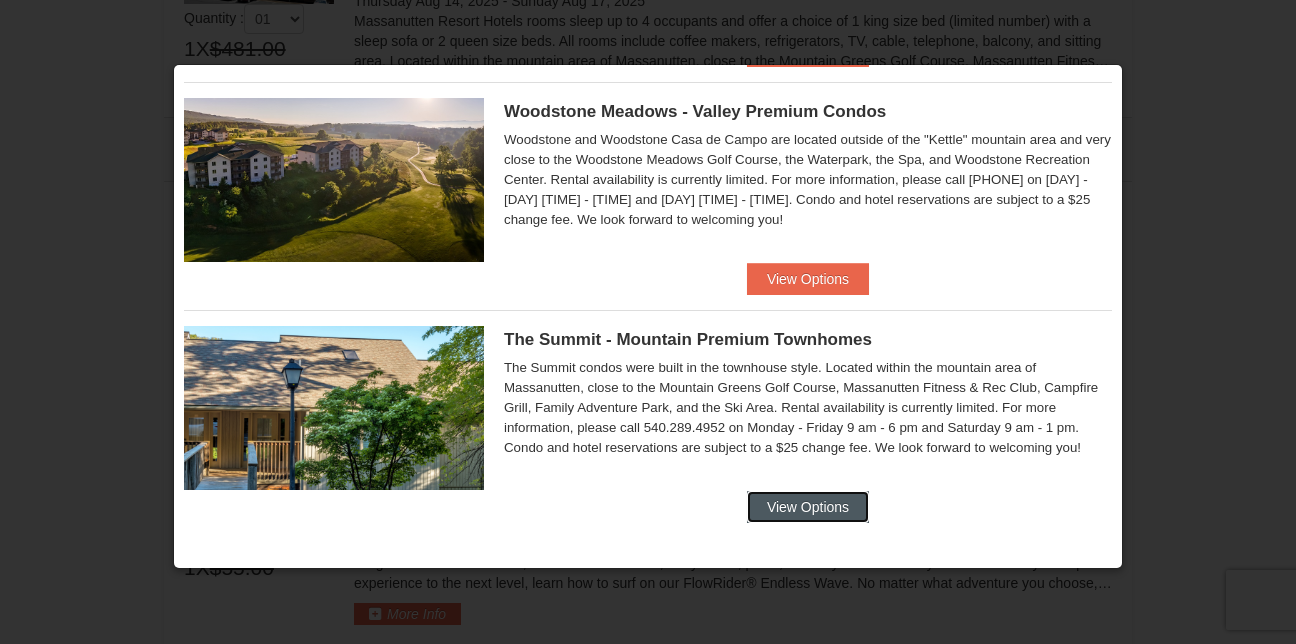 click on "View Options" at bounding box center [808, 507] 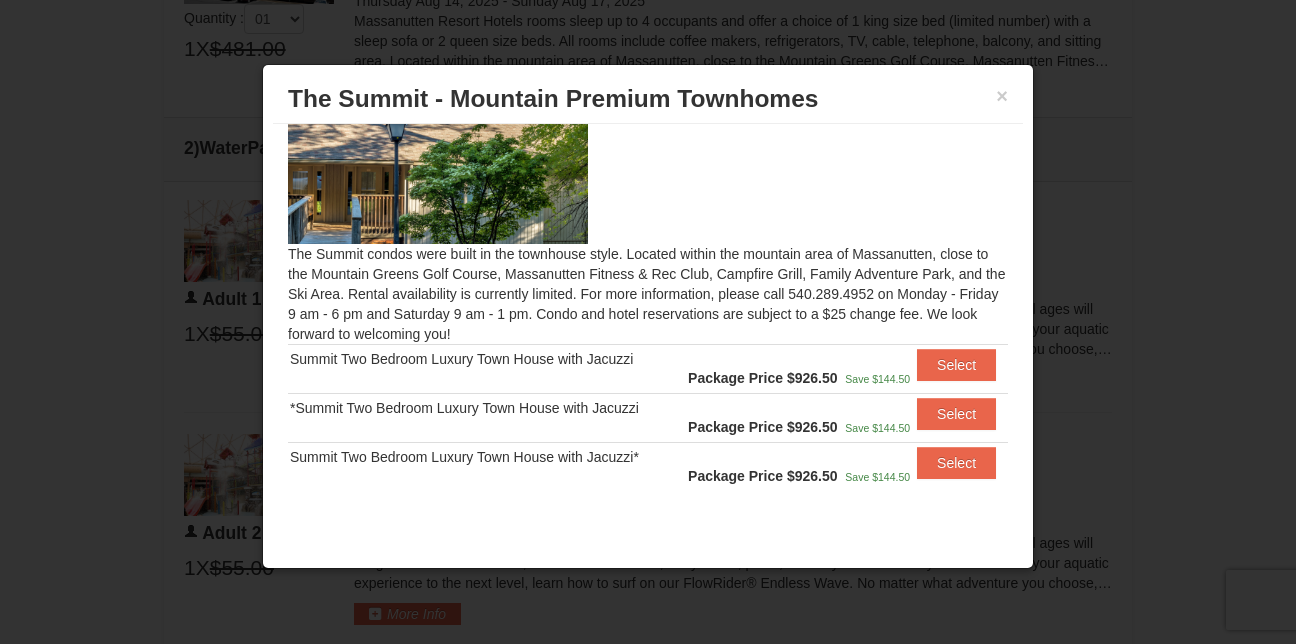 scroll, scrollTop: 69, scrollLeft: 0, axis: vertical 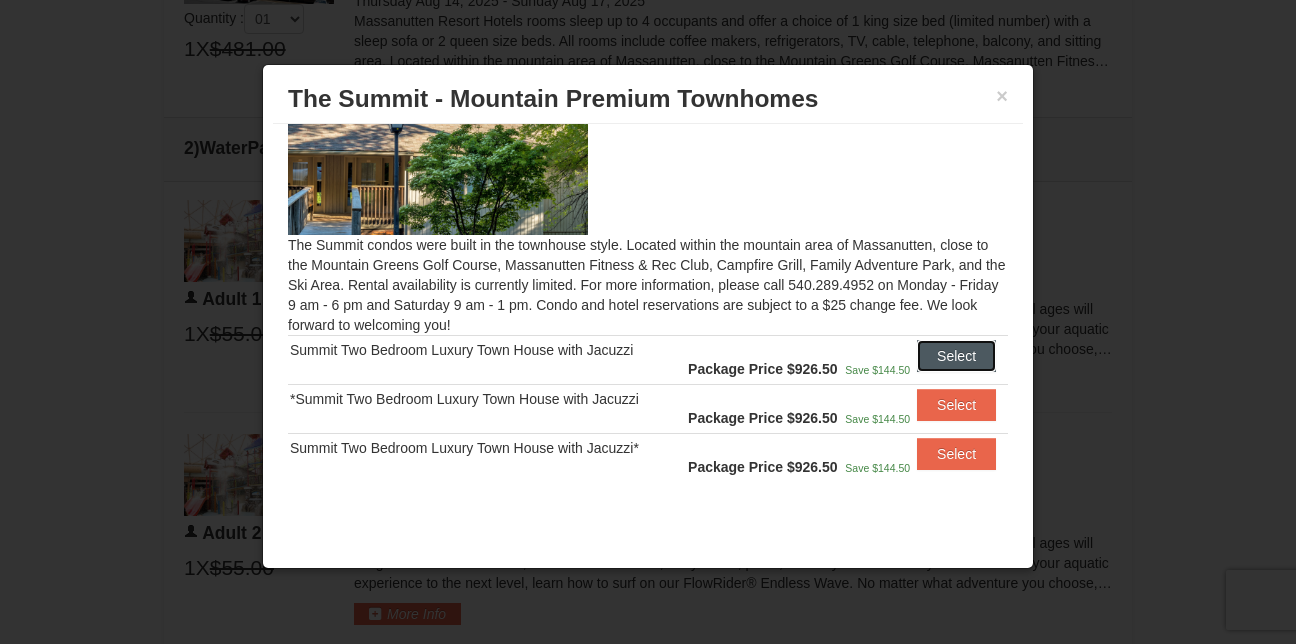 click on "Select" at bounding box center (956, 356) 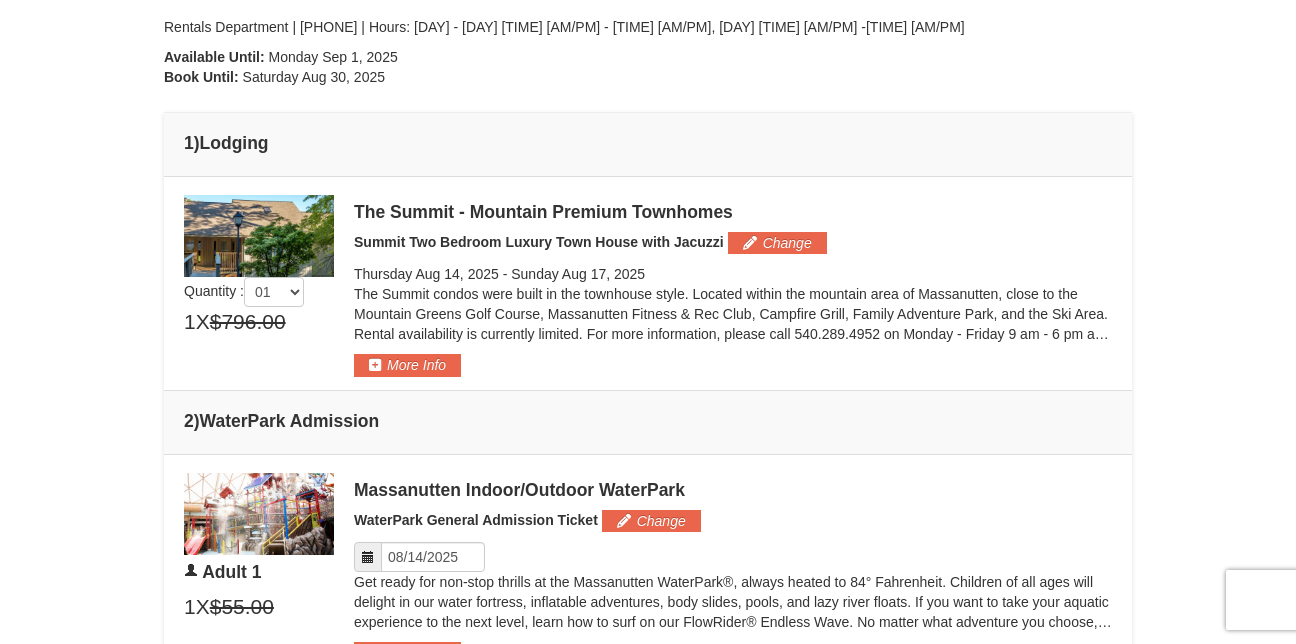 scroll, scrollTop: 575, scrollLeft: 0, axis: vertical 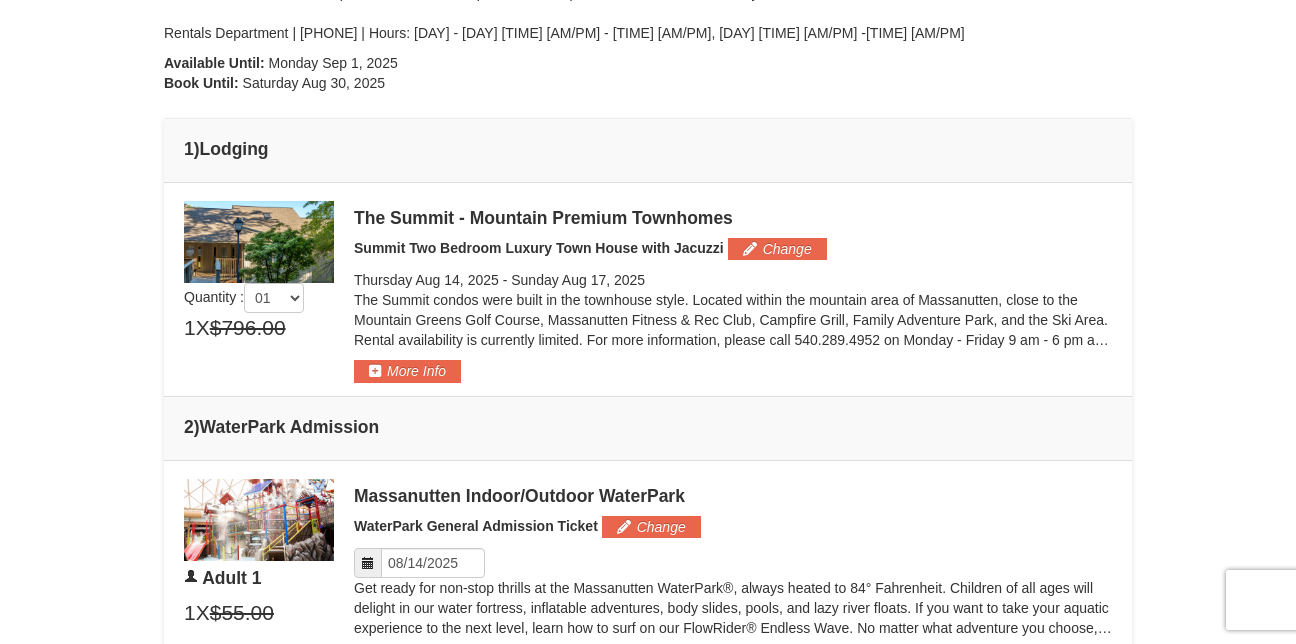 click on "More Info" at bounding box center (407, 371) 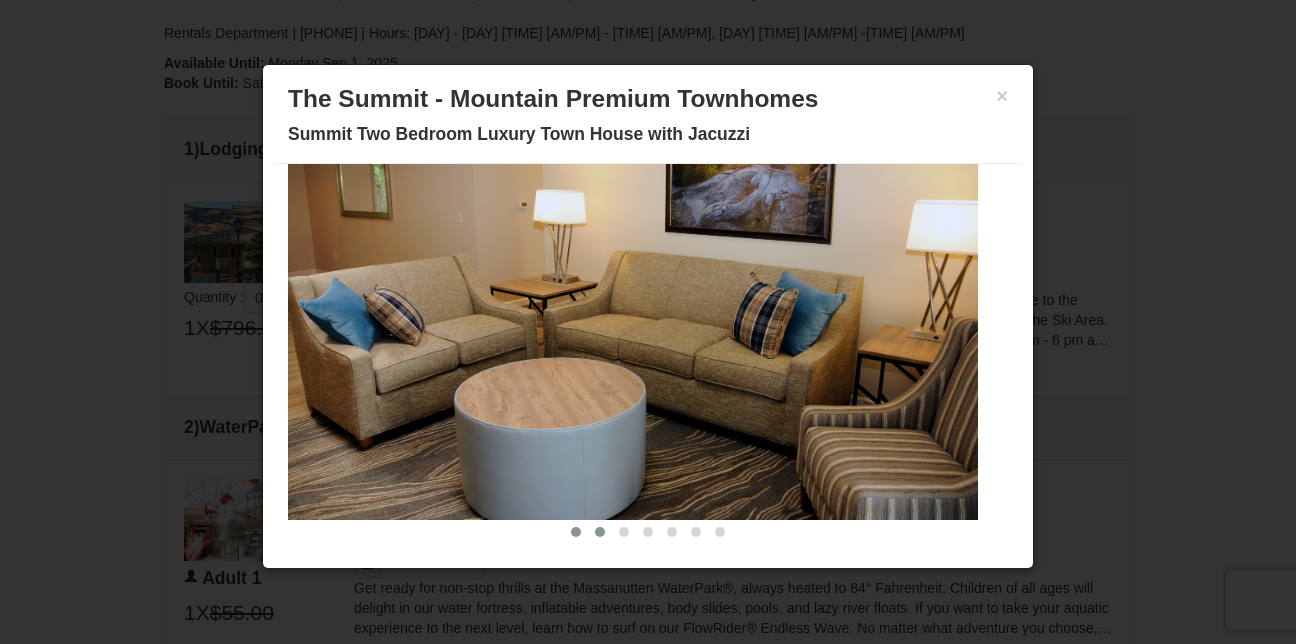 click at bounding box center (600, 532) 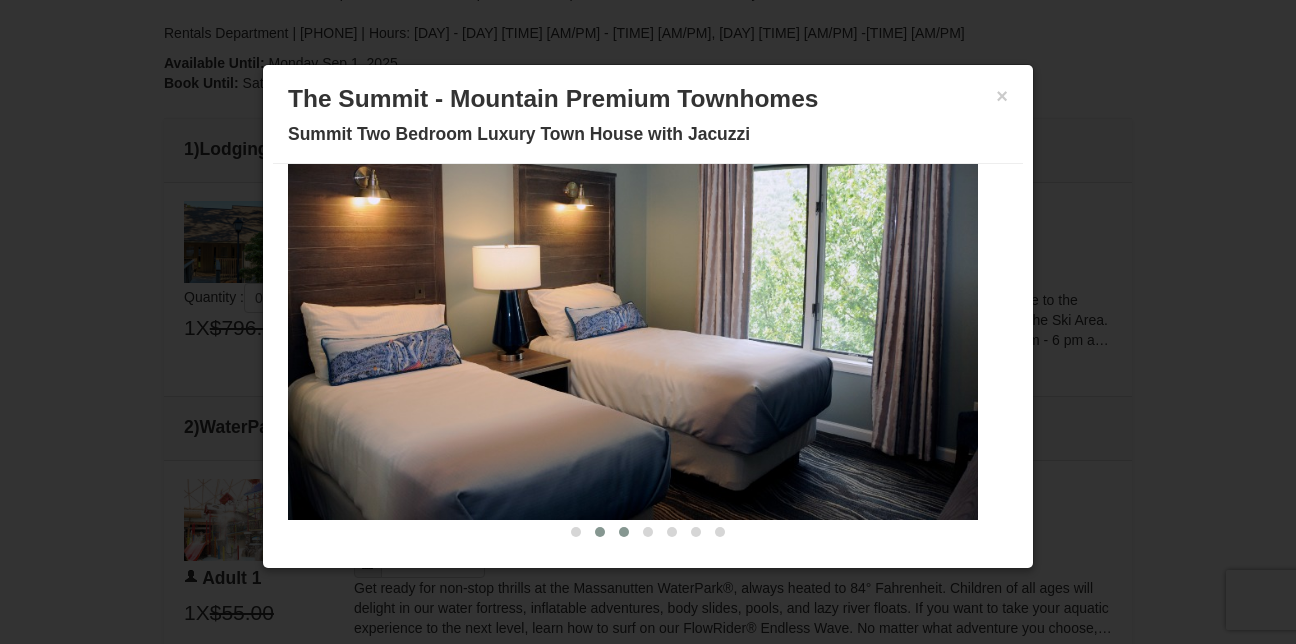 click at bounding box center [624, 532] 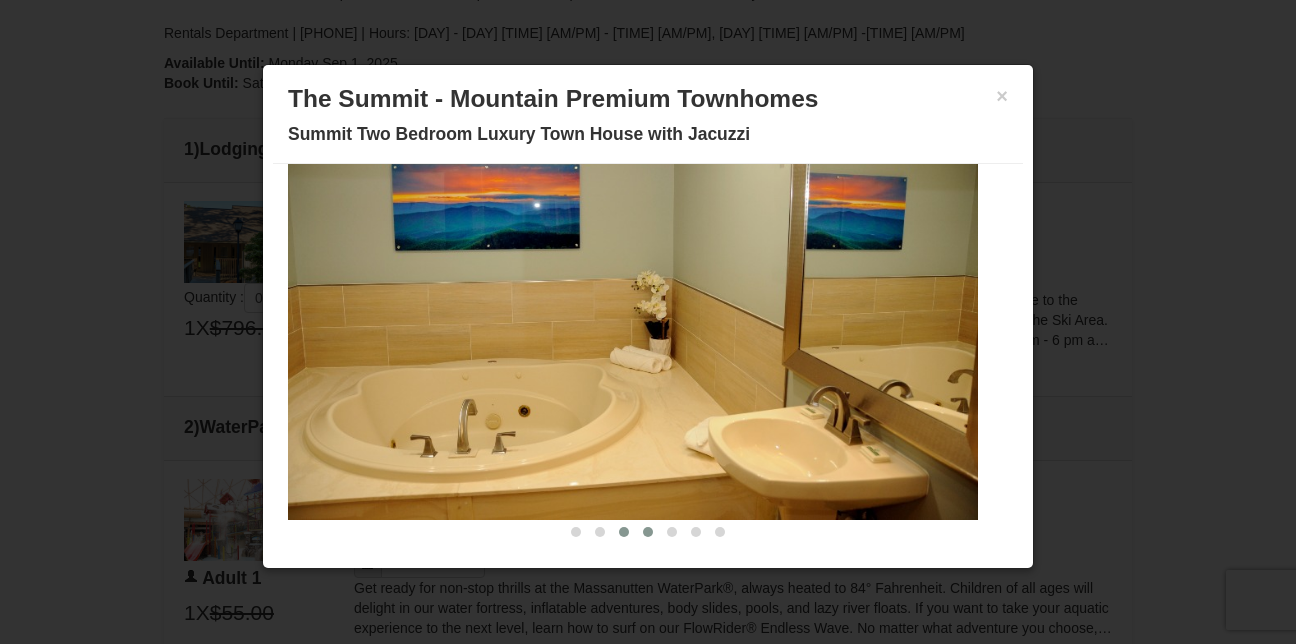 click at bounding box center [648, 532] 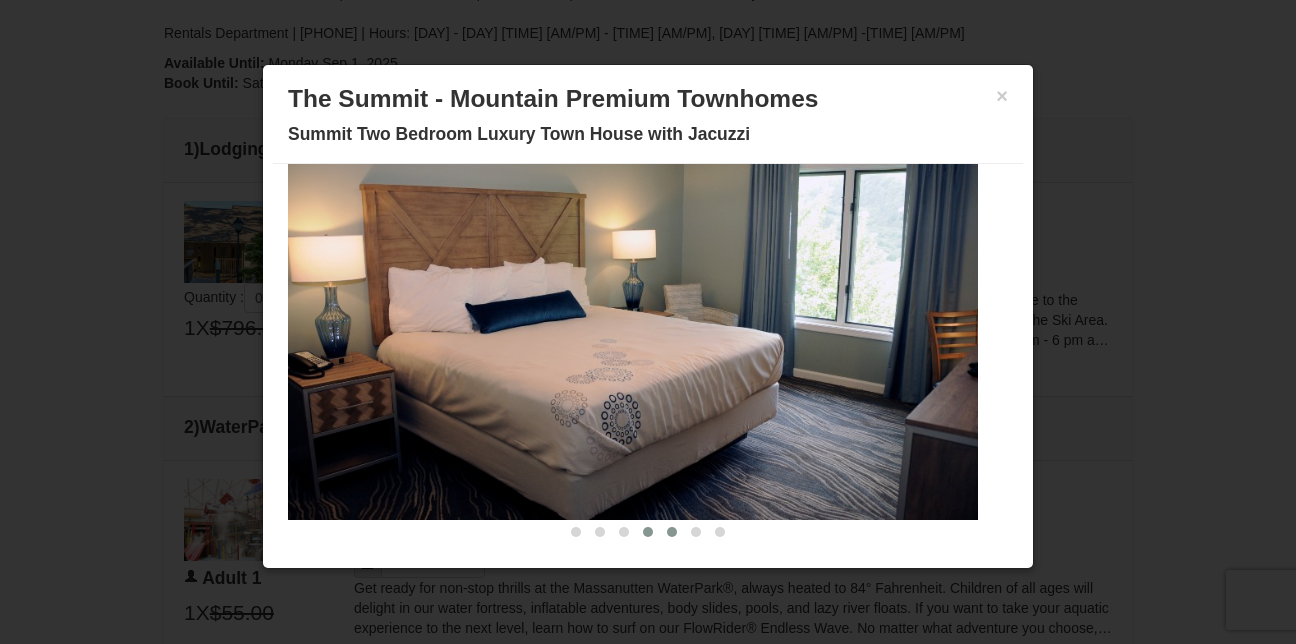 click at bounding box center (672, 532) 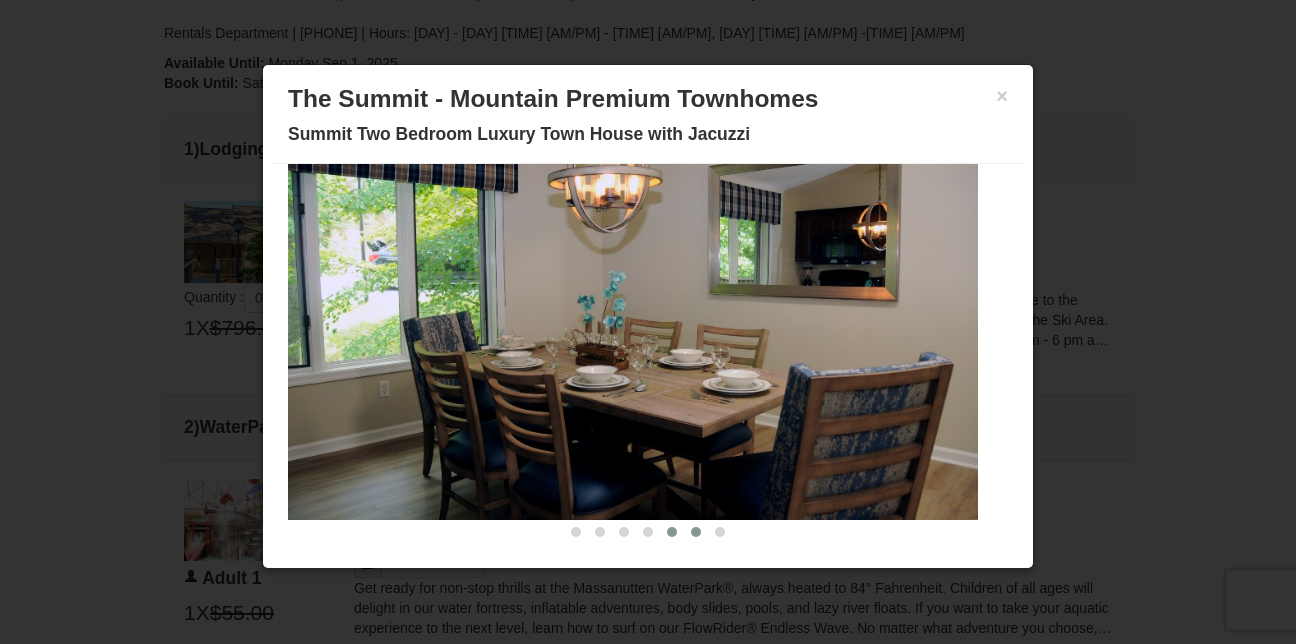 click at bounding box center [696, 532] 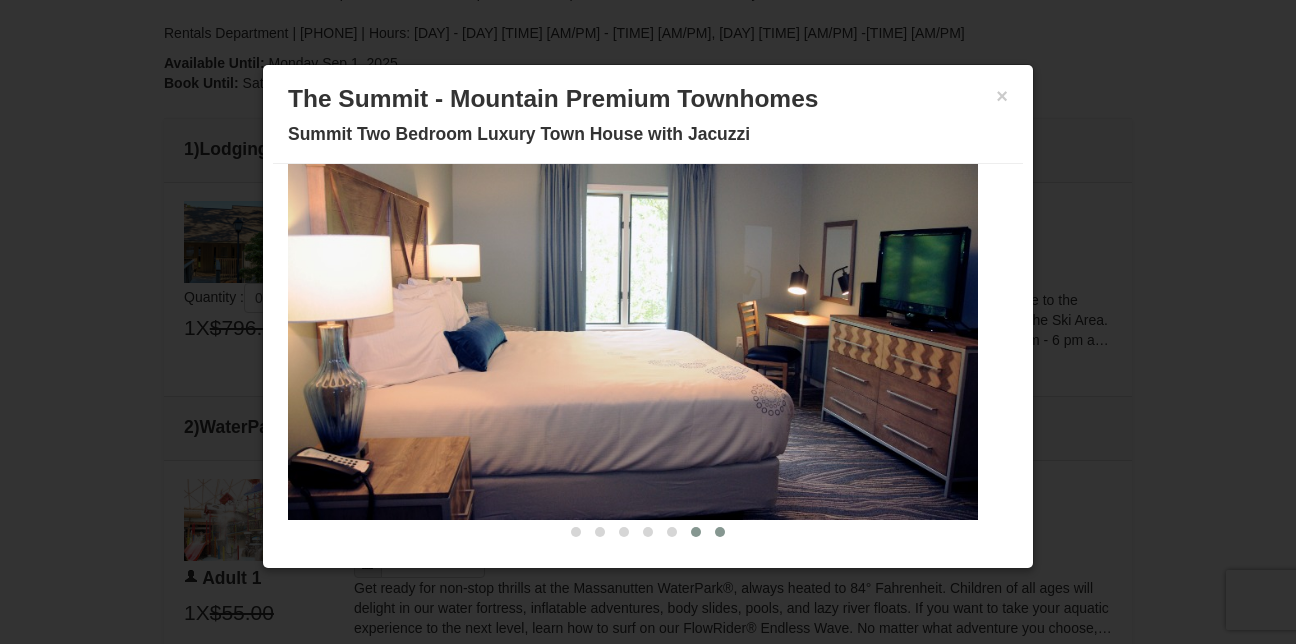 click at bounding box center [720, 532] 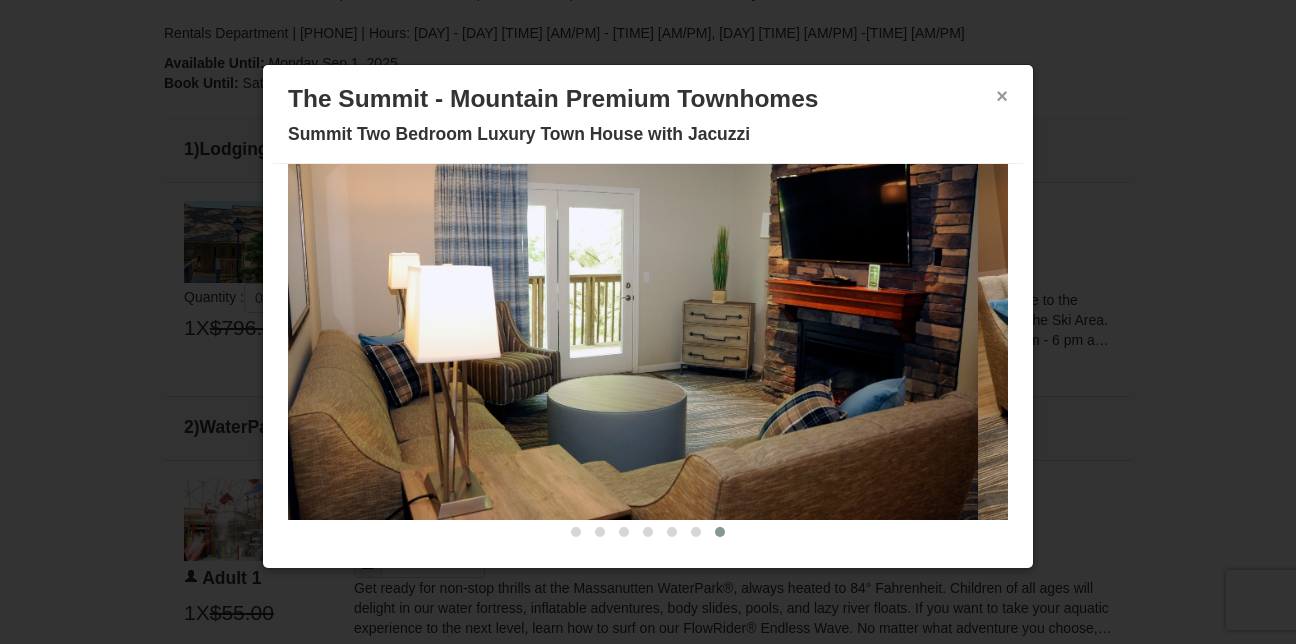 click on "×" at bounding box center [1002, 96] 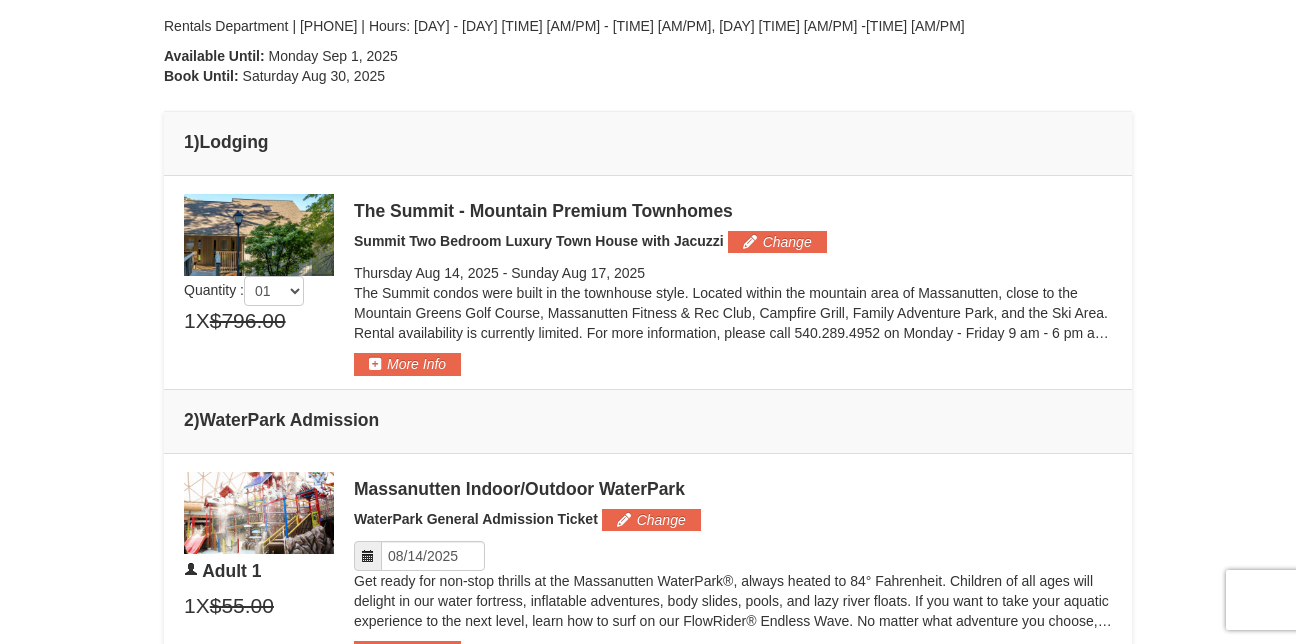scroll, scrollTop: 584, scrollLeft: 0, axis: vertical 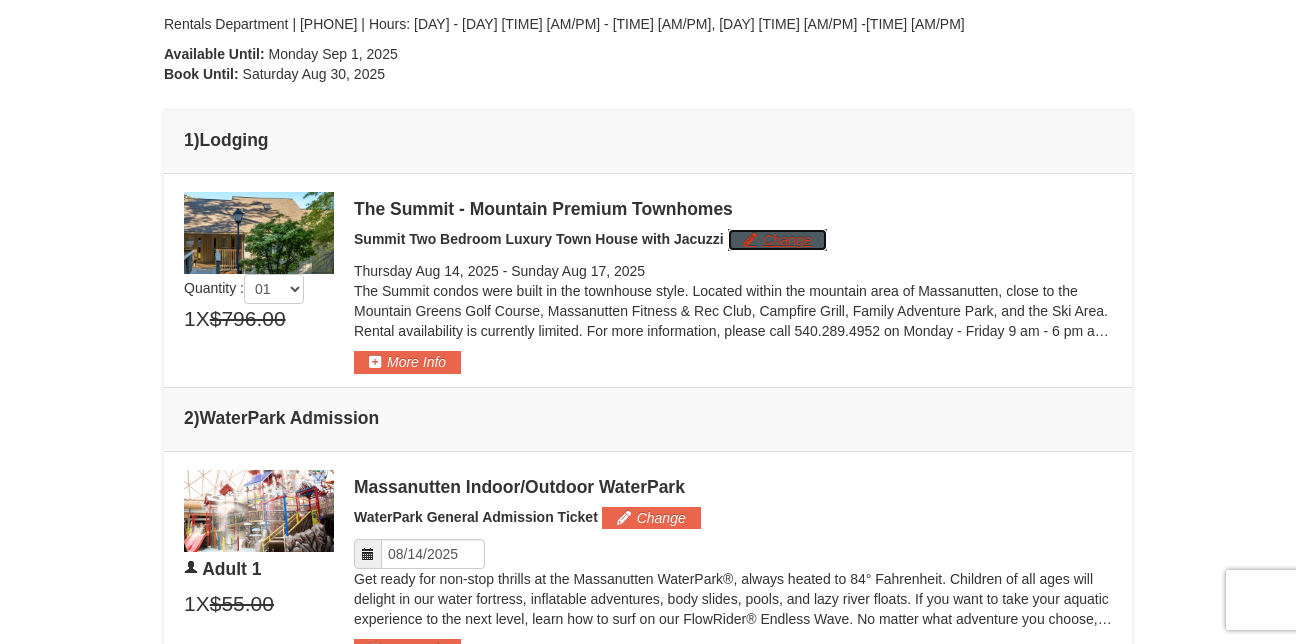 click on "Change" at bounding box center (777, 240) 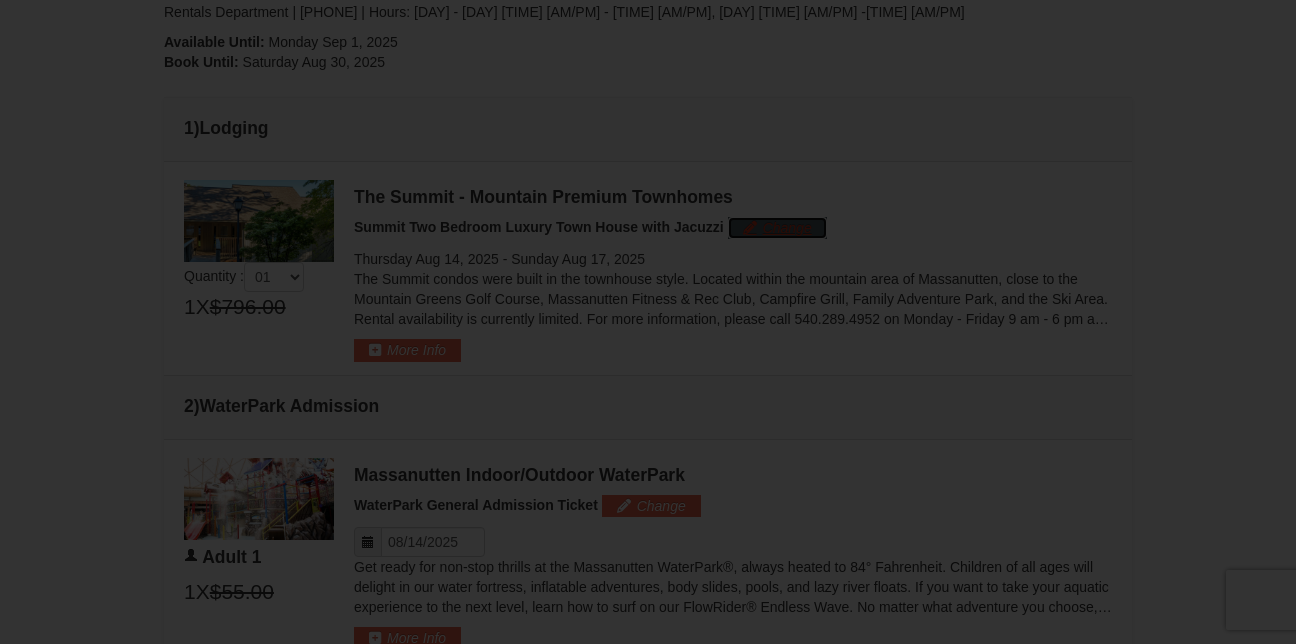 scroll, scrollTop: 626, scrollLeft: 0, axis: vertical 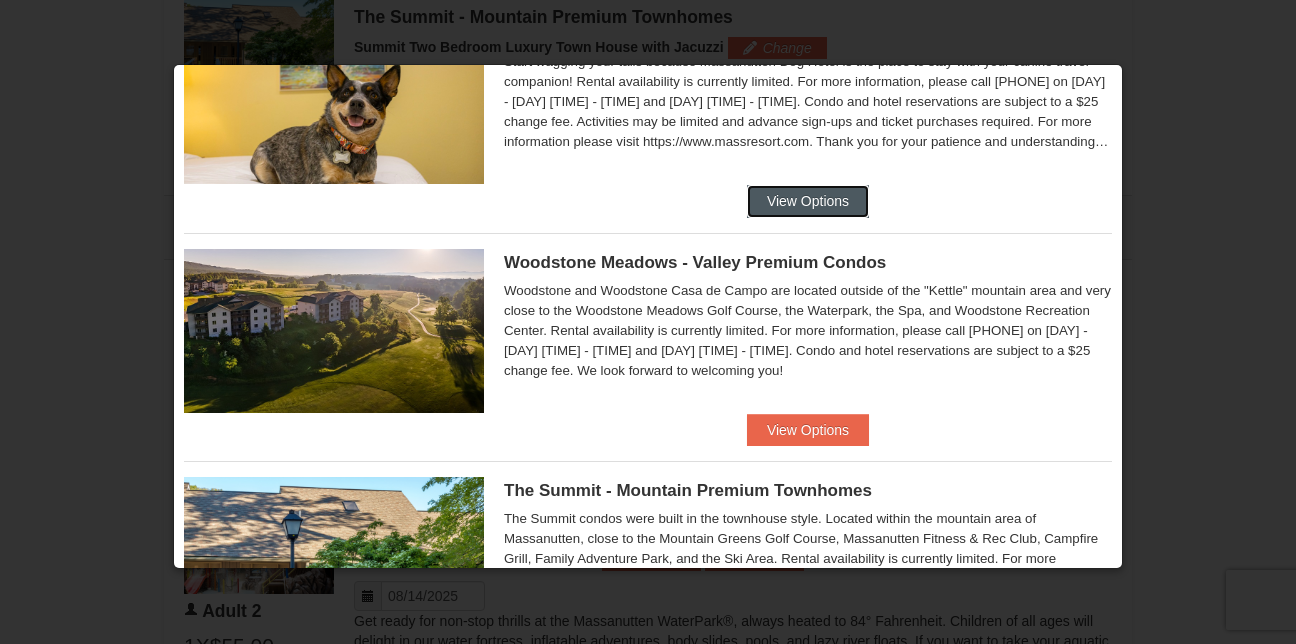 click on "View Options" at bounding box center (808, 201) 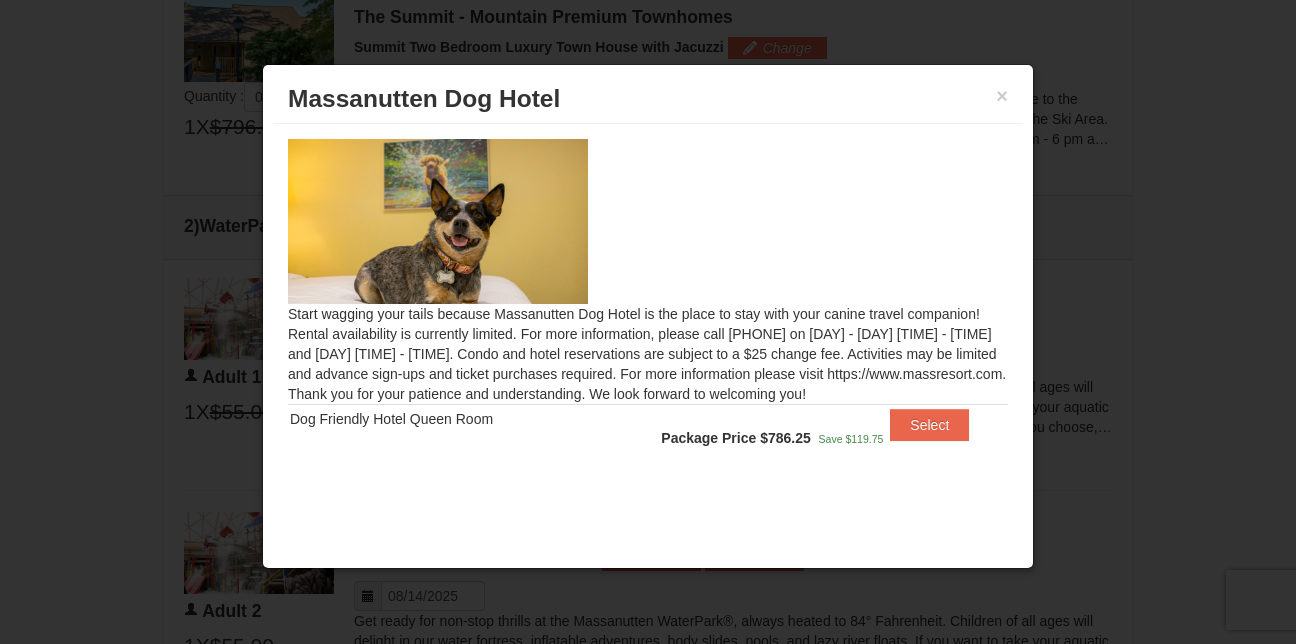 scroll, scrollTop: 0, scrollLeft: 0, axis: both 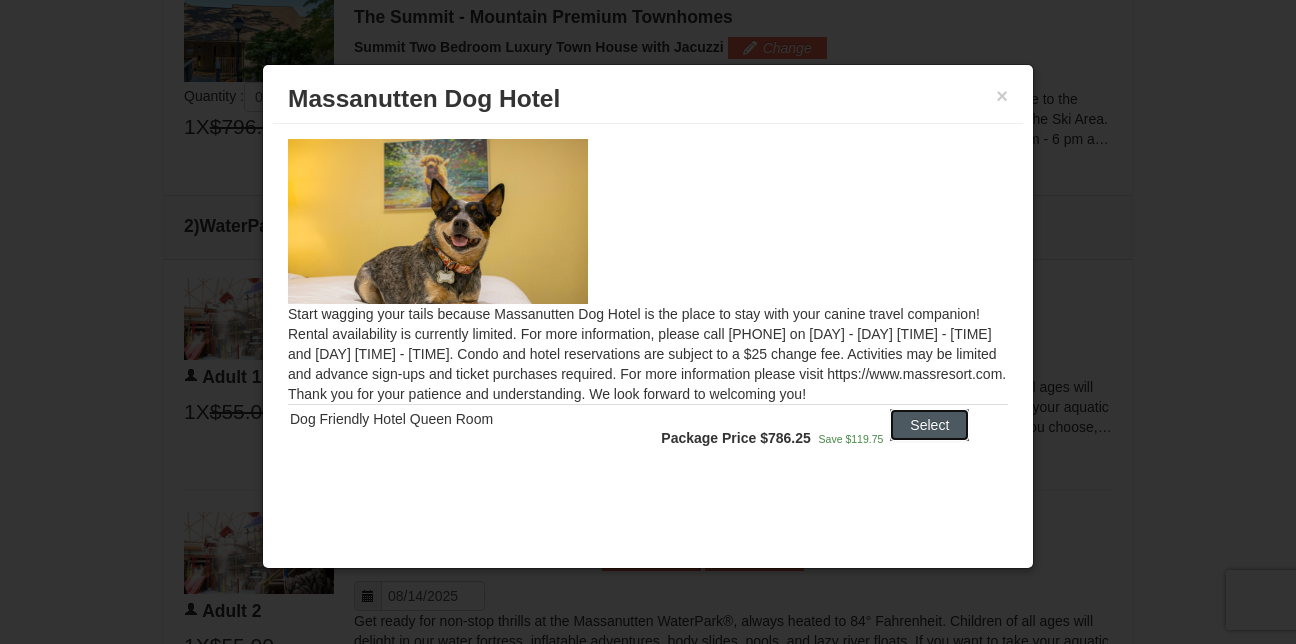 click on "Select" at bounding box center [929, 425] 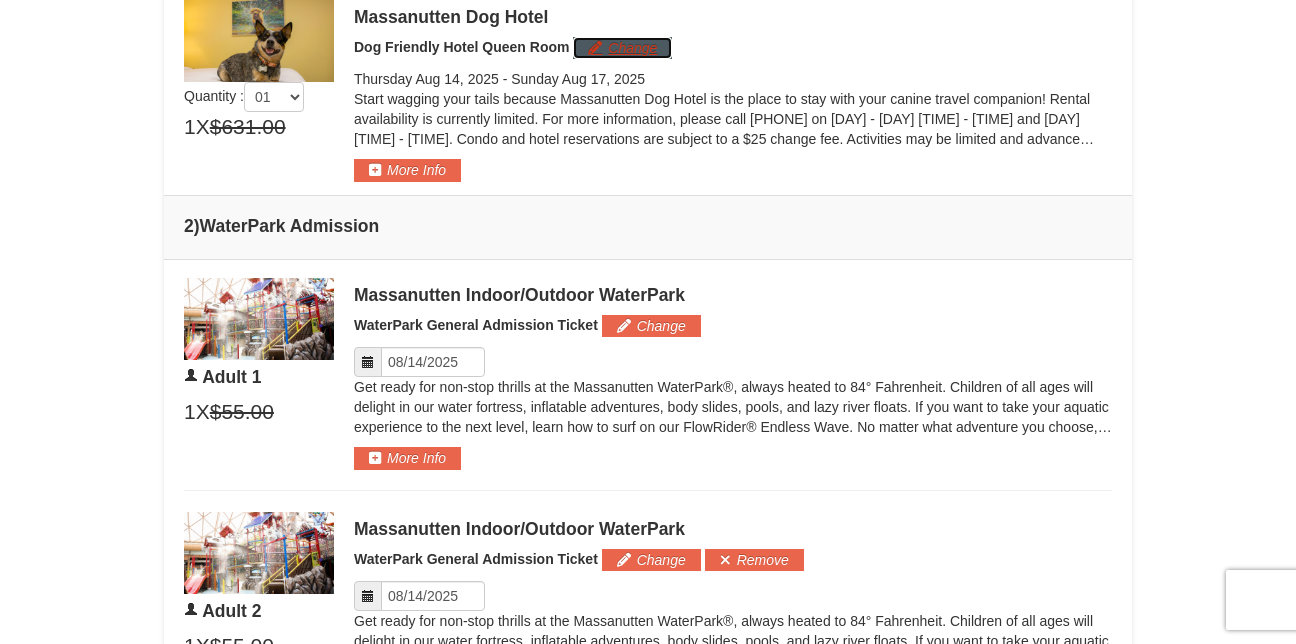 click on "Change" at bounding box center [622, 48] 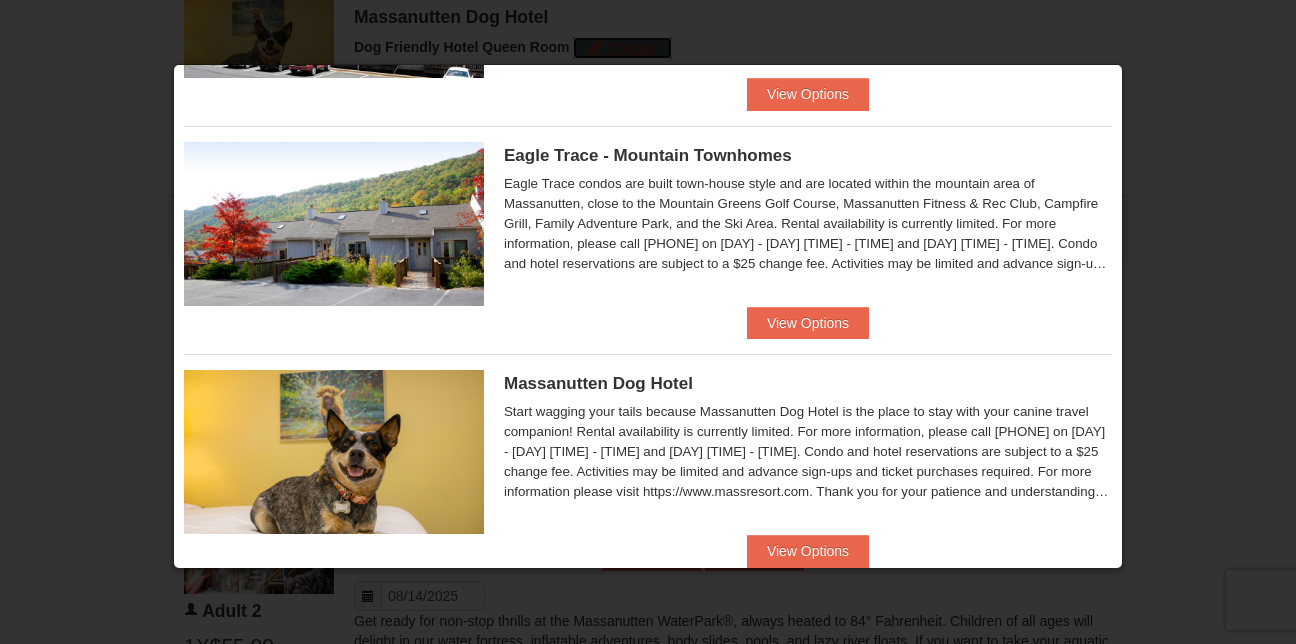 scroll, scrollTop: 227, scrollLeft: 0, axis: vertical 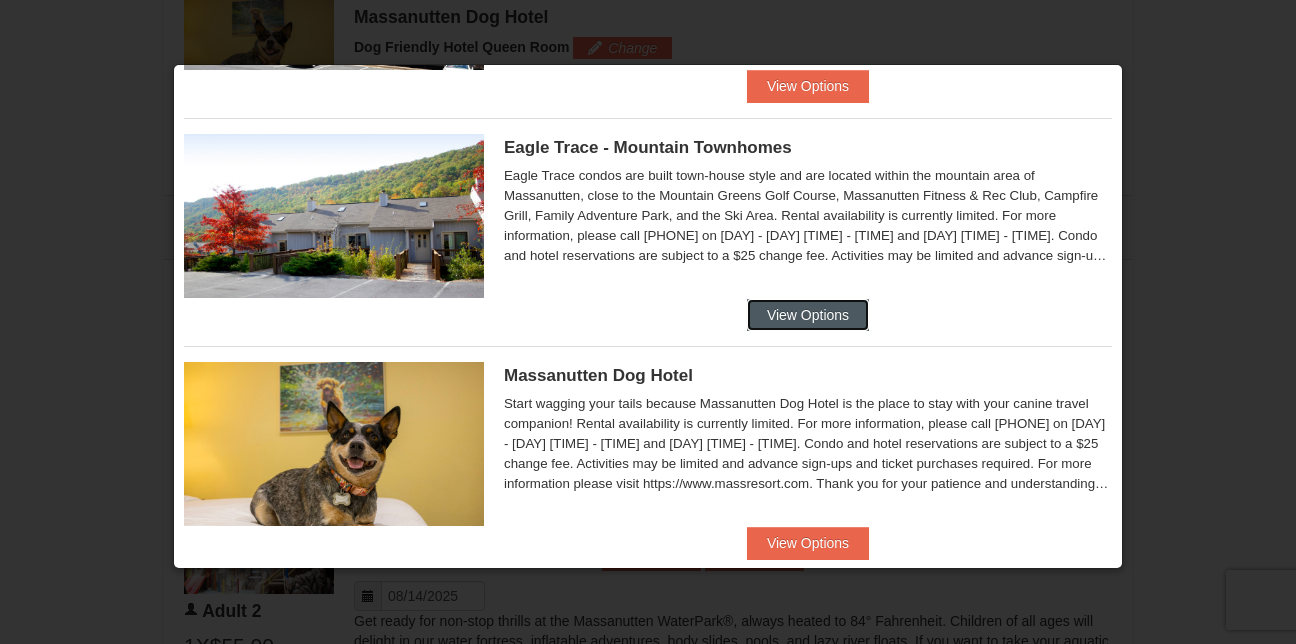 click on "View Options" at bounding box center (808, 315) 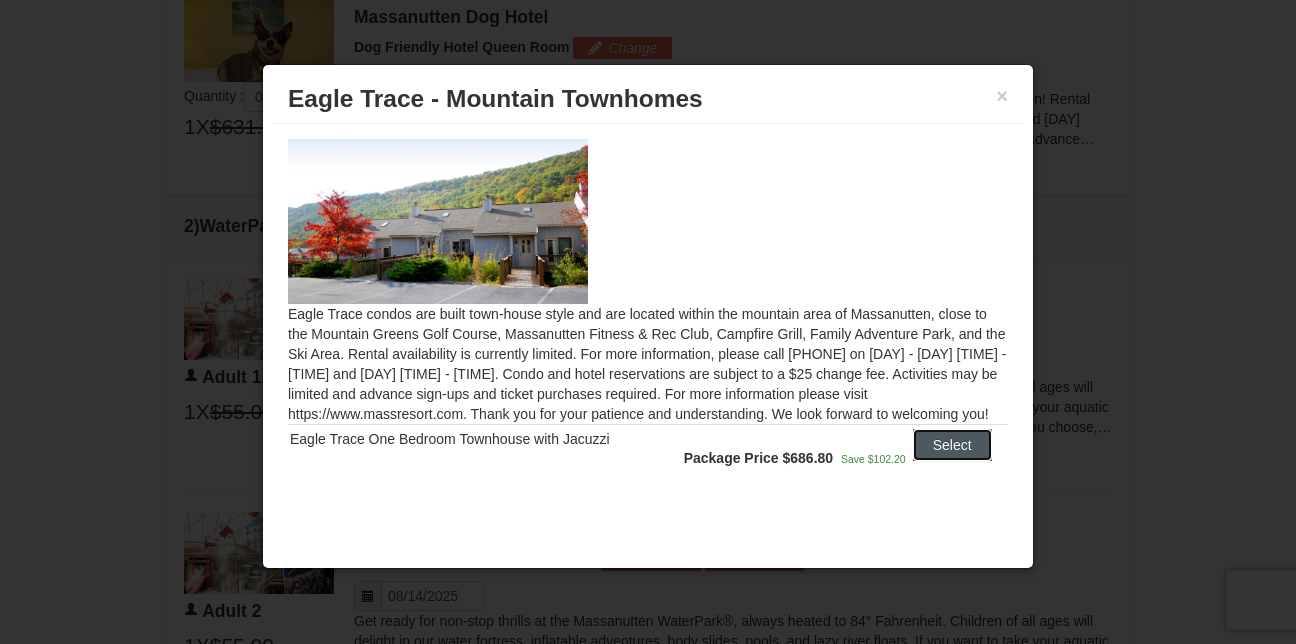 click on "Select" at bounding box center (952, 445) 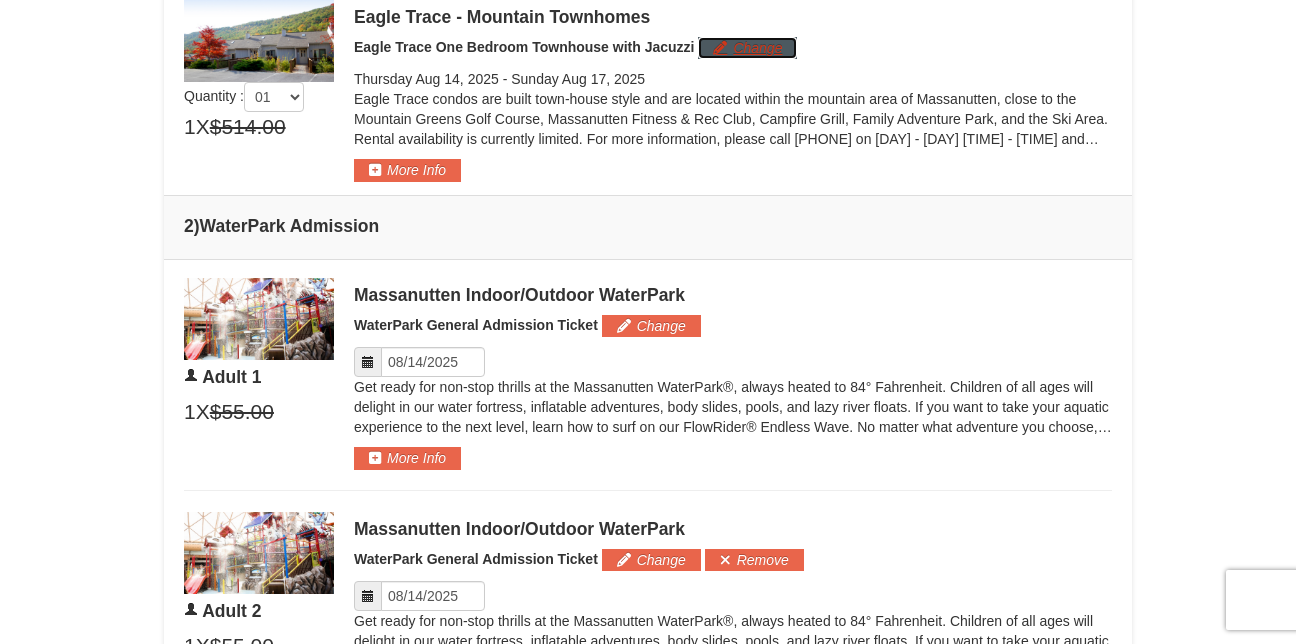 click on "Change" at bounding box center [747, 48] 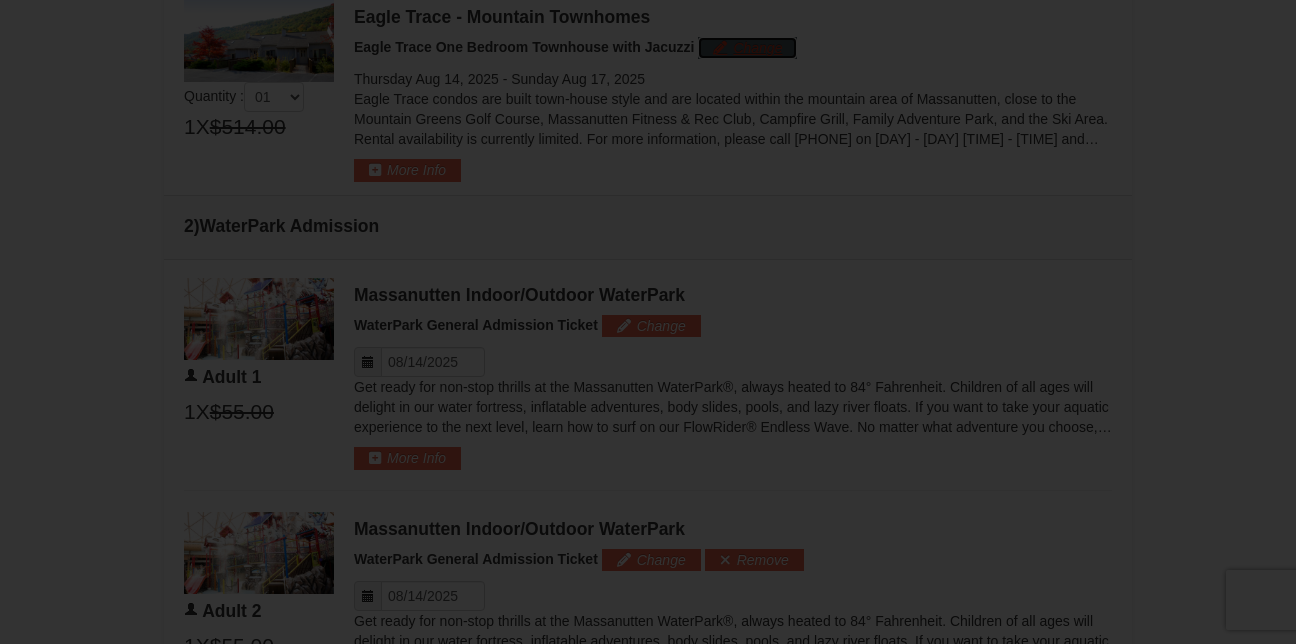scroll, scrollTop: 0, scrollLeft: 0, axis: both 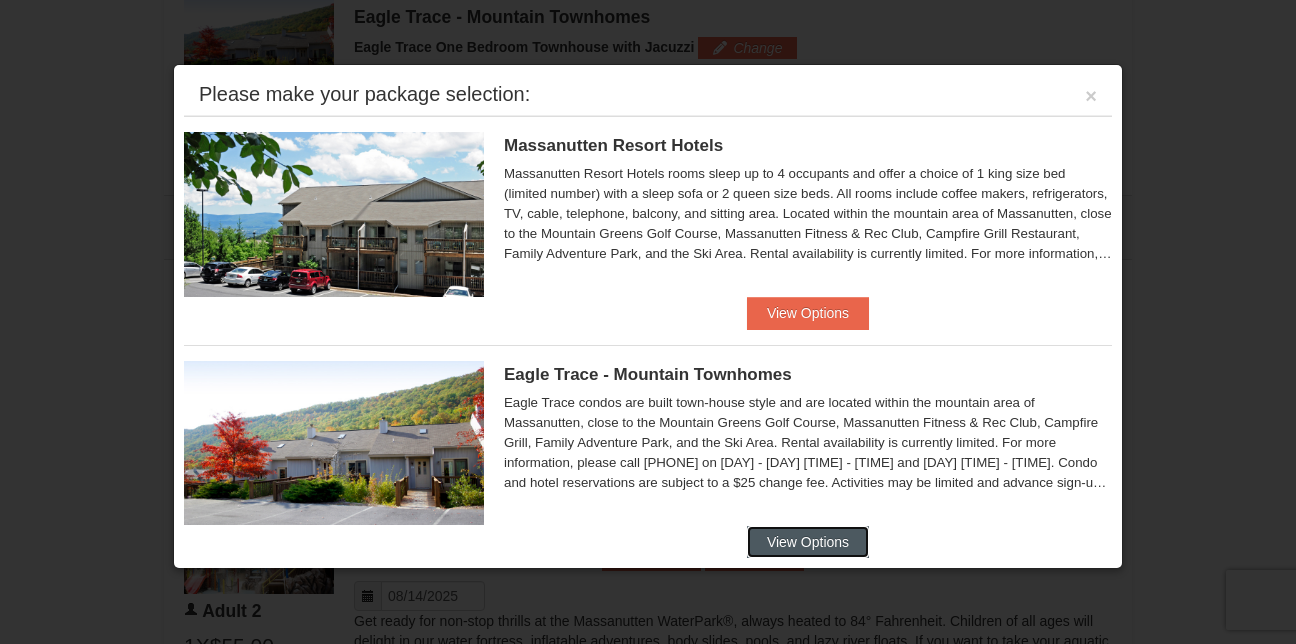 click on "View Options" at bounding box center [808, 542] 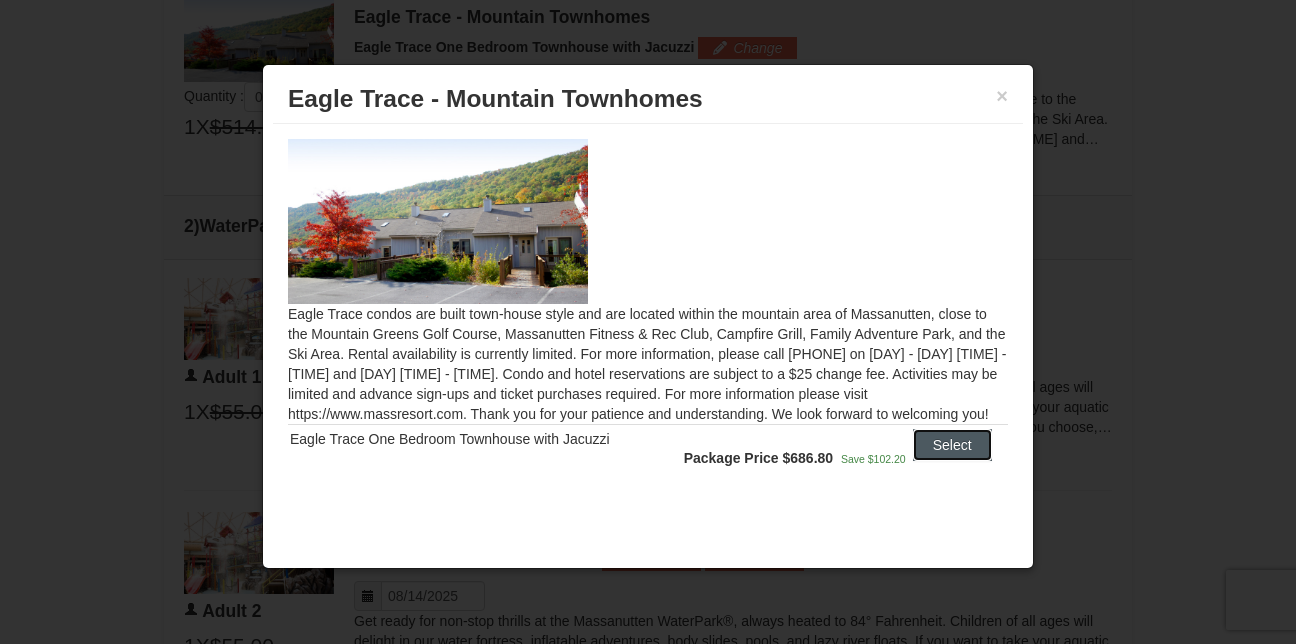 click on "Select" at bounding box center (952, 445) 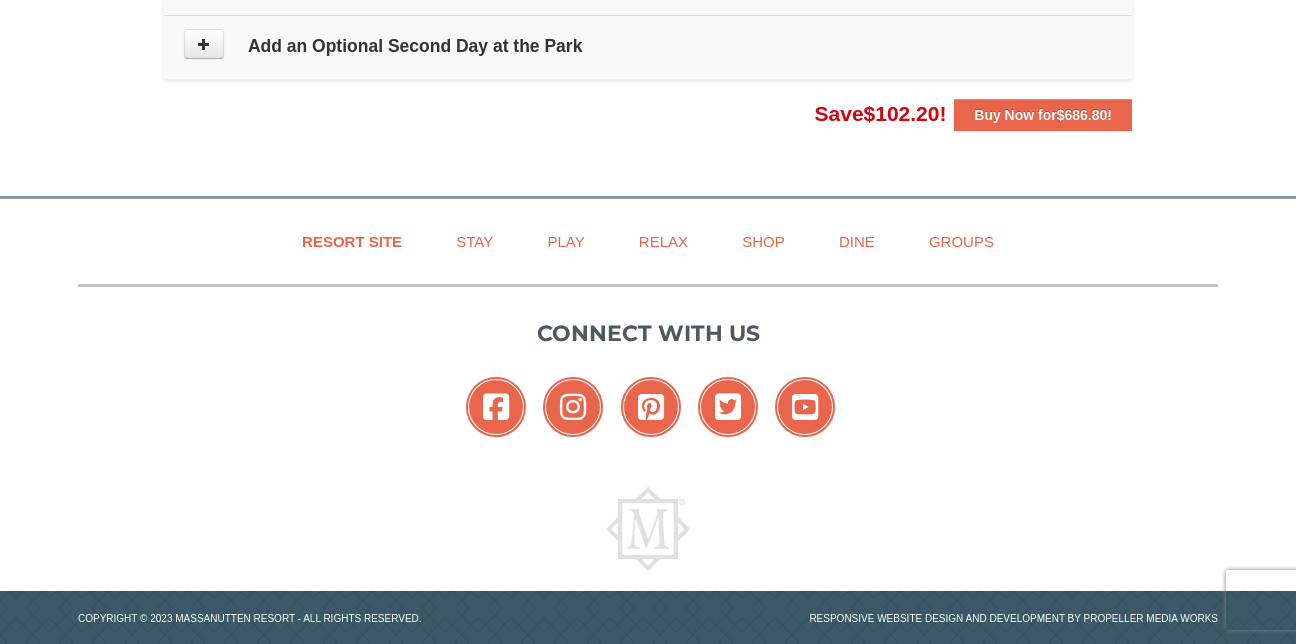 scroll, scrollTop: 2339, scrollLeft: 0, axis: vertical 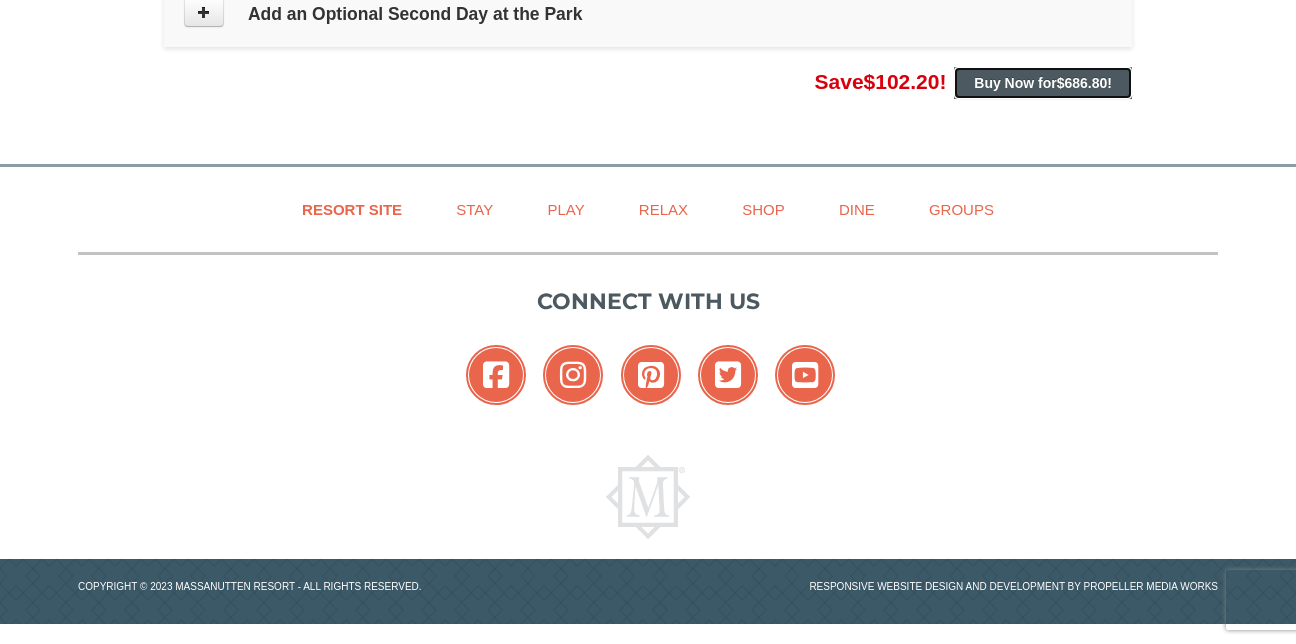 click on "Buy Now for
$686.80 !" at bounding box center [1043, 83] 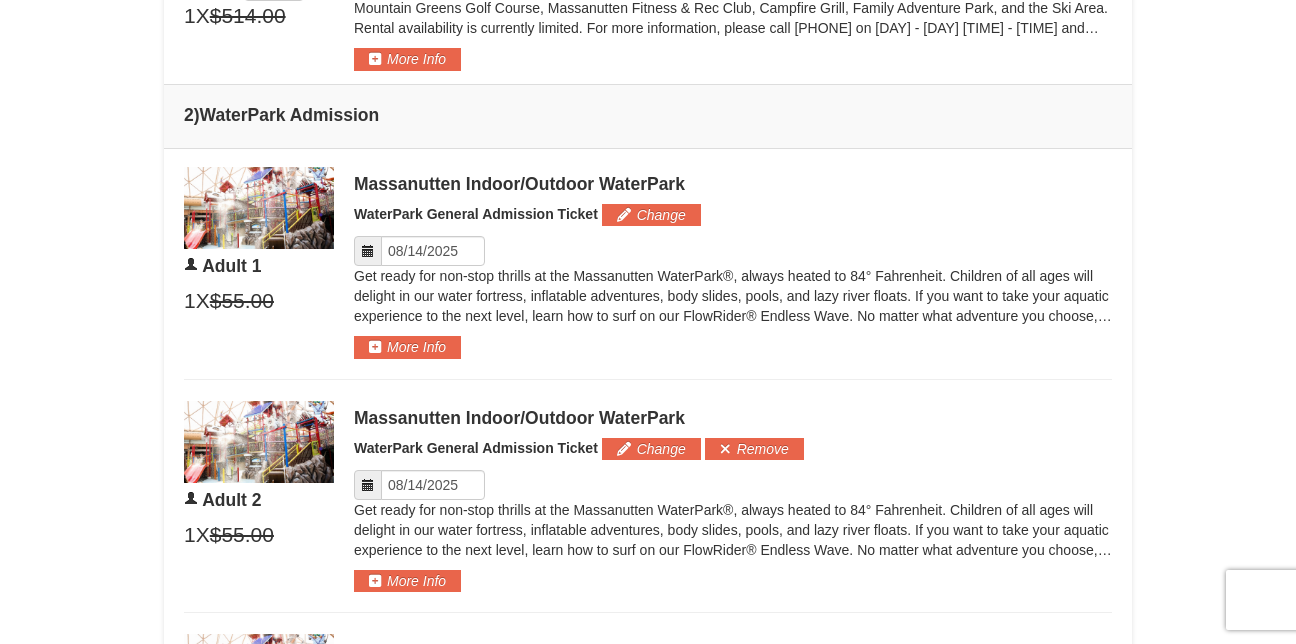 scroll, scrollTop: 886, scrollLeft: 0, axis: vertical 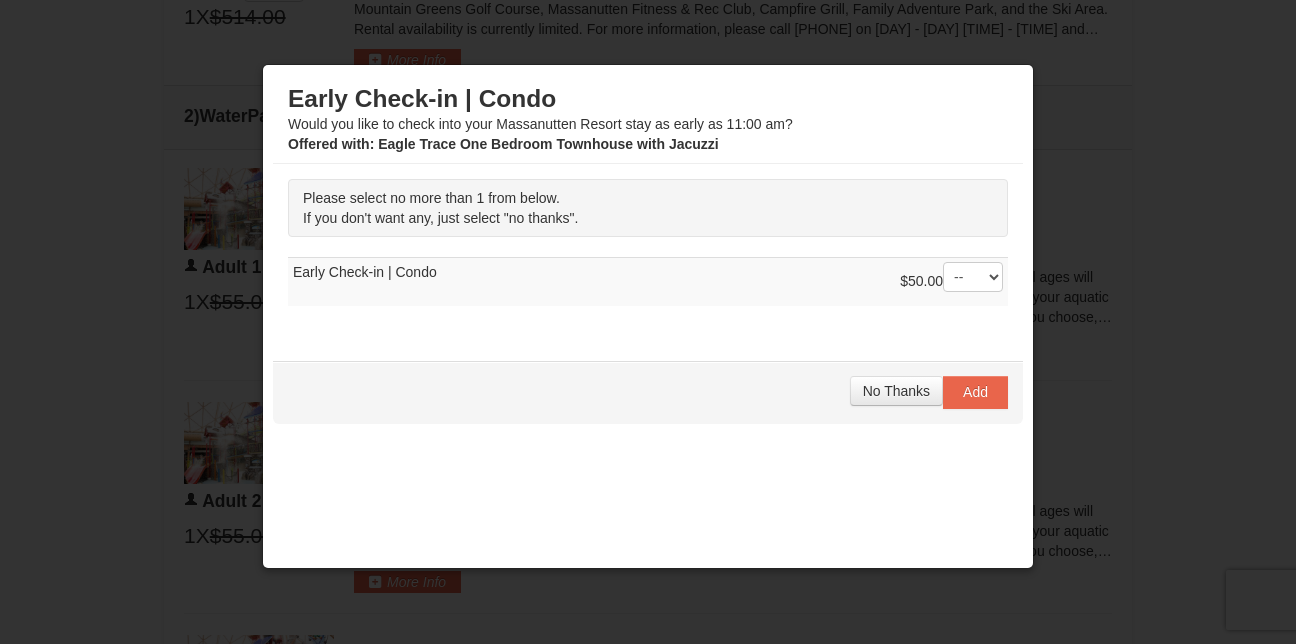 click at bounding box center [648, 322] 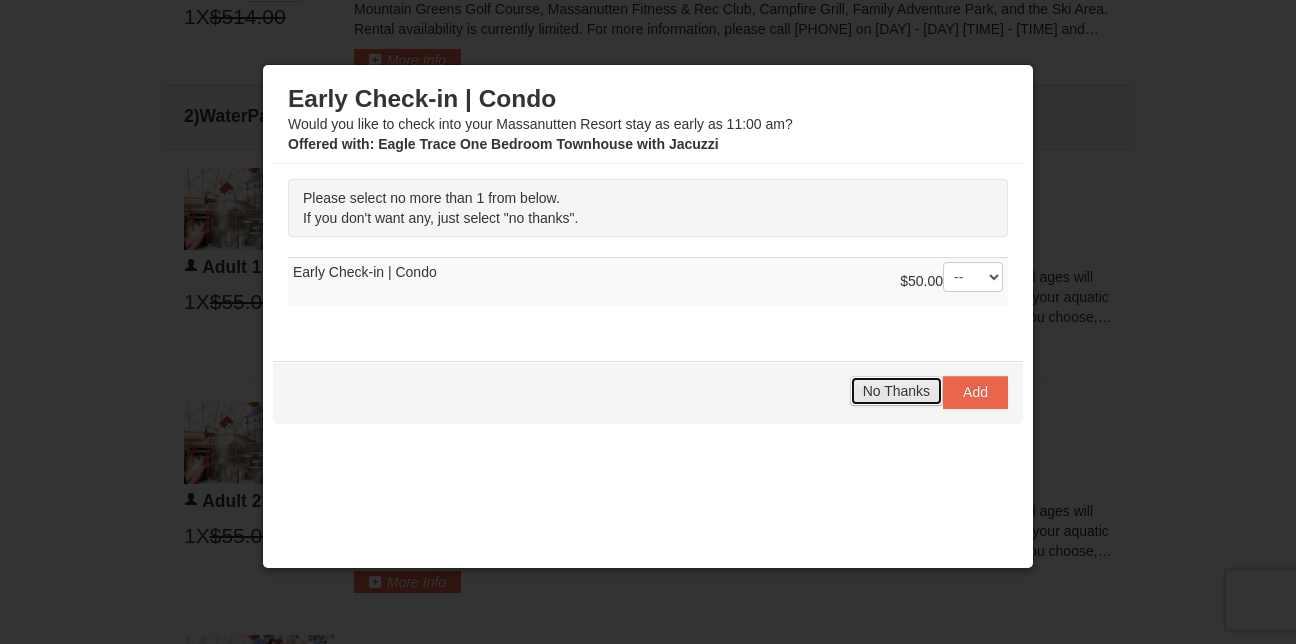click on "No Thanks" at bounding box center (896, 391) 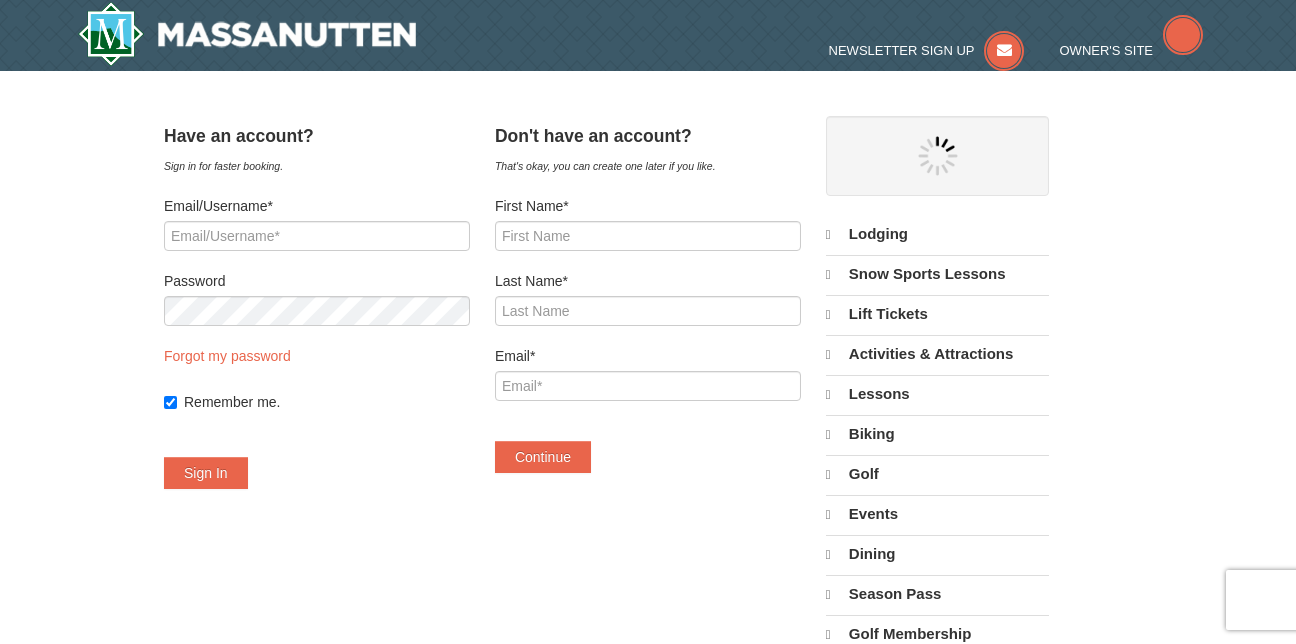 scroll, scrollTop: 0, scrollLeft: 0, axis: both 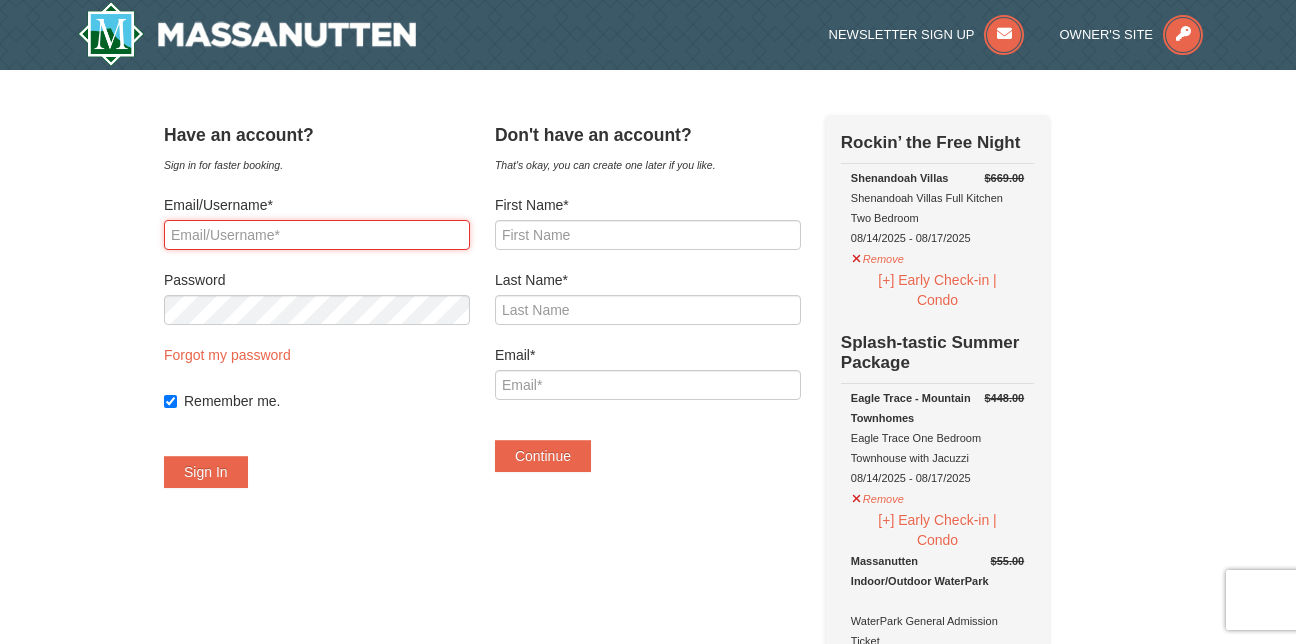 click on "Email/Username*" at bounding box center (317, 235) 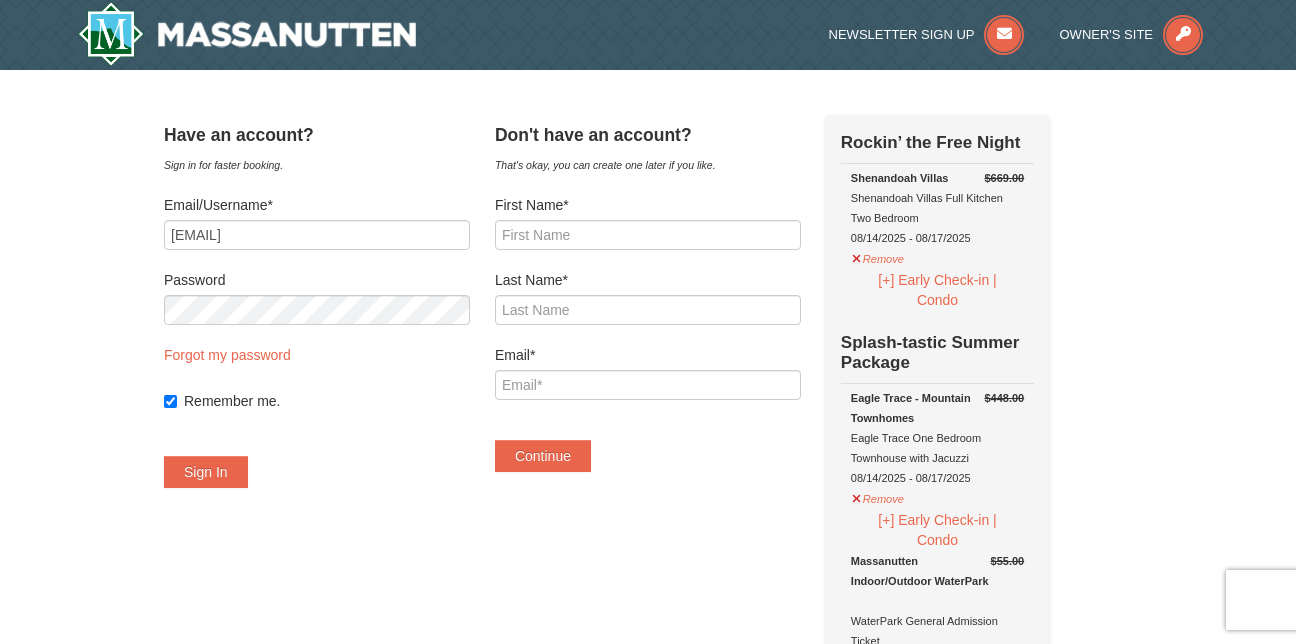 click on "Email/Username*
theodoraaubee@yahoo.com
Password
Forgot my password
Remember me.
Sign In" at bounding box center (317, 341) 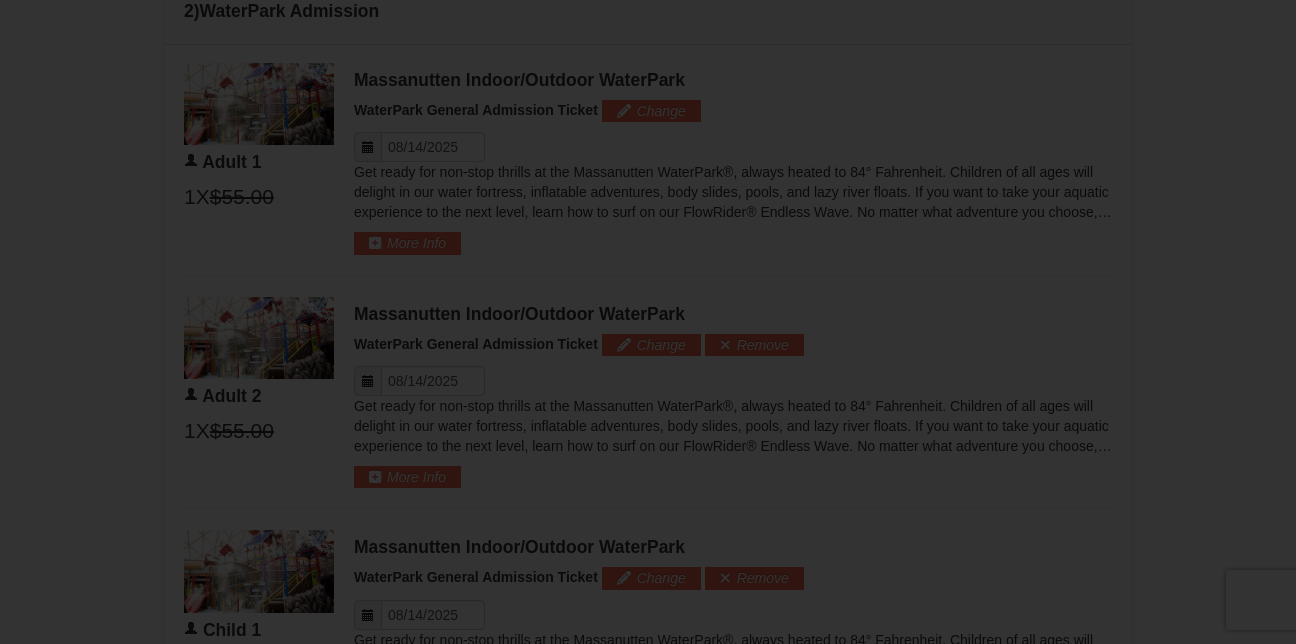 scroll, scrollTop: 841, scrollLeft: 0, axis: vertical 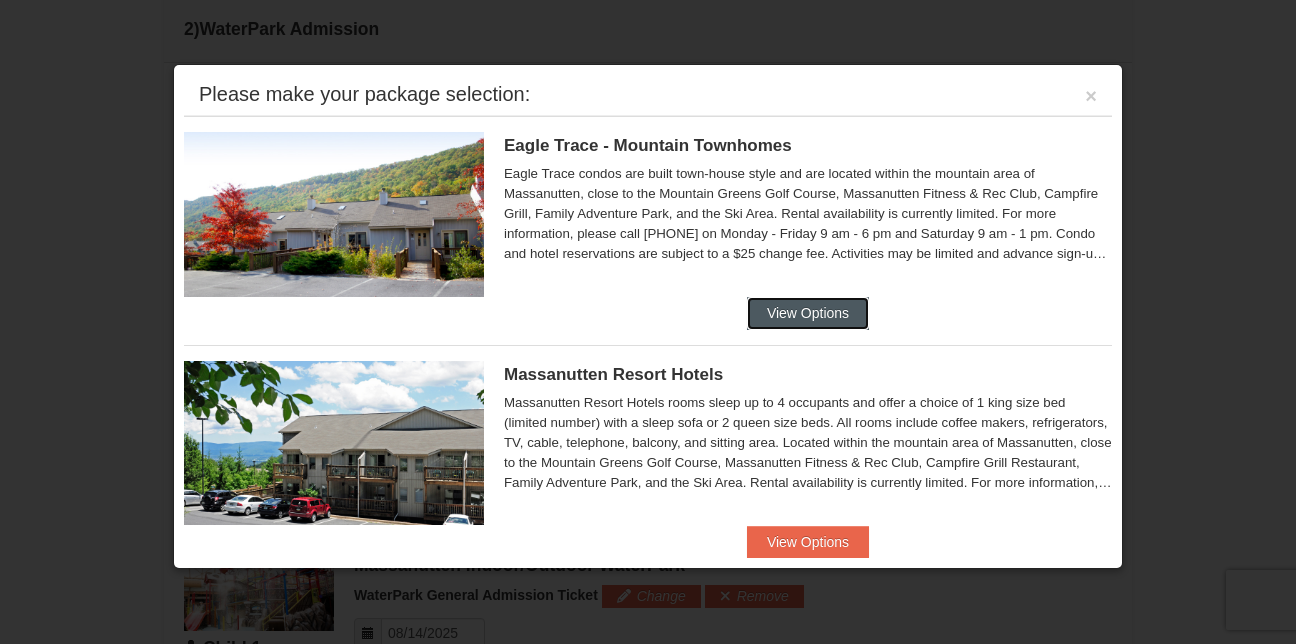 click on "View Options" at bounding box center (808, 313) 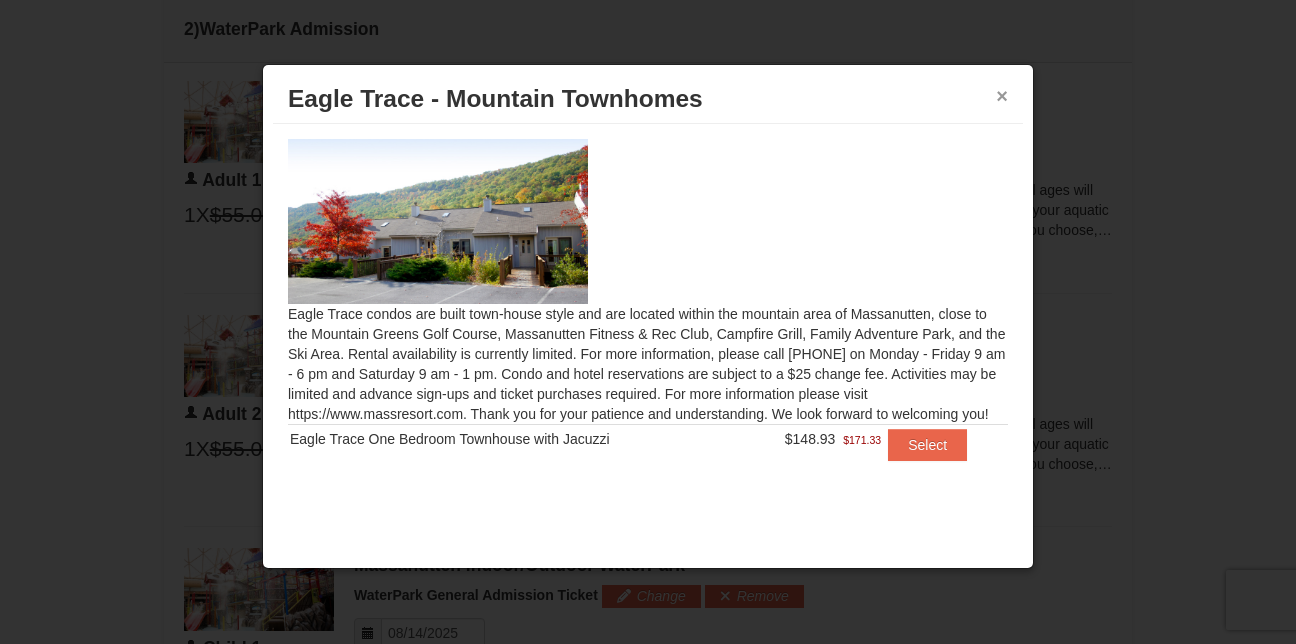 click on "×" at bounding box center (1002, 96) 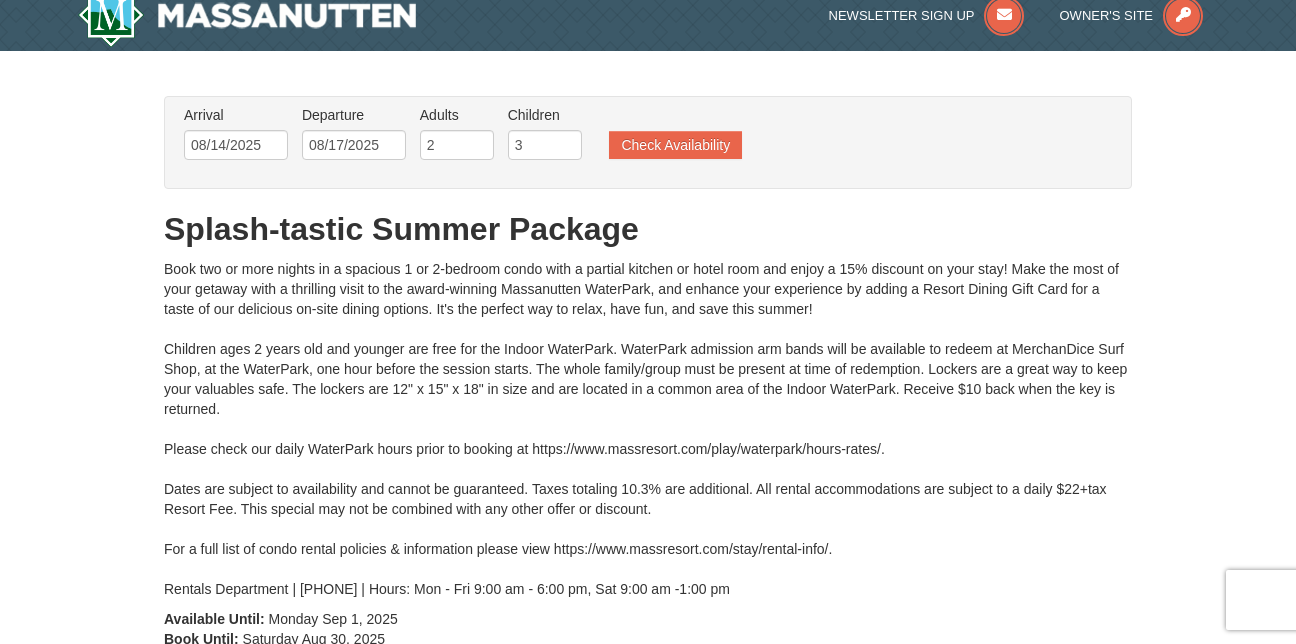 scroll, scrollTop: 0, scrollLeft: 0, axis: both 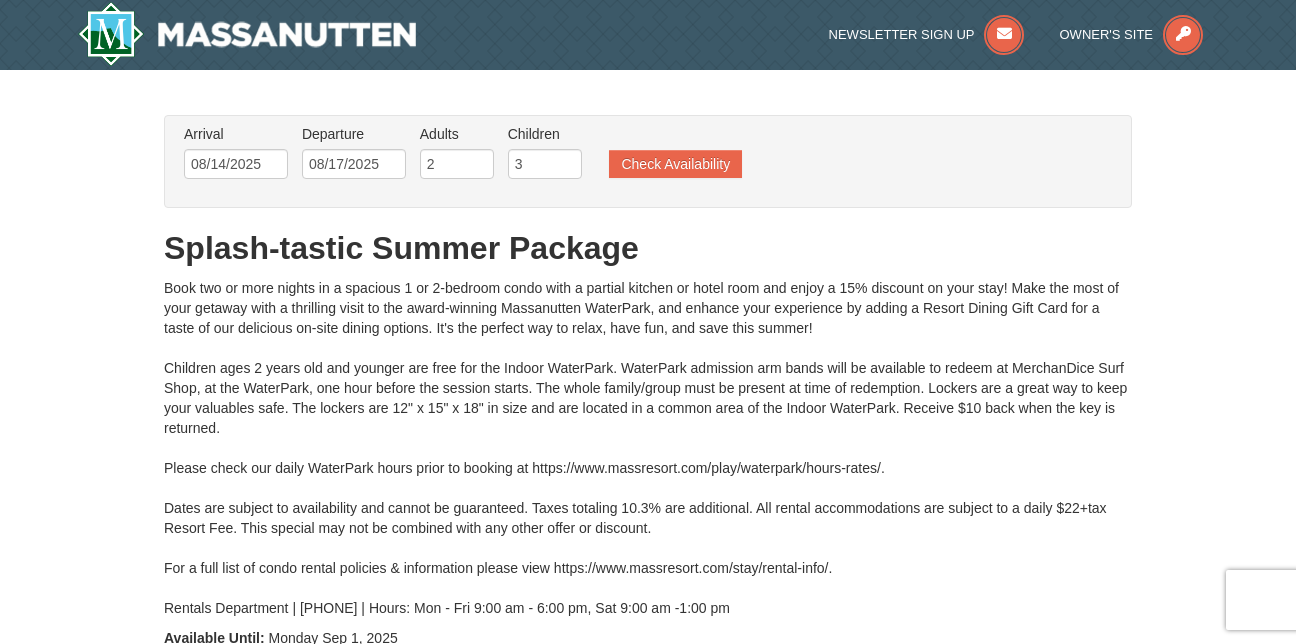 type on "08/14/2025" 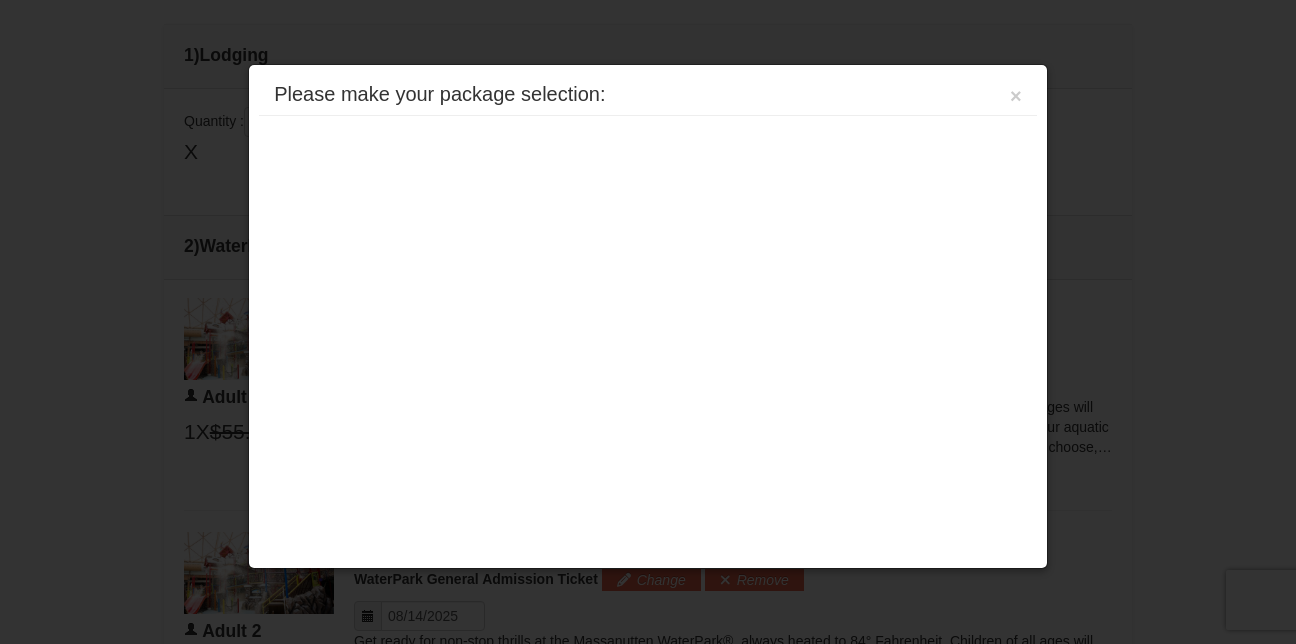 scroll, scrollTop: 0, scrollLeft: 0, axis: both 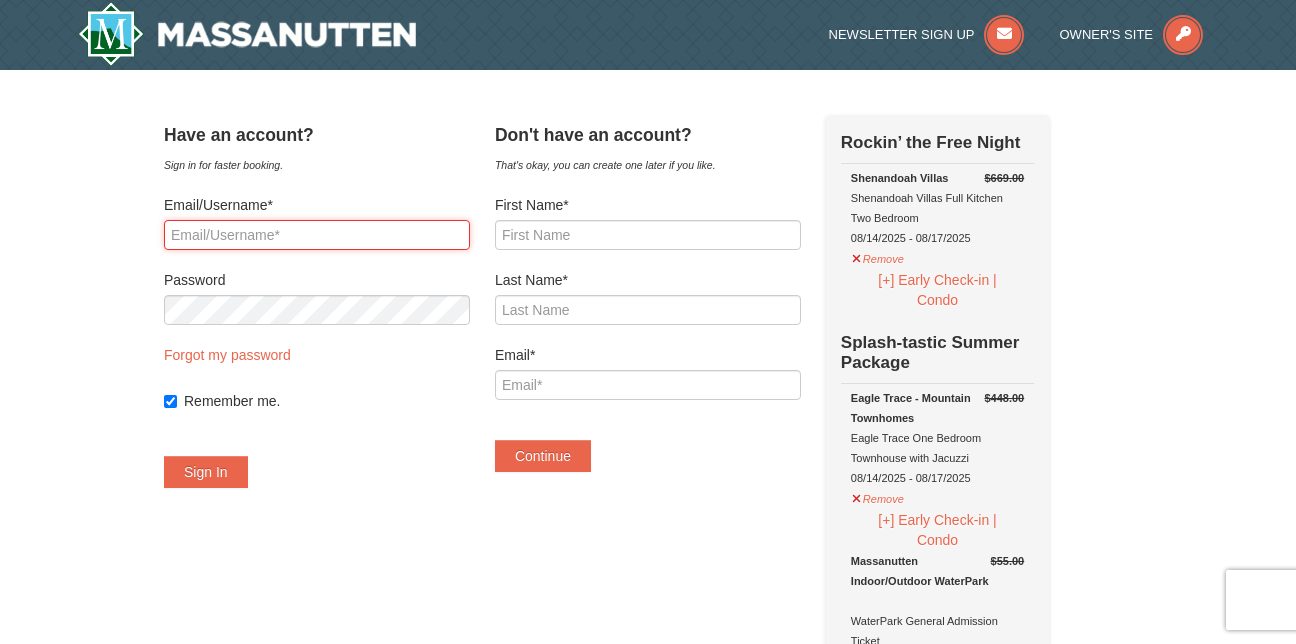 click on "Email/Username*" at bounding box center [317, 235] 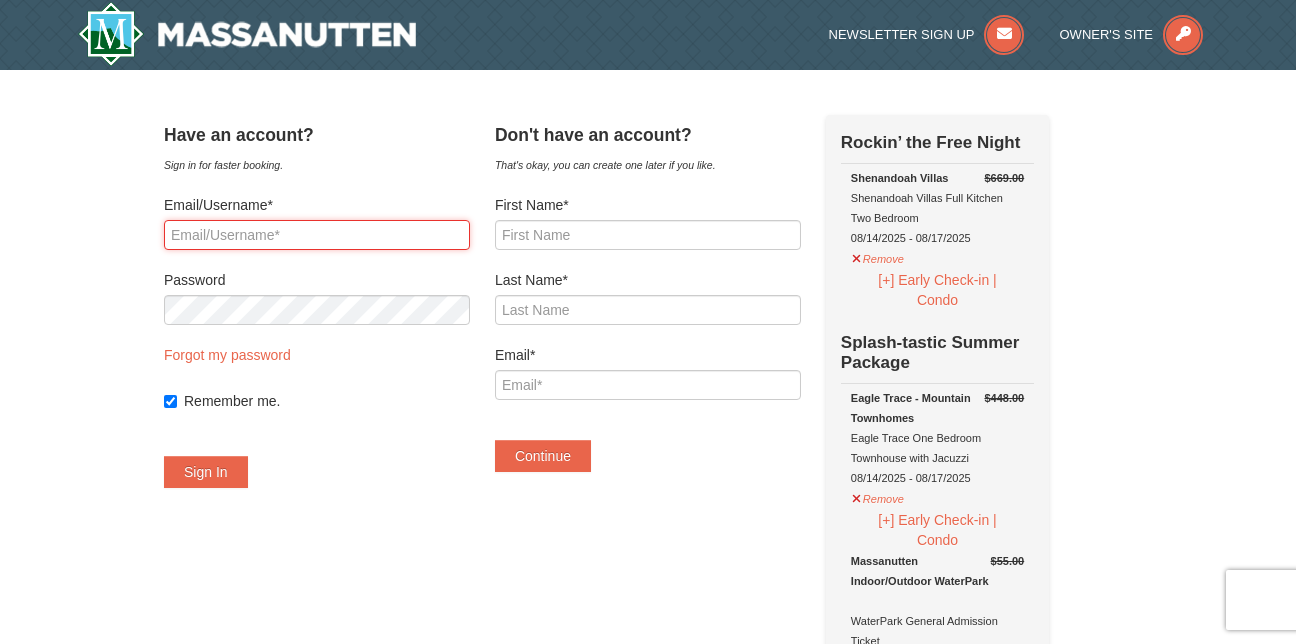 type on "theodoraaubee@yahoo.com" 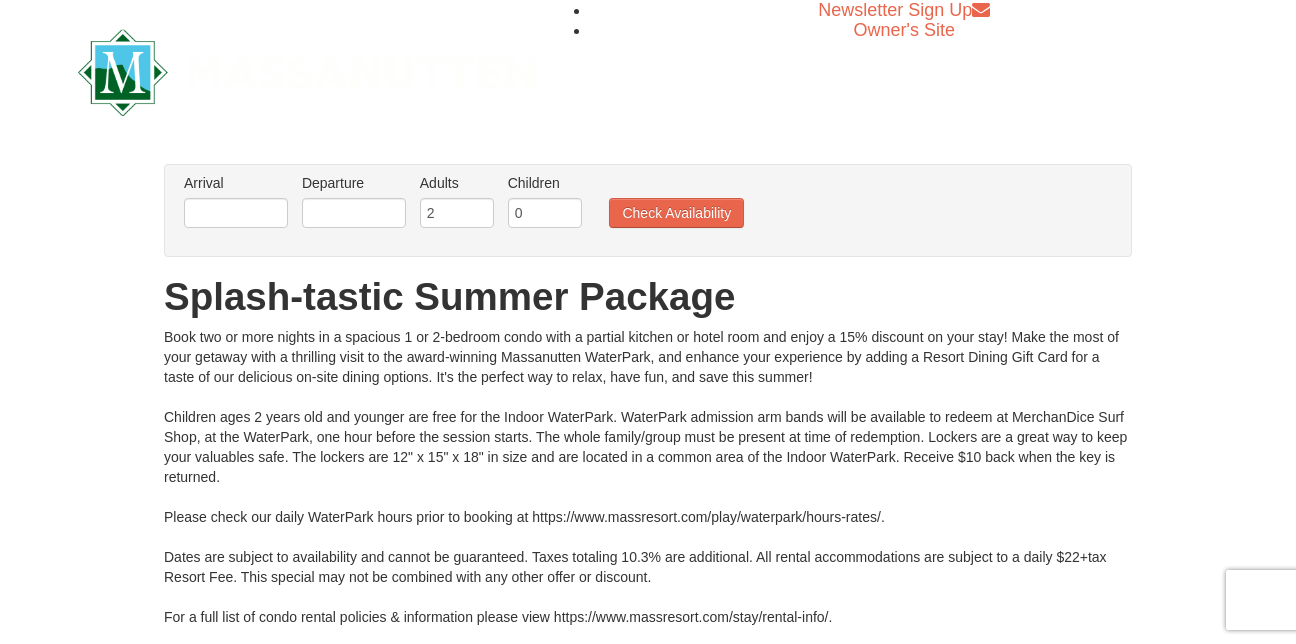 scroll, scrollTop: 0, scrollLeft: 0, axis: both 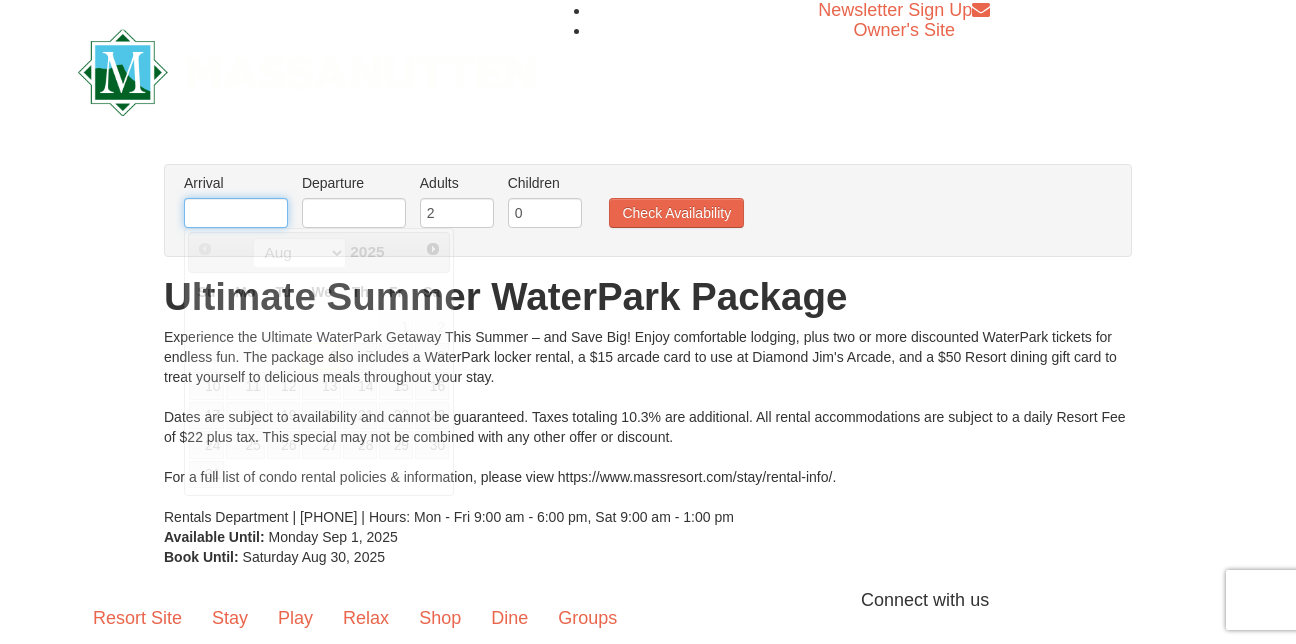 click on "Browser Not Supported
We notice you are using a browser which will not provide the best experience. We recommend using newer versions Chrome, Firefox, and Edge.
Chrome
Firefox
Edge
Safari
Select your preferred browser above to download.
Continue Anyway
Skip to Main Content
Newsletter Sign Up
Owner's Site
×" at bounding box center (648, 426) 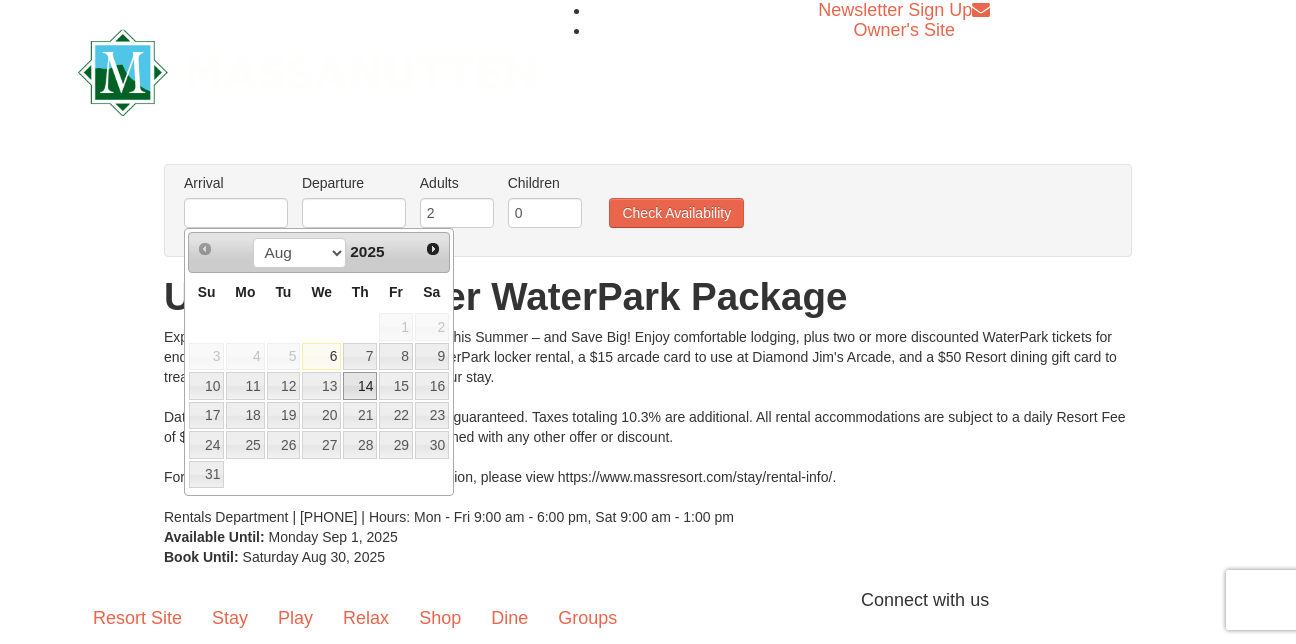 click on "14" at bounding box center [360, 386] 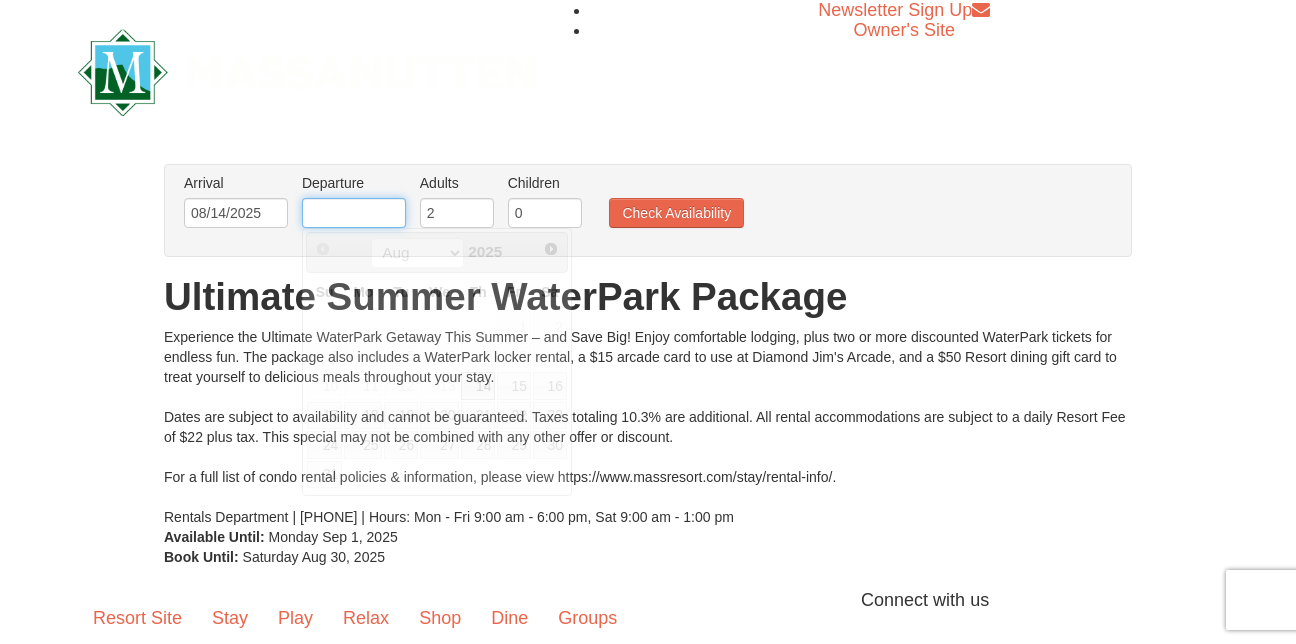 click at bounding box center [354, 213] 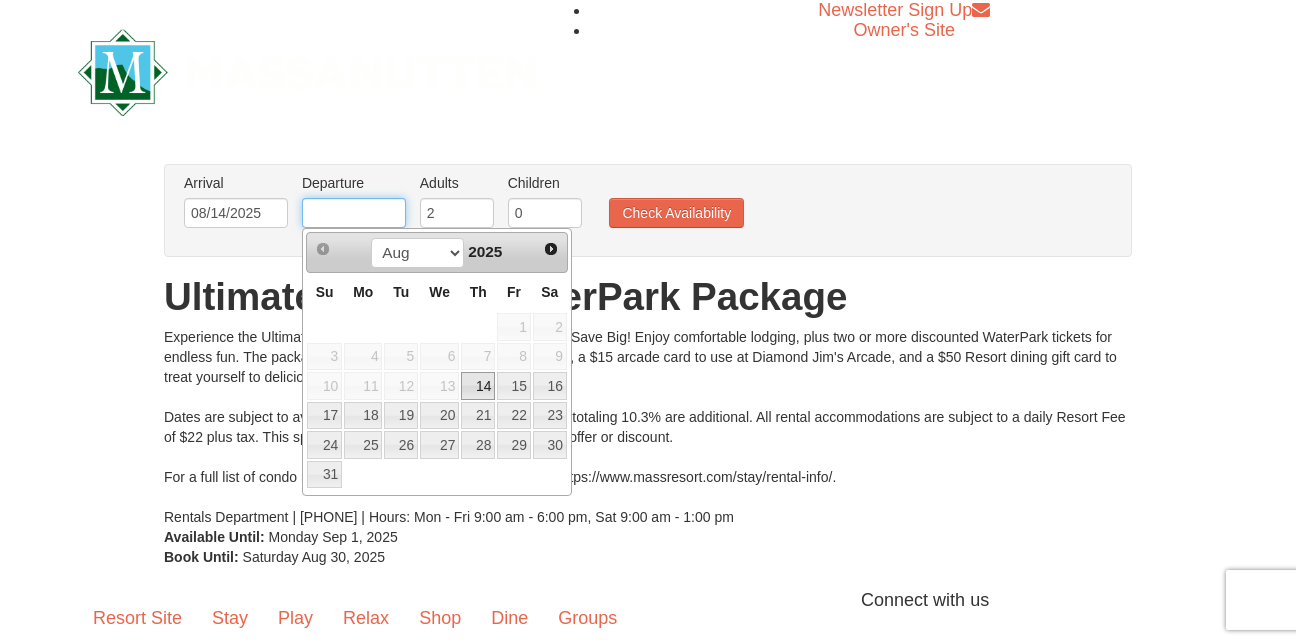 type on "08/17/2025" 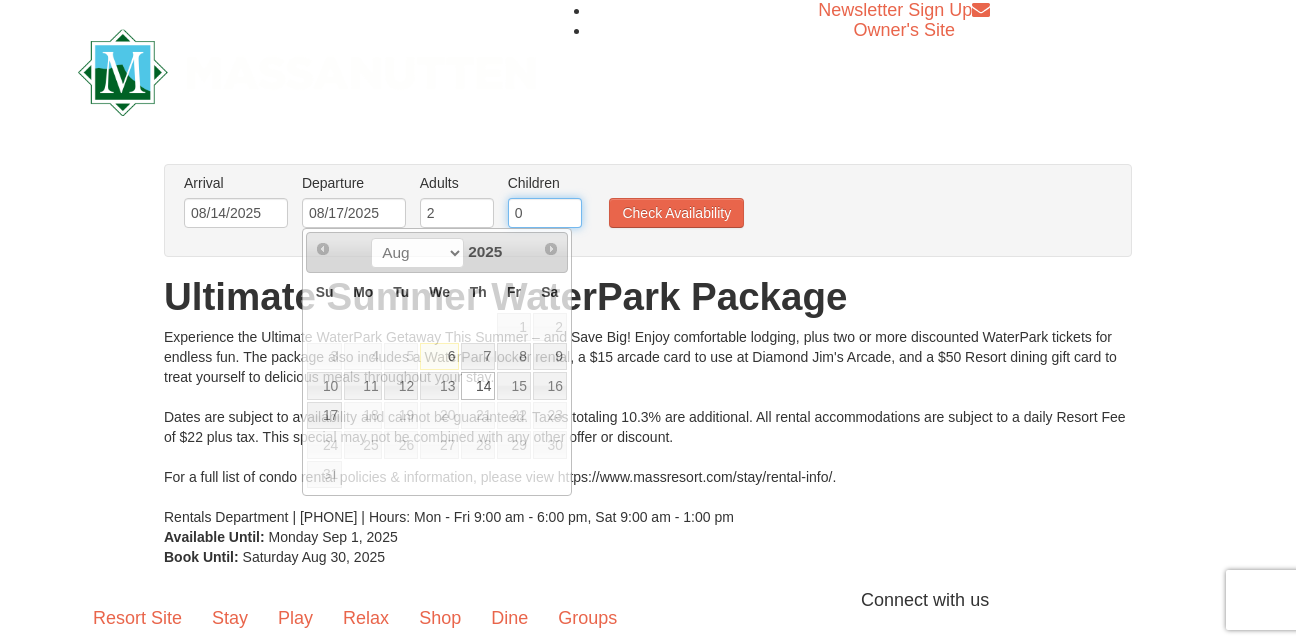 click on "0" at bounding box center [545, 213] 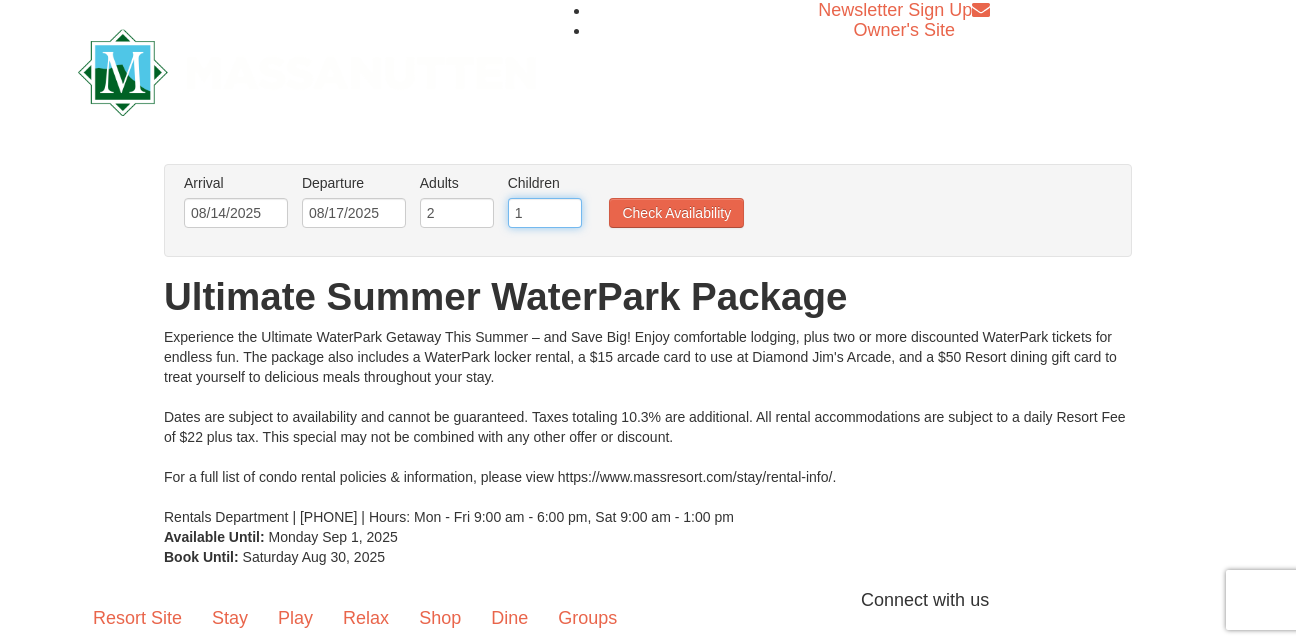 click on "1" at bounding box center (545, 213) 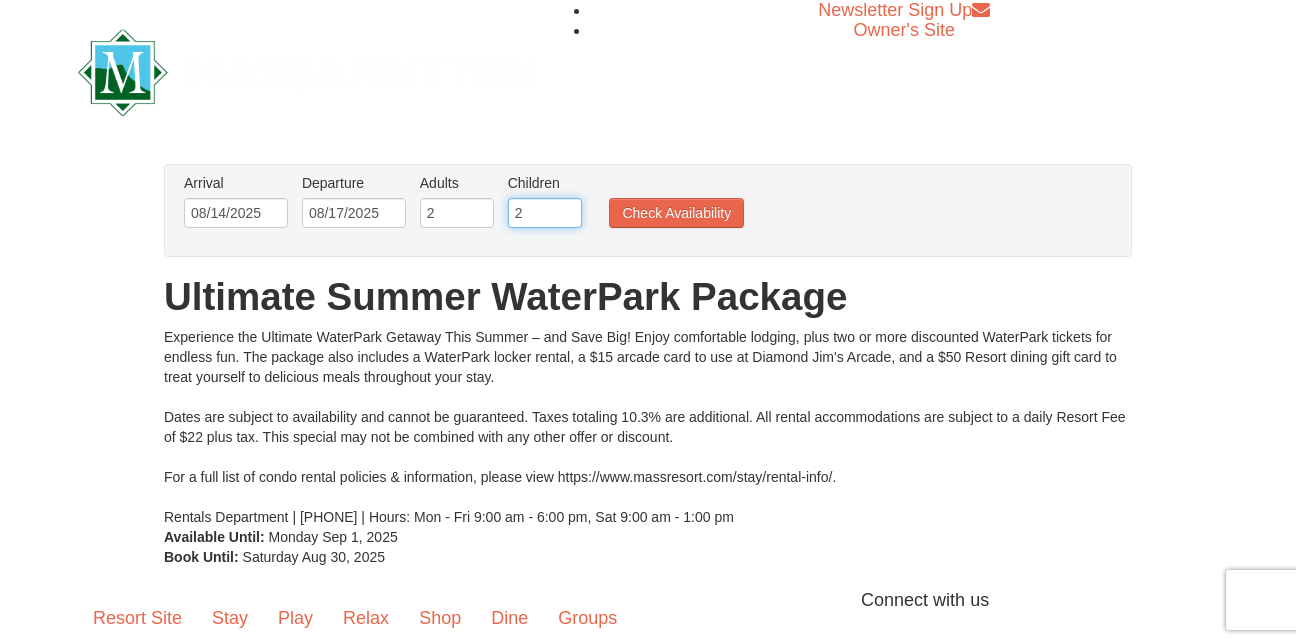 click on "2" at bounding box center [545, 213] 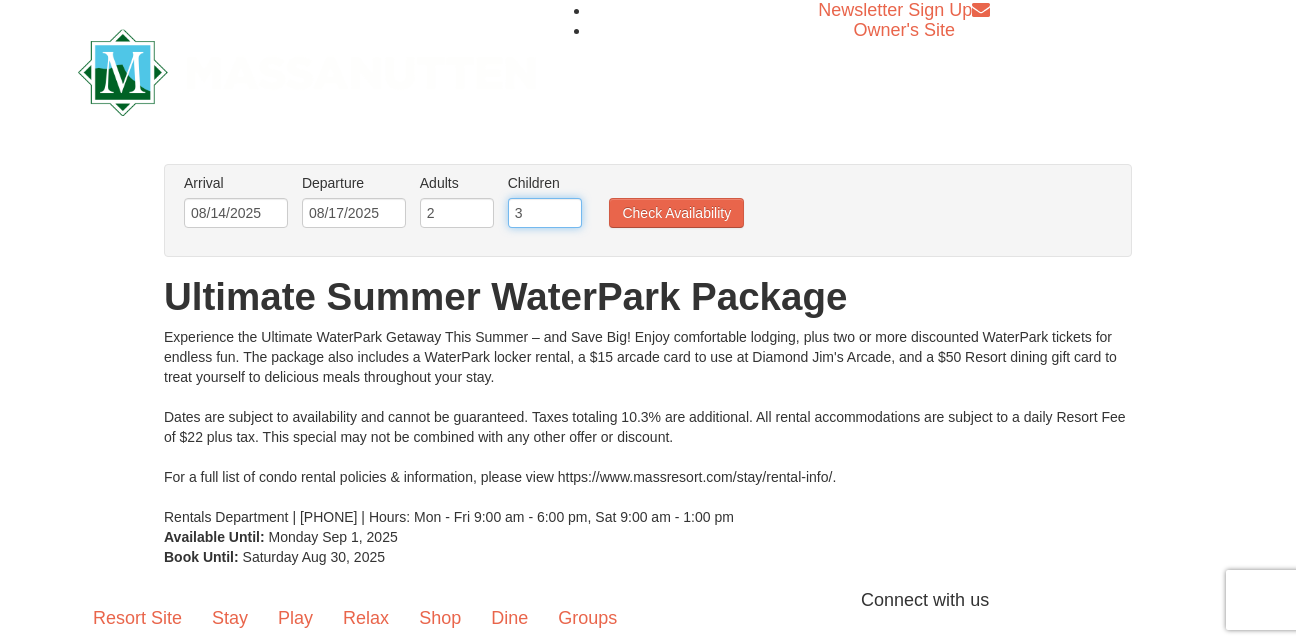 type on "3" 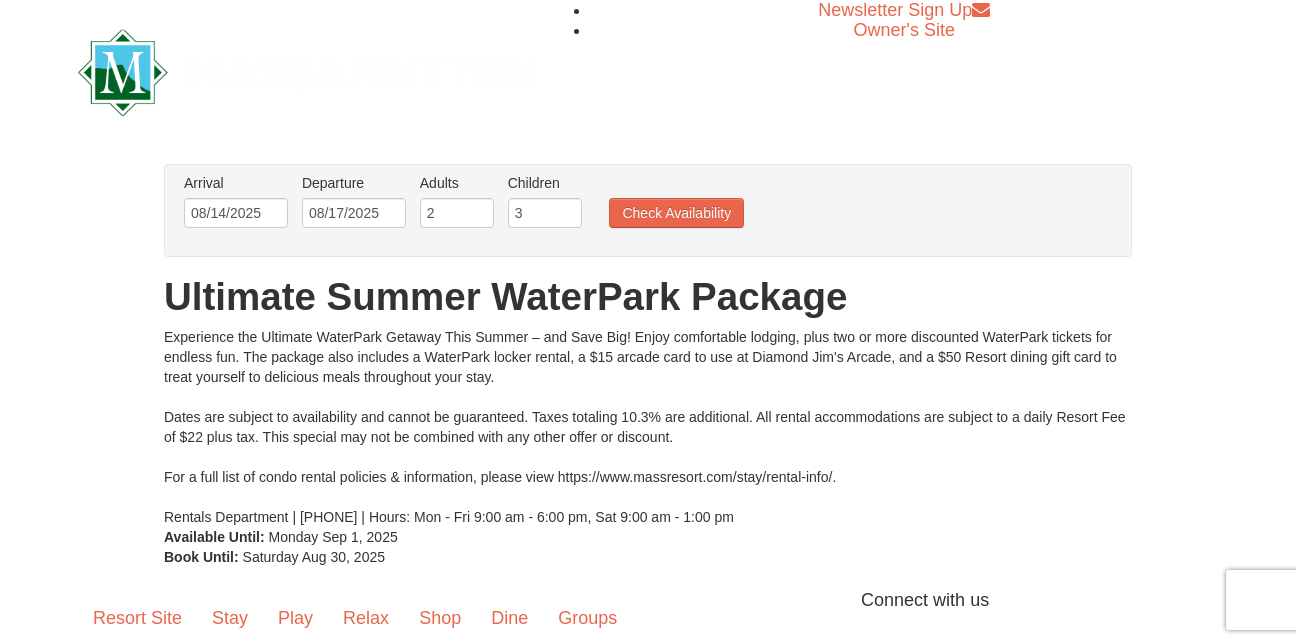 click on "Arrival Please format dates MM/DD/YYYY Please format dates MM/DD/YYYY
[DATE]
Departure Please format dates MM/DD/YYYY Please format dates MM/DD/YYYY
[DATE]
Adults Please format dates MM/DD/YYYY
[NUMBER]
Children Please format dates MM/DD/YYYY
[NUMBER]
Check Availability" at bounding box center (637, 205) 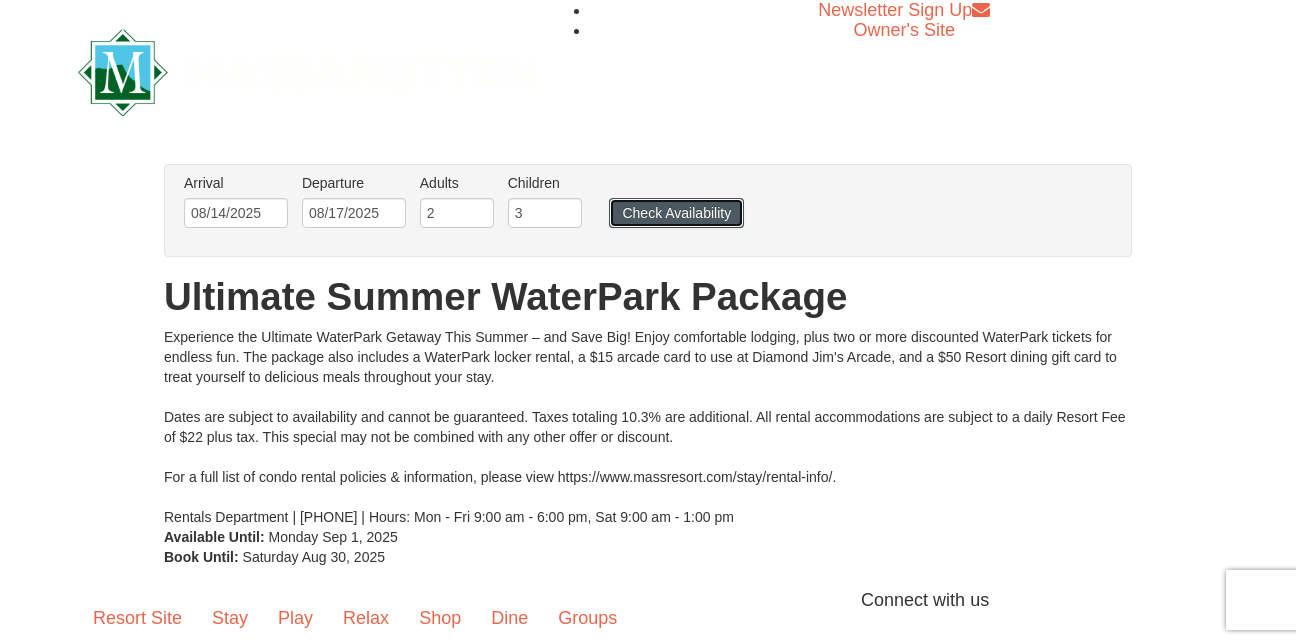click on "Check Availability" at bounding box center [676, 213] 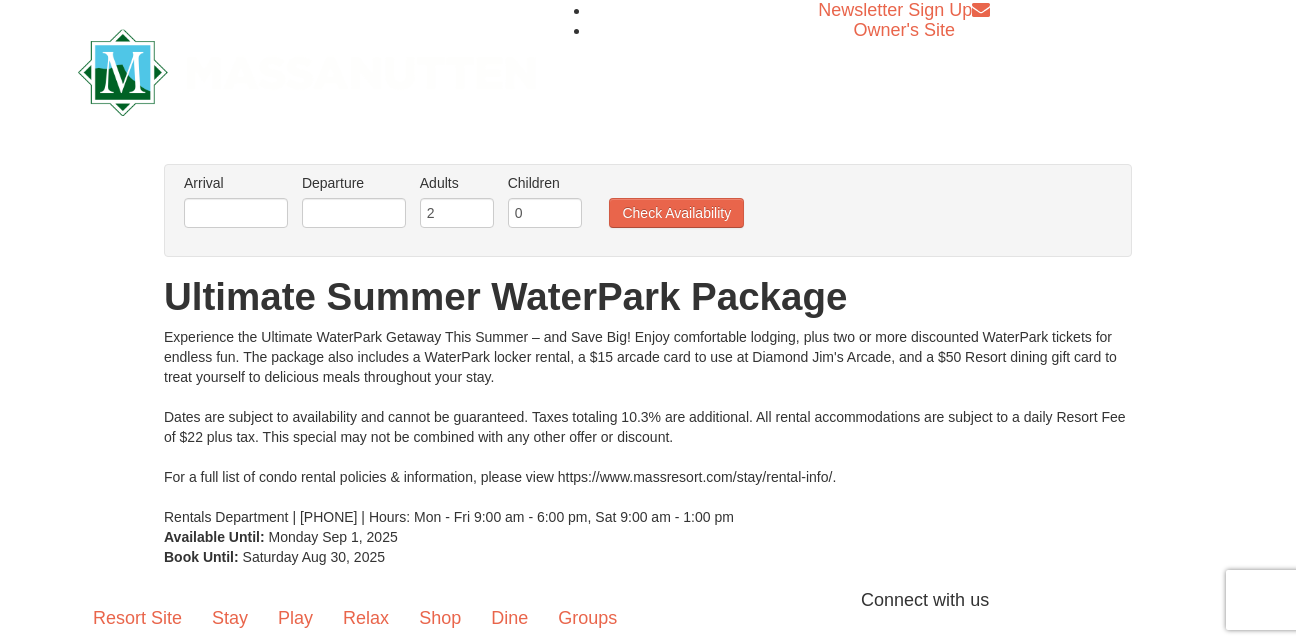 scroll, scrollTop: 0, scrollLeft: 0, axis: both 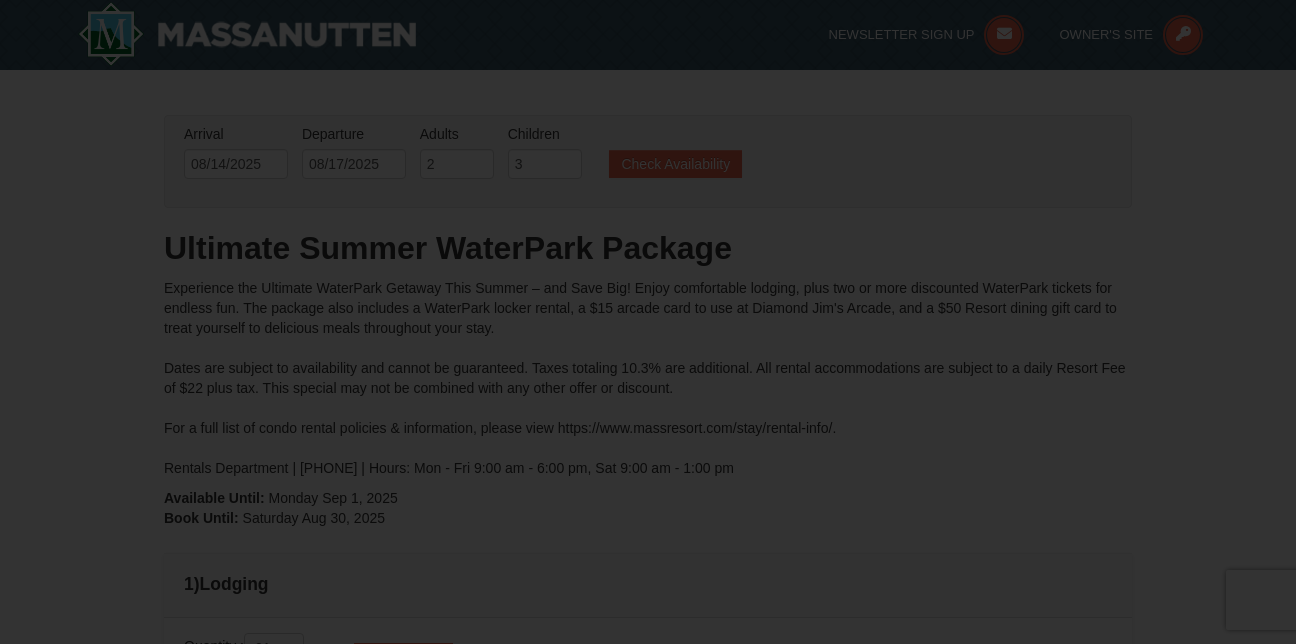 type on "08/14/2025" 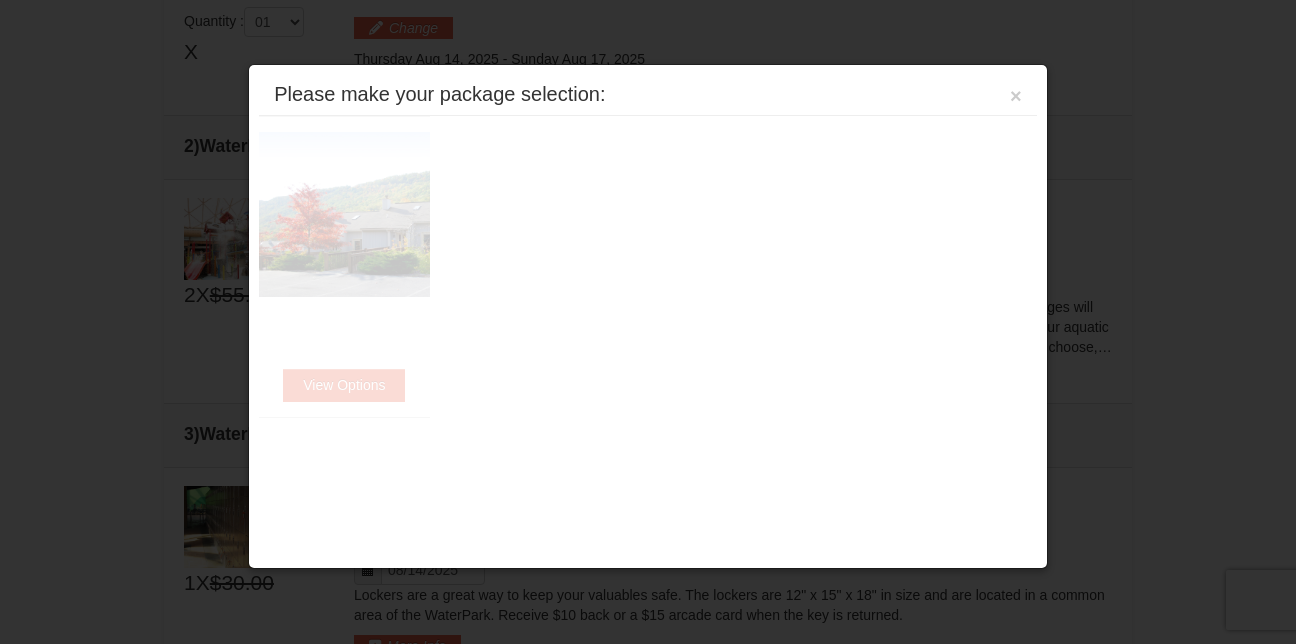 scroll, scrollTop: 631, scrollLeft: 0, axis: vertical 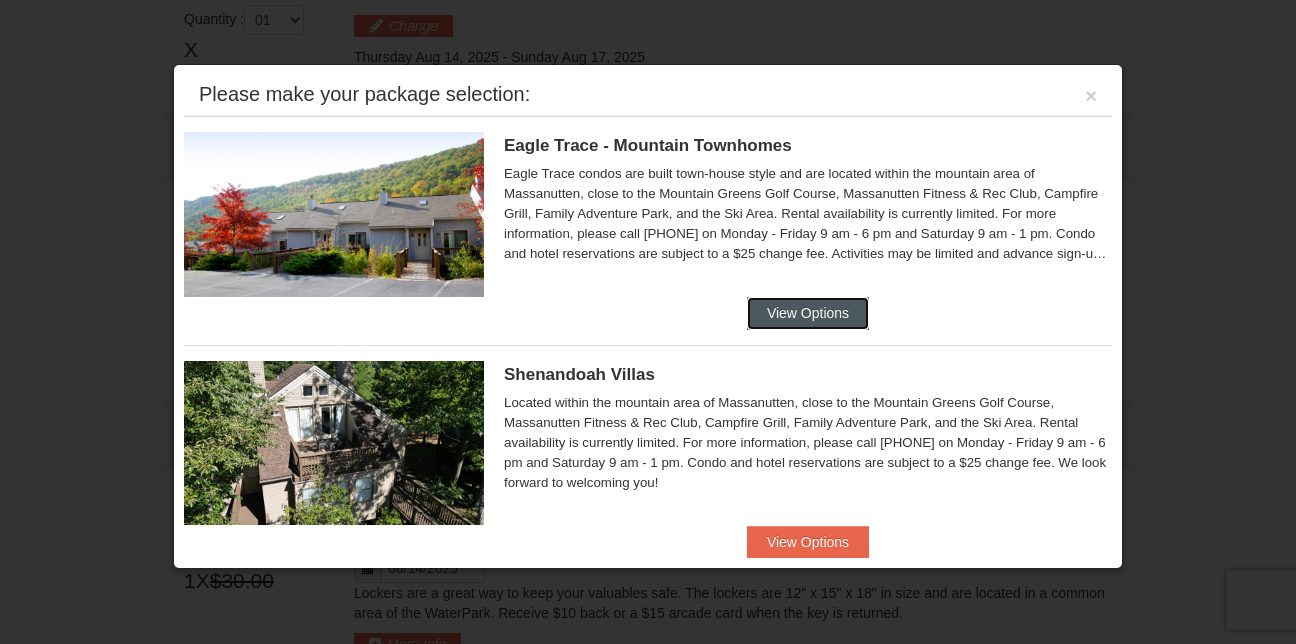 click on "View Options" at bounding box center (808, 313) 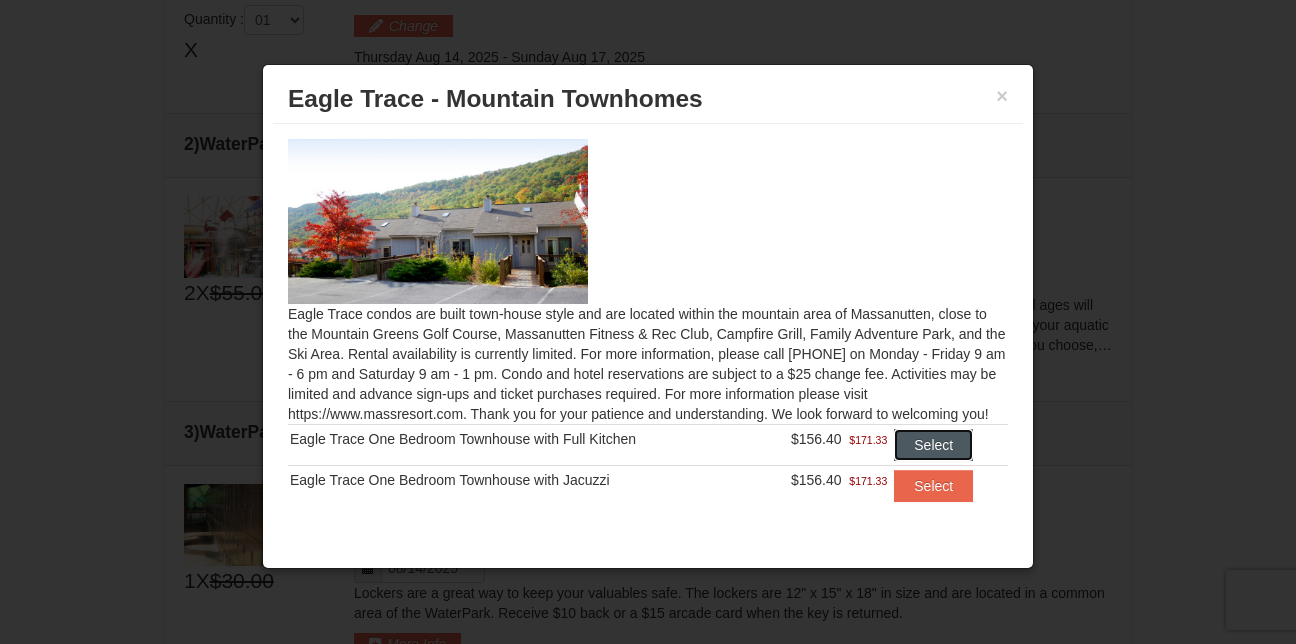 click on "Select" at bounding box center (933, 445) 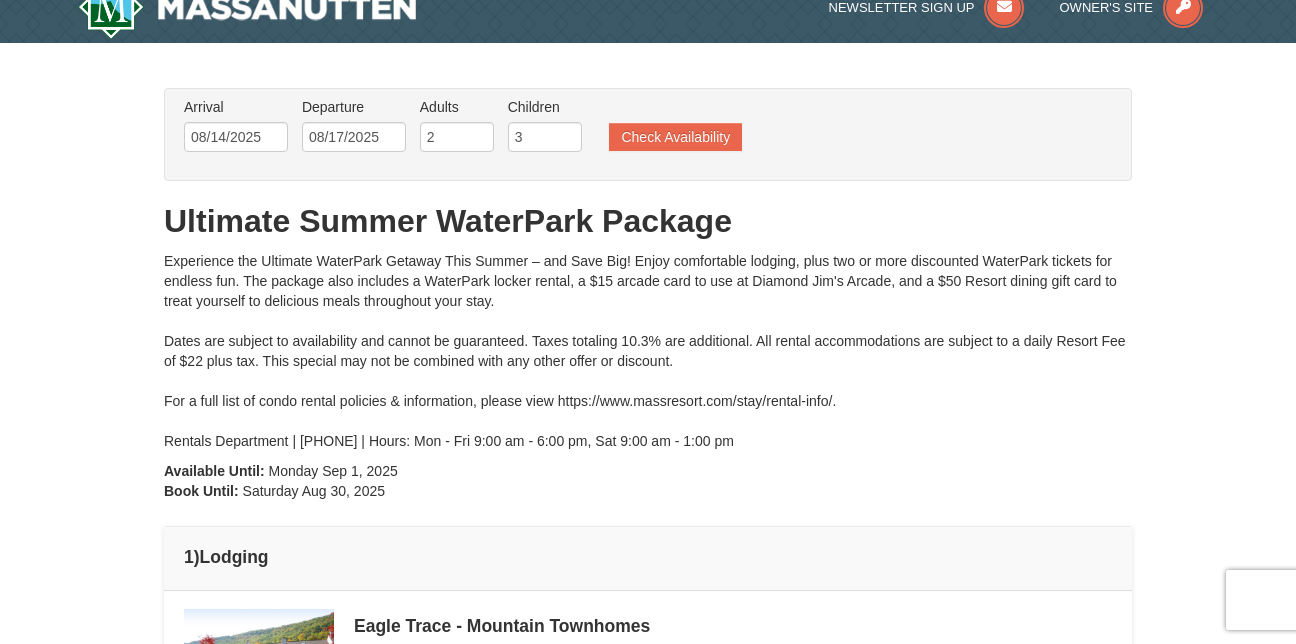 scroll, scrollTop: 0, scrollLeft: 0, axis: both 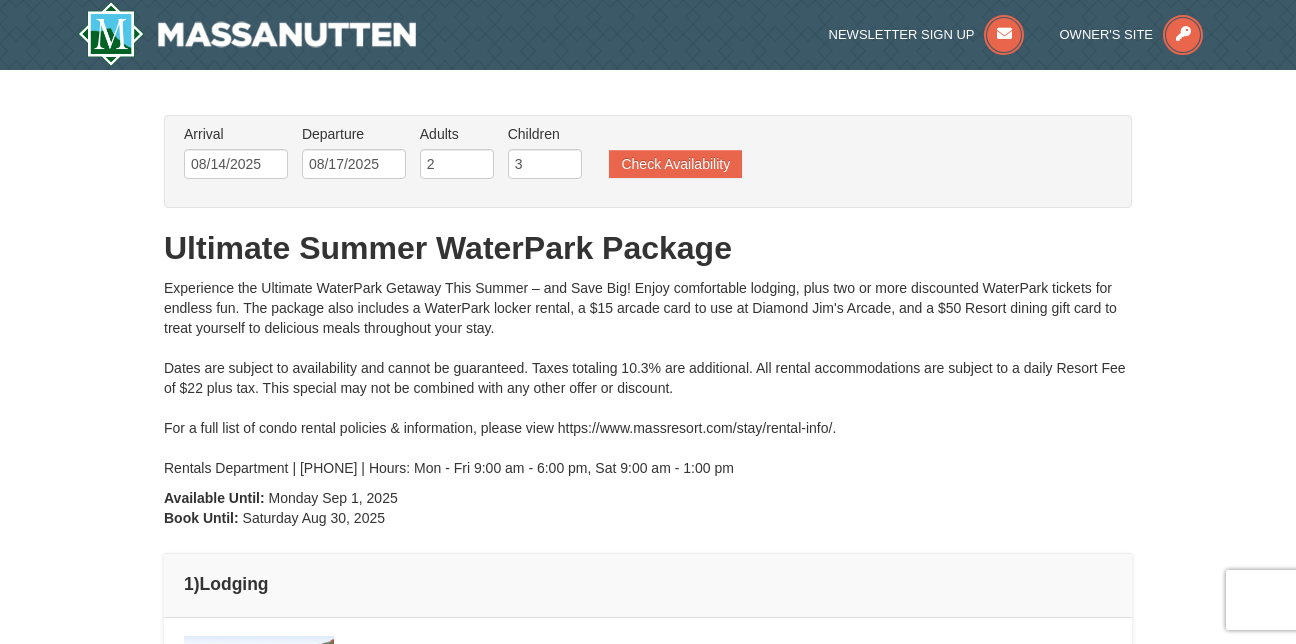 click on "×
From:
To:
Adults:
2
Children:
3
Change
Arrival Please format dates MM/DD/YYYY Please format dates MM/DD/YYYY
[DATE]
Departure Please format dates MM/DD/YYYY Please format dates MM/DD/YYYY
[DATE]
Adults 2" at bounding box center [648, 1089] 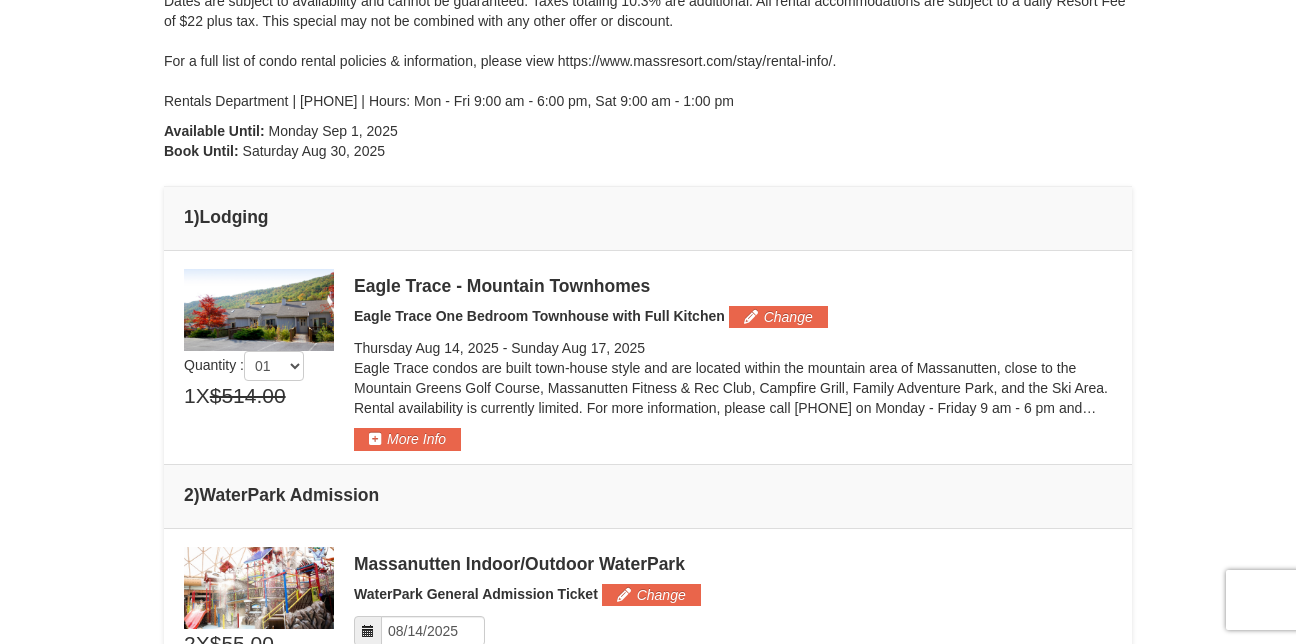 scroll, scrollTop: 365, scrollLeft: 0, axis: vertical 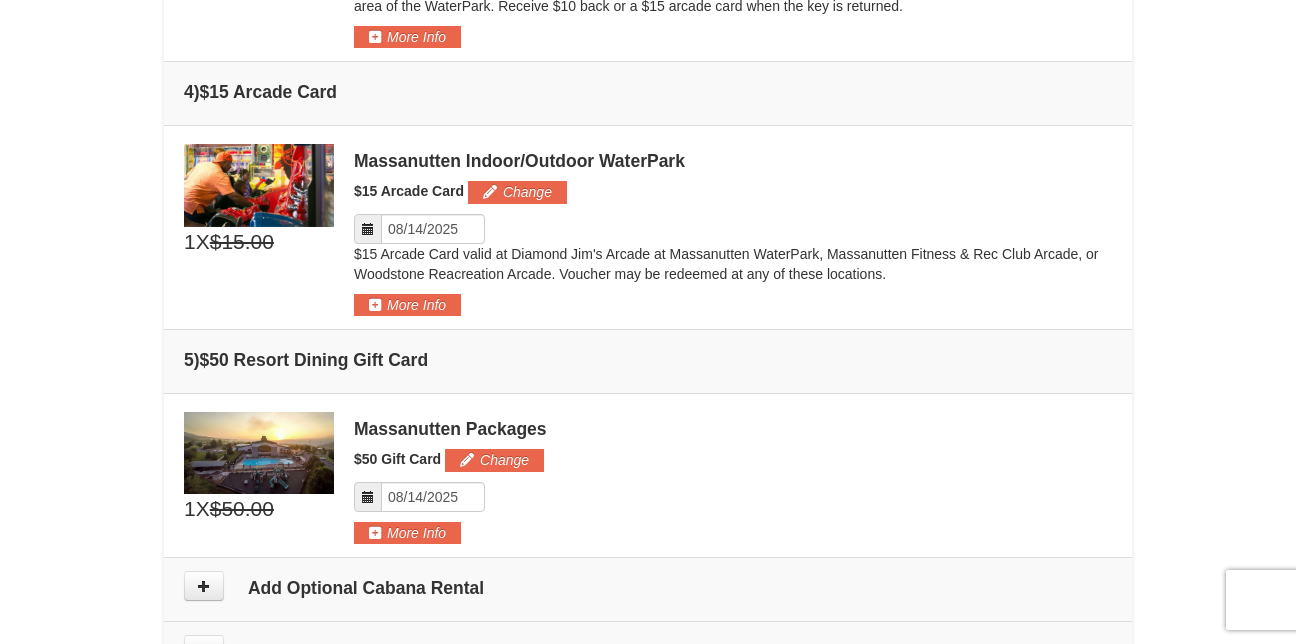 click on "×
From:
To:
Adults:
2
Children:
3
Change
Arrival Please format dates MM/DD/YYYY Please format dates MM/DD/YYYY
[DATE]
Departure Please format dates MM/DD/YYYY Please format dates MM/DD/YYYY
[DATE]
Adults 2" at bounding box center [648, -236] 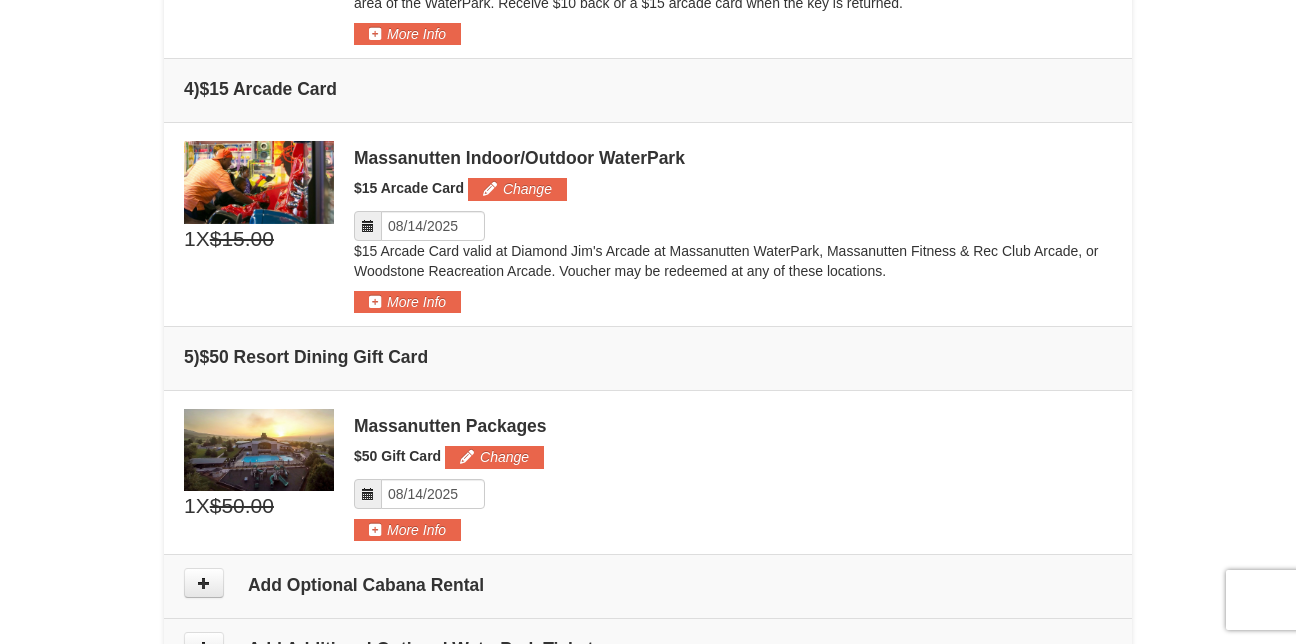 click on "×
From:
To:
Adults:
2
Children:
3
Change
Arrival Please format dates MM/DD/YYYY Please format dates MM/DD/YYYY
[DATE]
Departure Please format dates MM/DD/YYYY Please format dates MM/DD/YYYY
[DATE]
Adults 2" at bounding box center (648, -239) 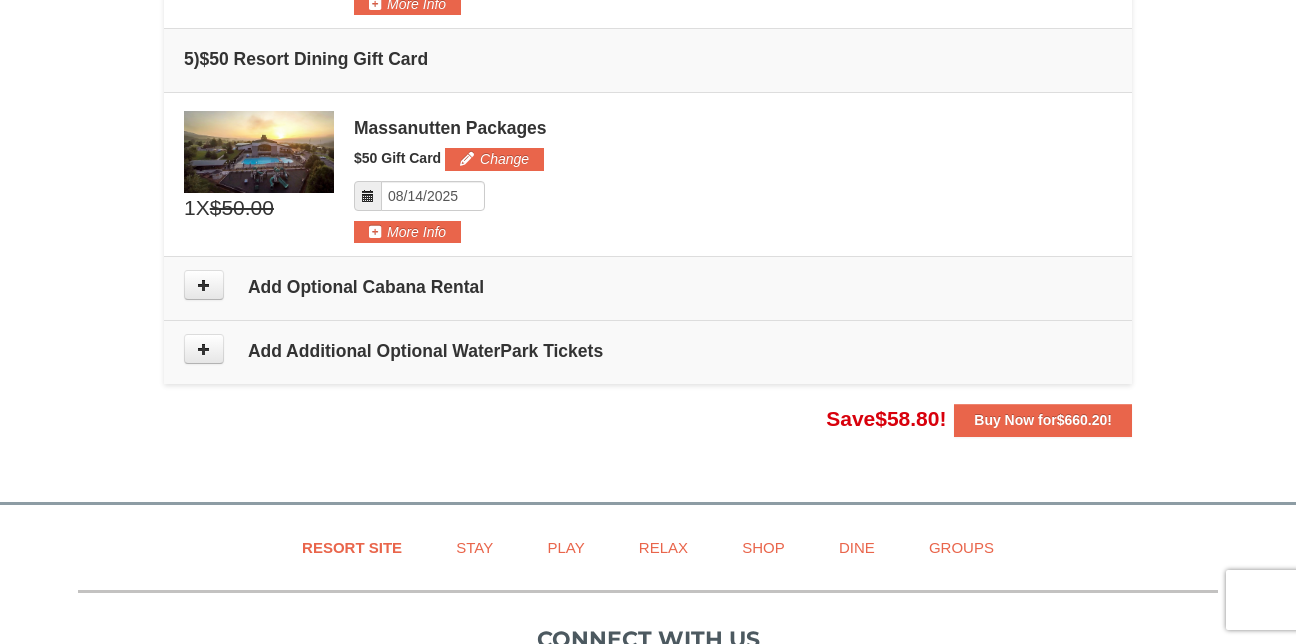 scroll, scrollTop: 1629, scrollLeft: 0, axis: vertical 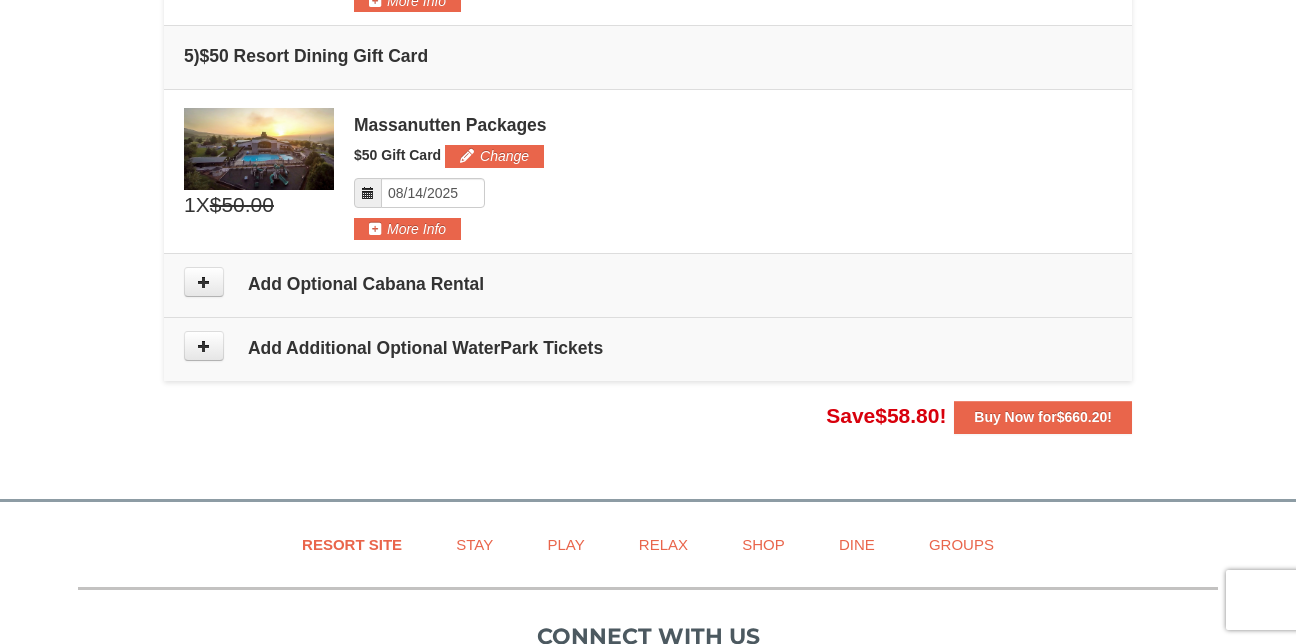 click on "×
From:
To:
Adults:
2
Children:
3
Change
Arrival Please format dates MM/DD/YYYY Please format dates MM/DD/YYYY
[DATE]
Departure Please format dates MM/DD/YYYY Please format dates MM/DD/YYYY
[DATE]
Adults
2" at bounding box center (648, -540) 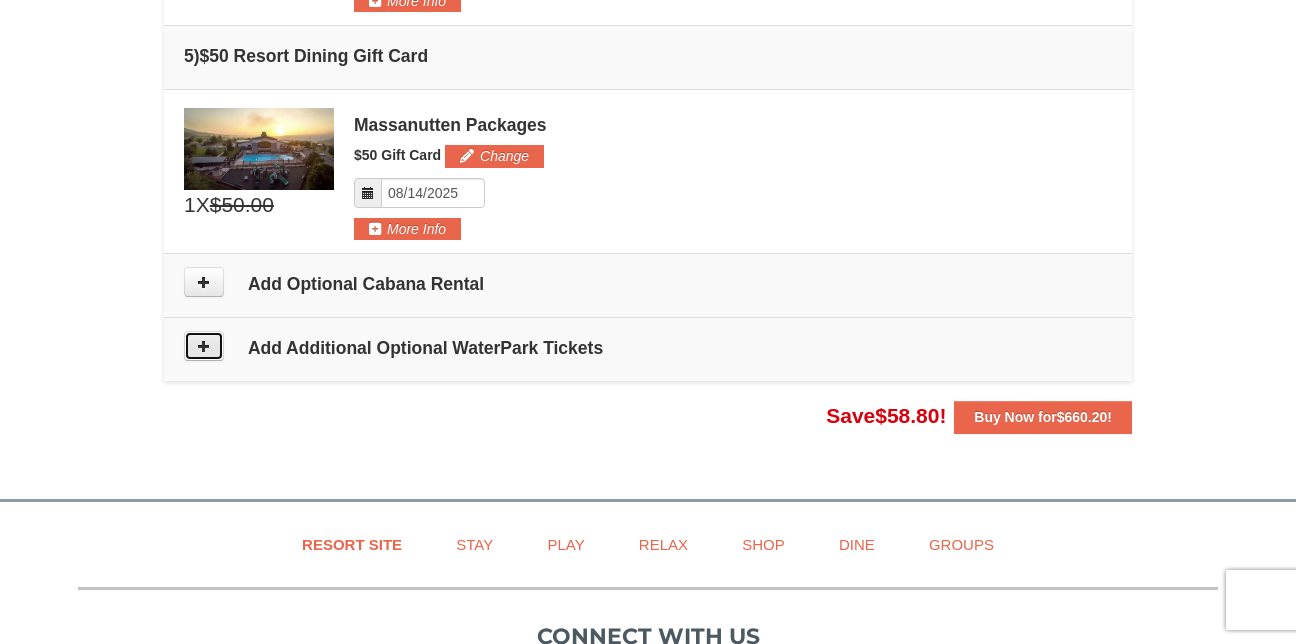 click at bounding box center (204, 346) 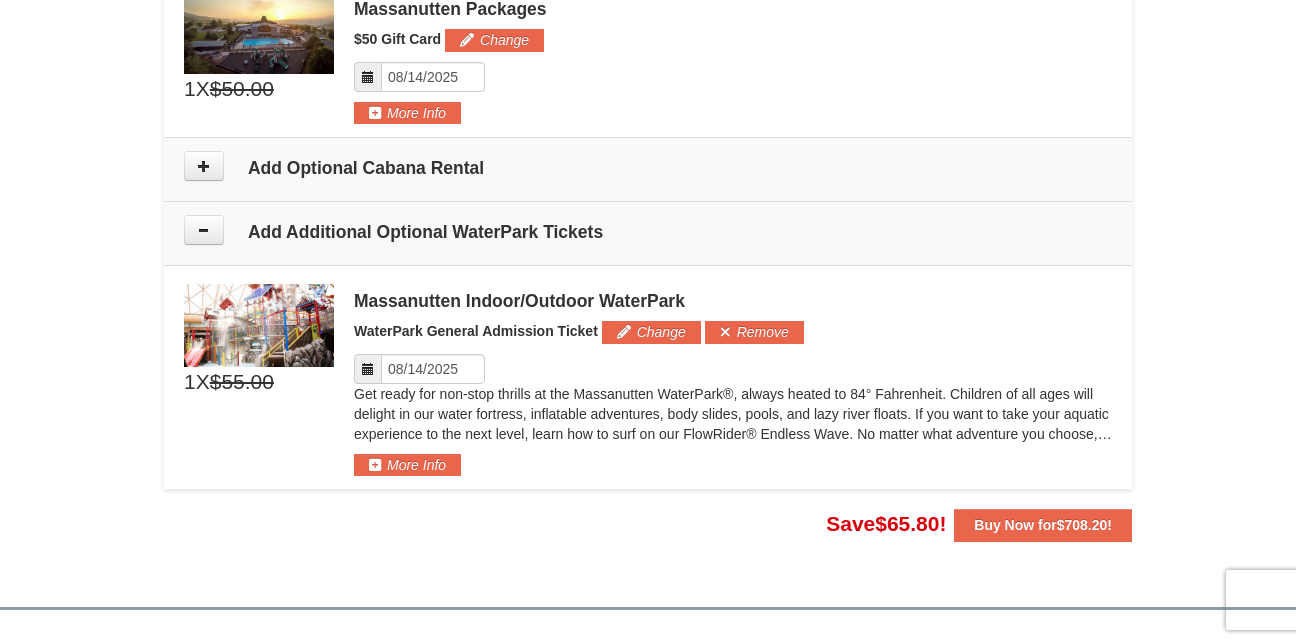 scroll, scrollTop: 1742, scrollLeft: 0, axis: vertical 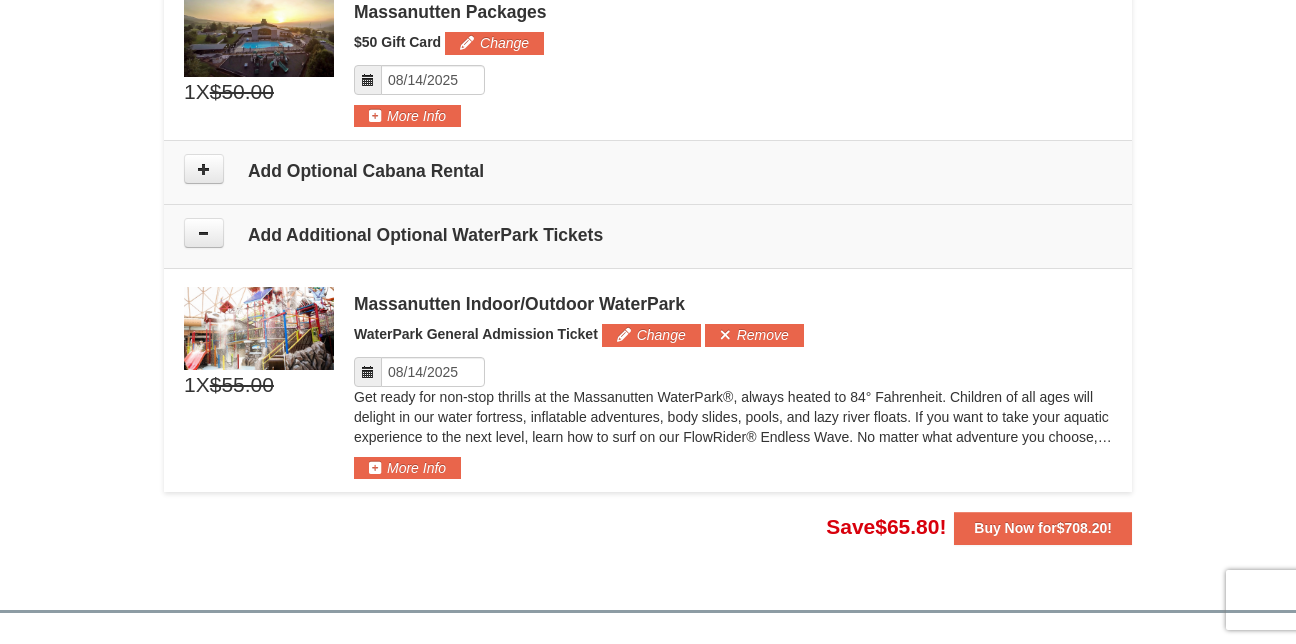 click on "Get ready for non-stop thrills at the Massanutten WaterPark®, always heated to 84° Fahrenheit. Children of all ages will delight in our water fortress, inflatable adventures, body slides, pools, and lazy river floats. If you want to take your aquatic experience to the next level, learn how to surf on our FlowRider® Endless Wave. No matter what adventure you choose, you’ll be sure to meet new friends along the way! Don't forget to bring a towel. Please check daily hours prior to booking at https://www.massresort.com/play/waterpark/hours-rates/." at bounding box center [733, 417] 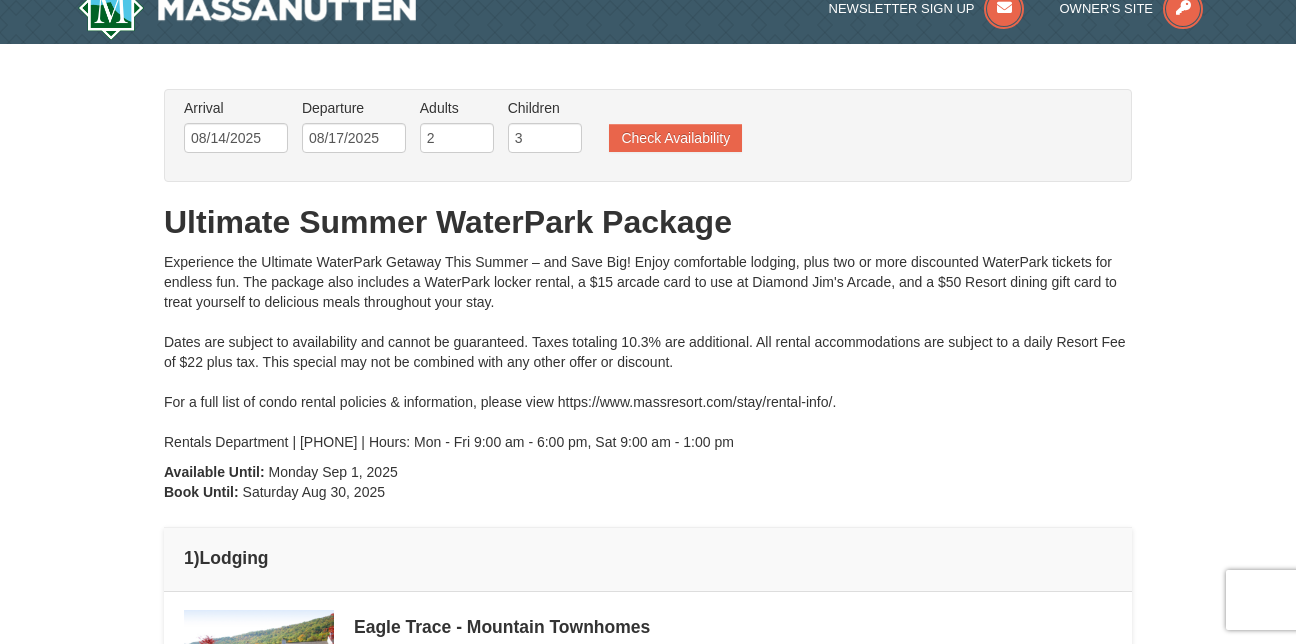 scroll, scrollTop: 0, scrollLeft: 0, axis: both 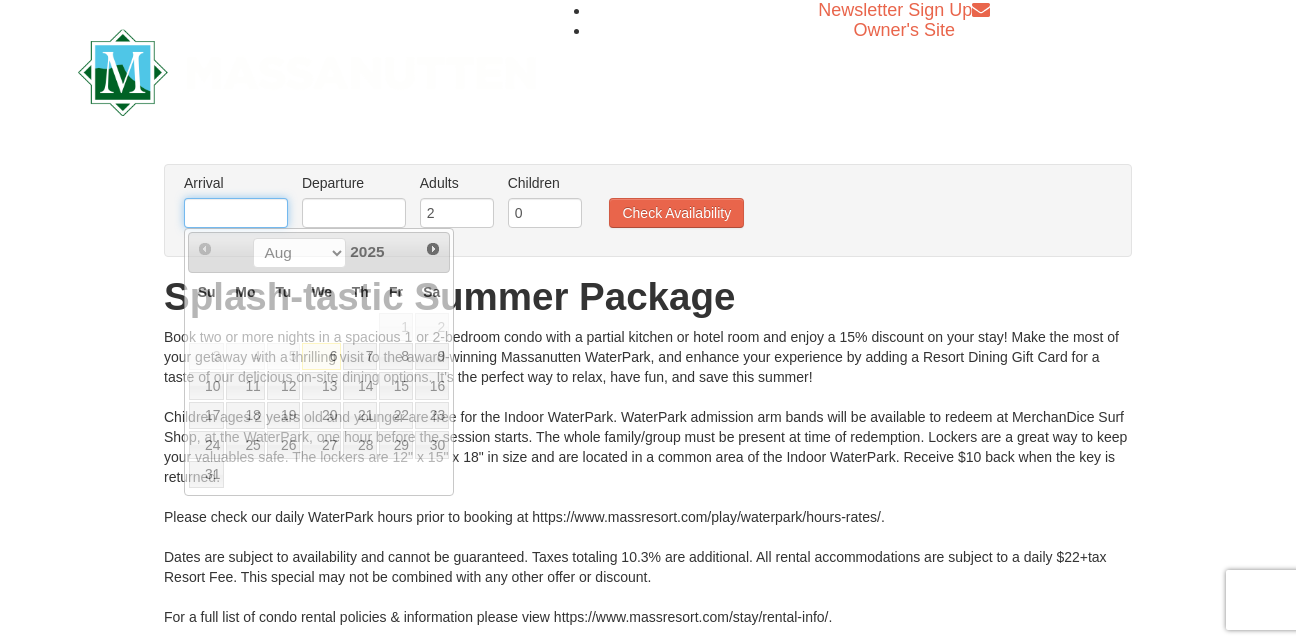 click at bounding box center [236, 213] 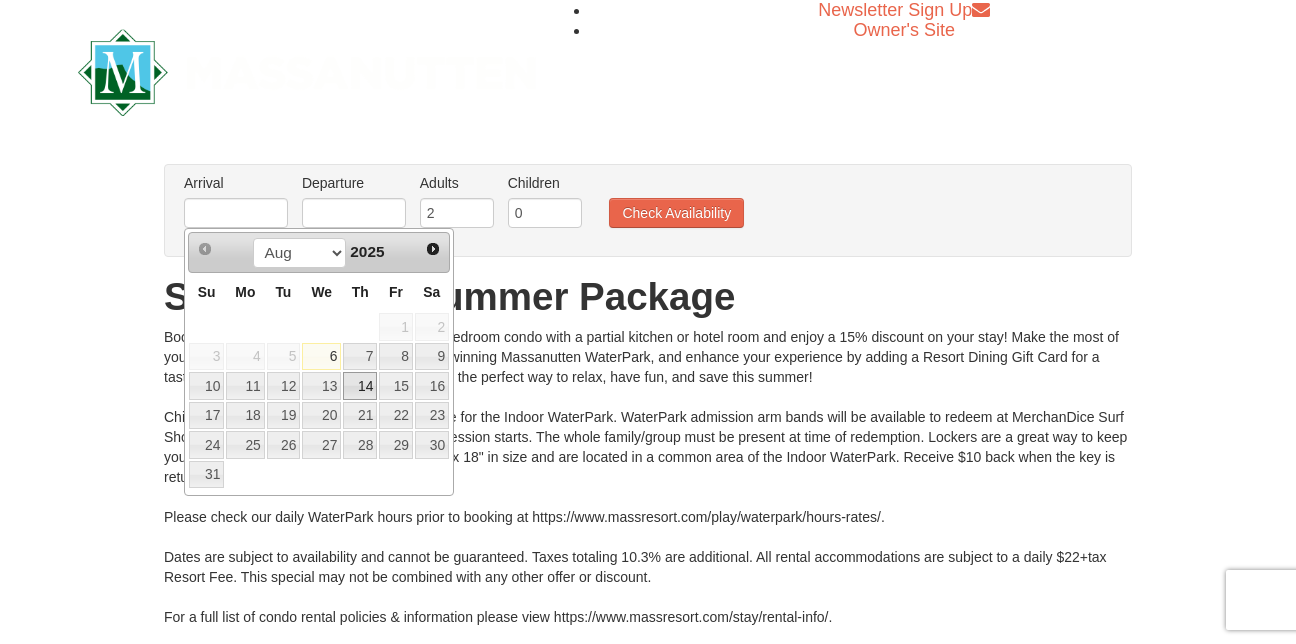 click on "14" at bounding box center (360, 386) 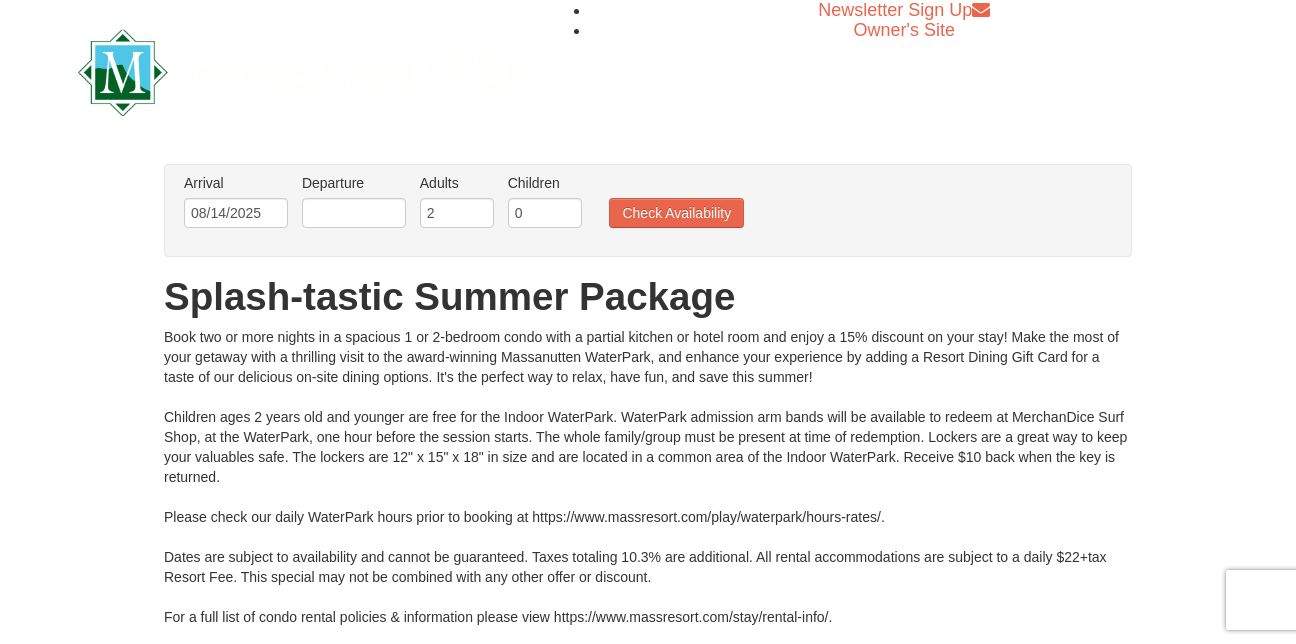 click on "Departure Please format dates MM/DD/YYYY Please format dates MM/DD/YYYY" at bounding box center (354, 205) 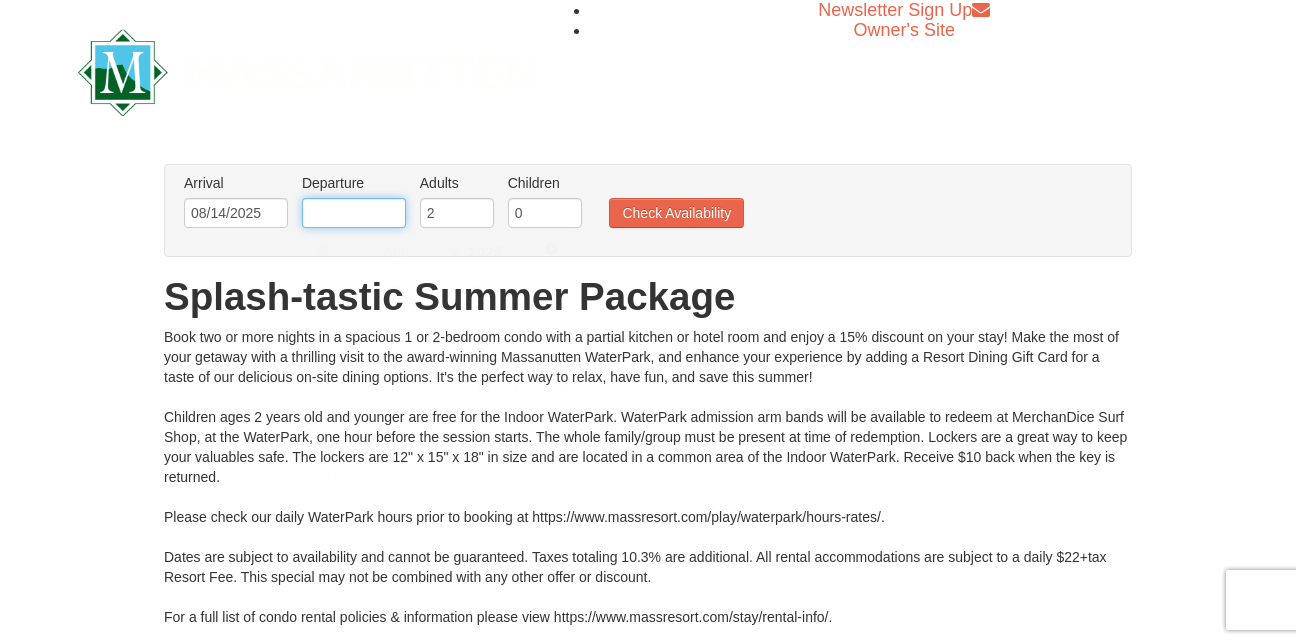 click at bounding box center [354, 213] 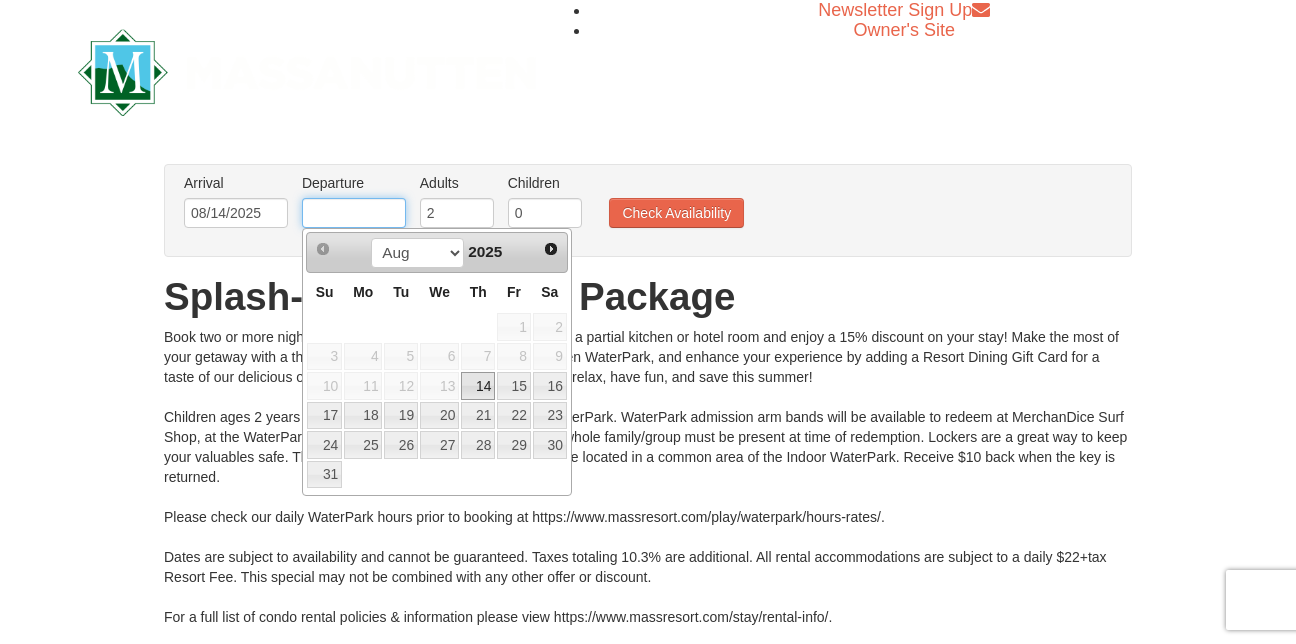 type on "08/14/2025" 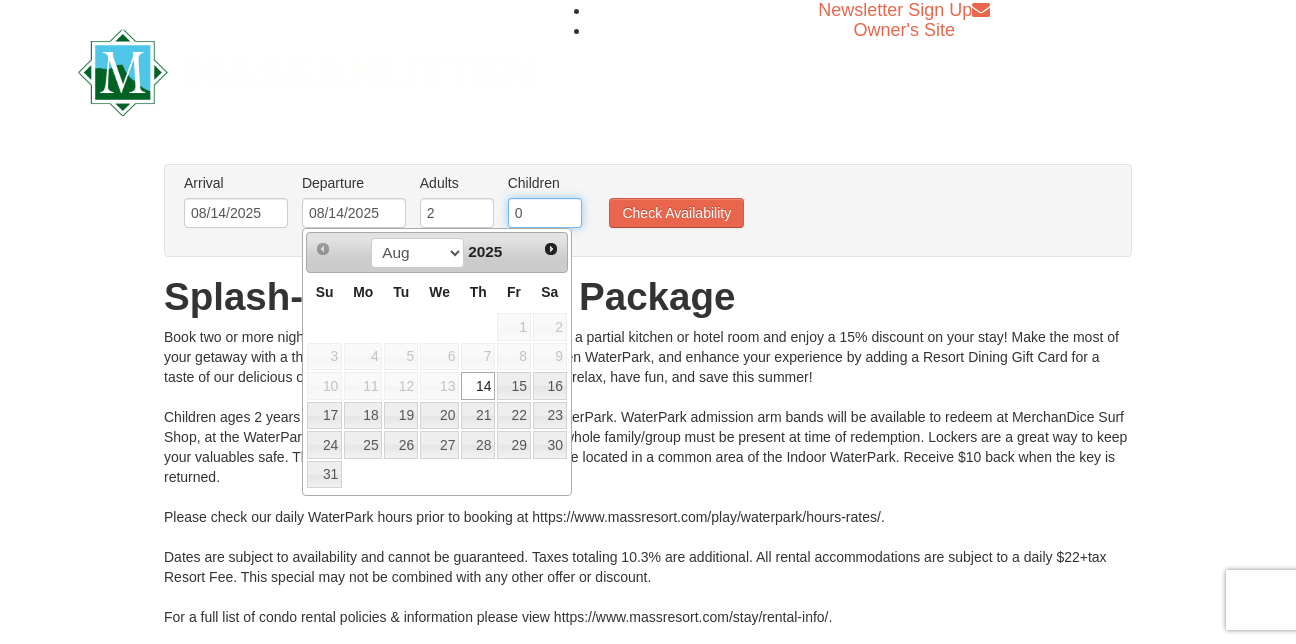click on "0" at bounding box center (545, 213) 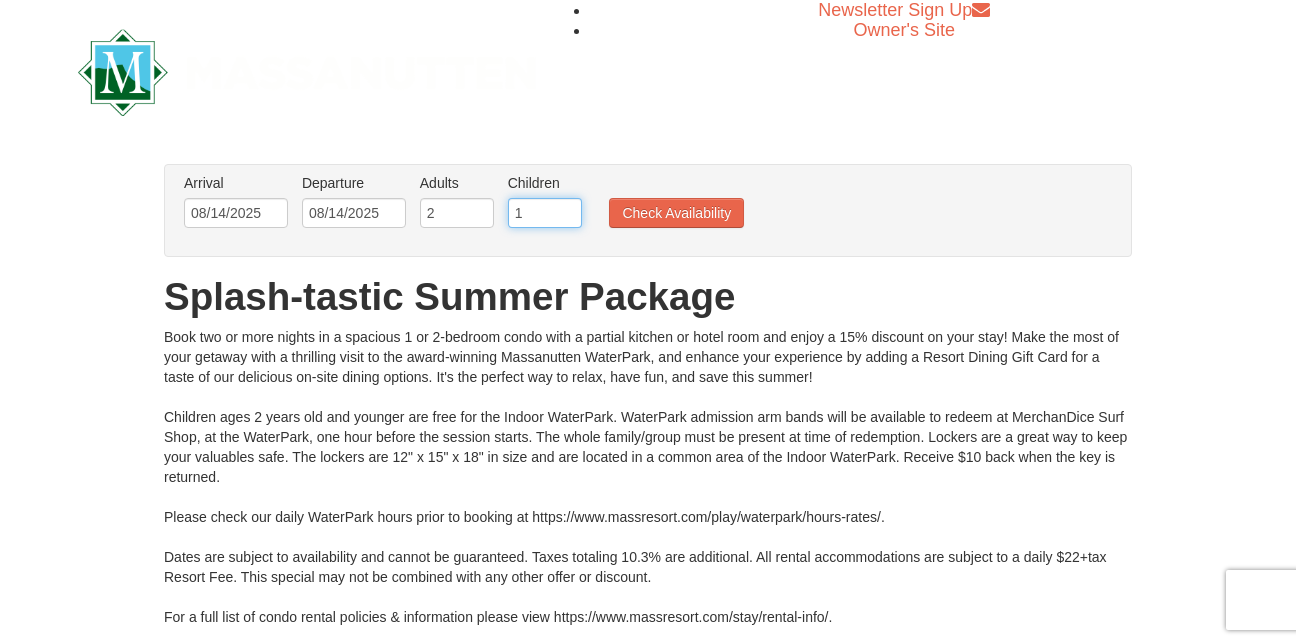 click on "1" at bounding box center (545, 213) 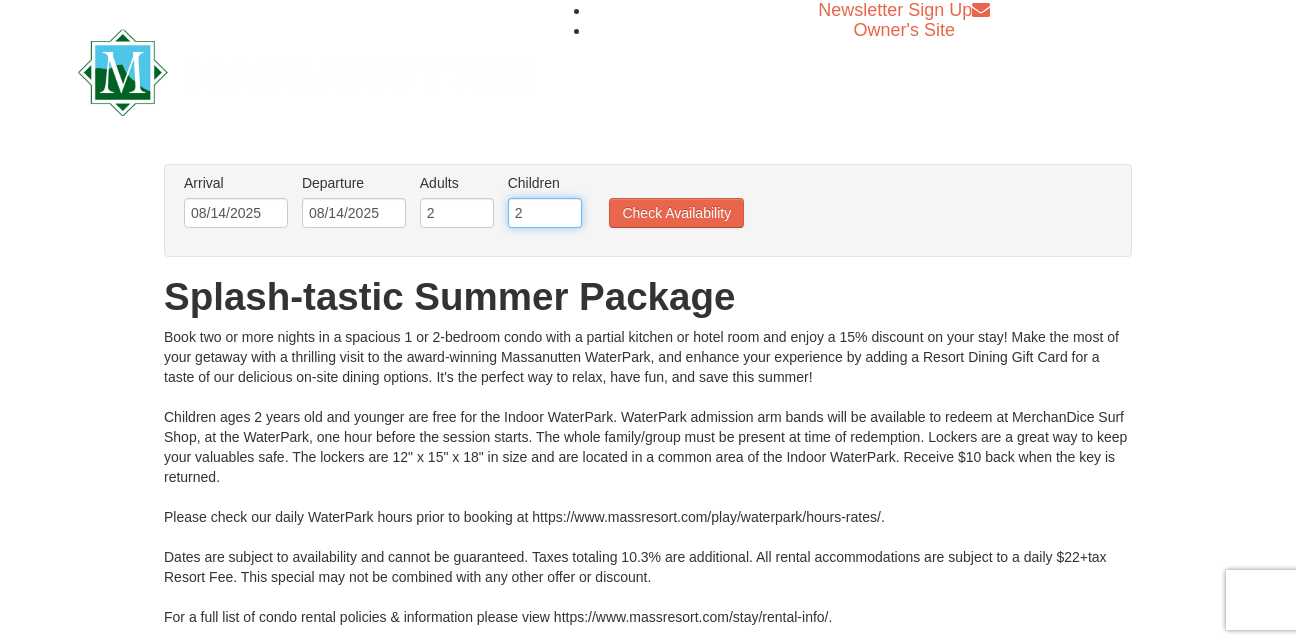 click on "2" at bounding box center [545, 213] 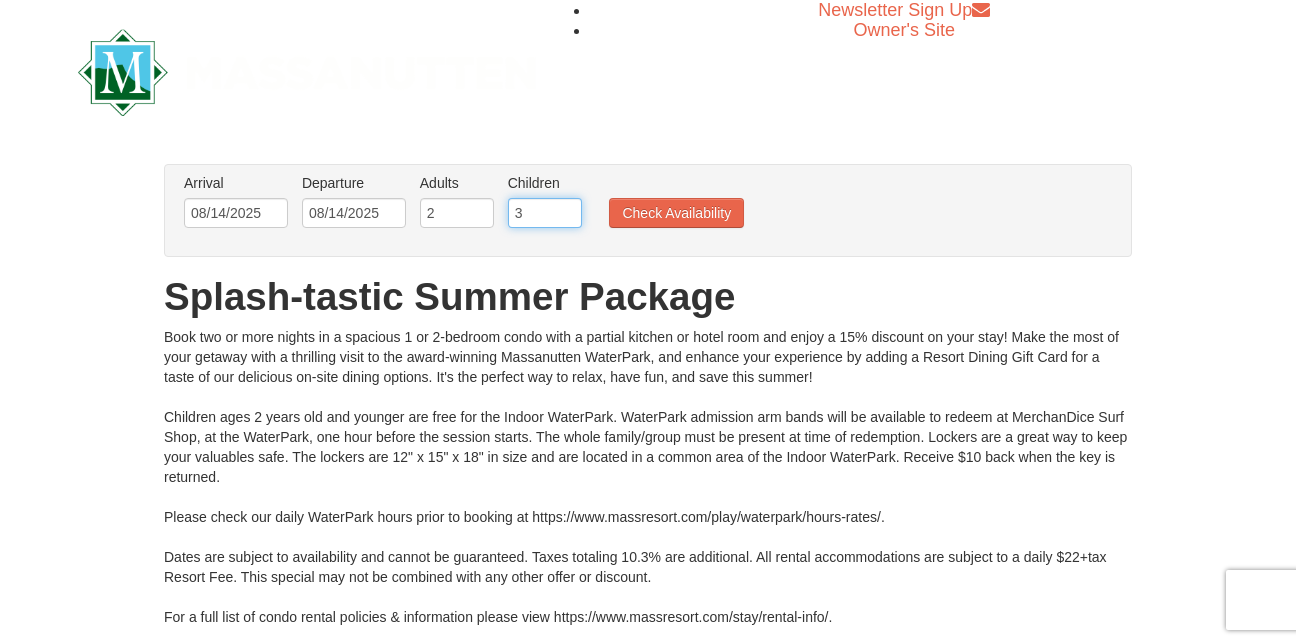 type on "3" 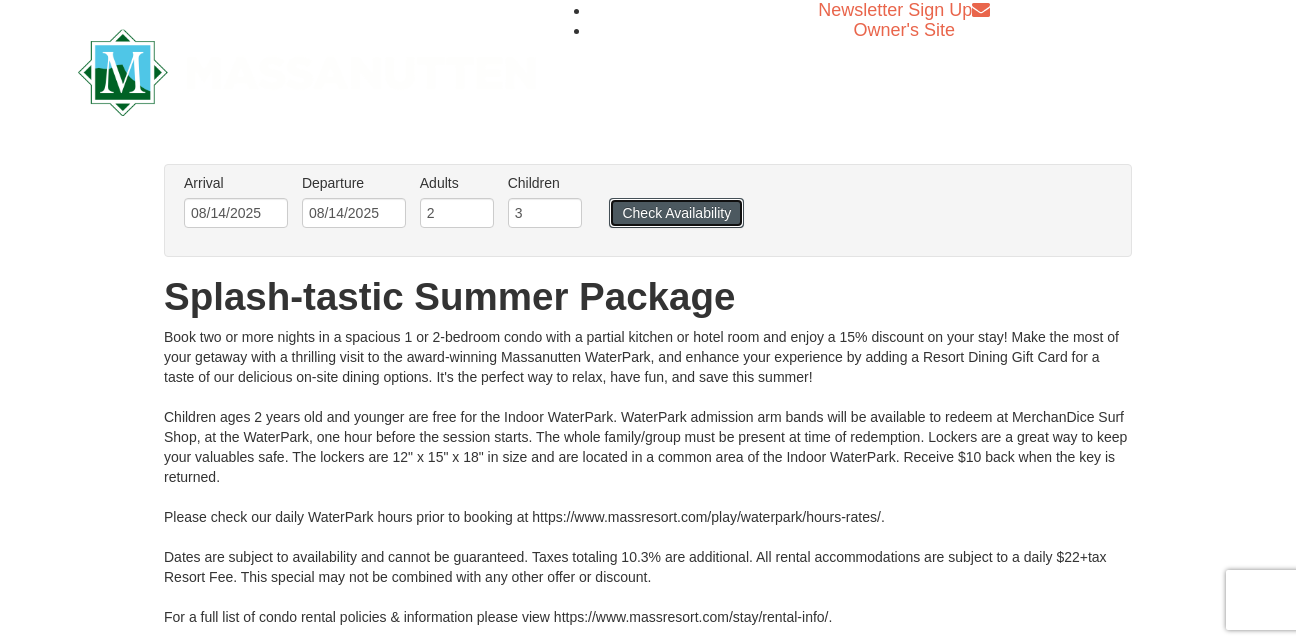 click on "Check Availability" at bounding box center [676, 213] 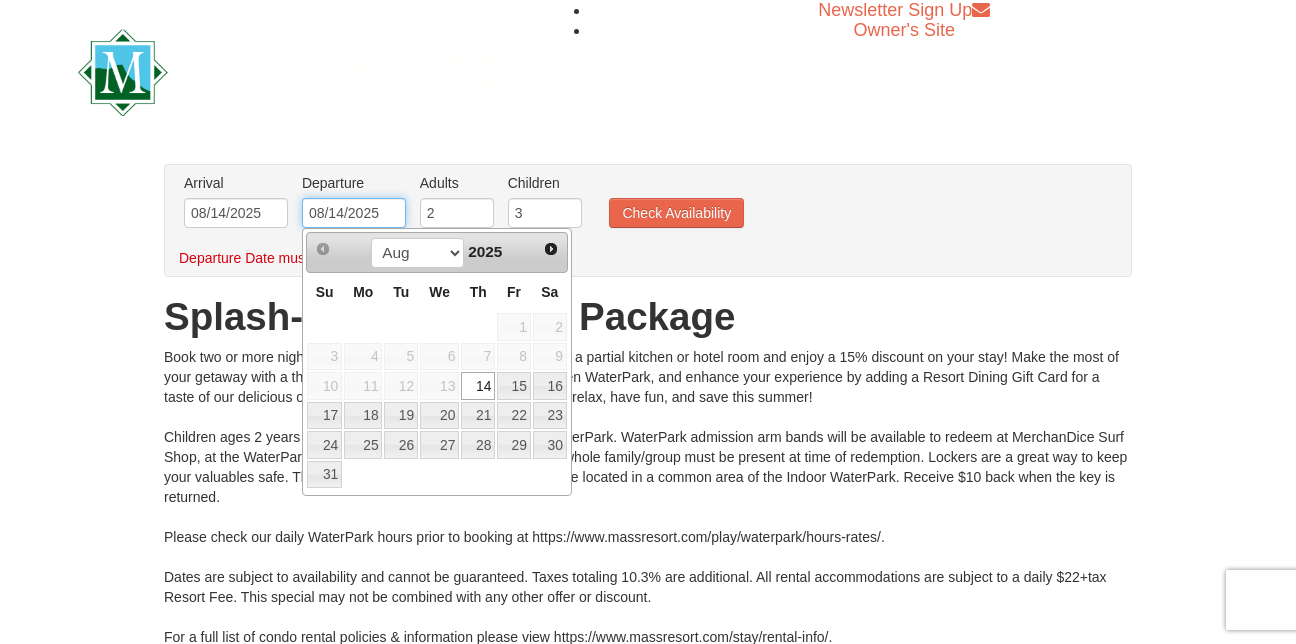 click on "08/14/2025" at bounding box center (354, 213) 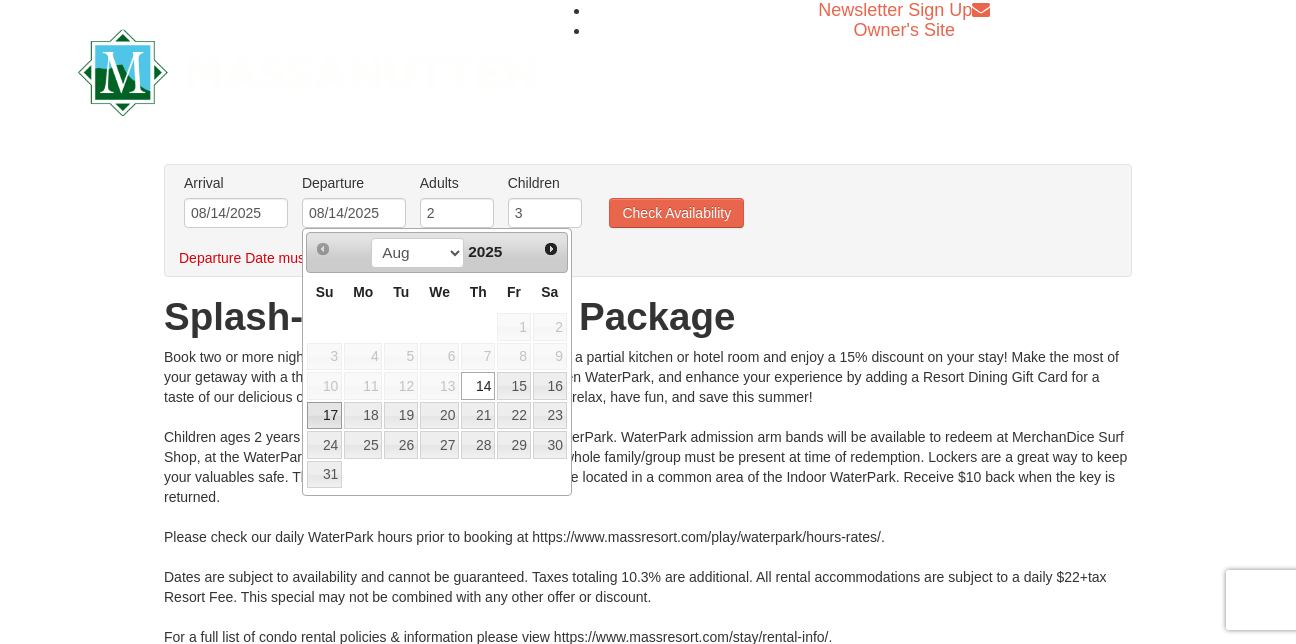 click on "17" at bounding box center [324, 416] 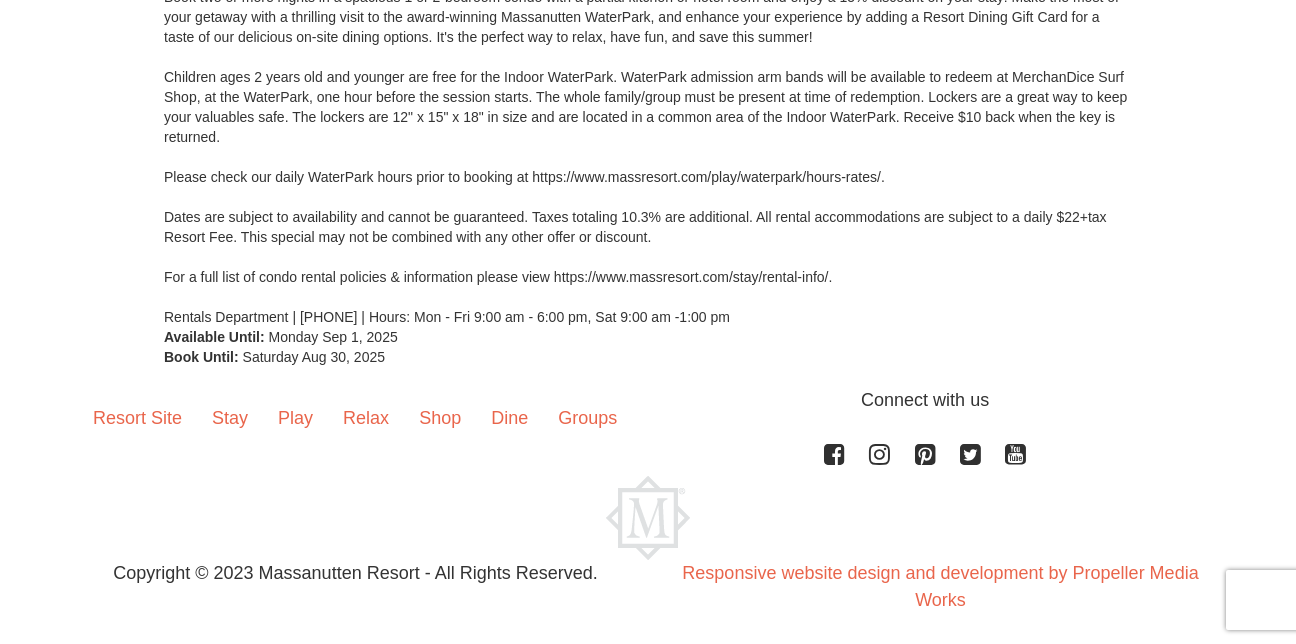 scroll, scrollTop: 0, scrollLeft: 0, axis: both 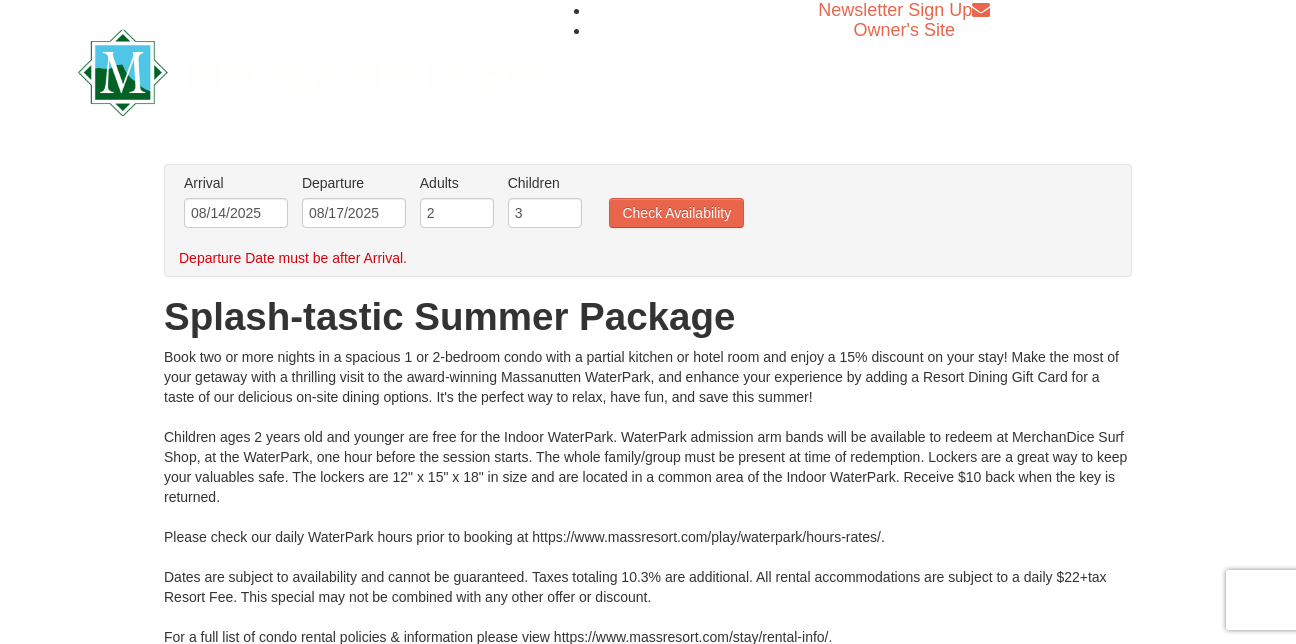 click on "Arrival Please format dates MM/DD/YYYY Please format dates MM/DD/YYYY
[DATE]
Departure Please format dates MM/DD/YYYY Please format dates MM/DD/YYYY
[DATE]
Adults Please format dates MM/DD/YYYY
2
Children Please format dates MM/DD/YYYY
3
Check Availability" at bounding box center [637, 205] 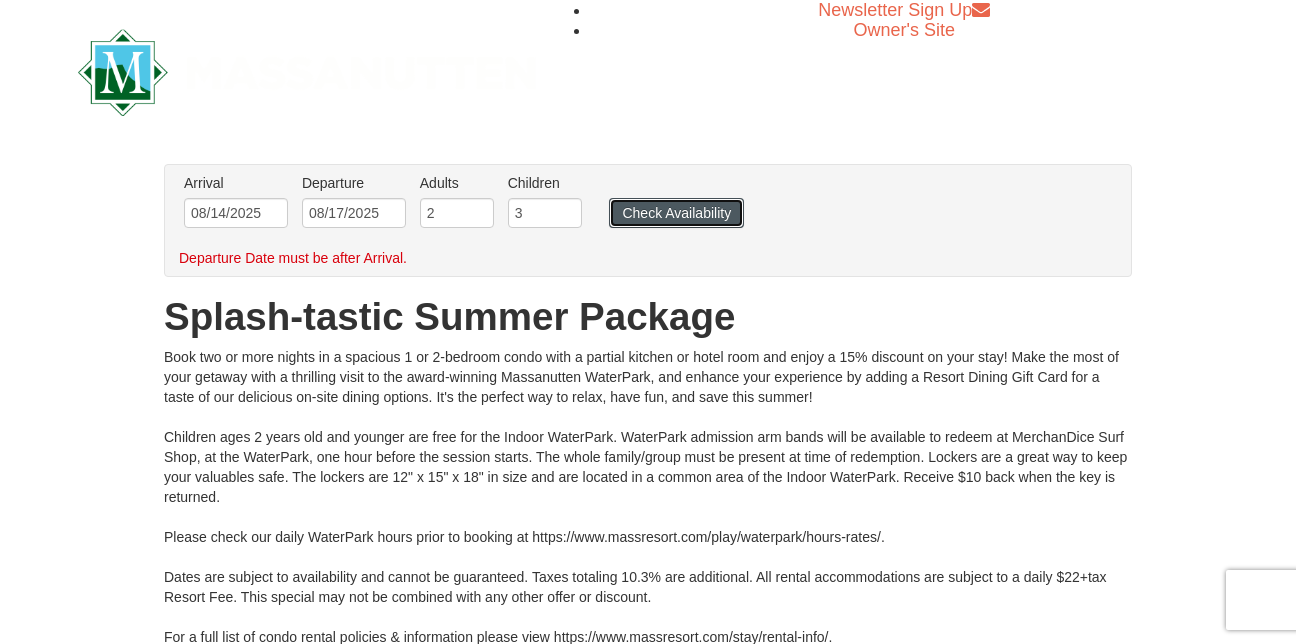 click on "Check Availability" at bounding box center [676, 213] 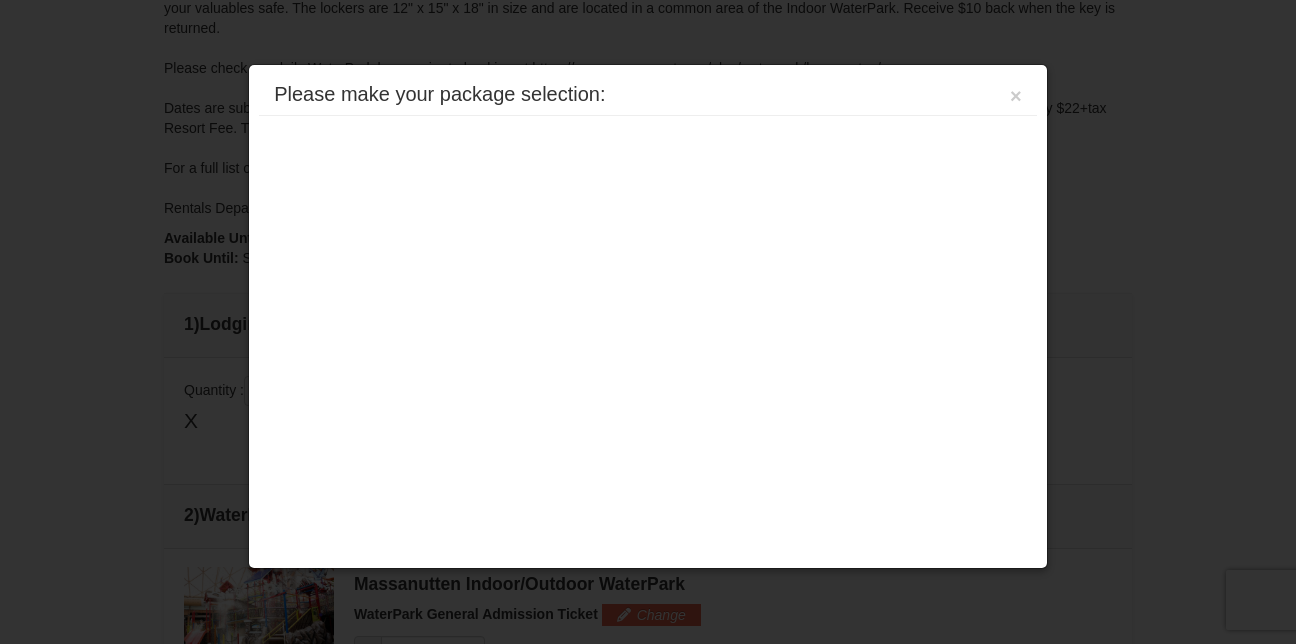 scroll, scrollTop: 0, scrollLeft: 0, axis: both 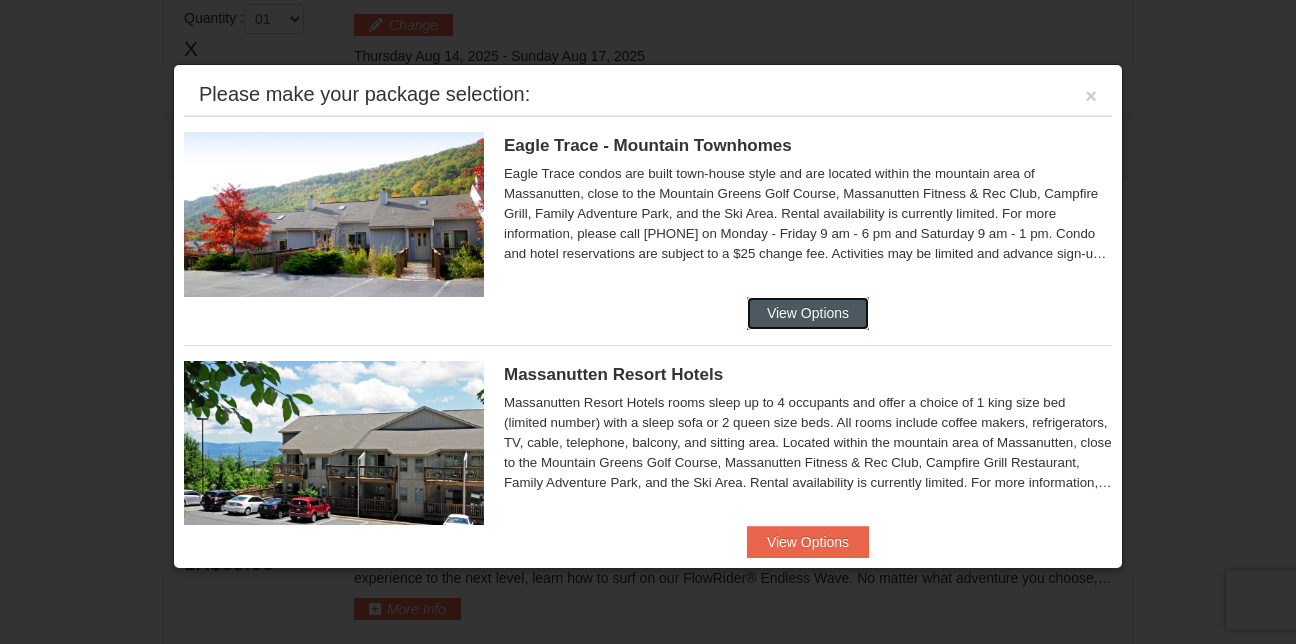 click on "View Options" at bounding box center [808, 313] 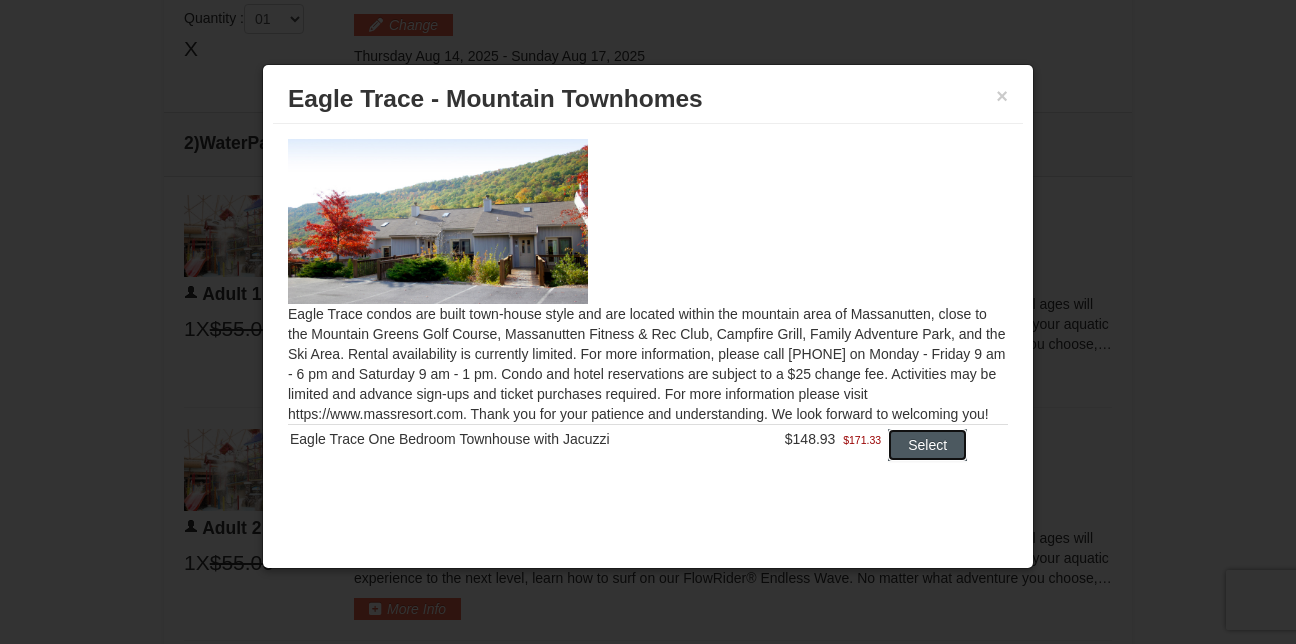 click on "Select" at bounding box center [927, 445] 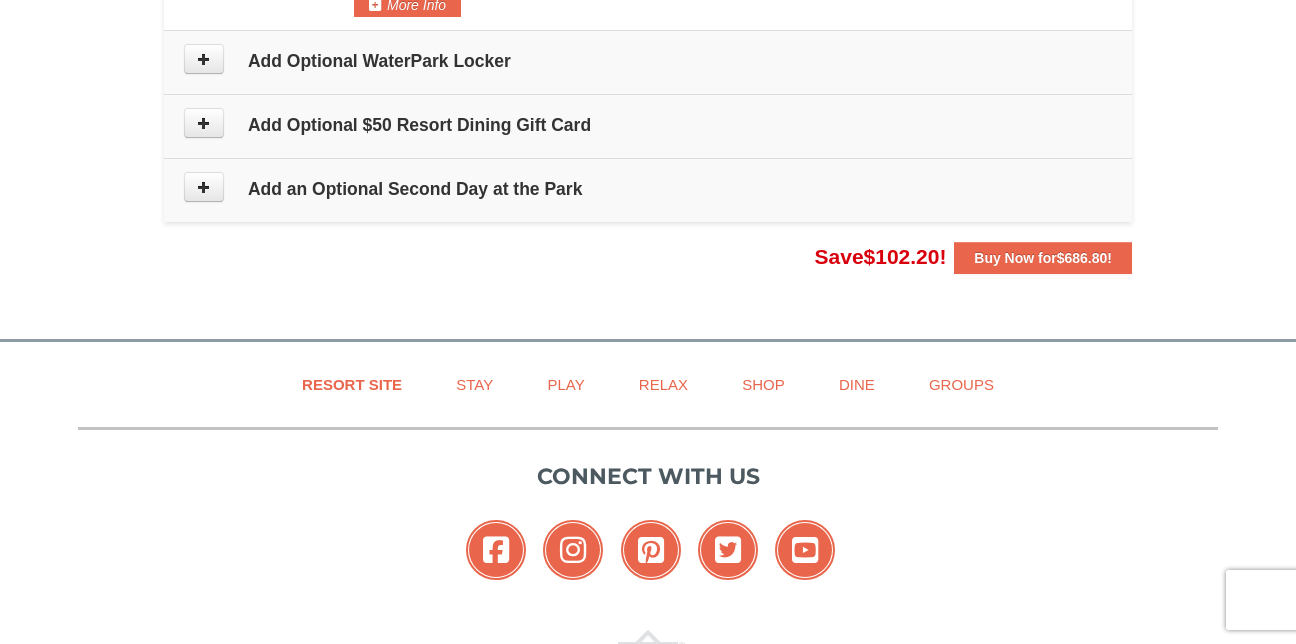 scroll, scrollTop: 2068, scrollLeft: 0, axis: vertical 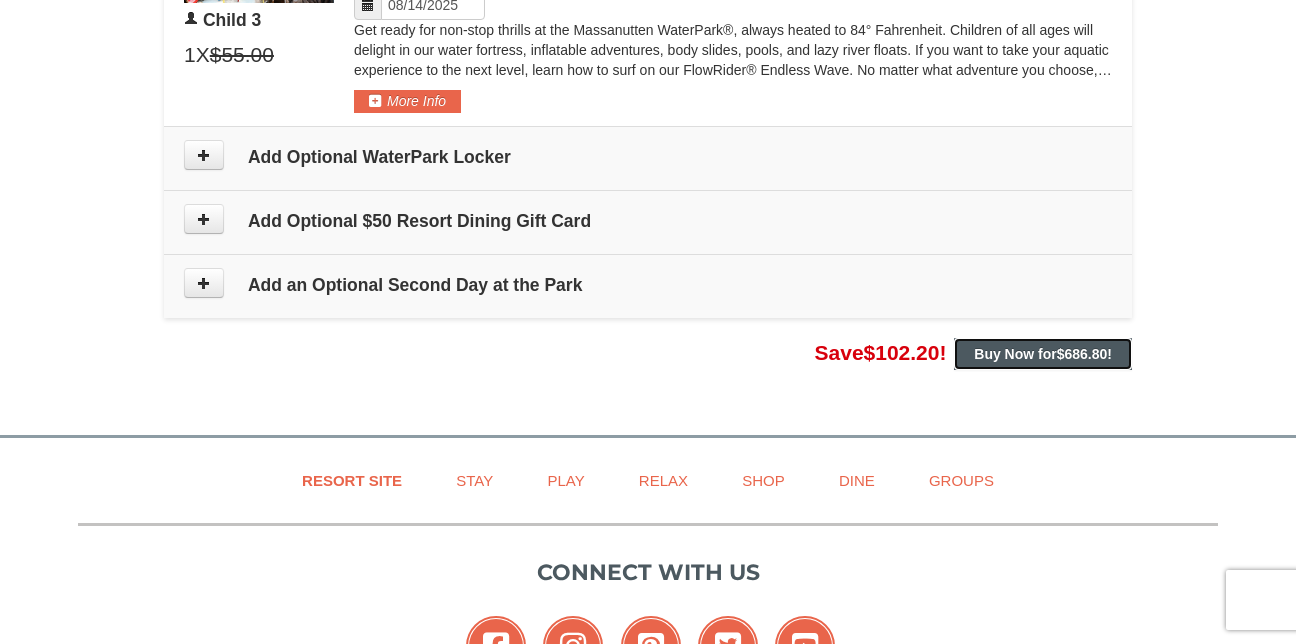 click on "Buy Now for
$686.80 !" at bounding box center (1043, 354) 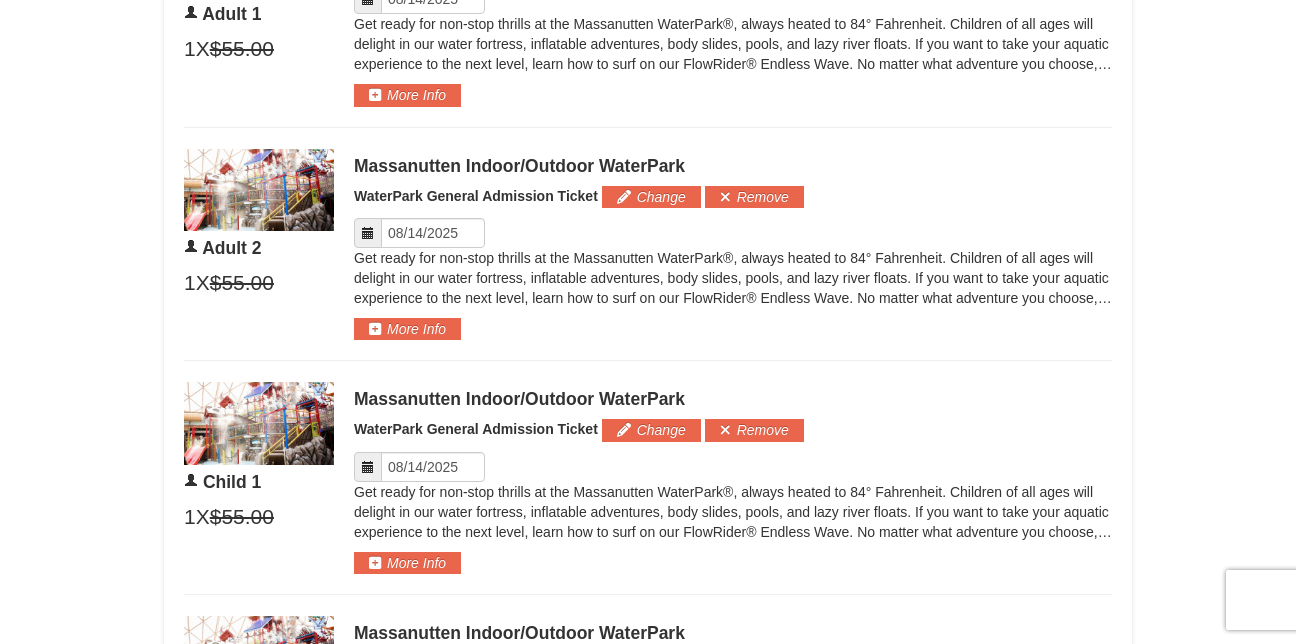 scroll, scrollTop: 1118, scrollLeft: 0, axis: vertical 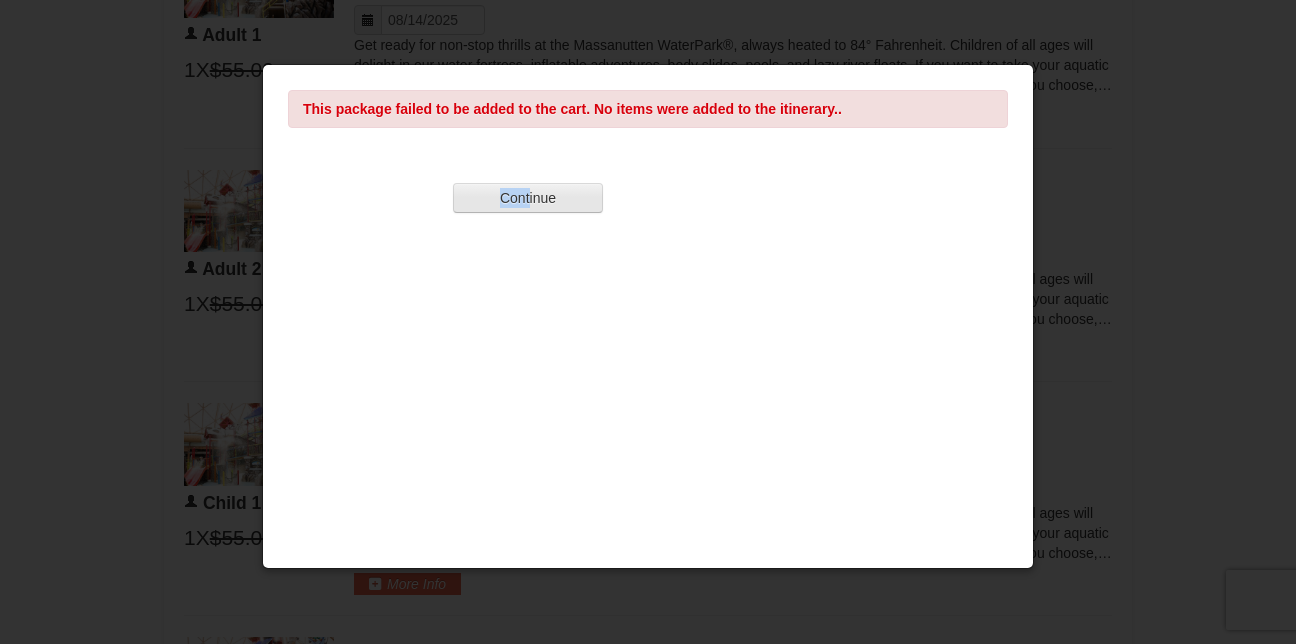 drag, startPoint x: 531, startPoint y: 179, endPoint x: 531, endPoint y: 198, distance: 19 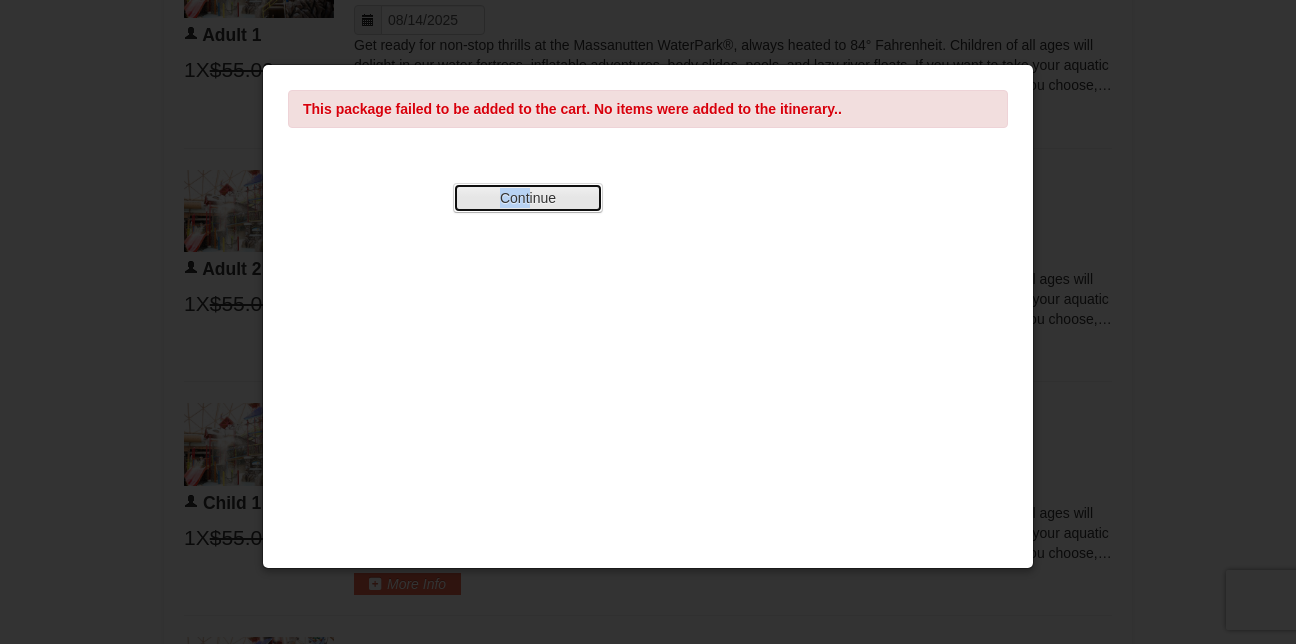 click on "Continue" at bounding box center [528, 198] 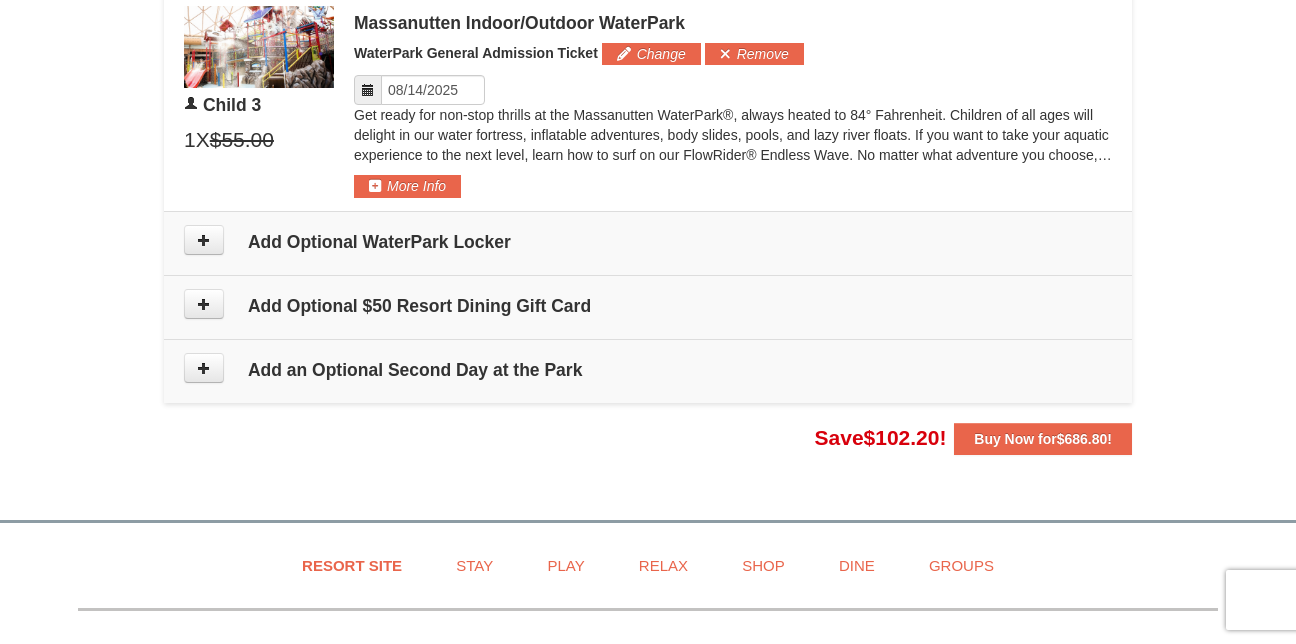 scroll, scrollTop: 1987, scrollLeft: 0, axis: vertical 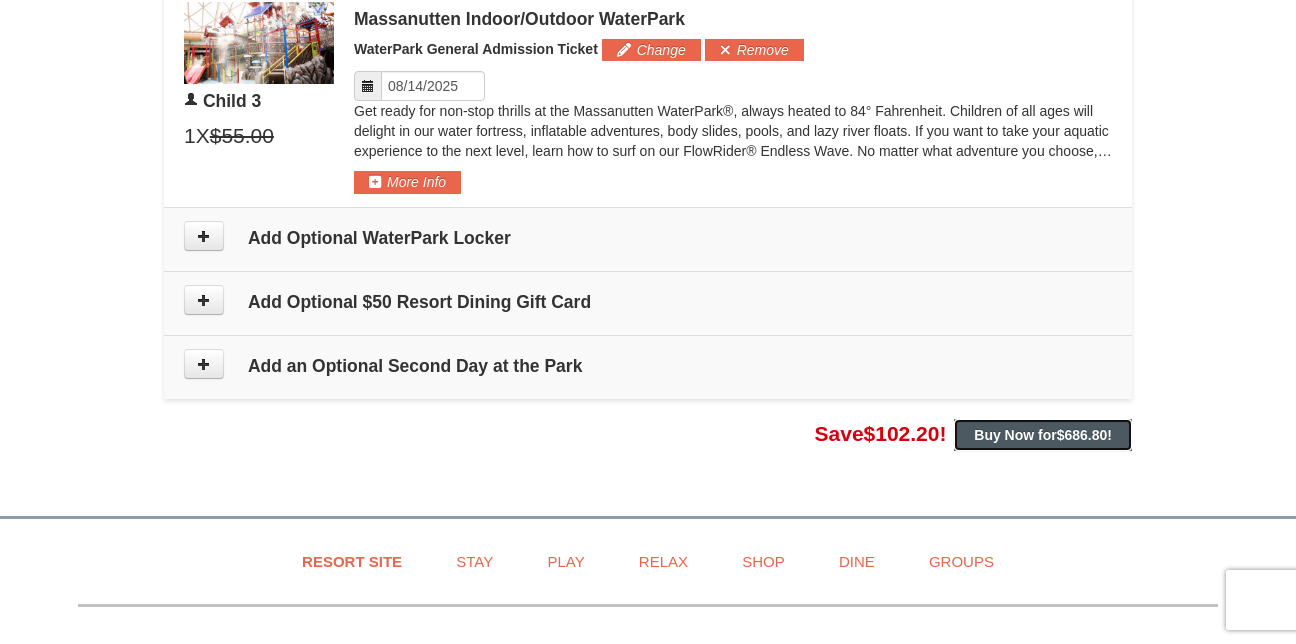 click on "Buy Now for
$686.80 !" at bounding box center (1043, 435) 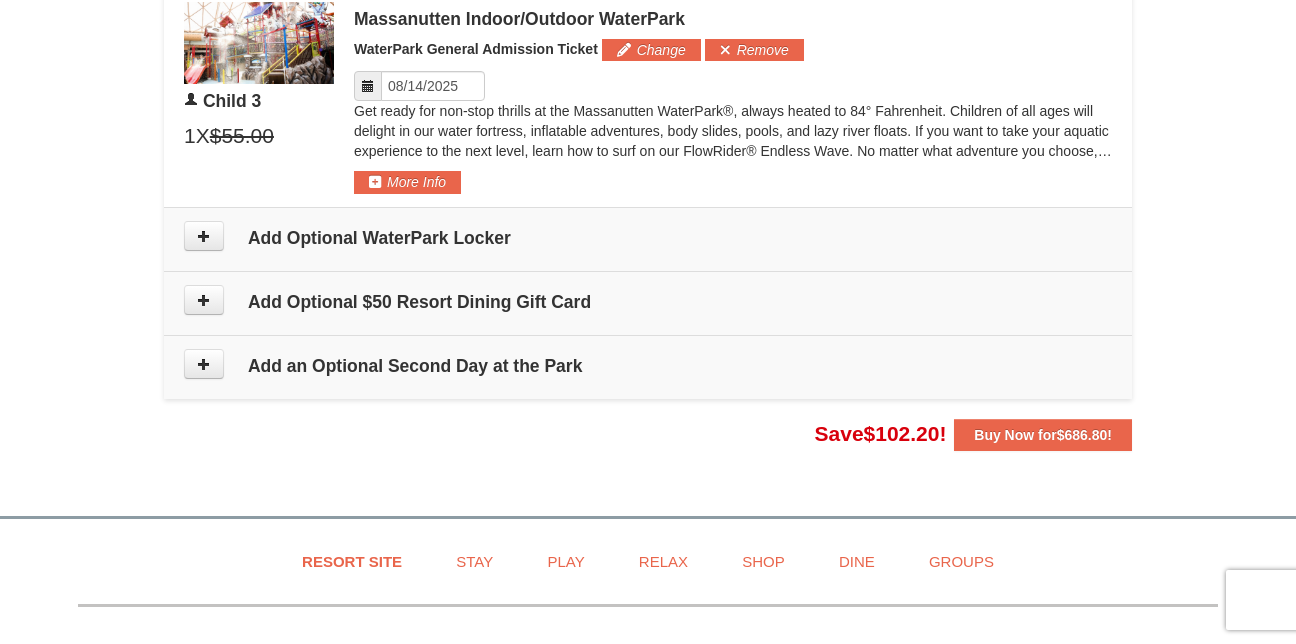 drag, startPoint x: 991, startPoint y: 439, endPoint x: 974, endPoint y: 456, distance: 24.04163 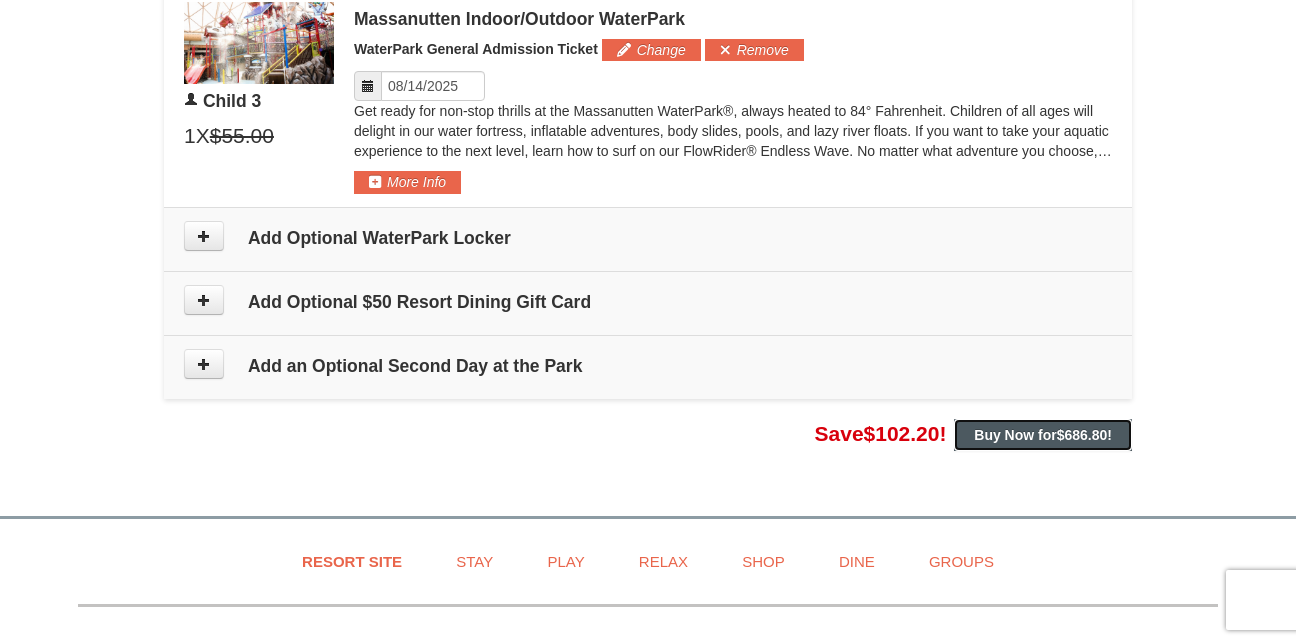 click on "Buy Now for
$686.80 !" at bounding box center (1043, 435) 